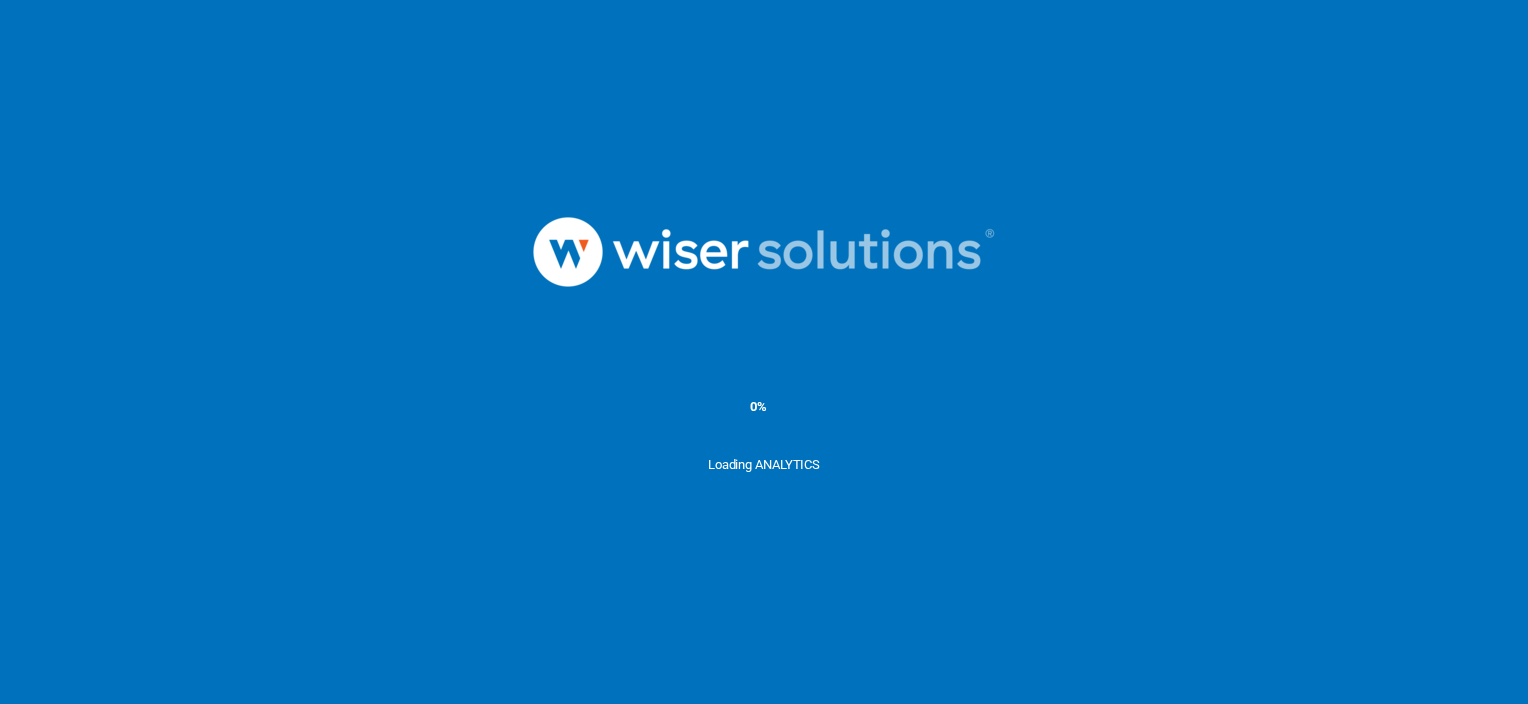 scroll, scrollTop: 0, scrollLeft: 0, axis: both 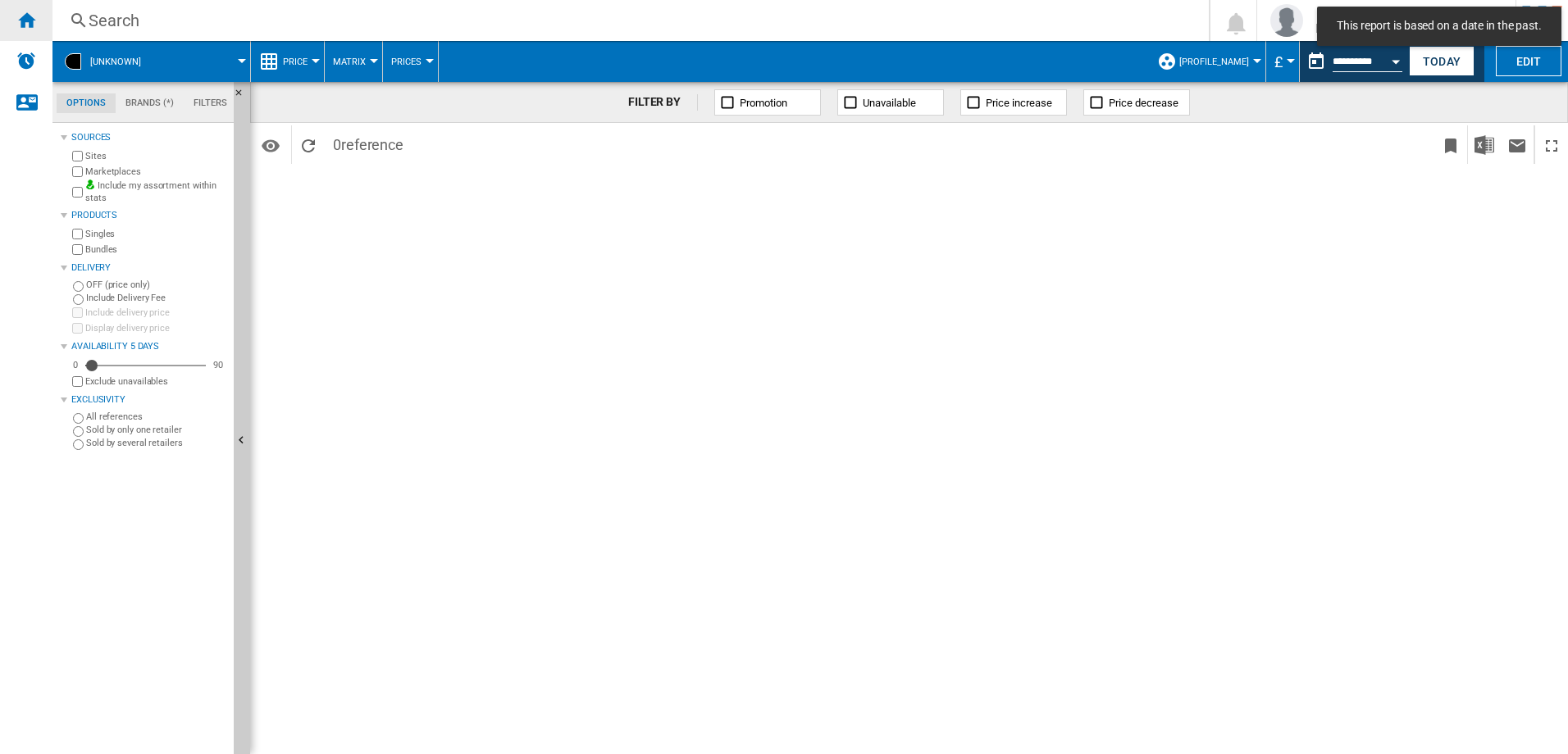 click at bounding box center [26, 20] 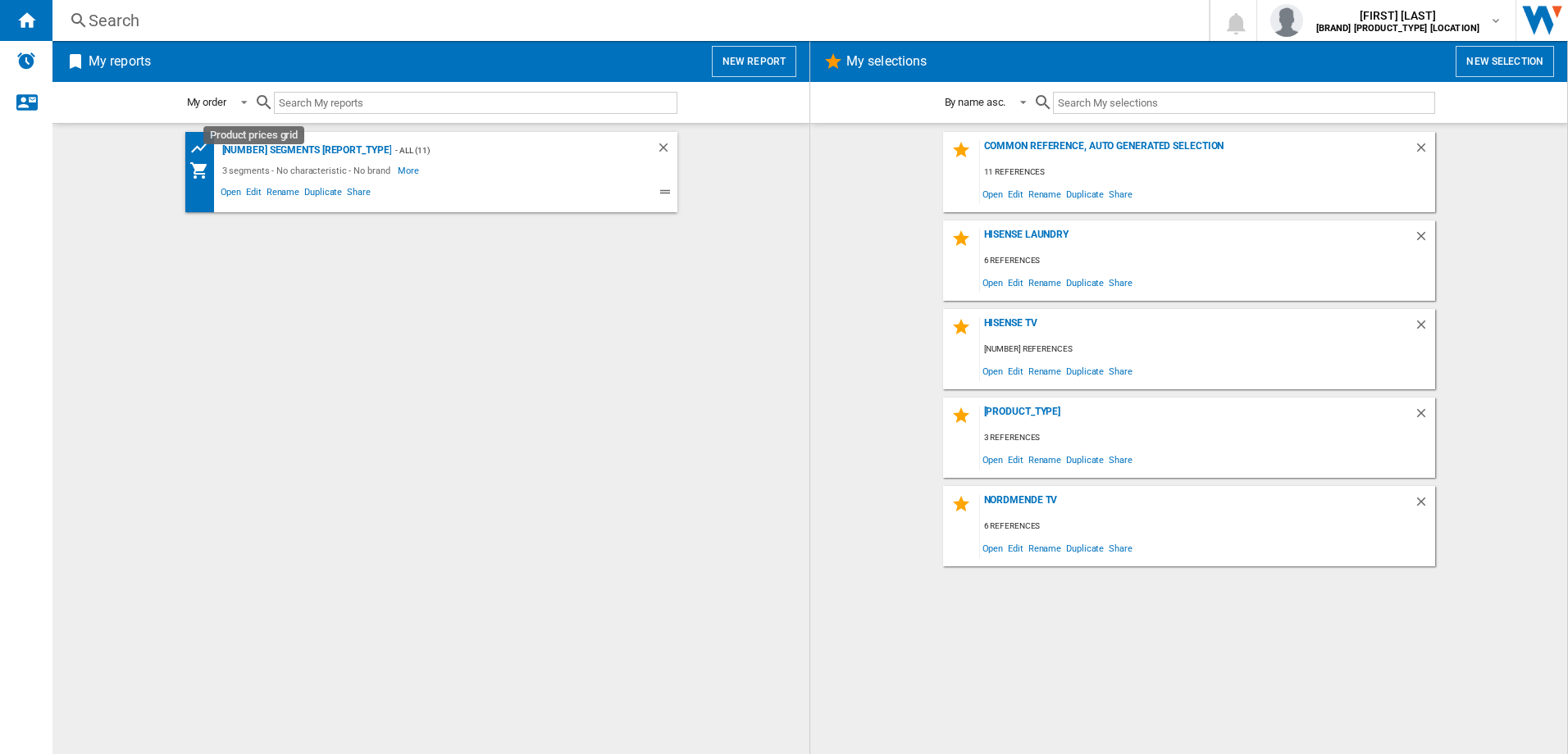 click 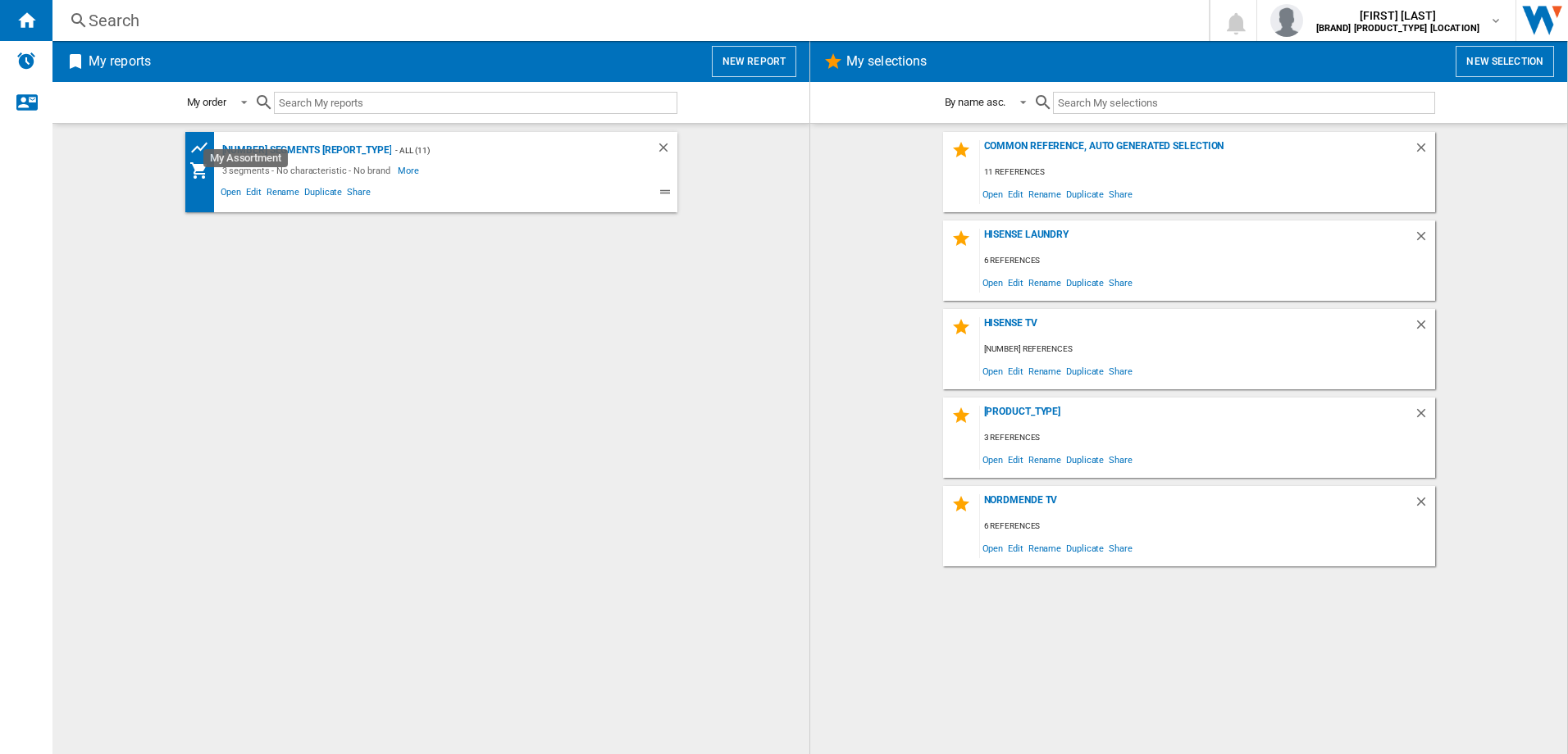 click 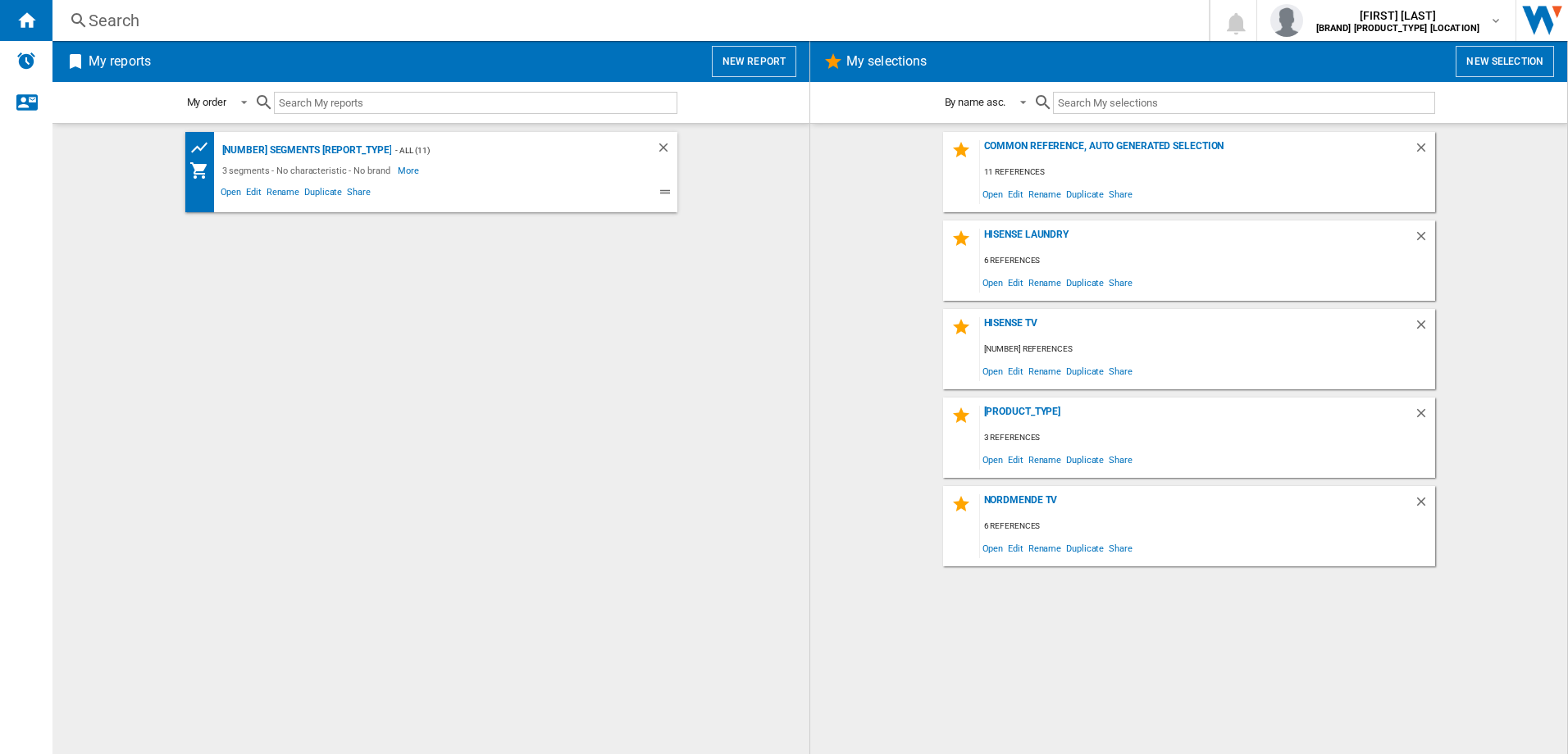 click 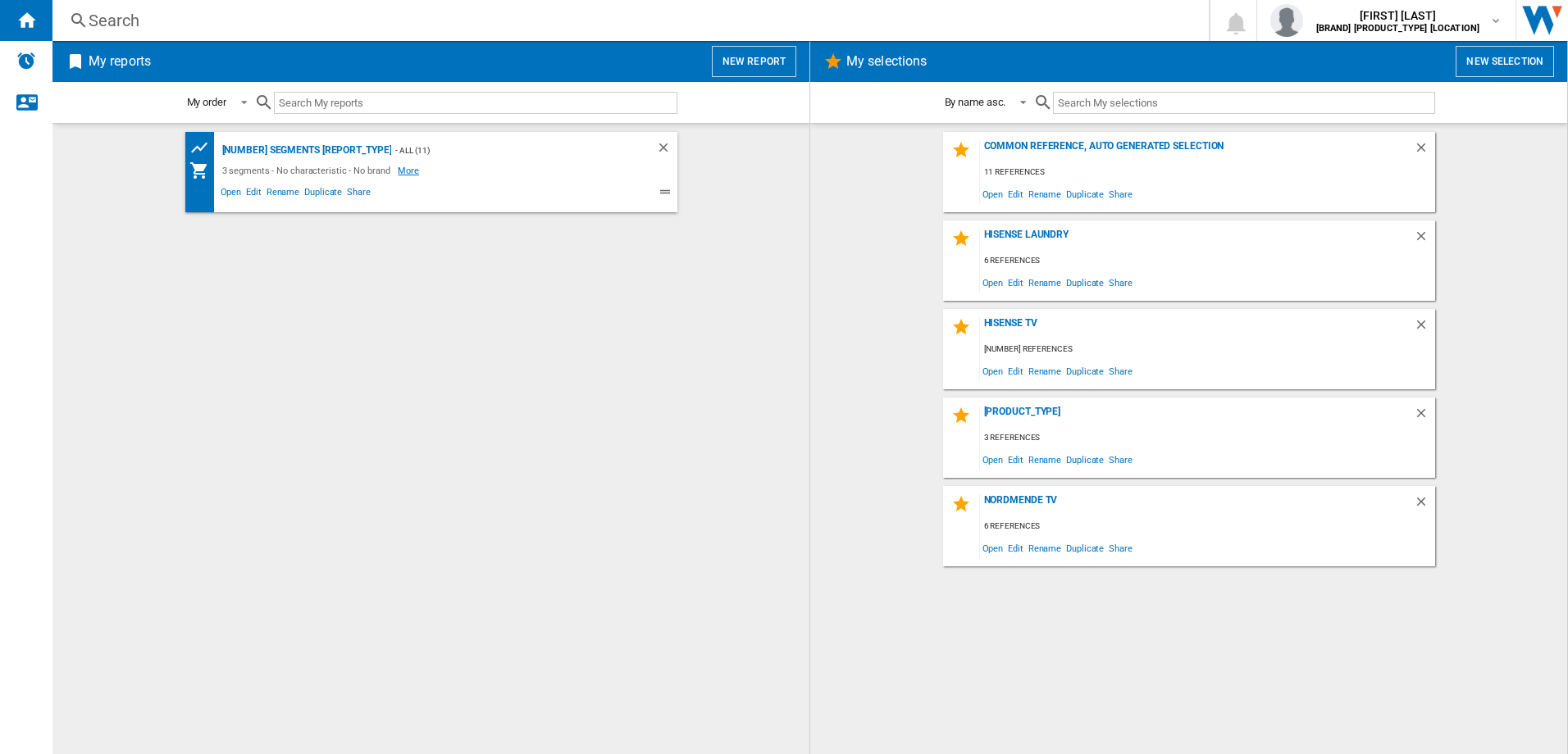 click on "More" 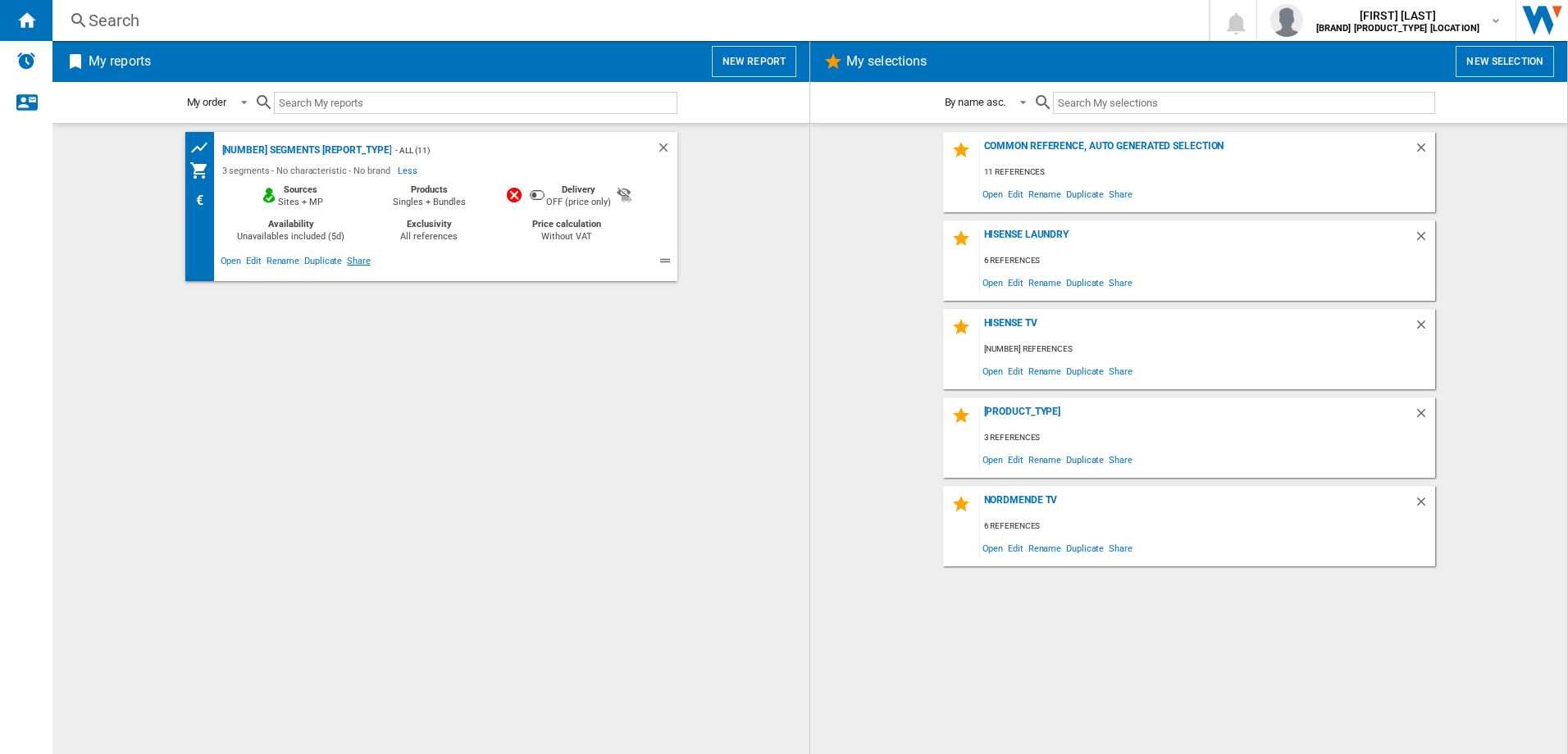click on "Share" 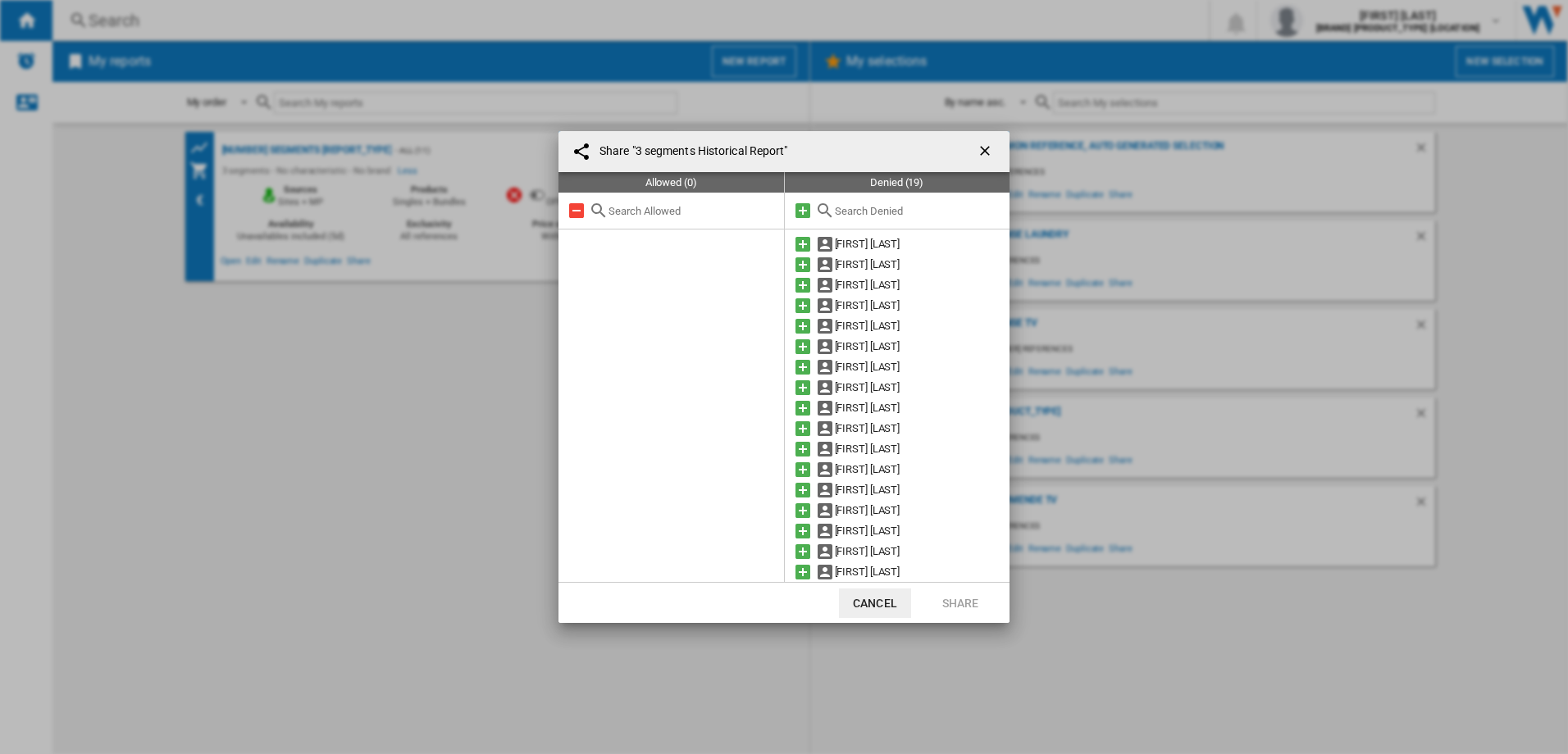 click at bounding box center [987, 152] 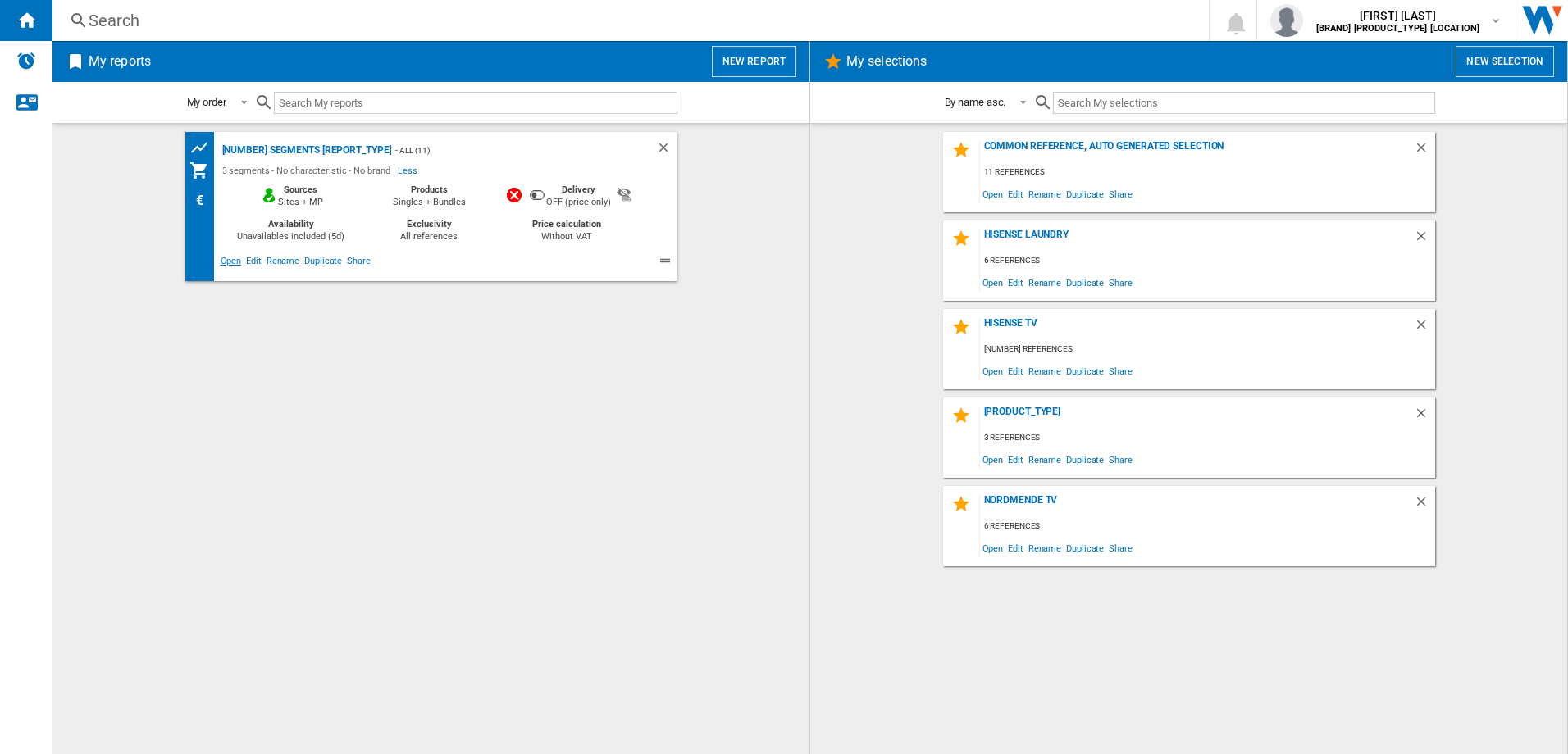 click on "Open" 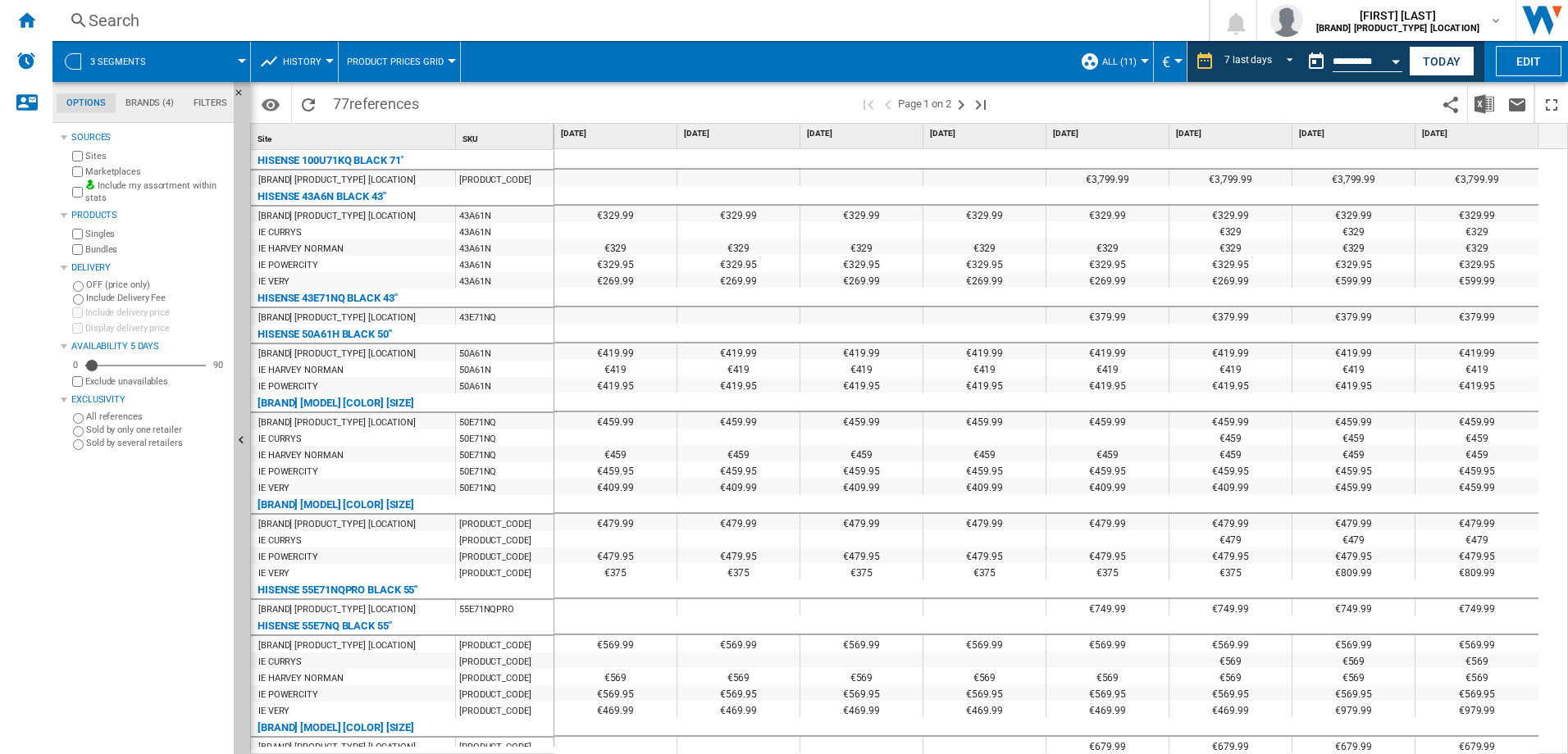 scroll, scrollTop: 144, scrollLeft: 0, axis: vertical 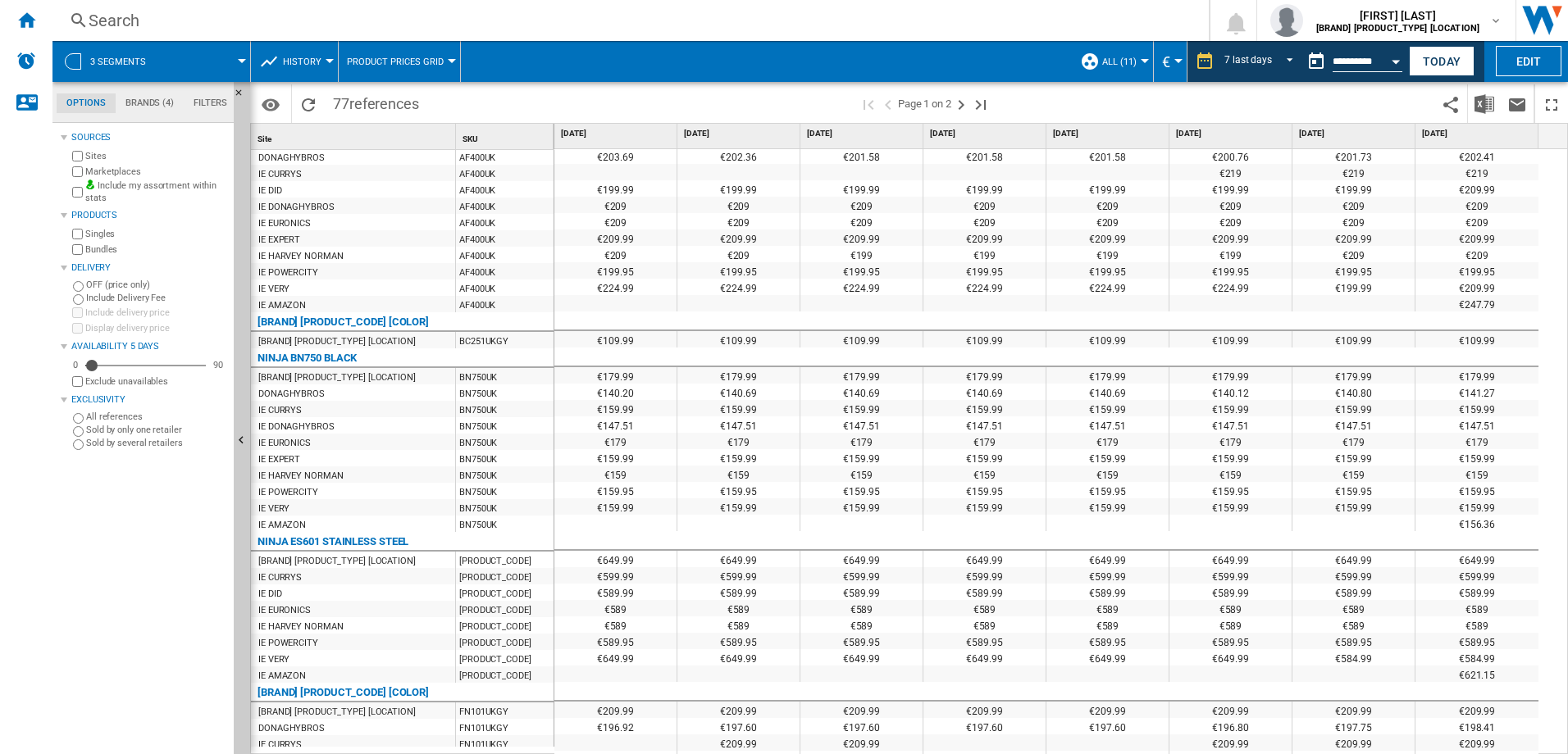 click on "History" at bounding box center (302, 61) 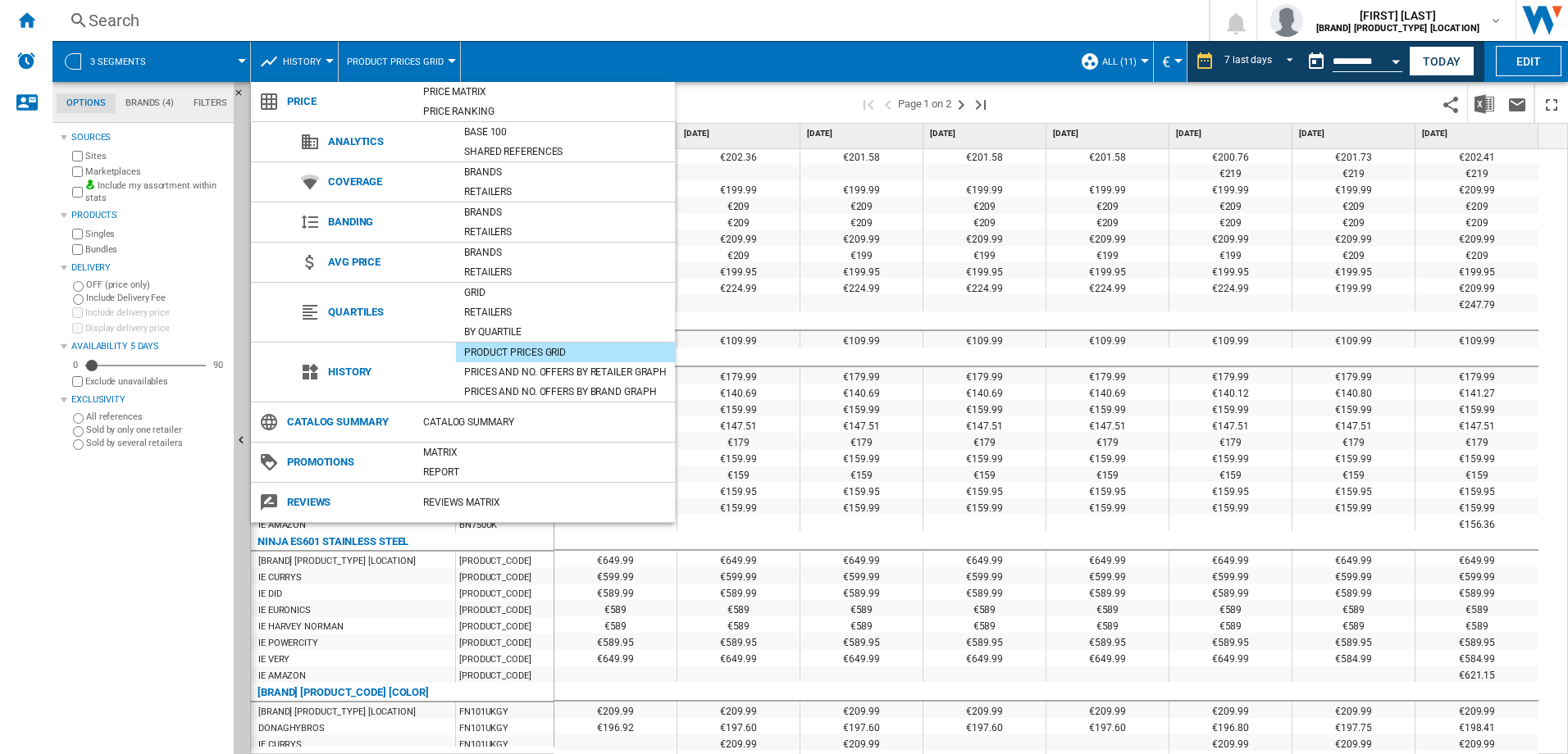 click at bounding box center (784, 377) 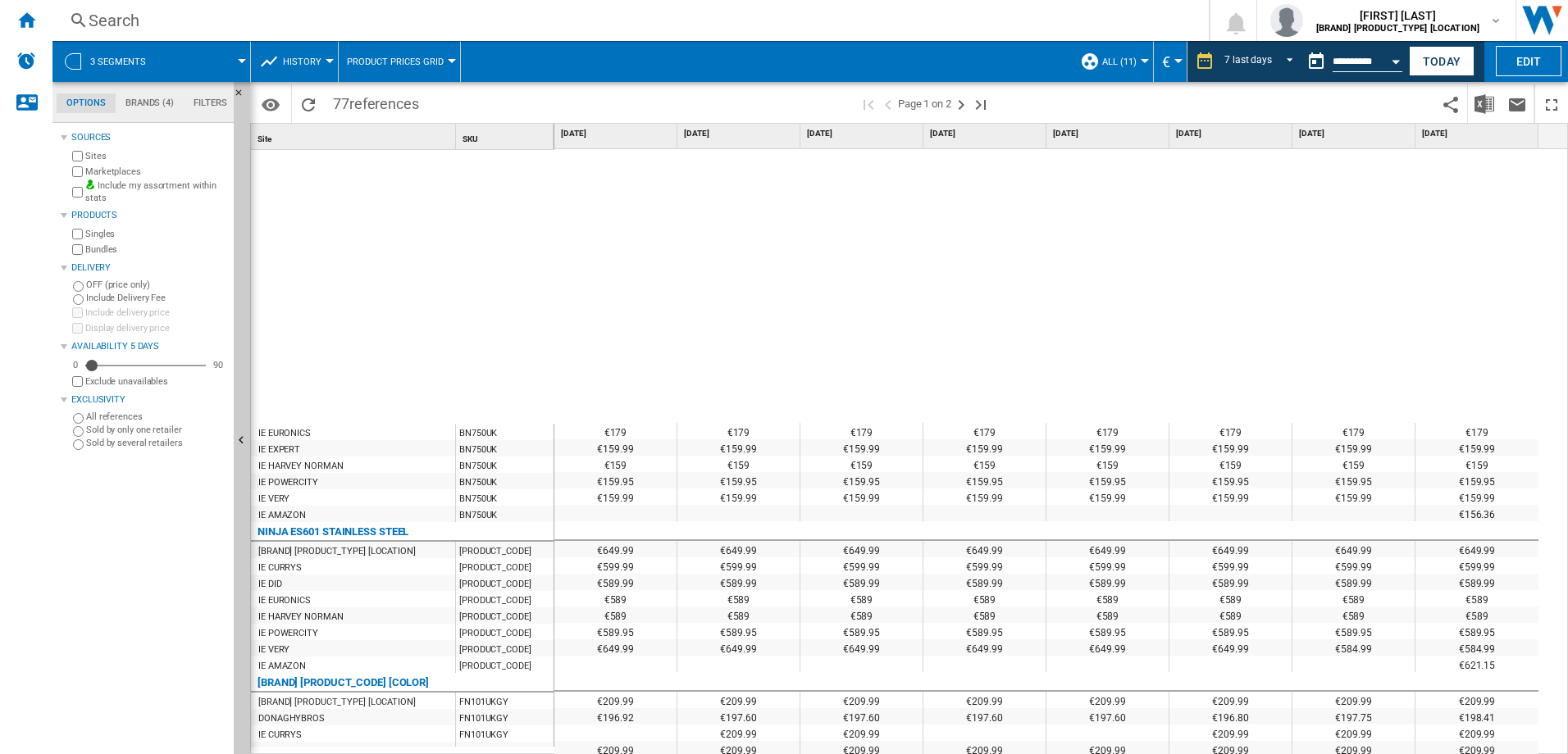 scroll, scrollTop: 3321, scrollLeft: 0, axis: vertical 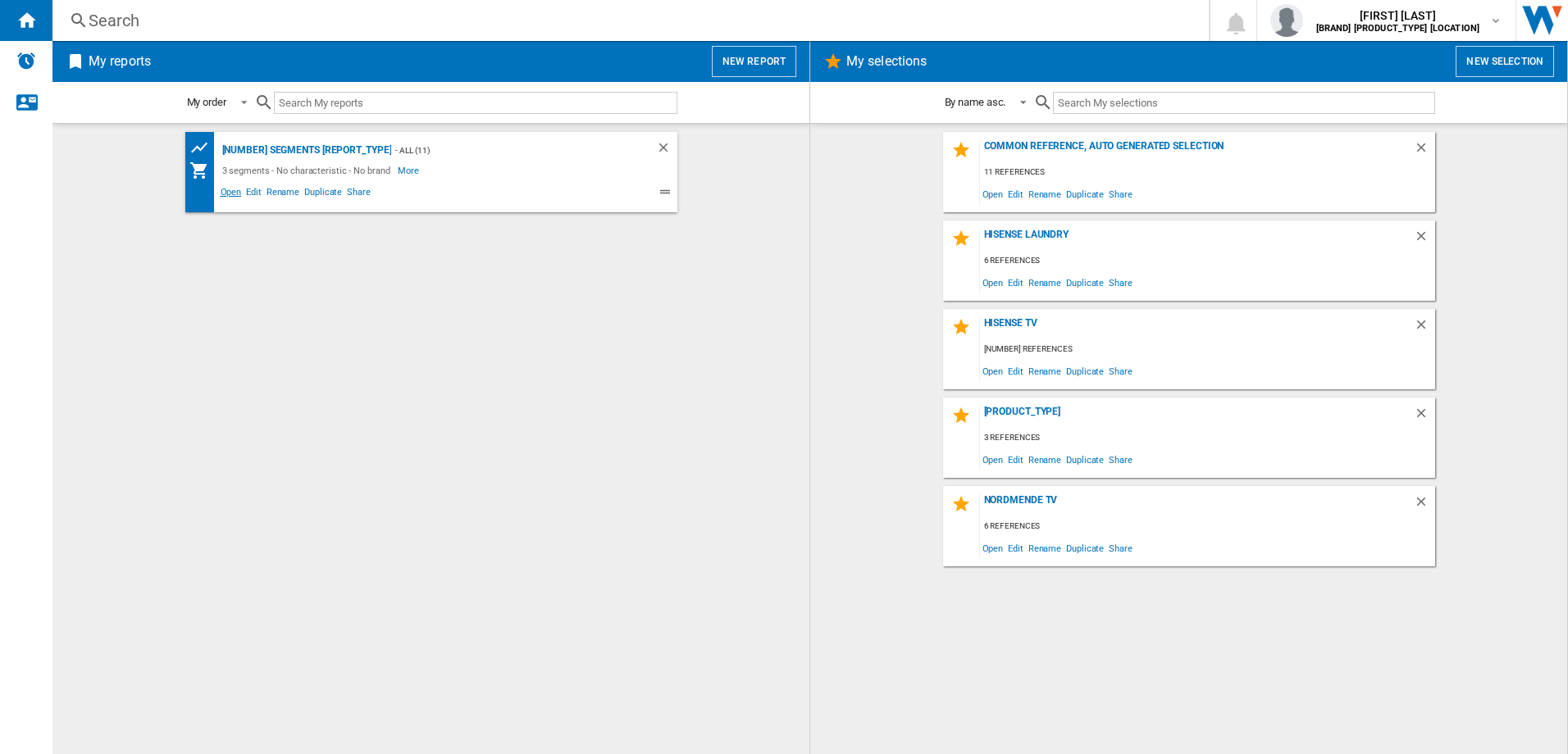 click on "Open" 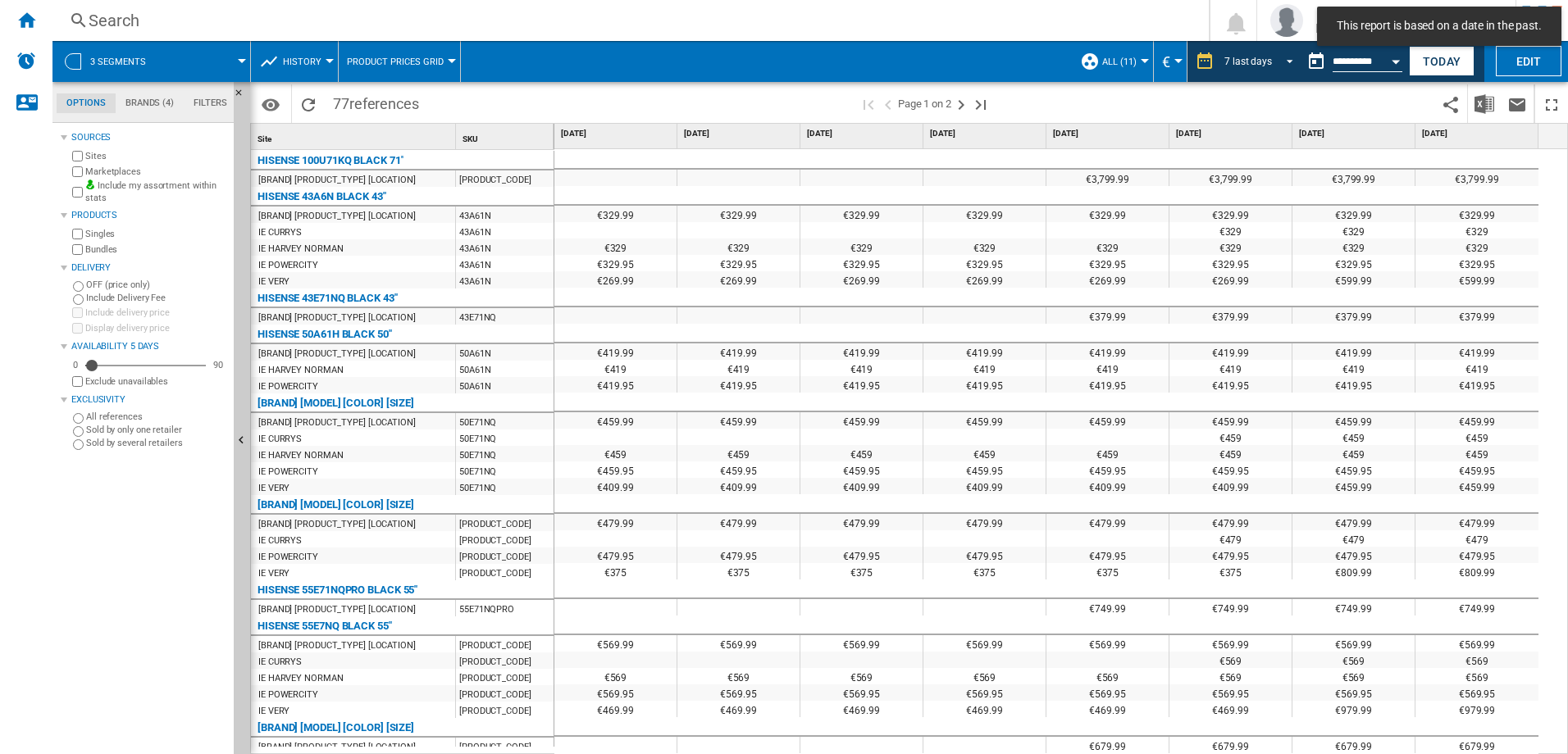 click on "7 last days" at bounding box center [1248, 61] 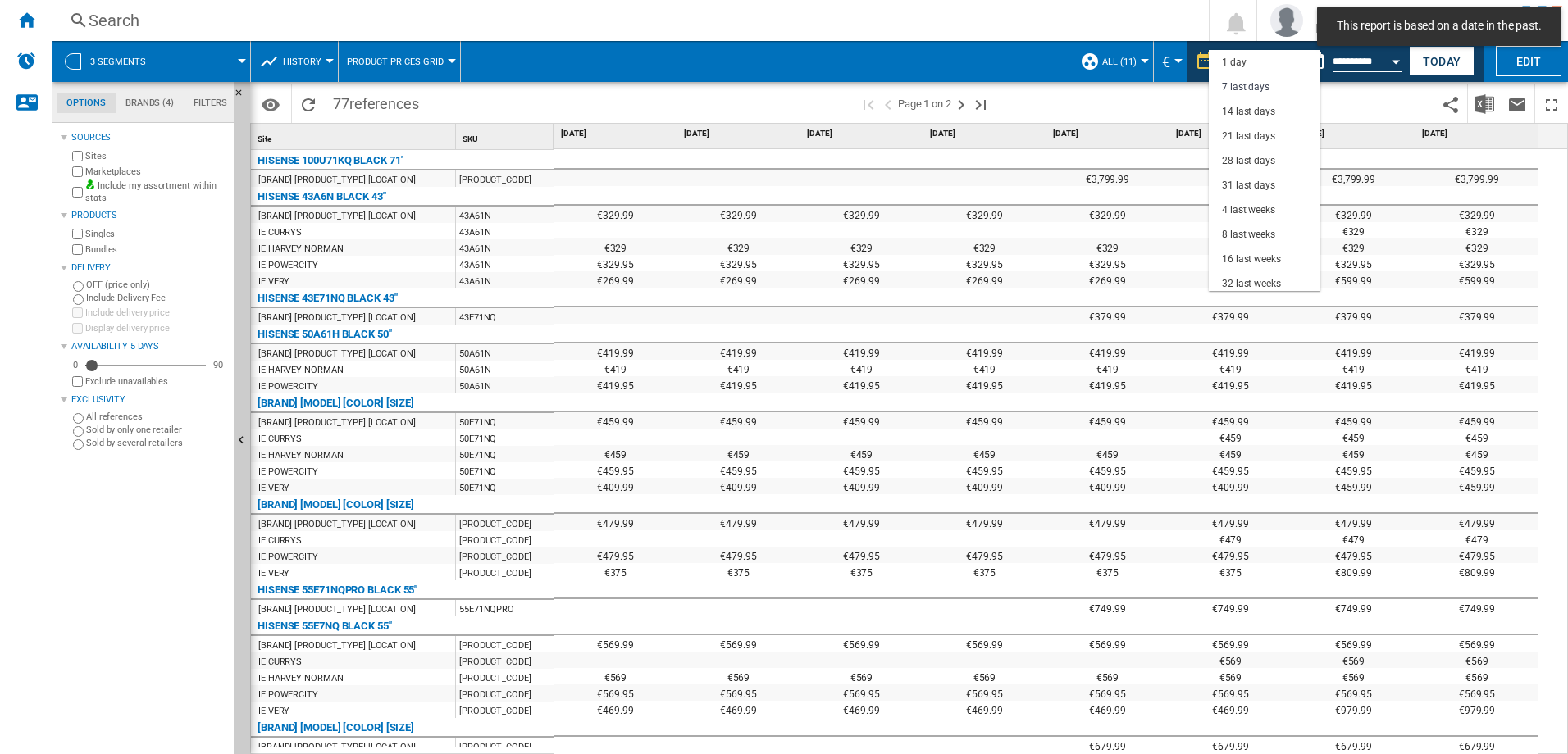 scroll, scrollTop: 25, scrollLeft: 0, axis: vertical 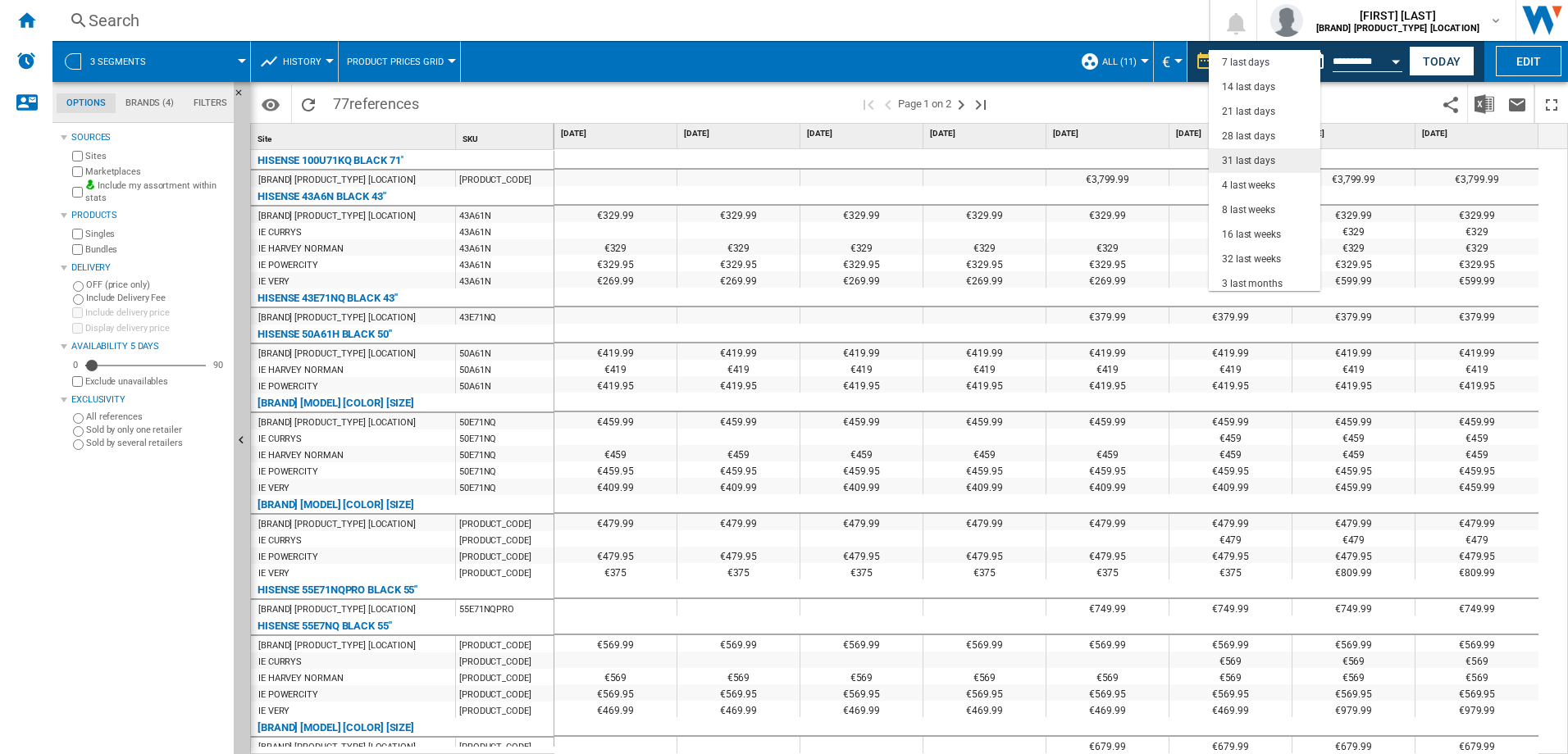 click on "31 last days" at bounding box center (1248, 161) 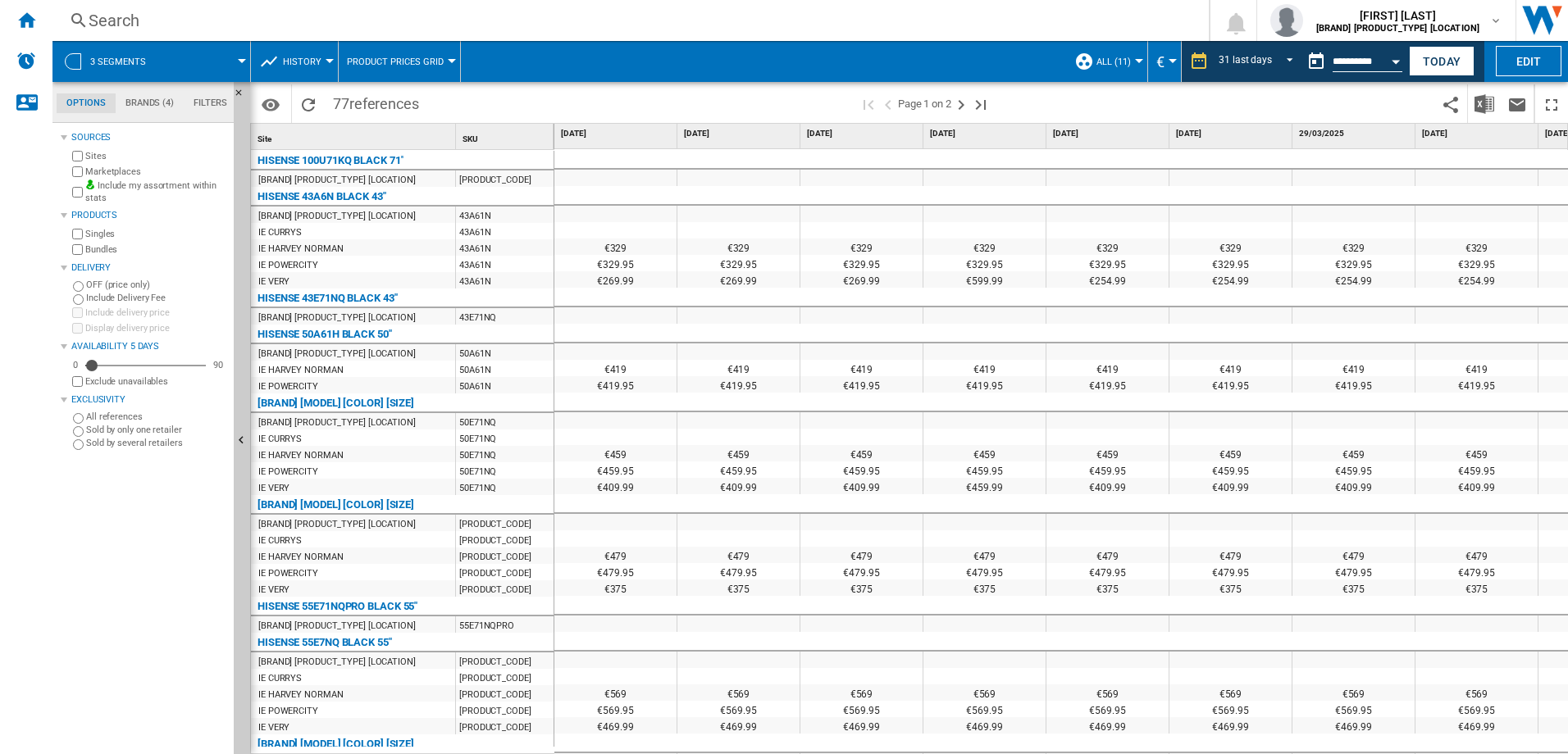 scroll, scrollTop: 62, scrollLeft: 0, axis: vertical 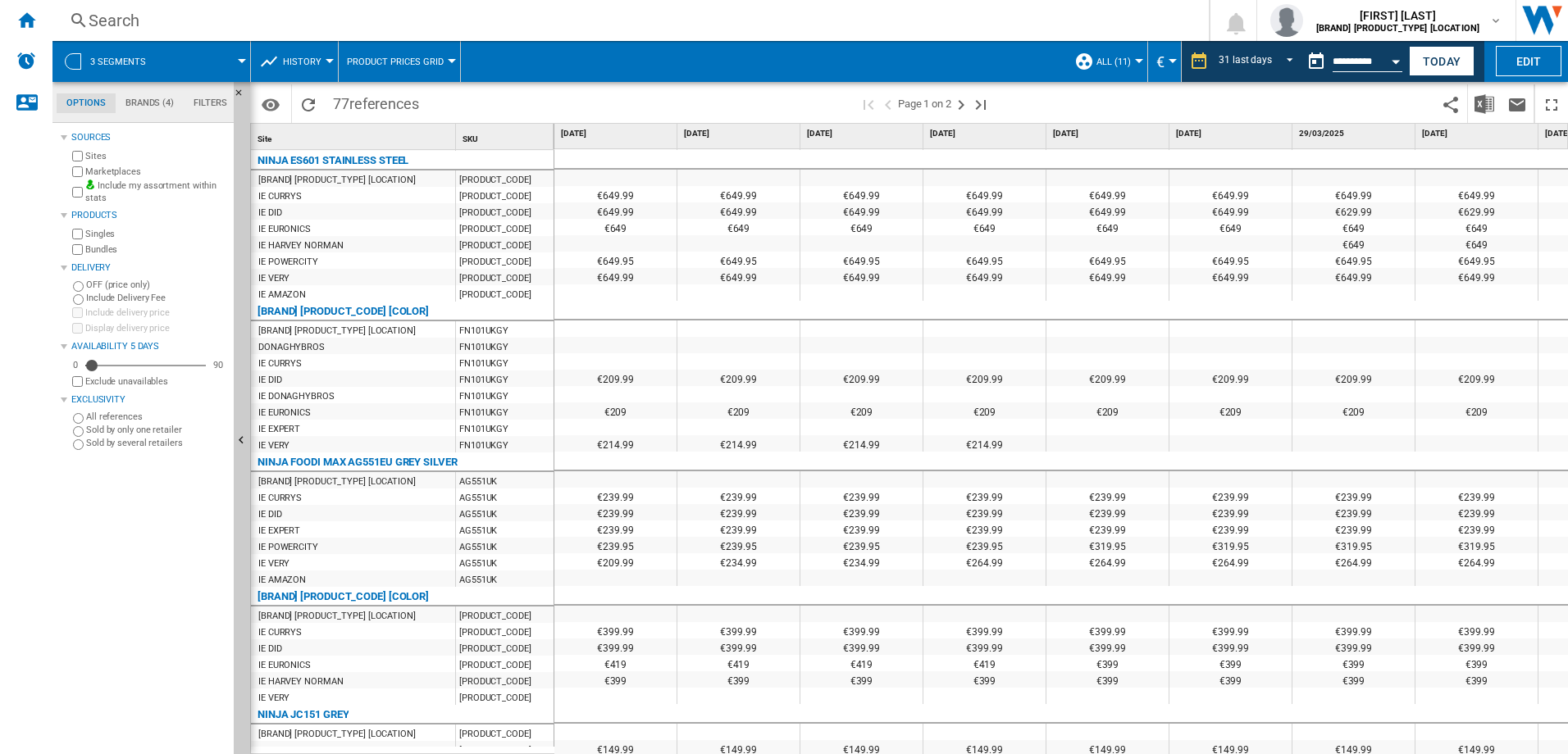 click on "damien farmer CATALOG GOWAN HOME IE CATALOG GOWAN HOME IE My settings Logout" at bounding box center [810, 20] 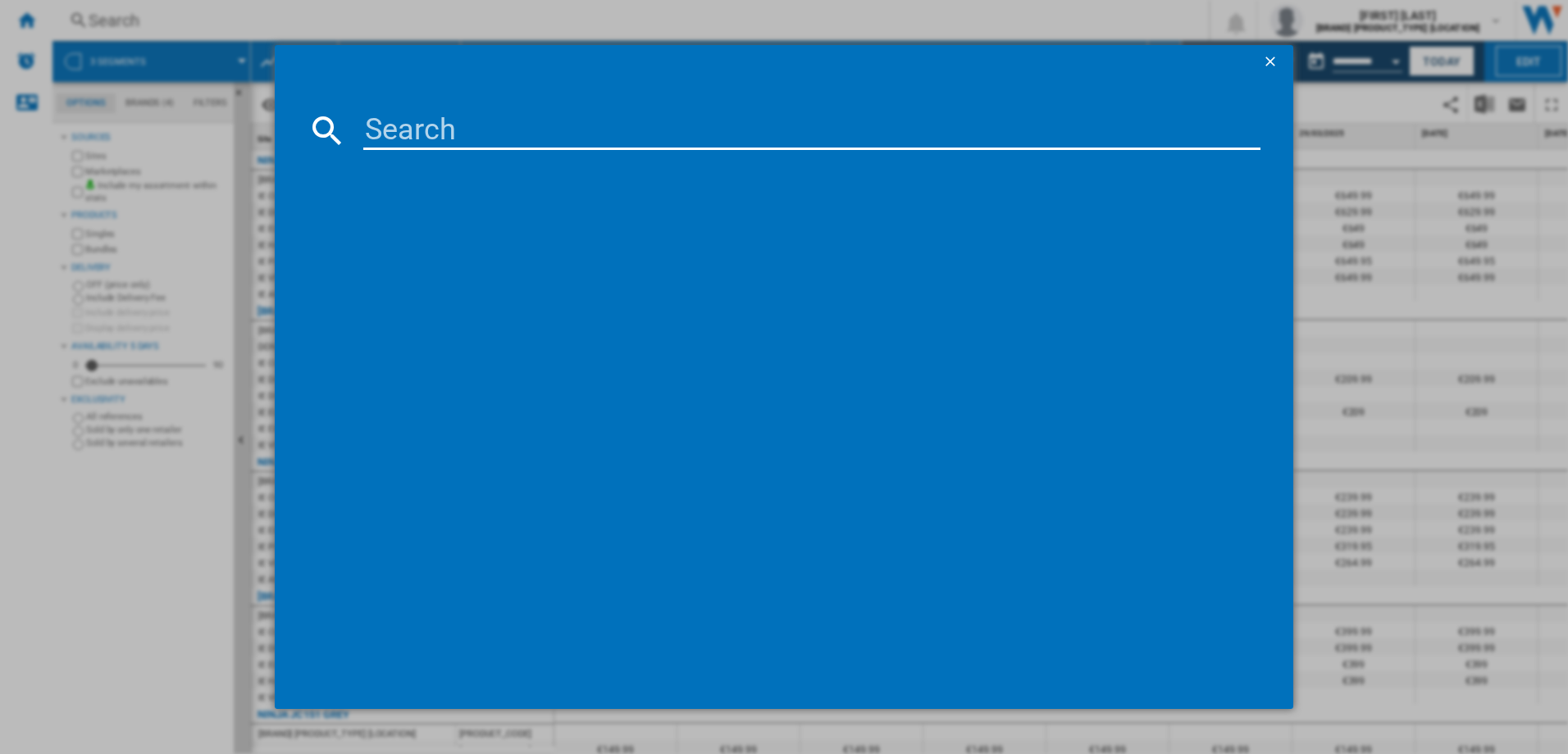 click at bounding box center [812, 130] 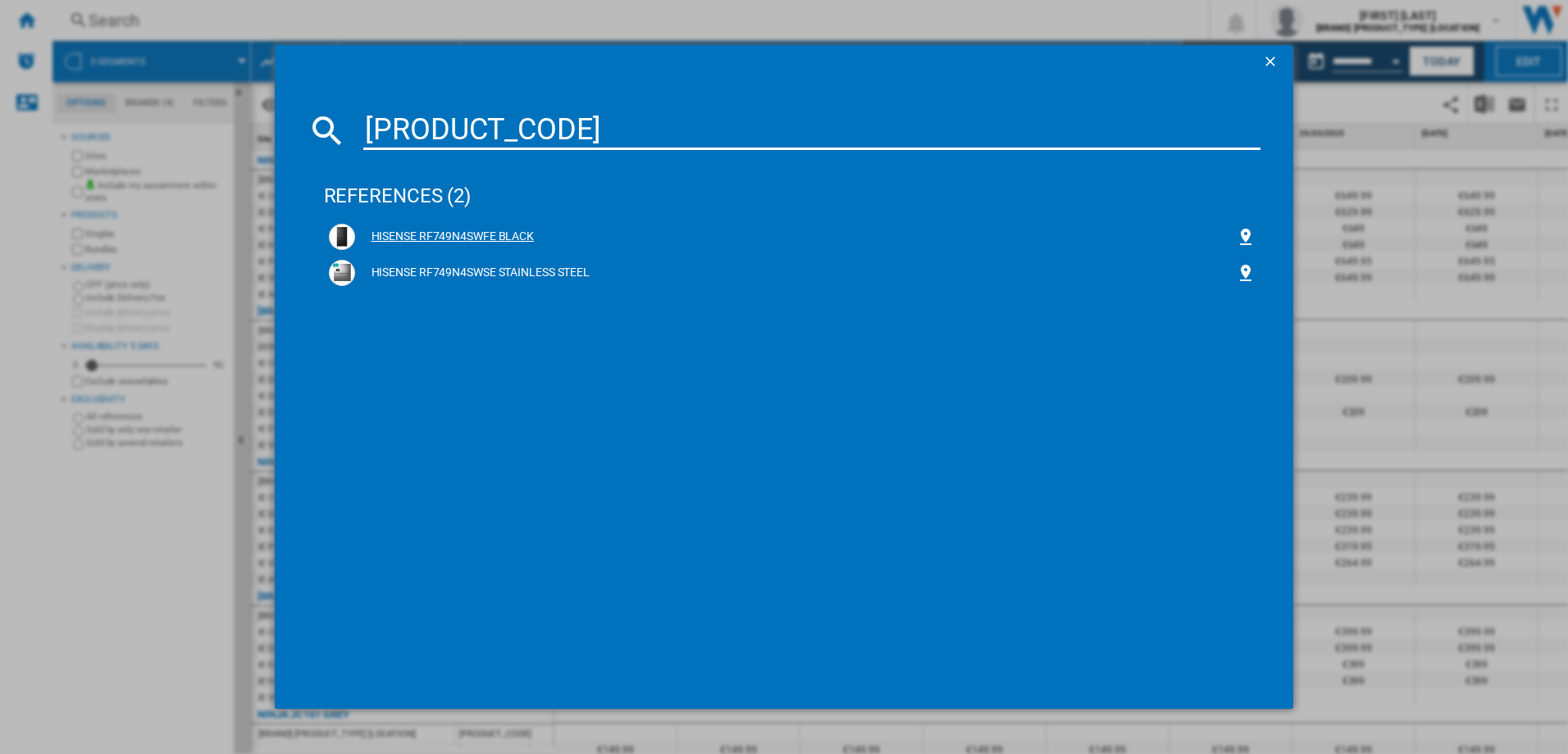 type on "[PRODUCT_CODE]" 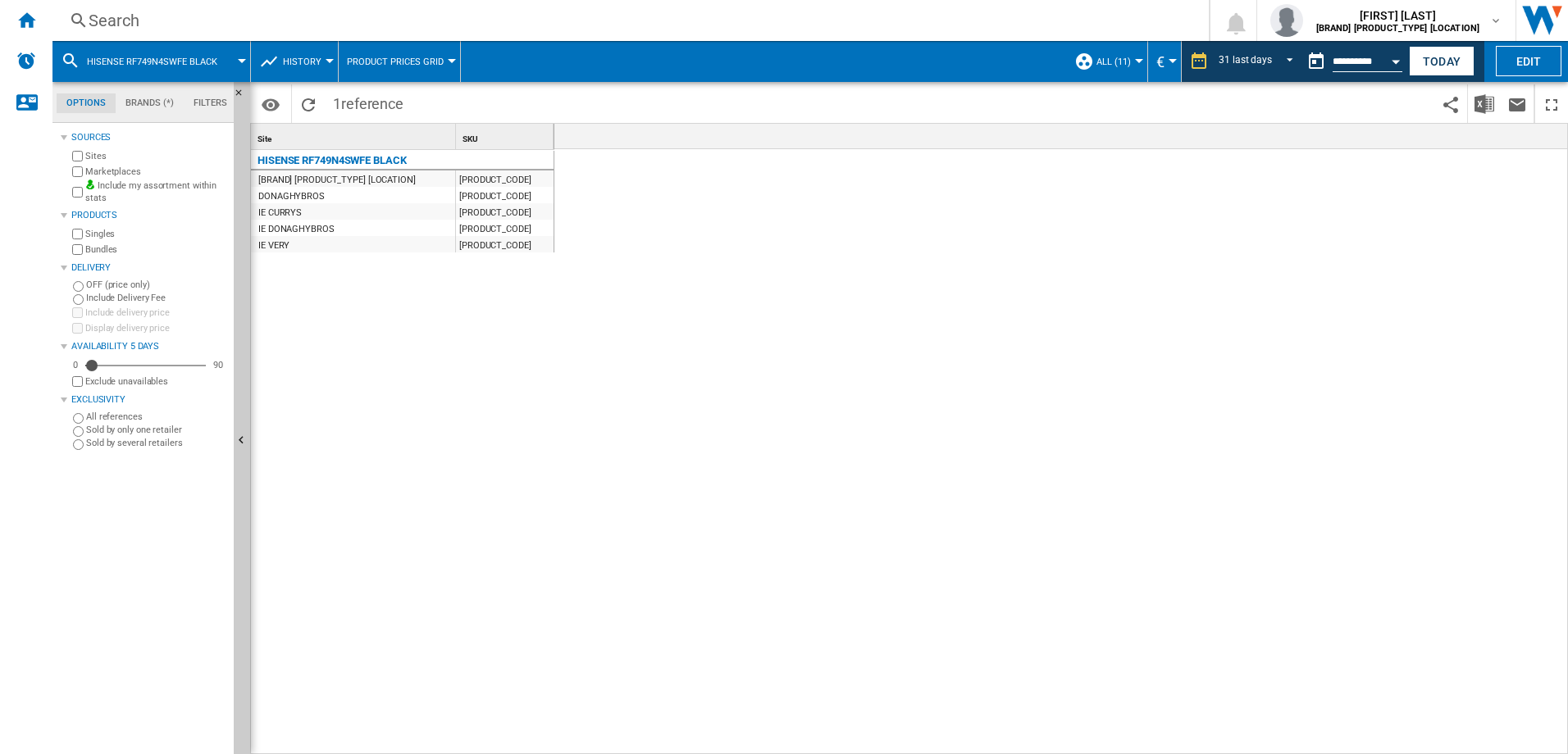 scroll, scrollTop: 0, scrollLeft: 1929, axis: horizontal 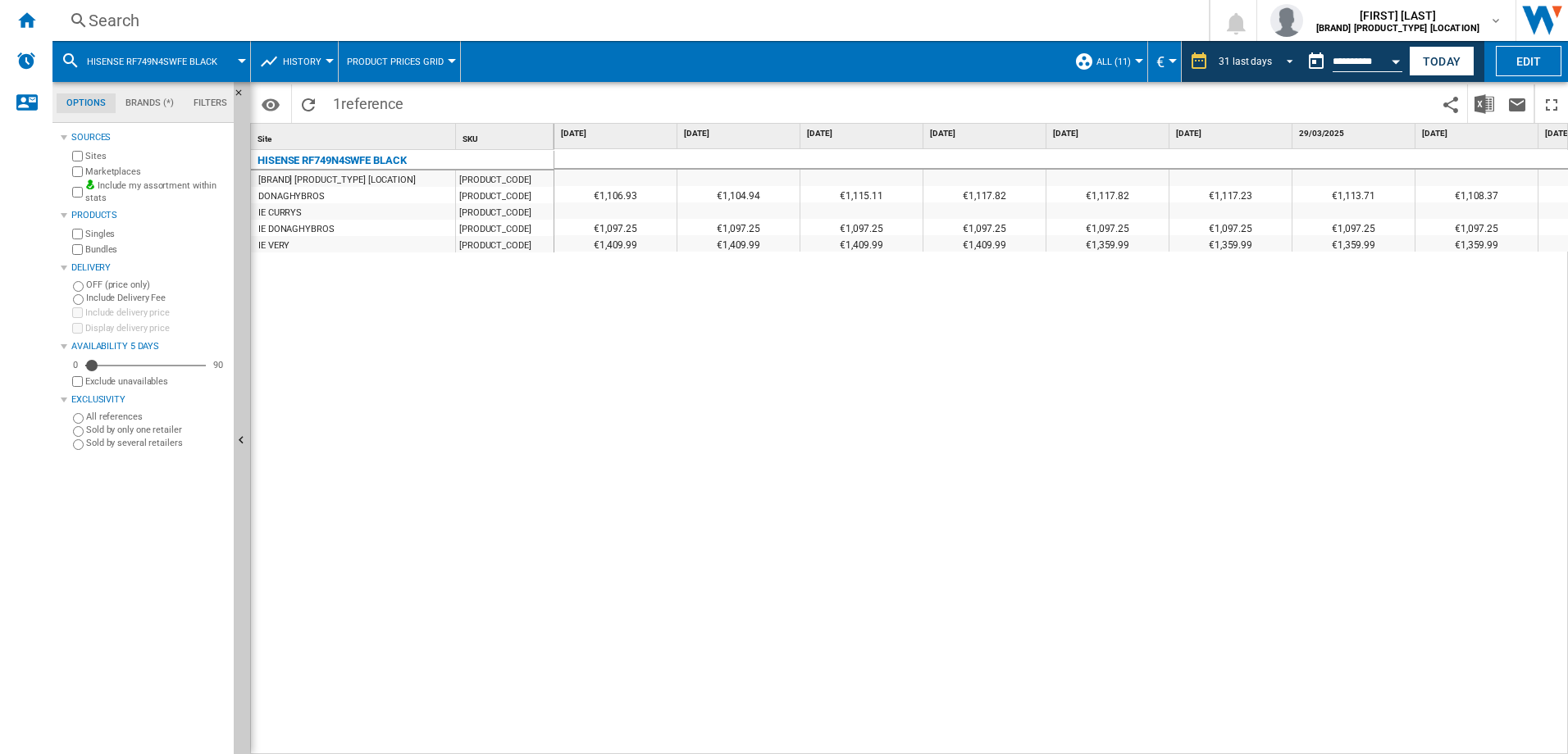click on "31 last days" at bounding box center [1258, 61] 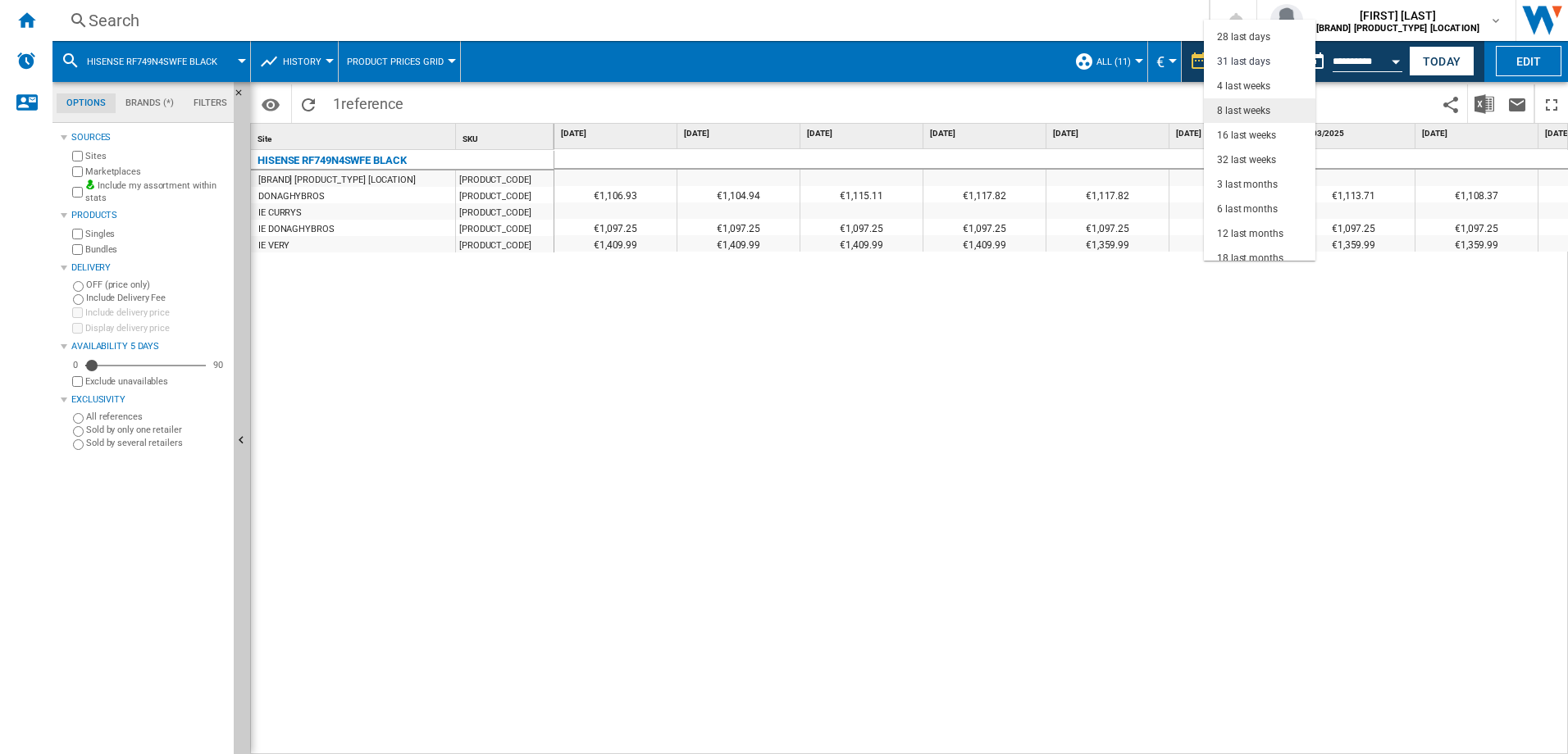 scroll, scrollTop: 0, scrollLeft: 0, axis: both 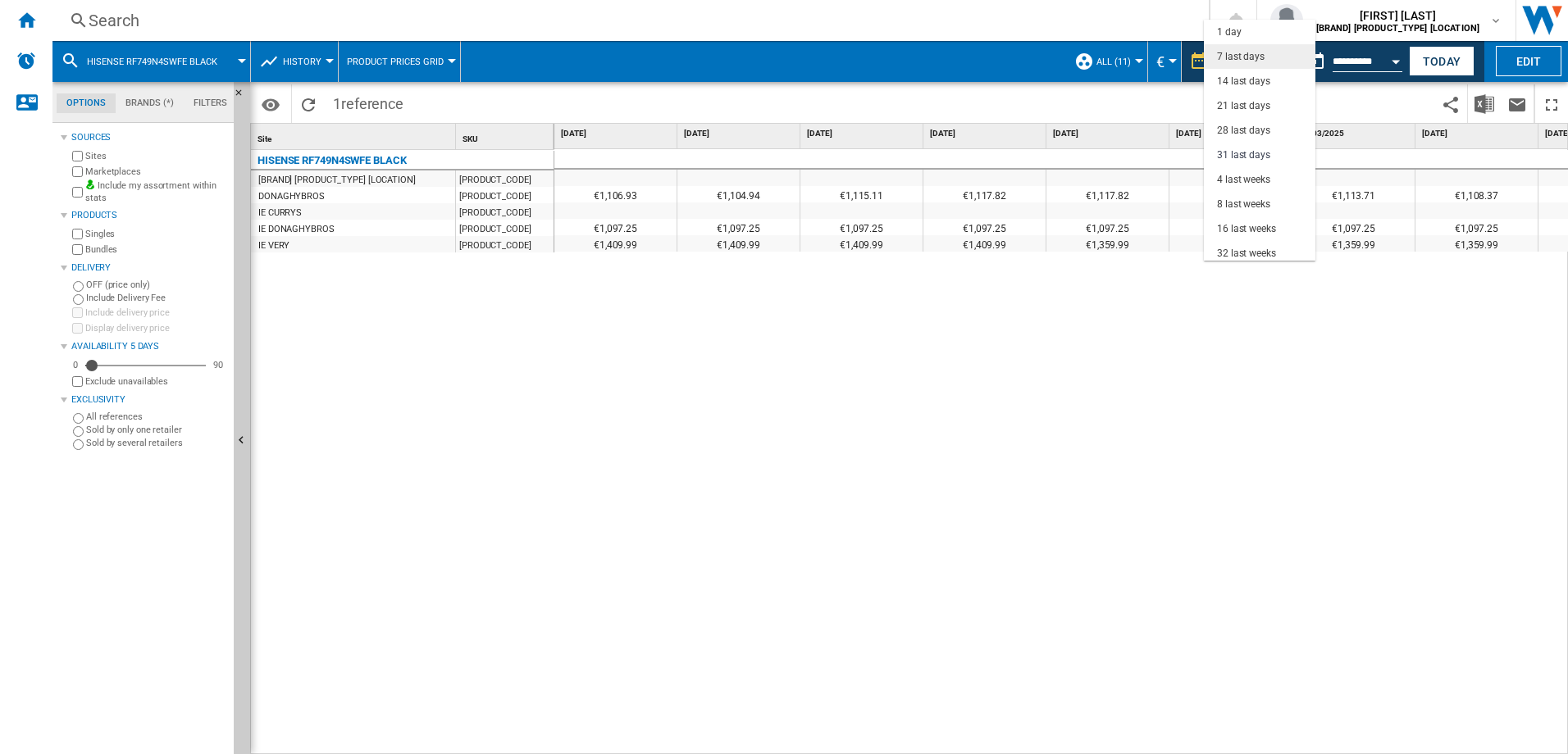 click on "7 last days" at bounding box center (1241, 57) 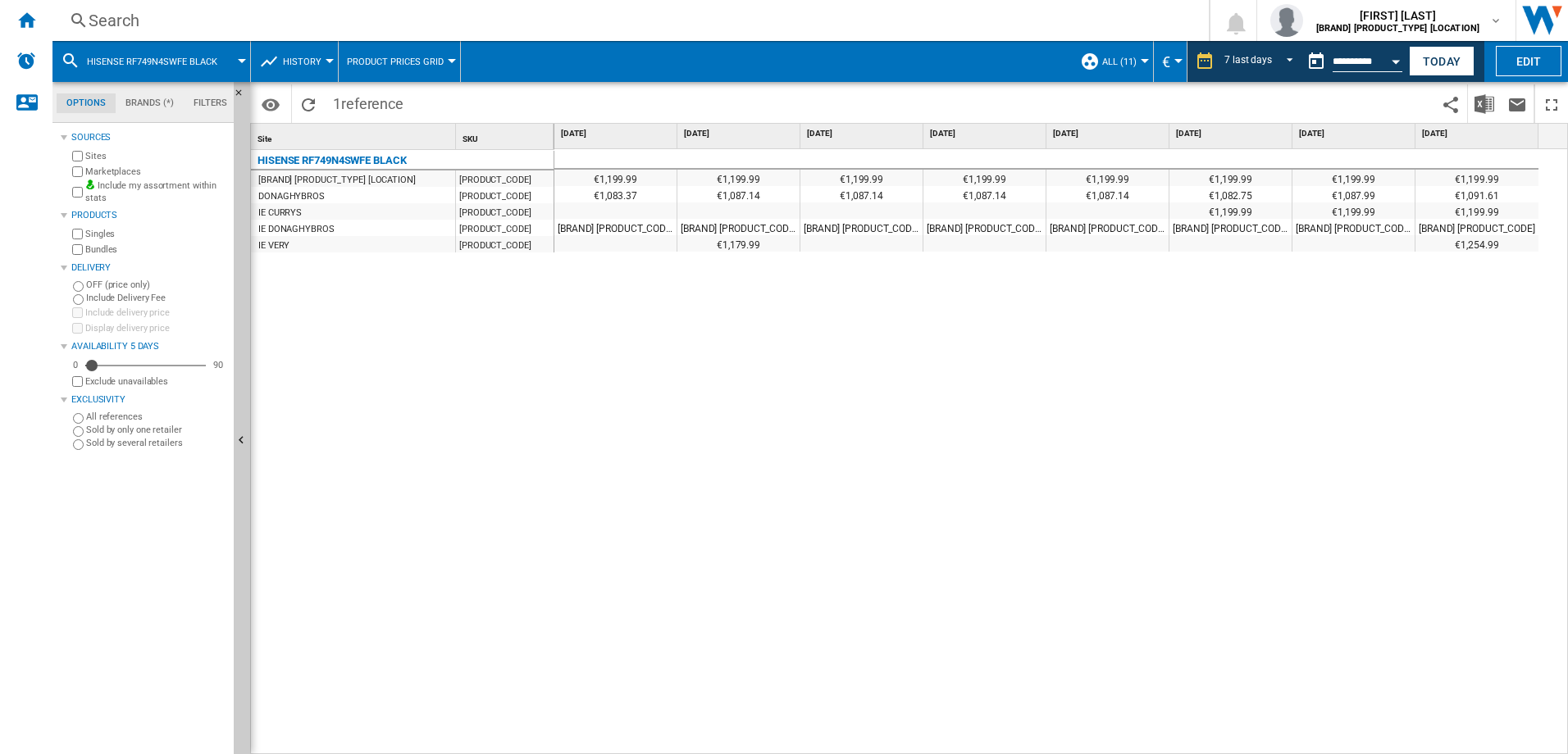 drag, startPoint x: 1494, startPoint y: 202, endPoint x: 1210, endPoint y: 204, distance: 284.00704 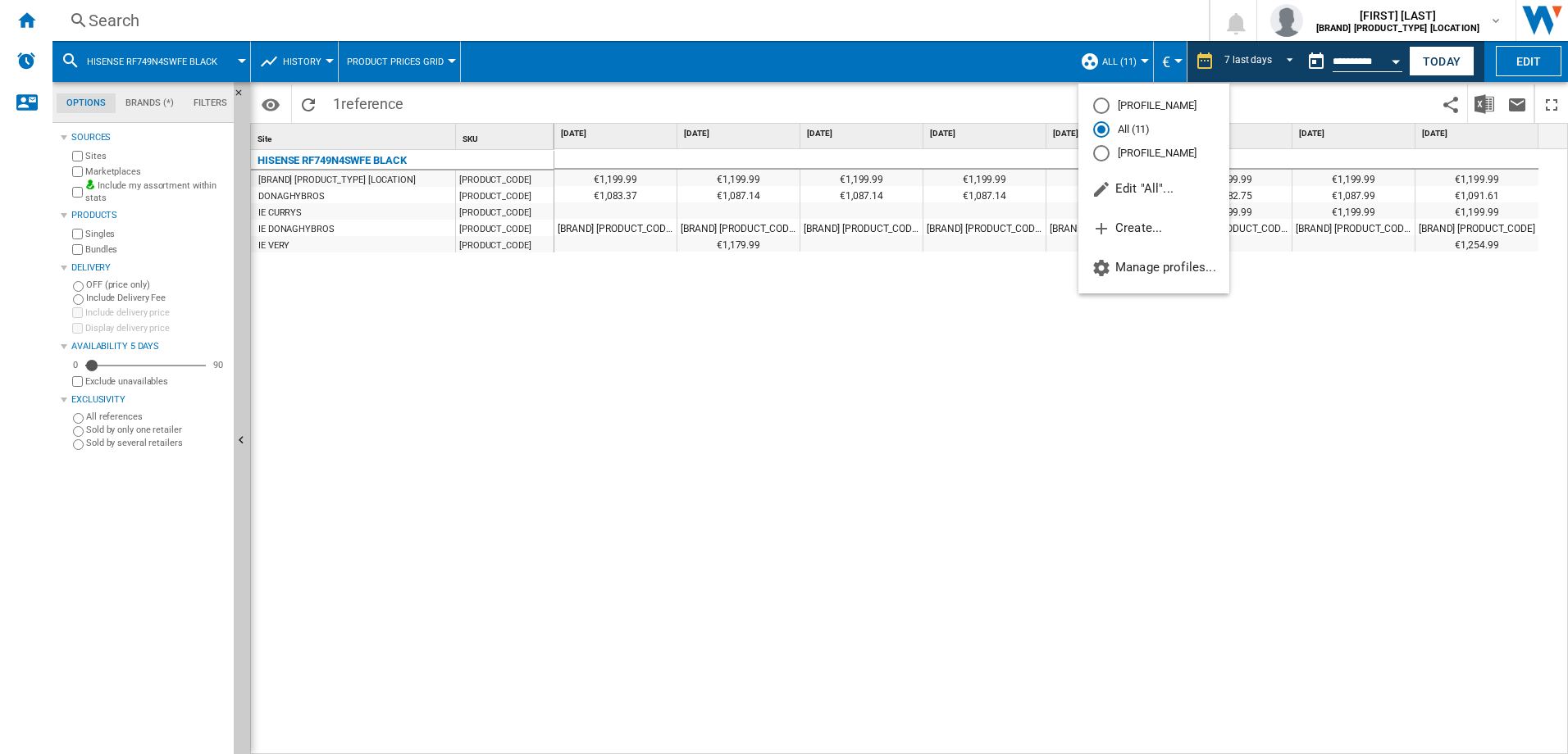 click at bounding box center [784, 377] 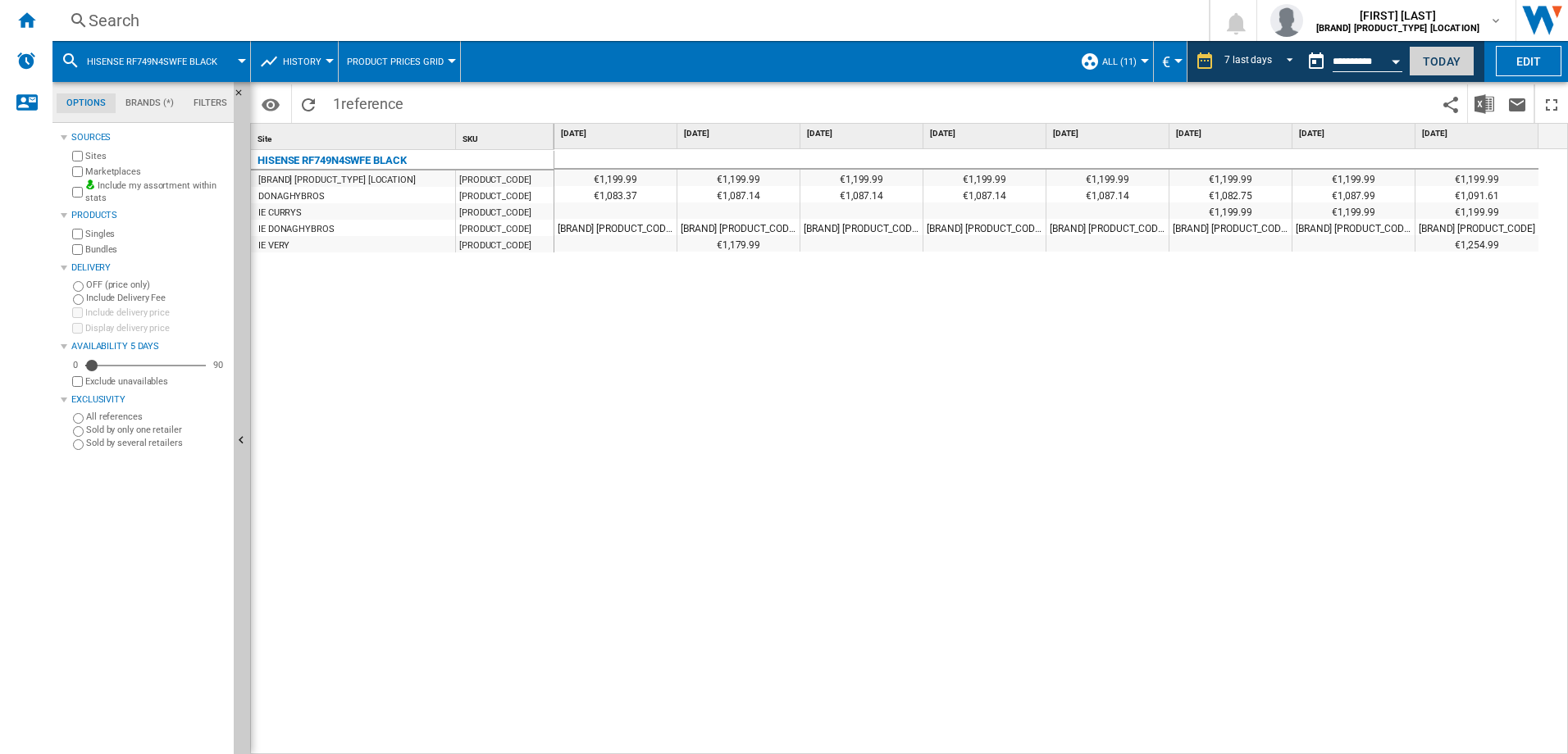 click on "Today" at bounding box center [1442, 61] 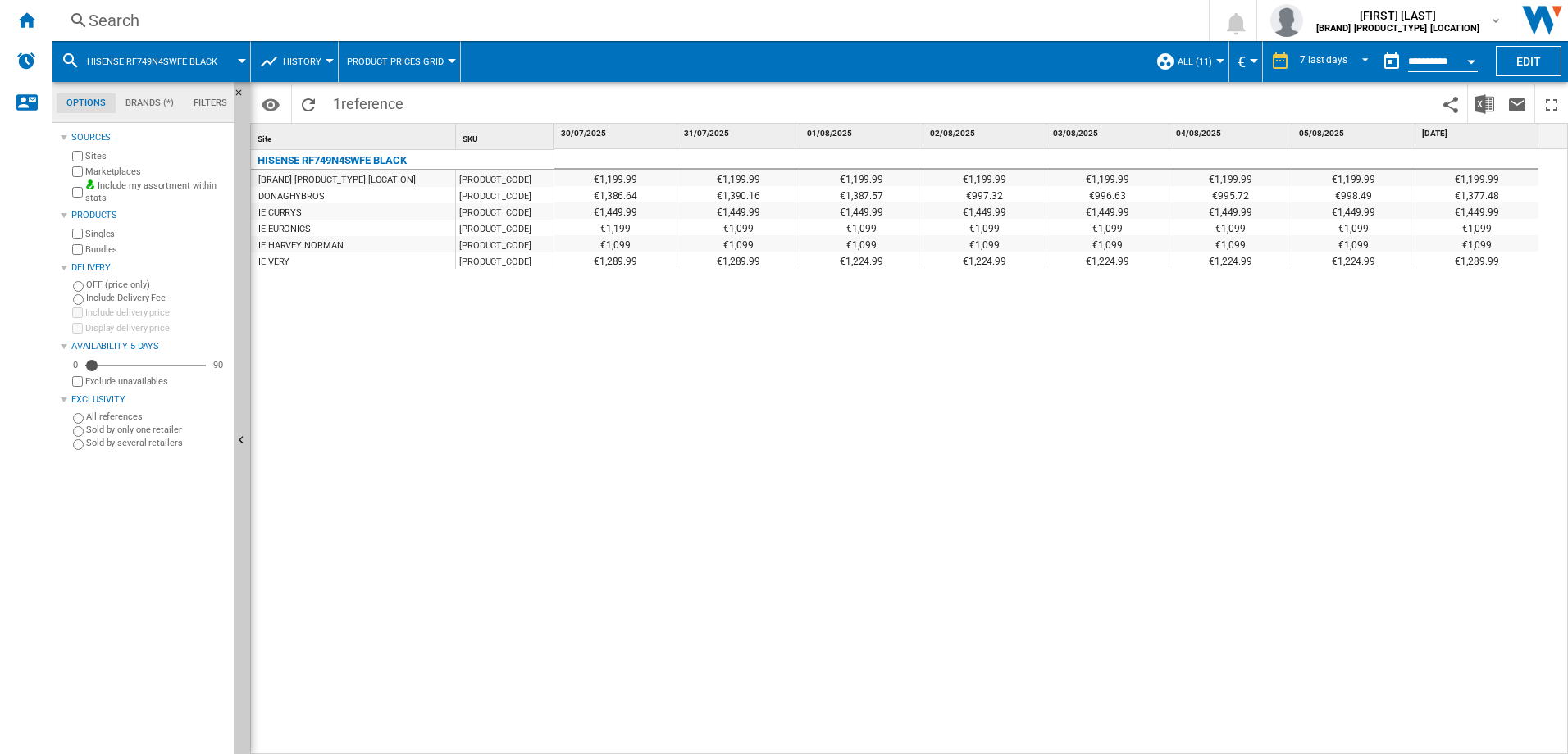 click on "**********" at bounding box center [1443, 64] 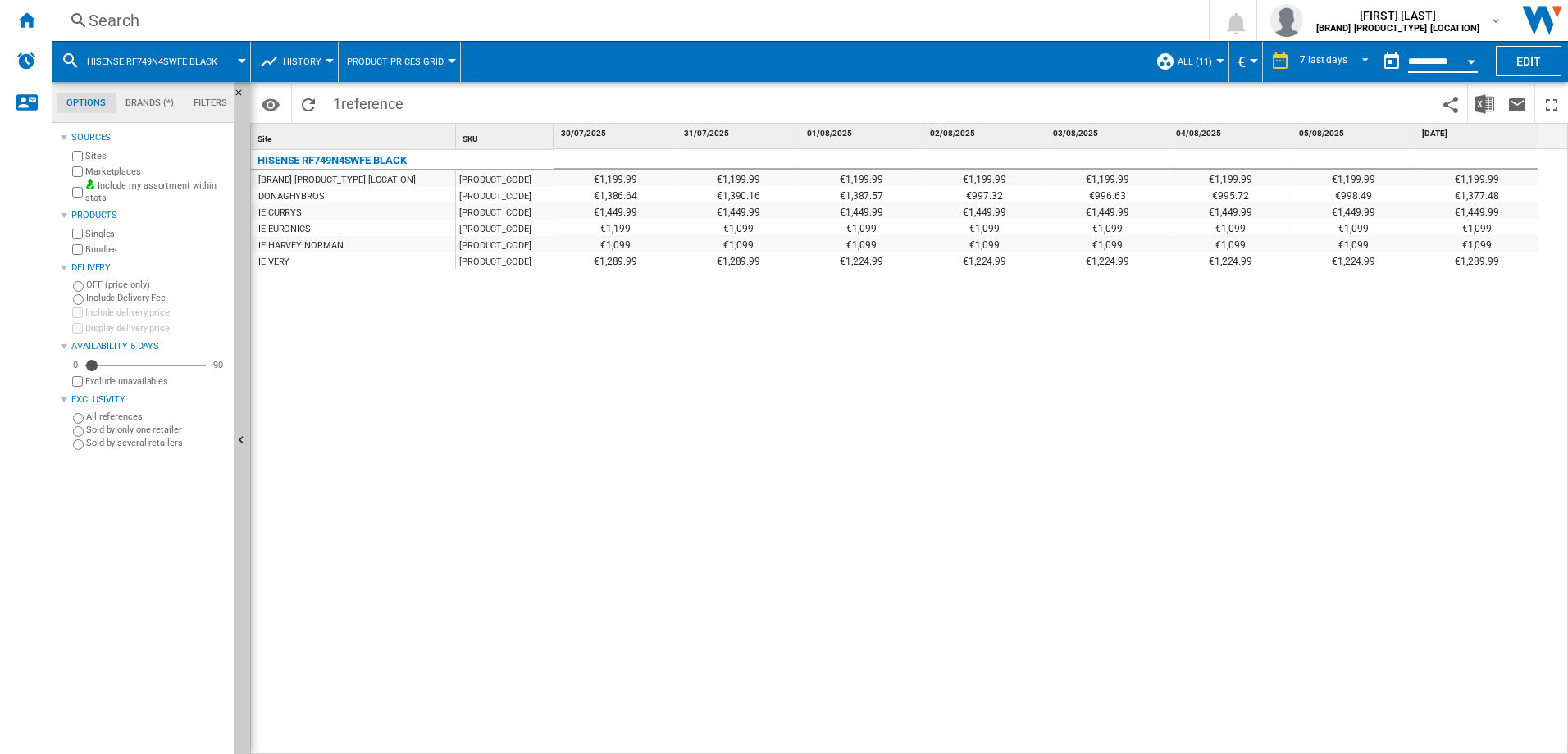 click at bounding box center (1471, 59) 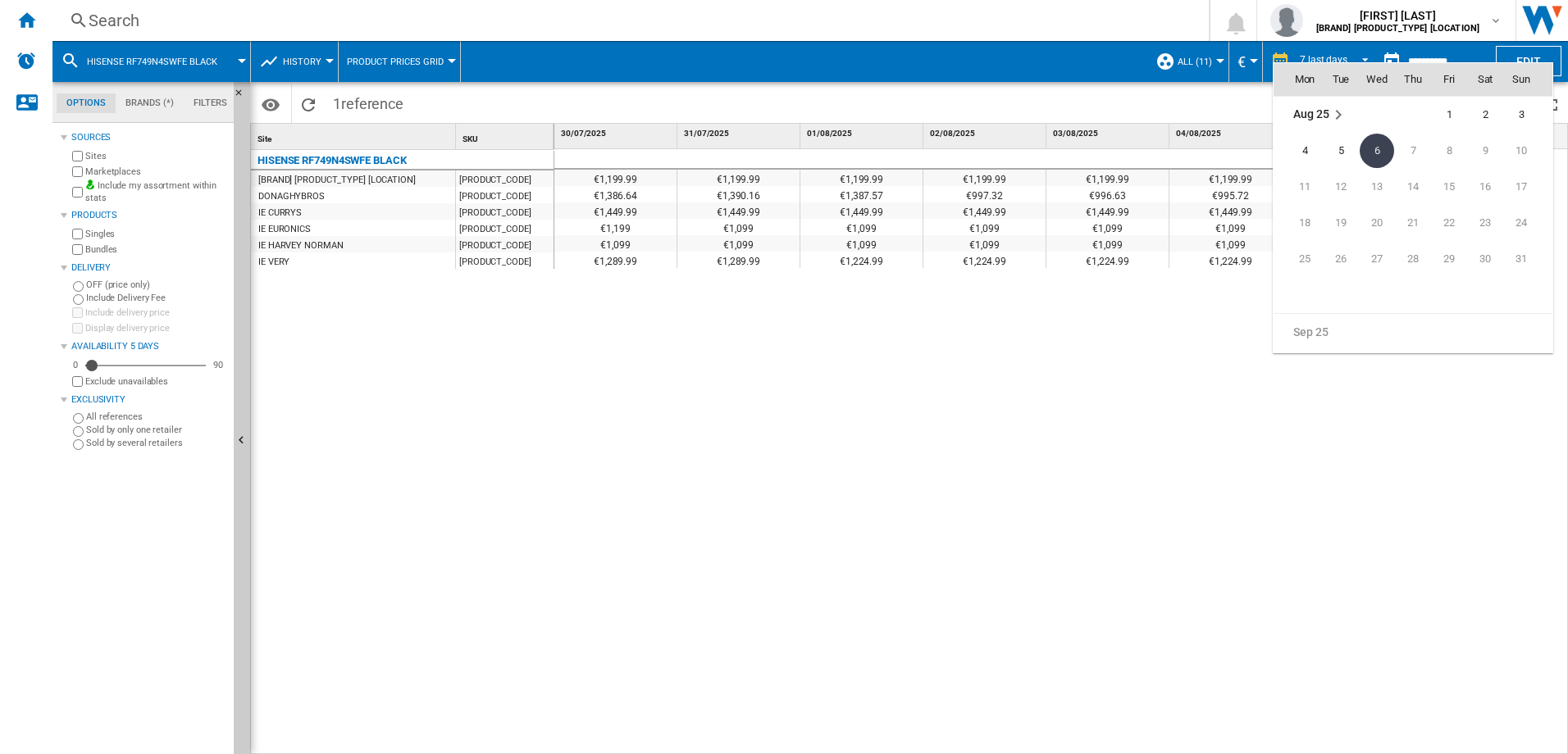 click at bounding box center (784, 377) 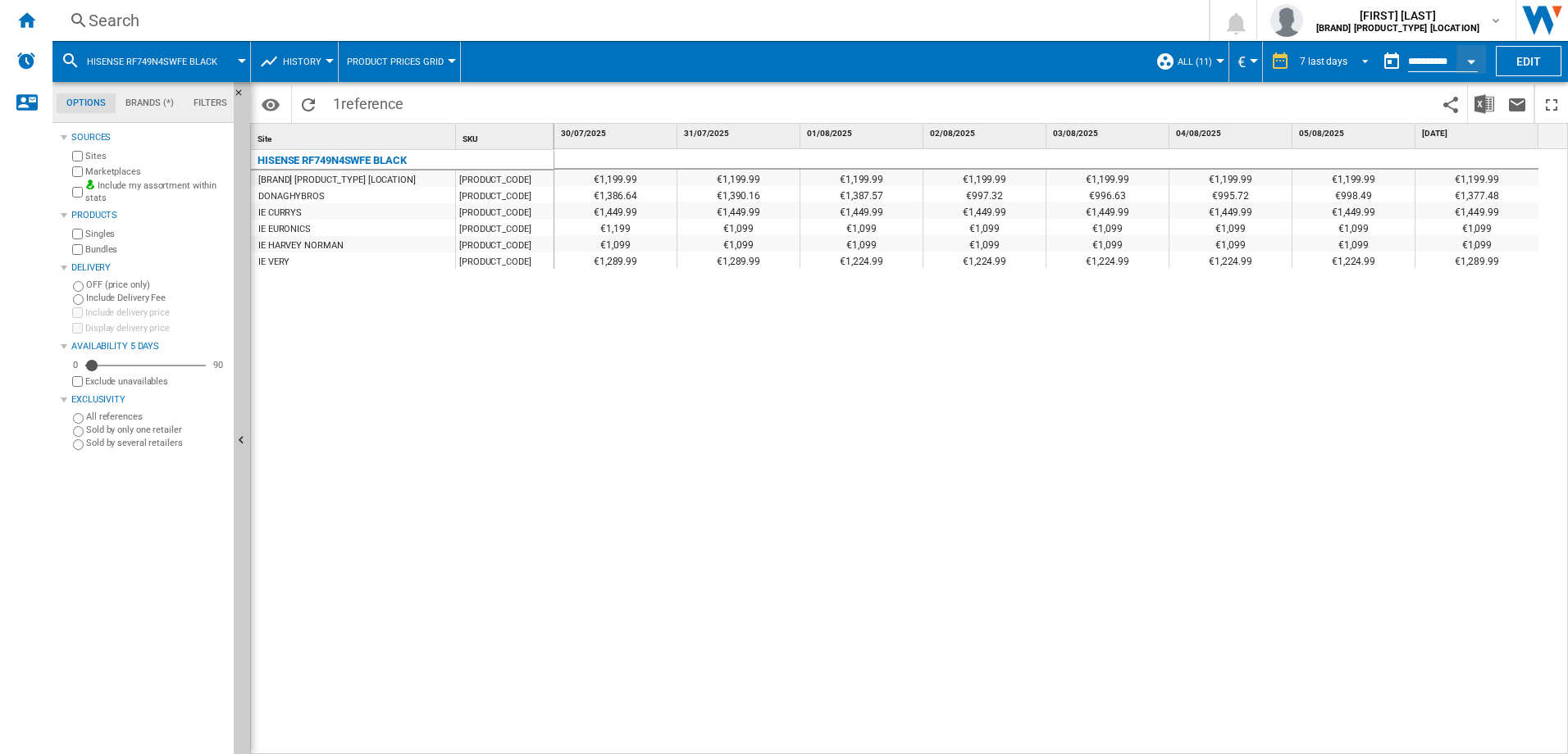 click at bounding box center [1361, 60] 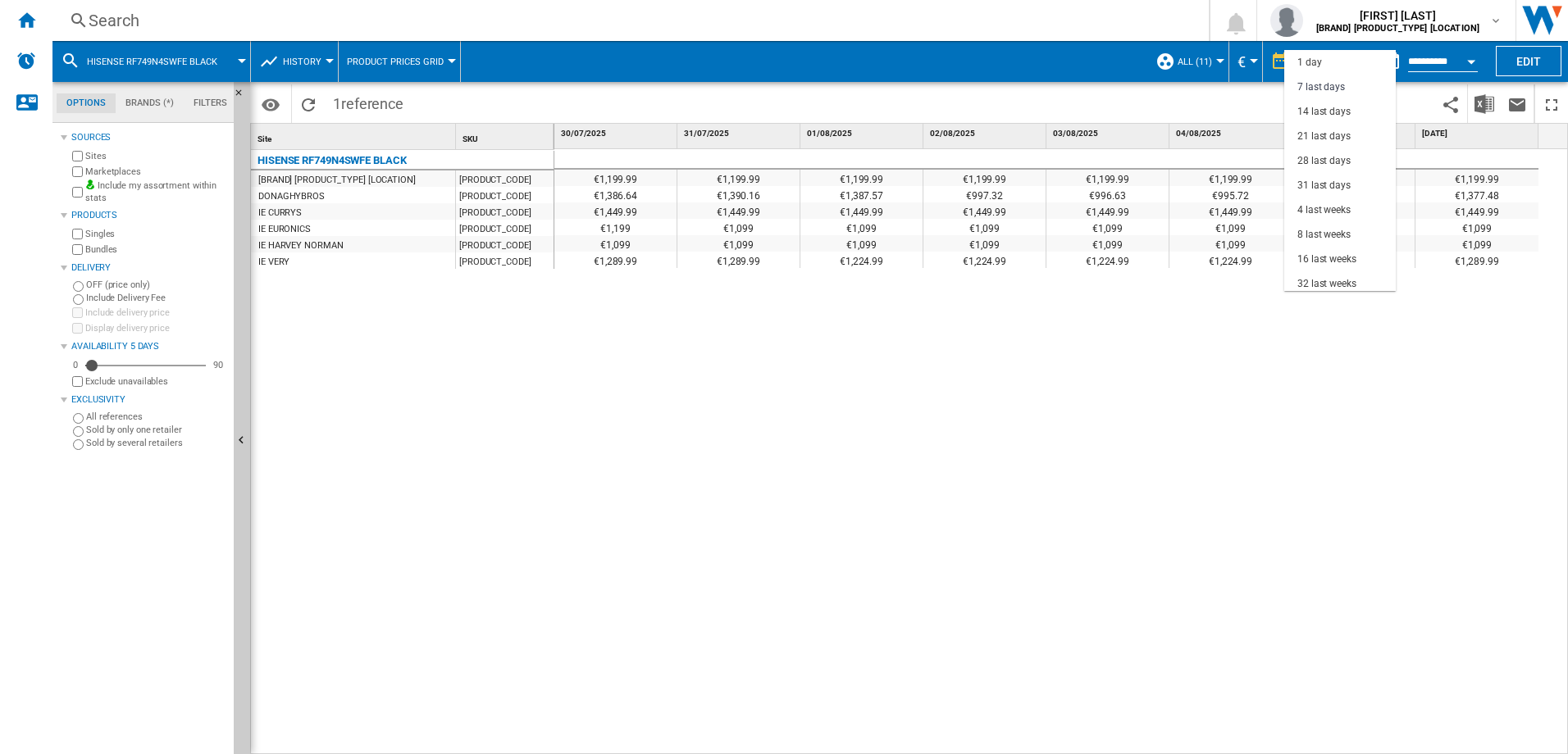 scroll, scrollTop: 25, scrollLeft: 0, axis: vertical 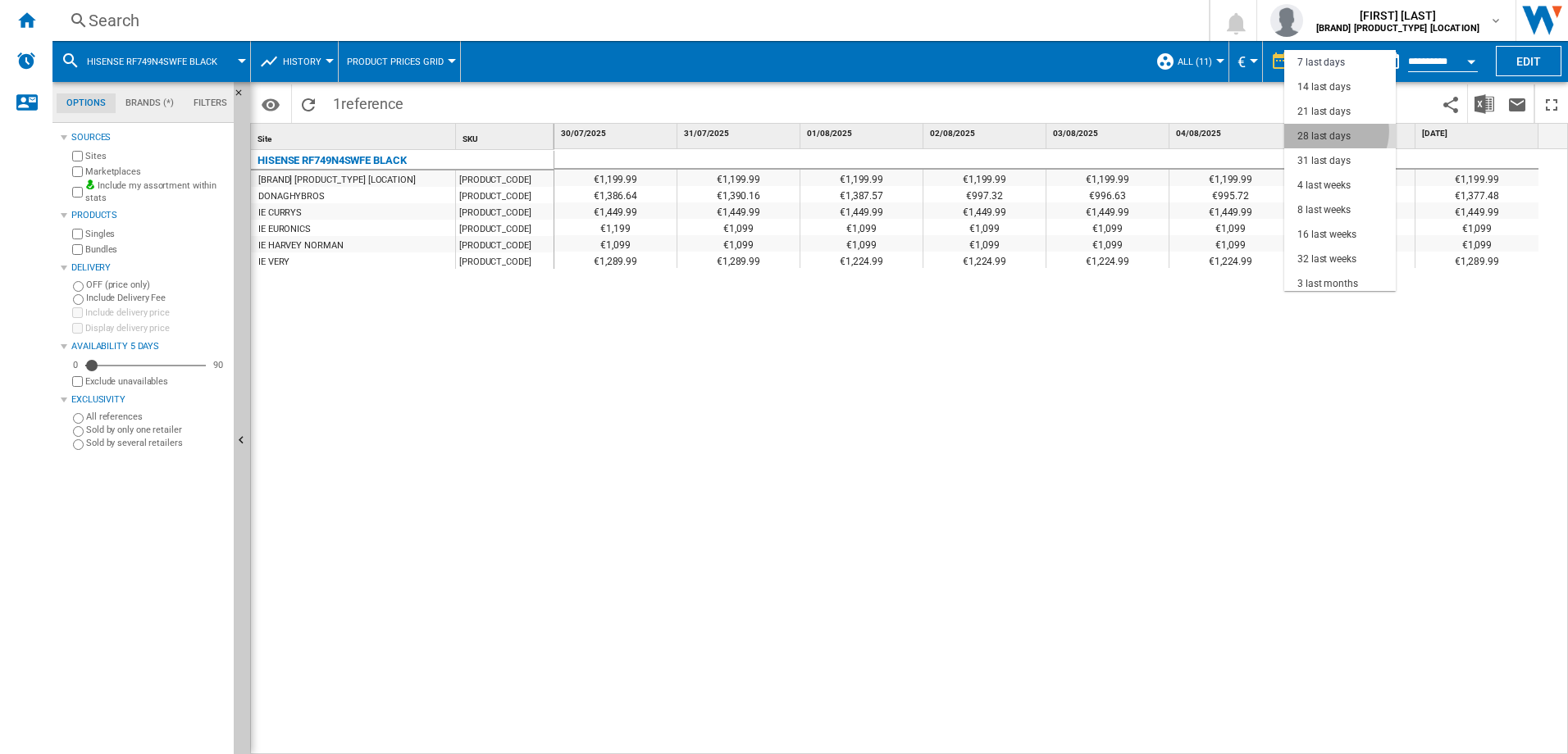 click on "28 last days" at bounding box center (1324, 136) 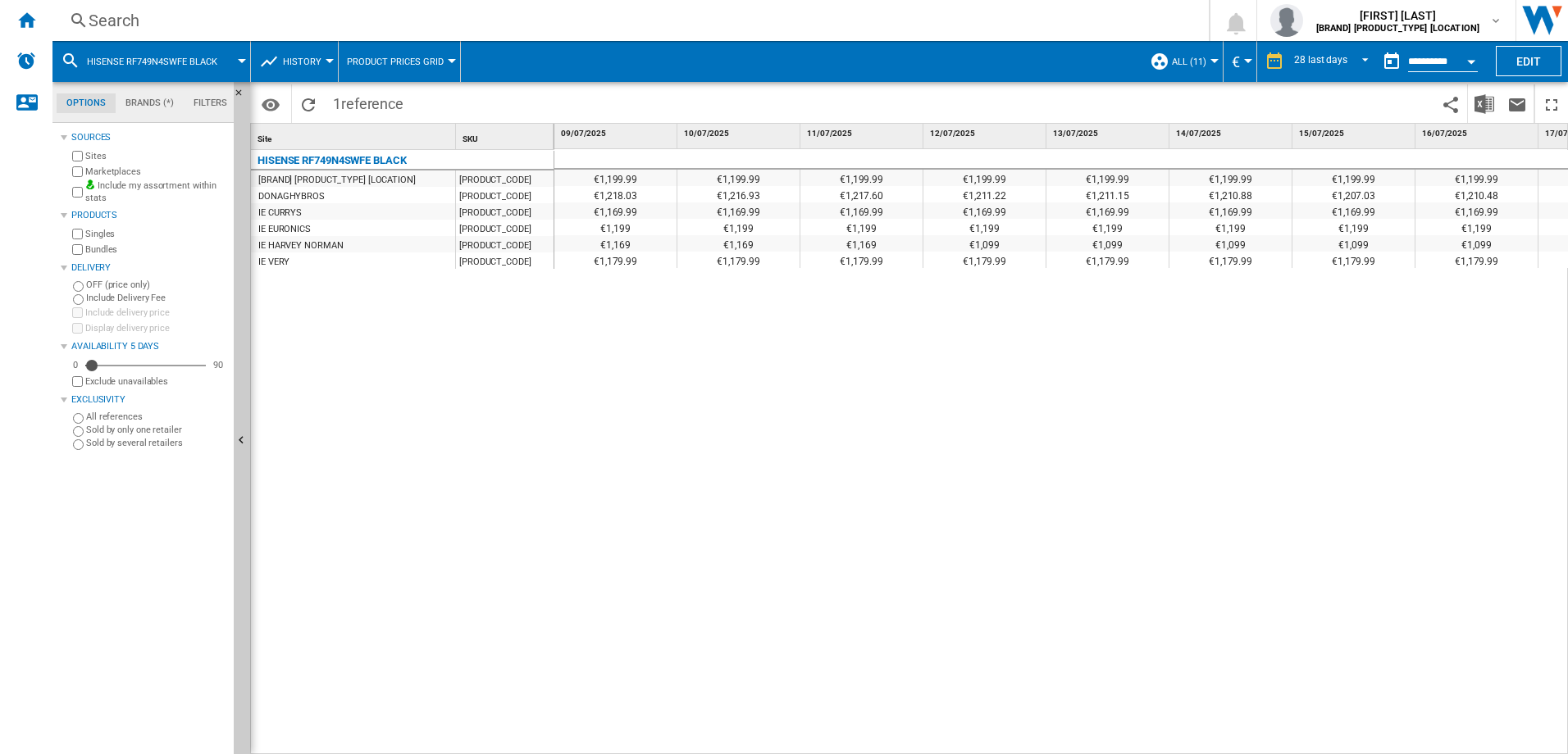 scroll, scrollTop: 0, scrollLeft: 504, axis: horizontal 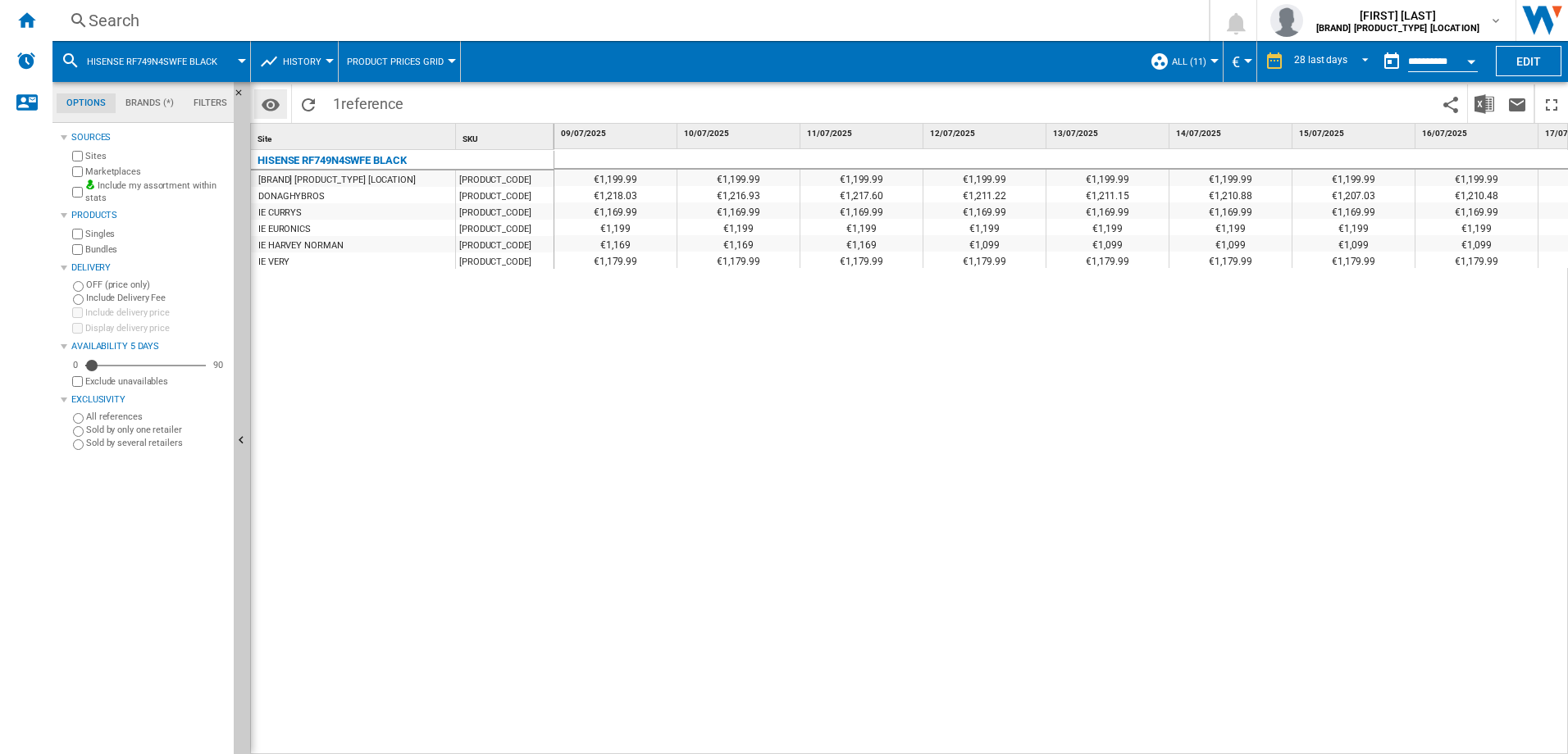click at bounding box center (271, 105) 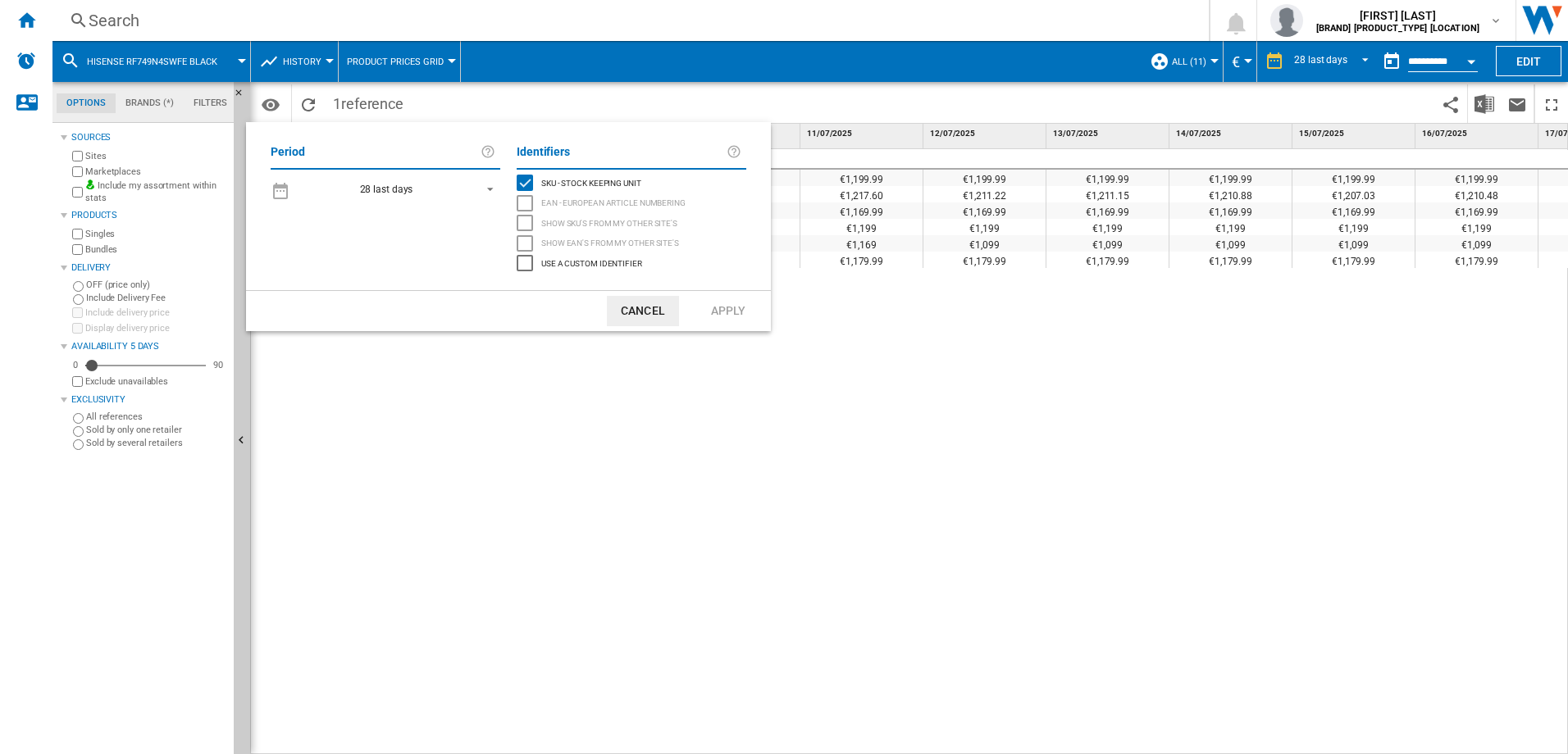 click on "Period
[NUMBER] last days
1 day 7 last days 14 last days 21 last days 28 last days 31 last days 4 last weeks 8 last weeks 16 last weeks 32 last weeks 3 last months 6 last months 12 last months 18 last months" at bounding box center (385, 206) 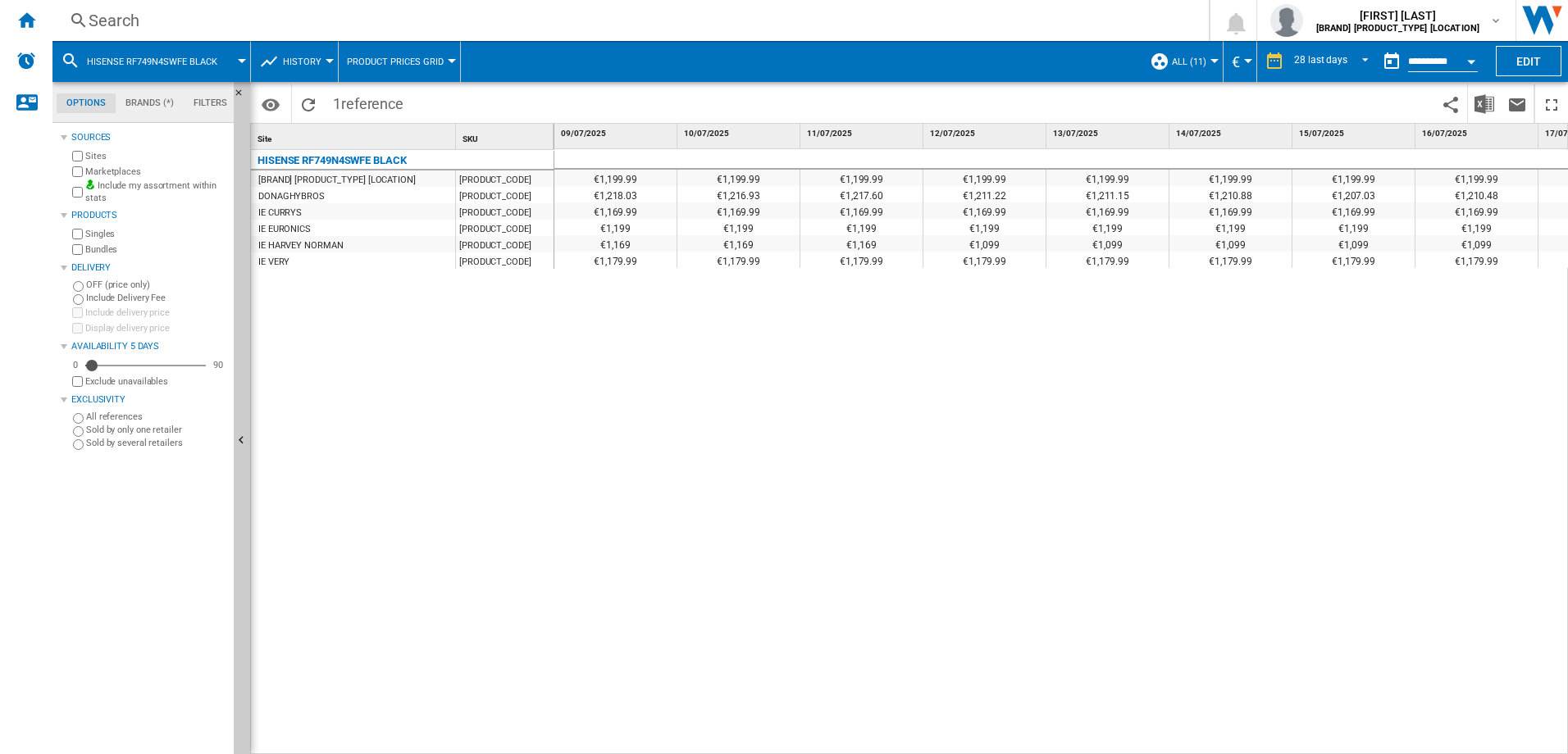 click on "History" at bounding box center (302, 61) 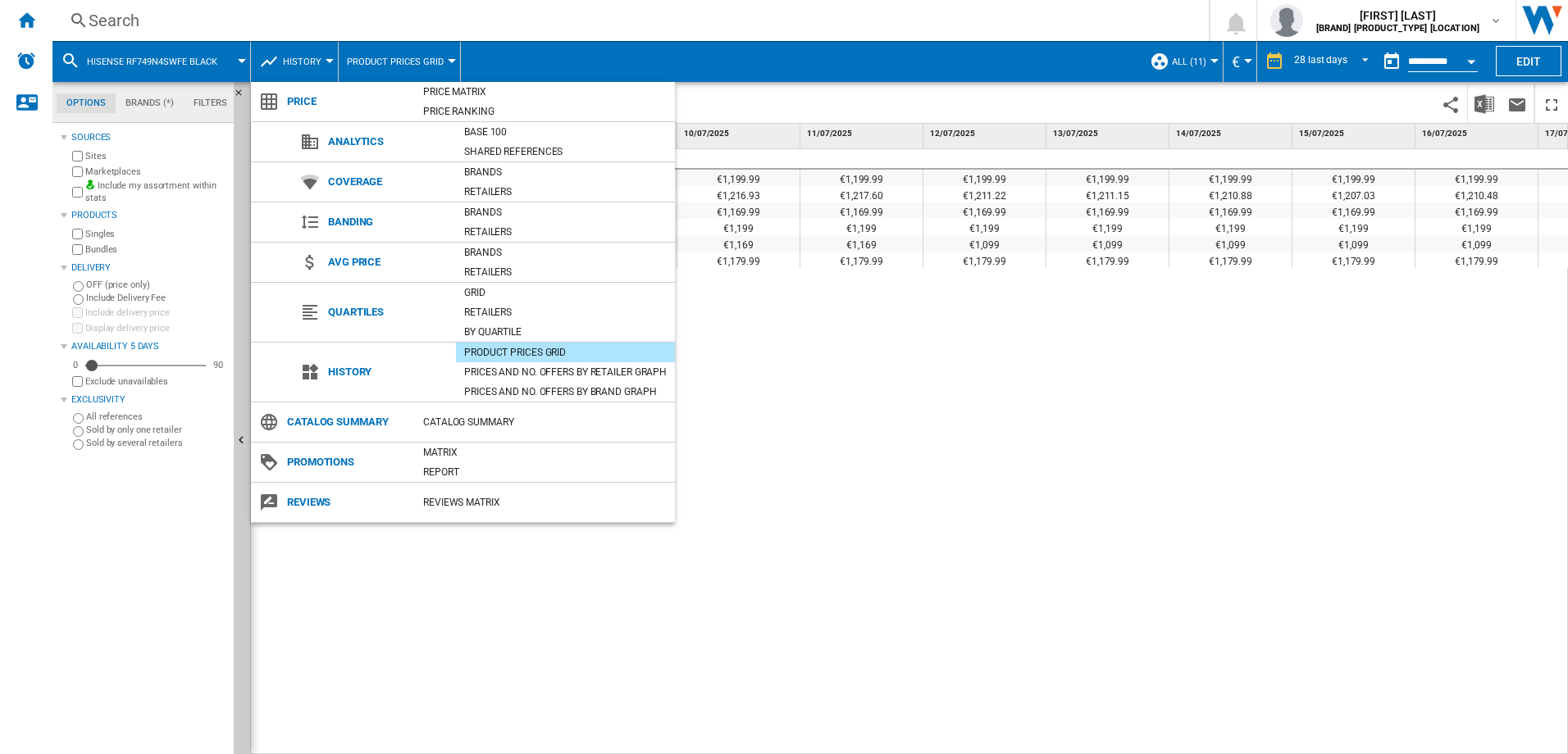 click at bounding box center (784, 377) 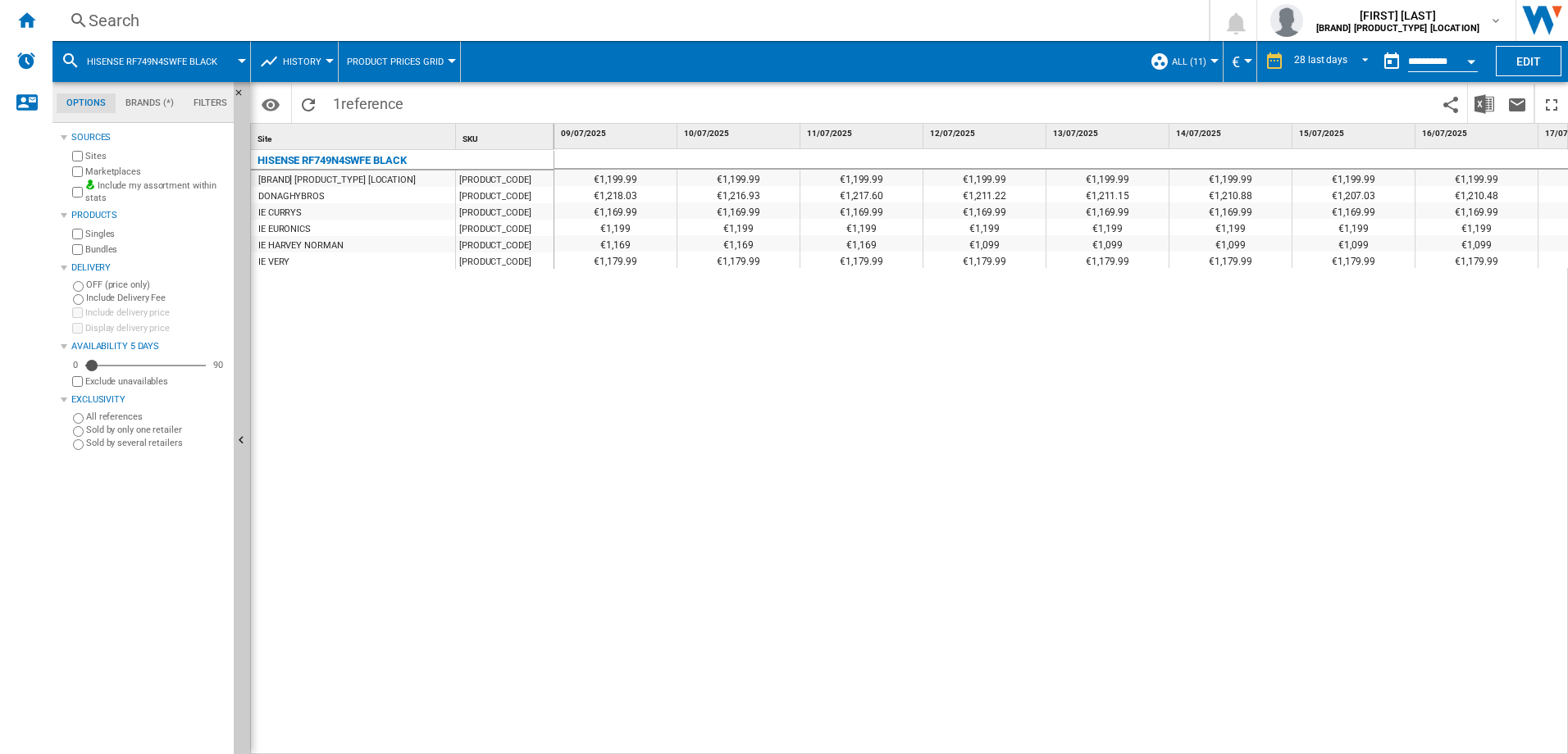 click at bounding box center (784, 377) 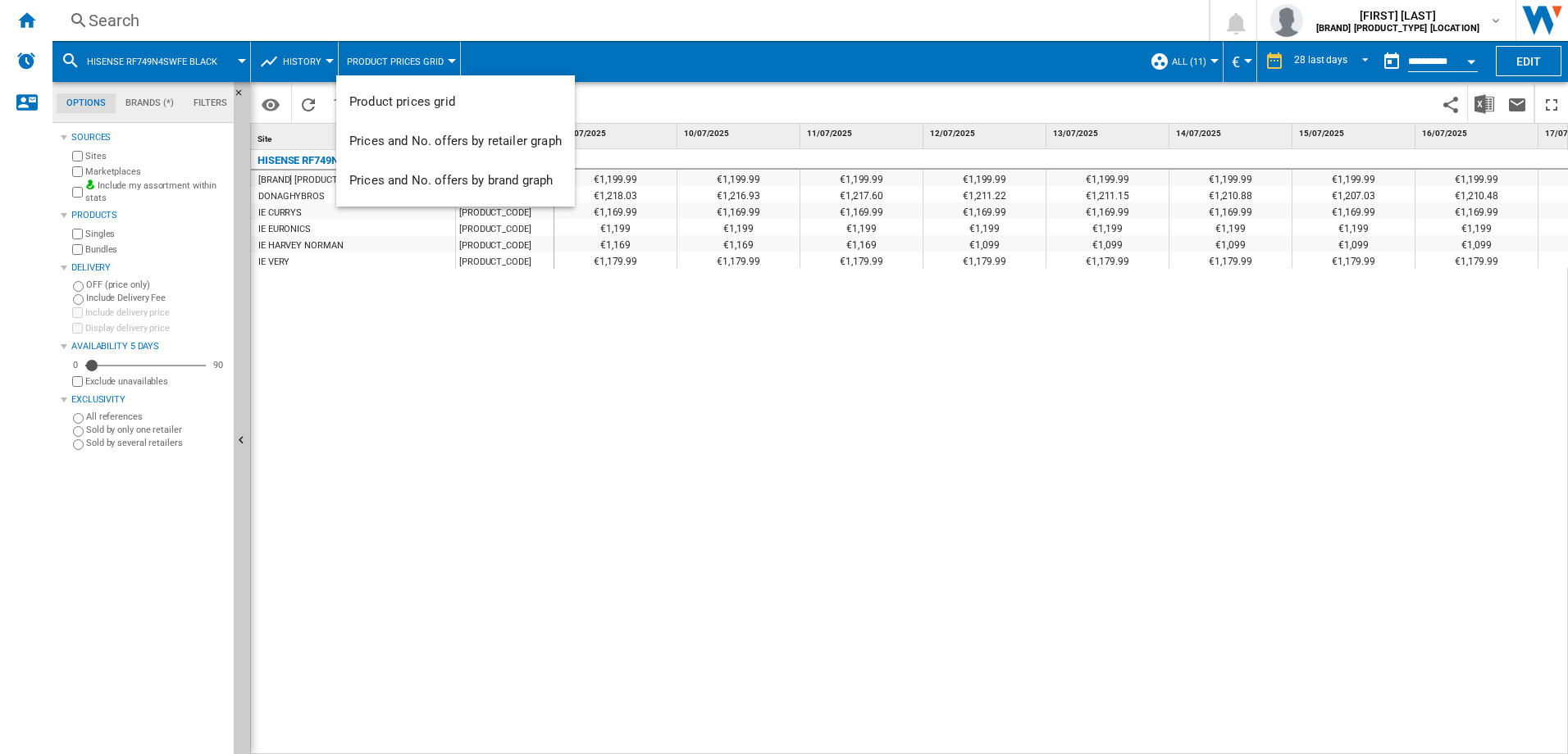 click at bounding box center [784, 377] 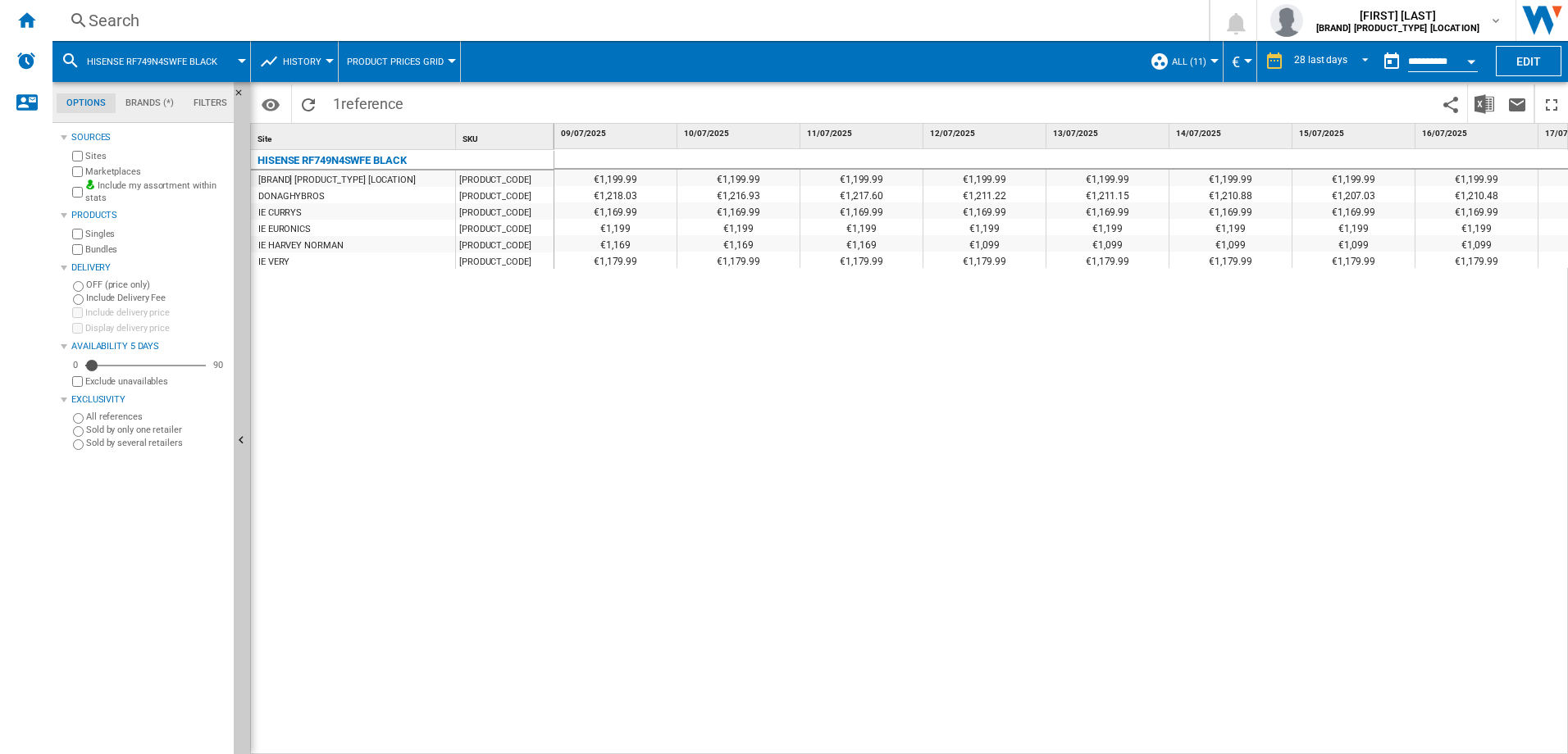 click on "Product prices grid" at bounding box center (395, 61) 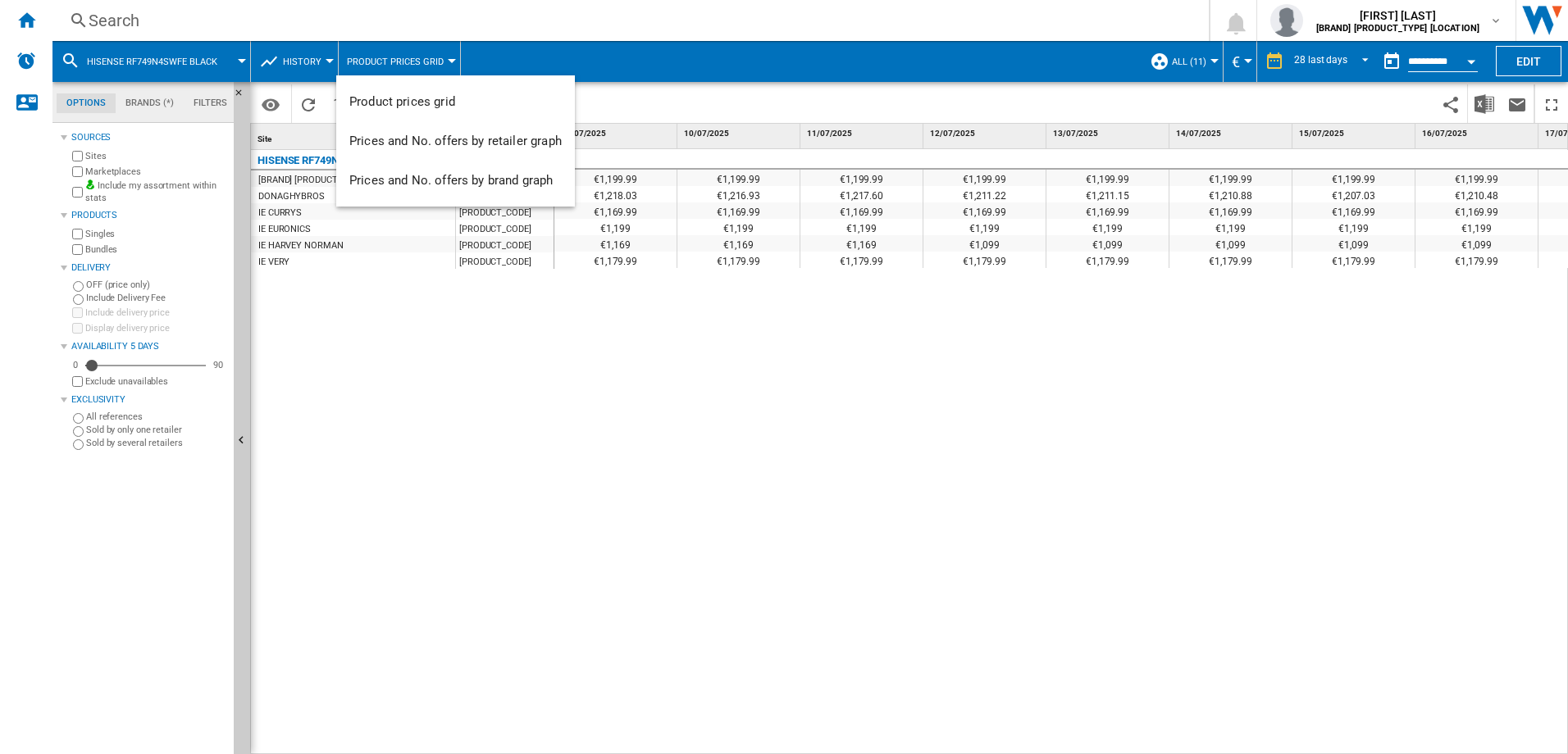 click at bounding box center (784, 377) 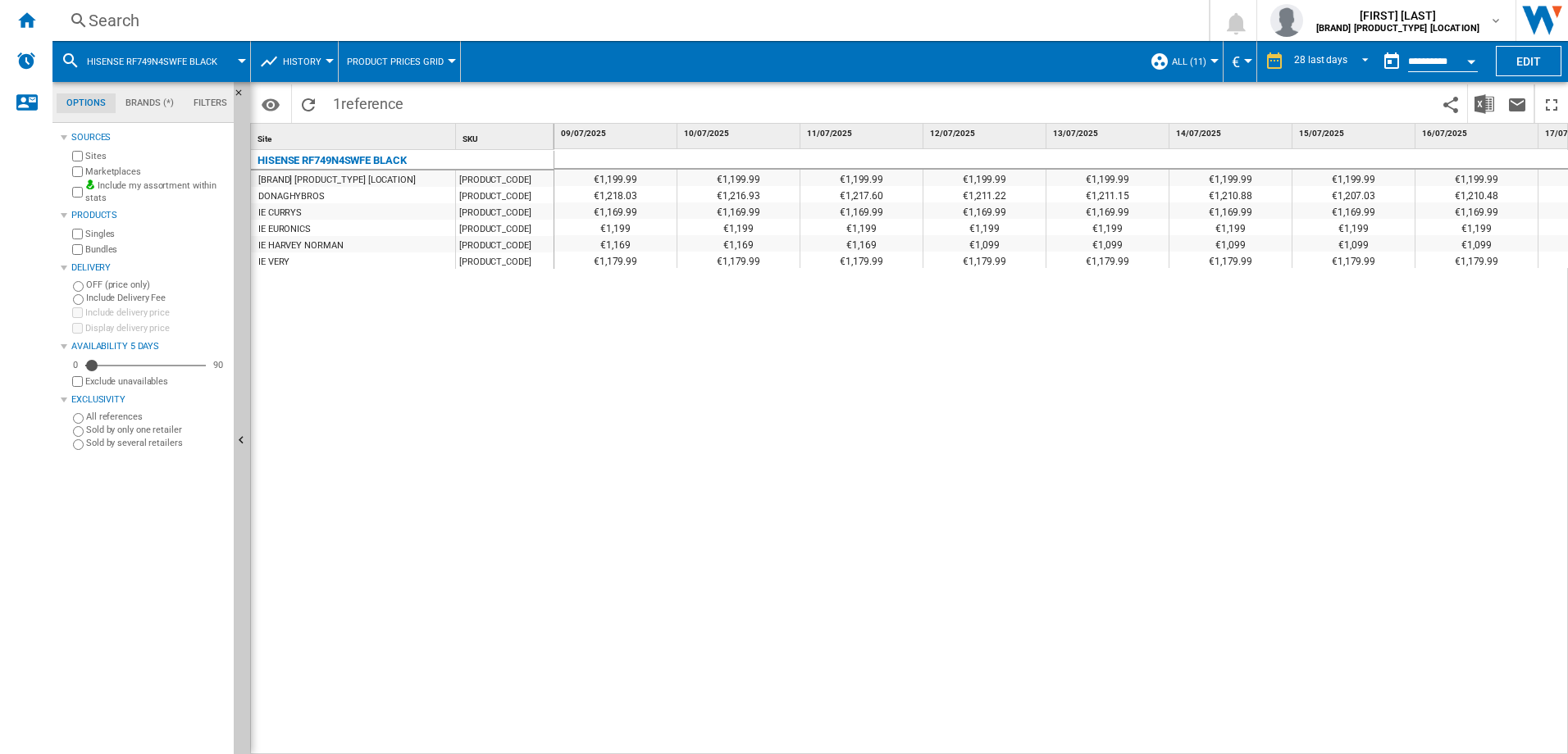 click at bounding box center [330, 61] 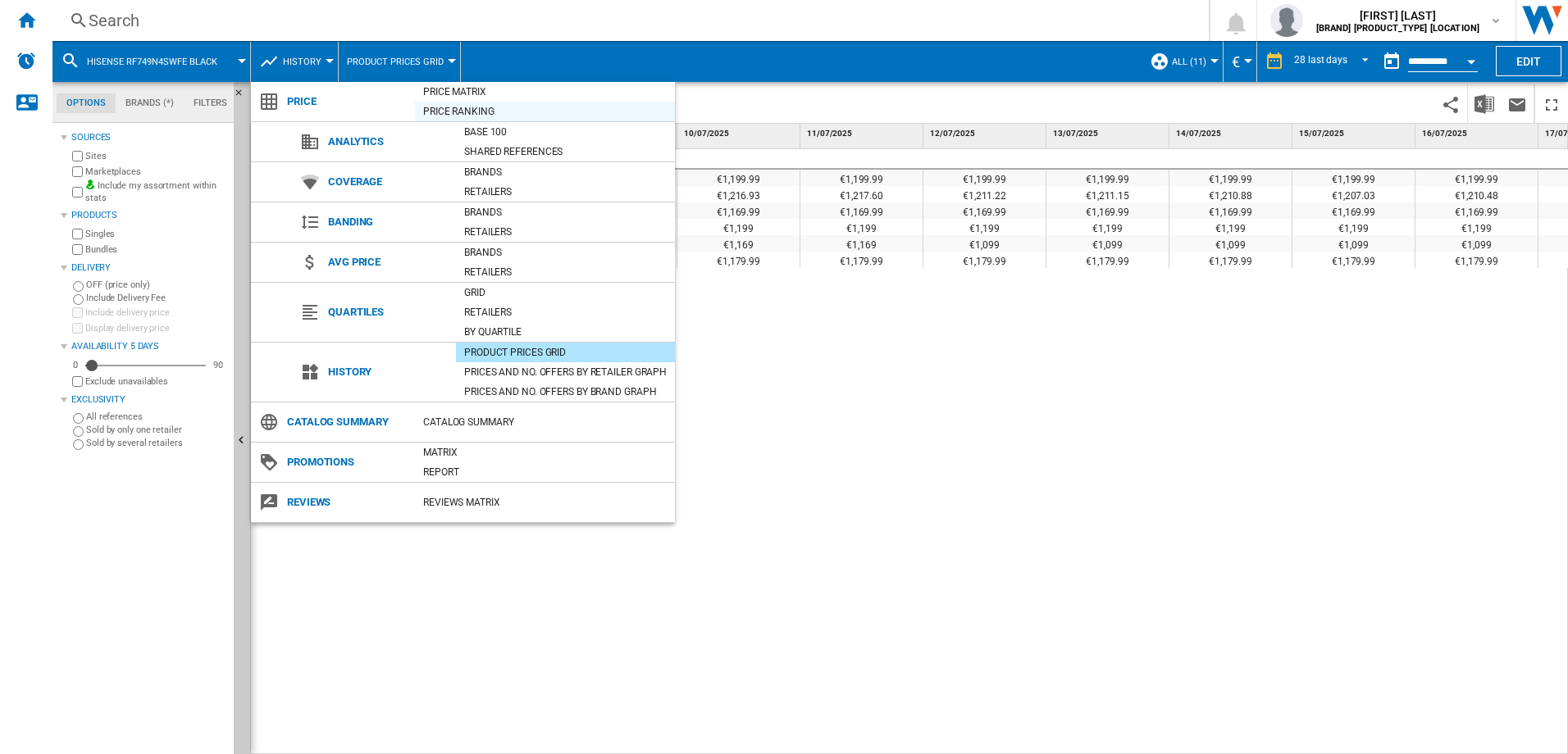 click on "Price Ranking" at bounding box center (545, 111) 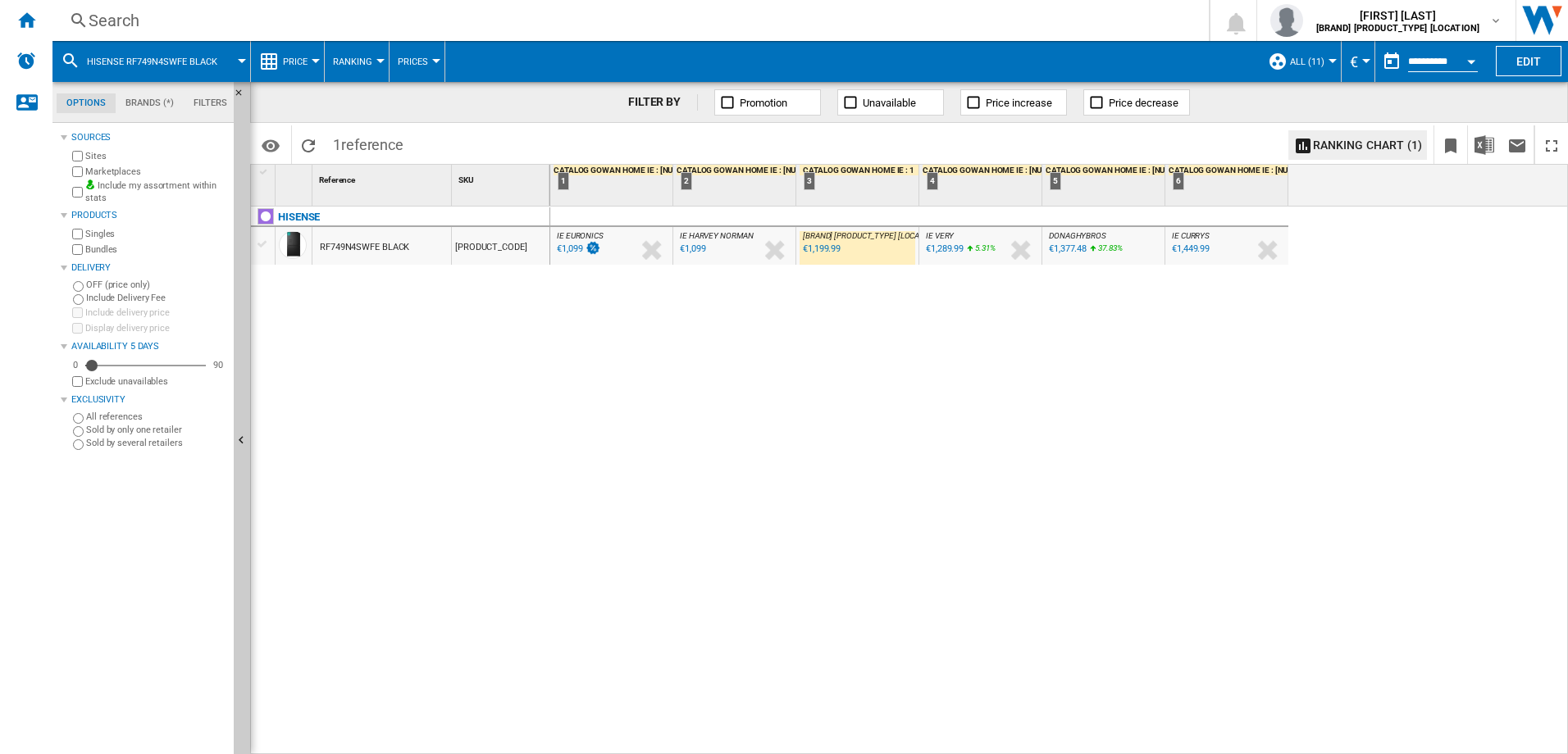 click on "Ranking" at bounding box center (353, 61) 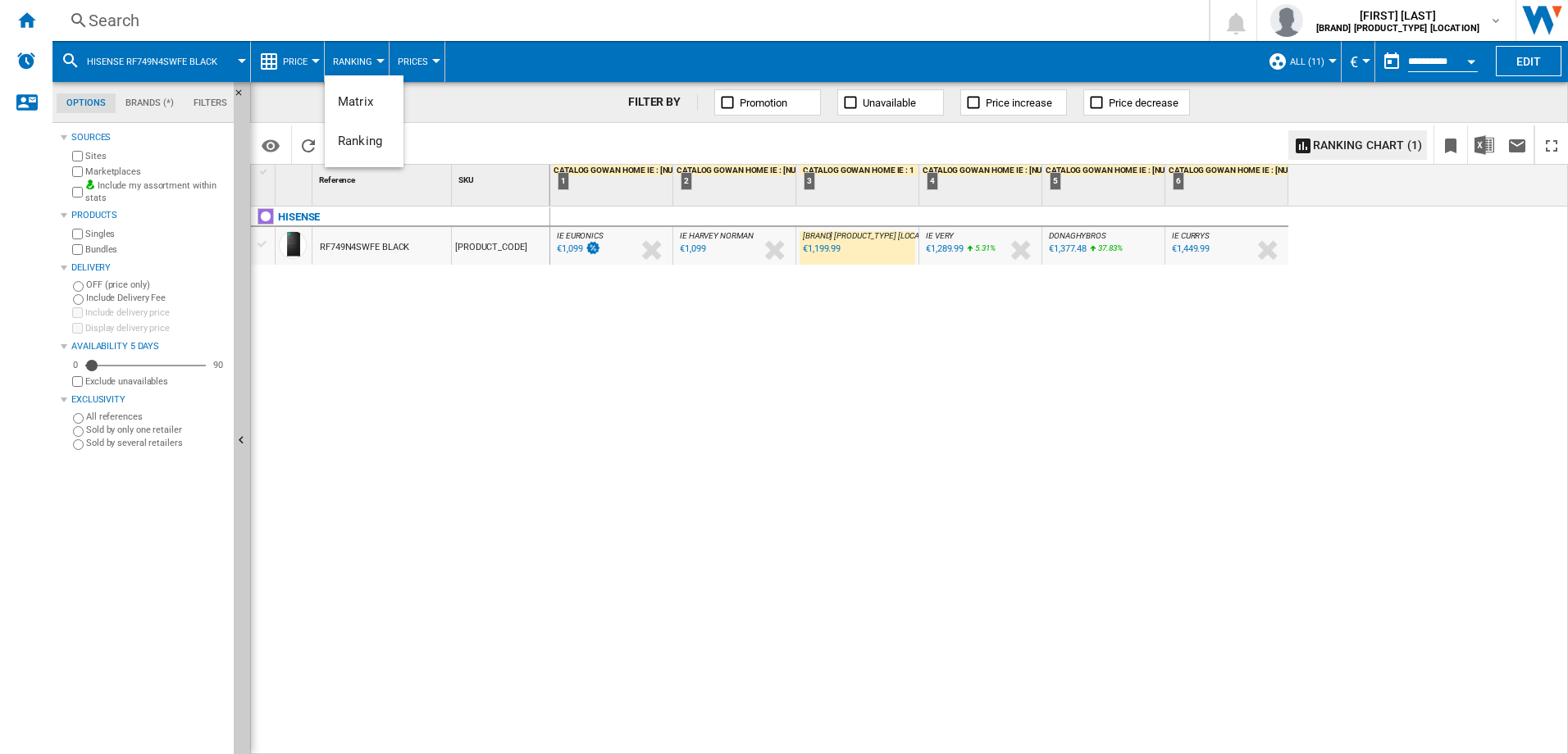 click at bounding box center (784, 377) 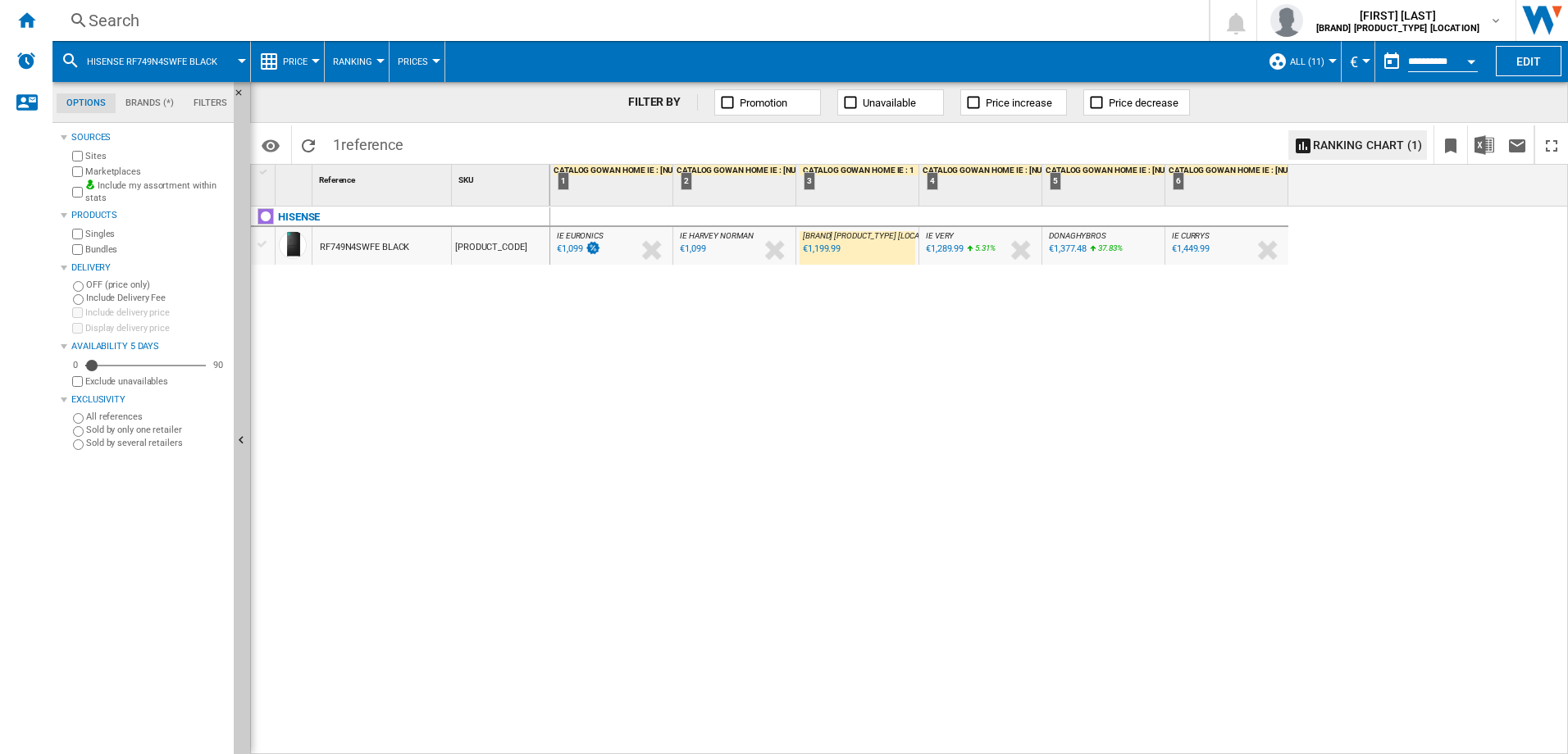 click on "Price" at bounding box center (299, 61) 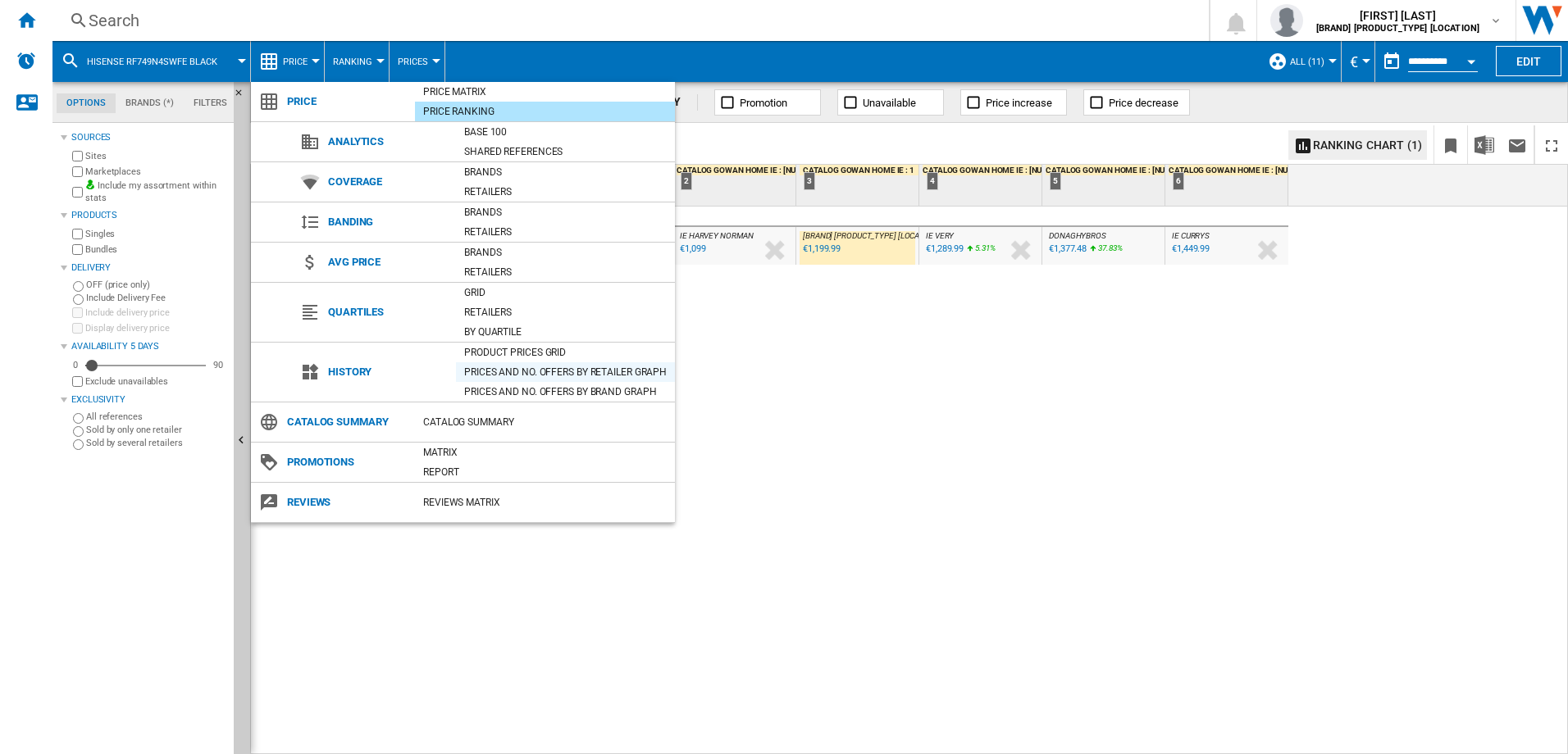 click on "Prices and No. offers by retailer graph" at bounding box center [565, 372] 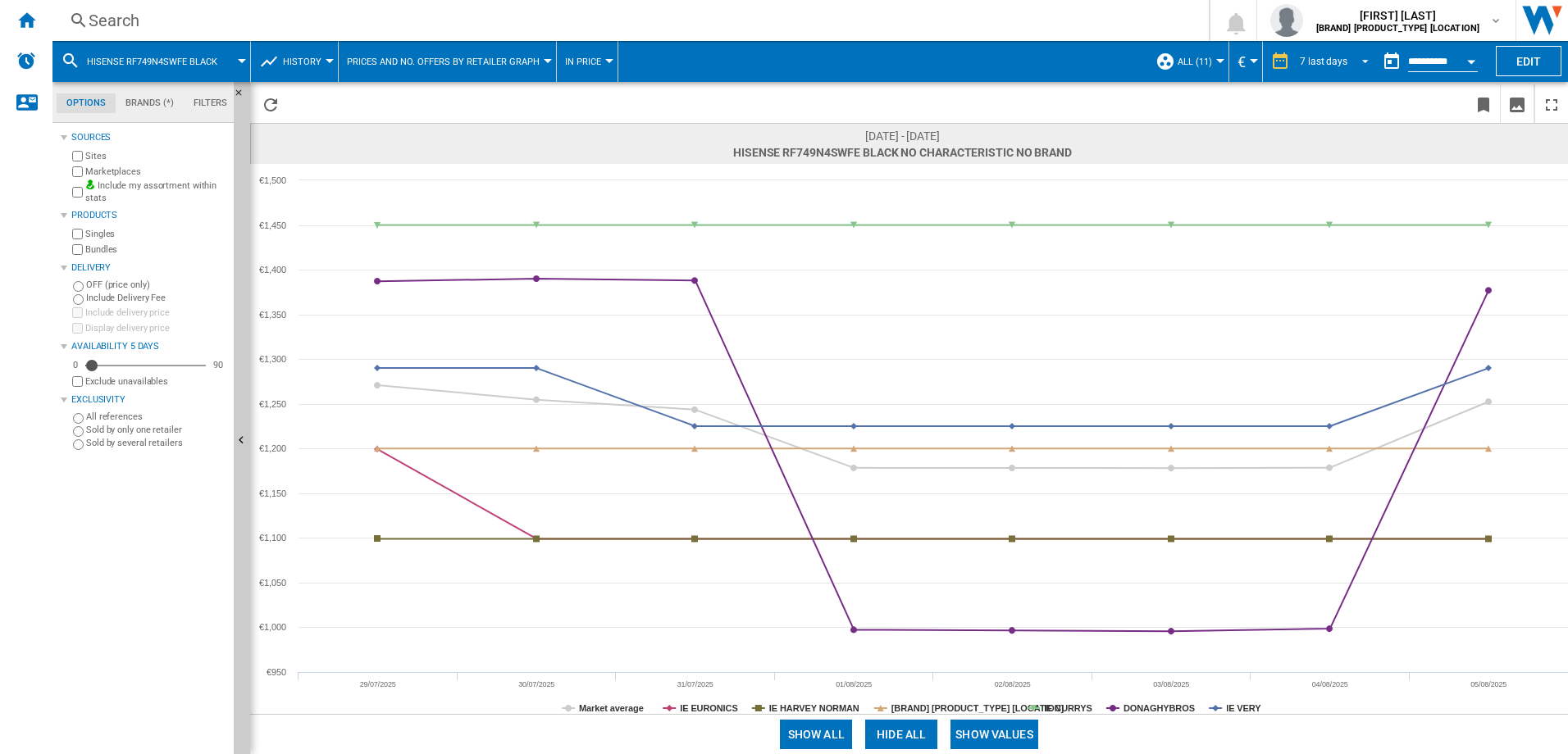 click on "7 last days" at bounding box center (1324, 61) 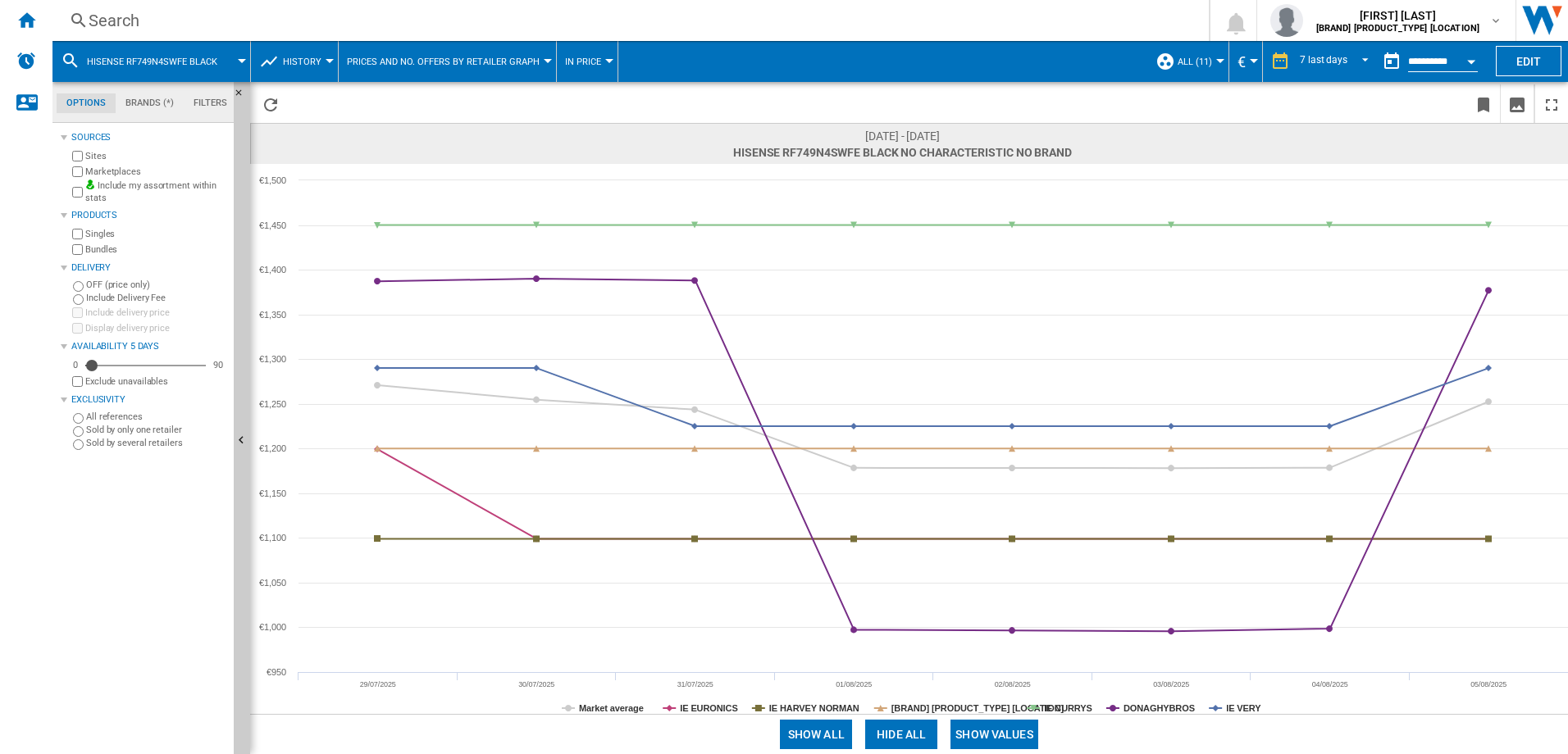 scroll, scrollTop: 25, scrollLeft: 0, axis: vertical 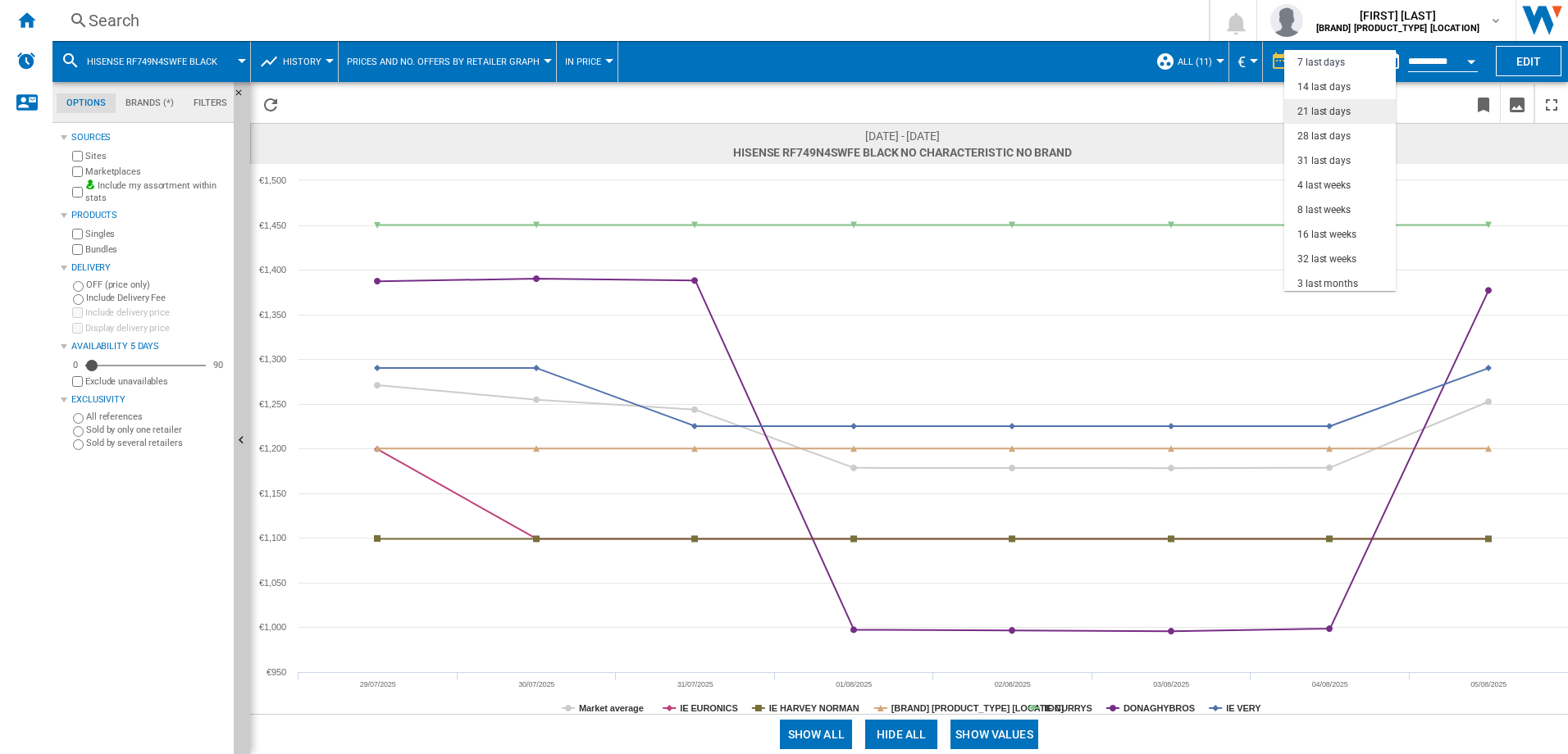 click on "21 last days" at bounding box center [1324, 111] 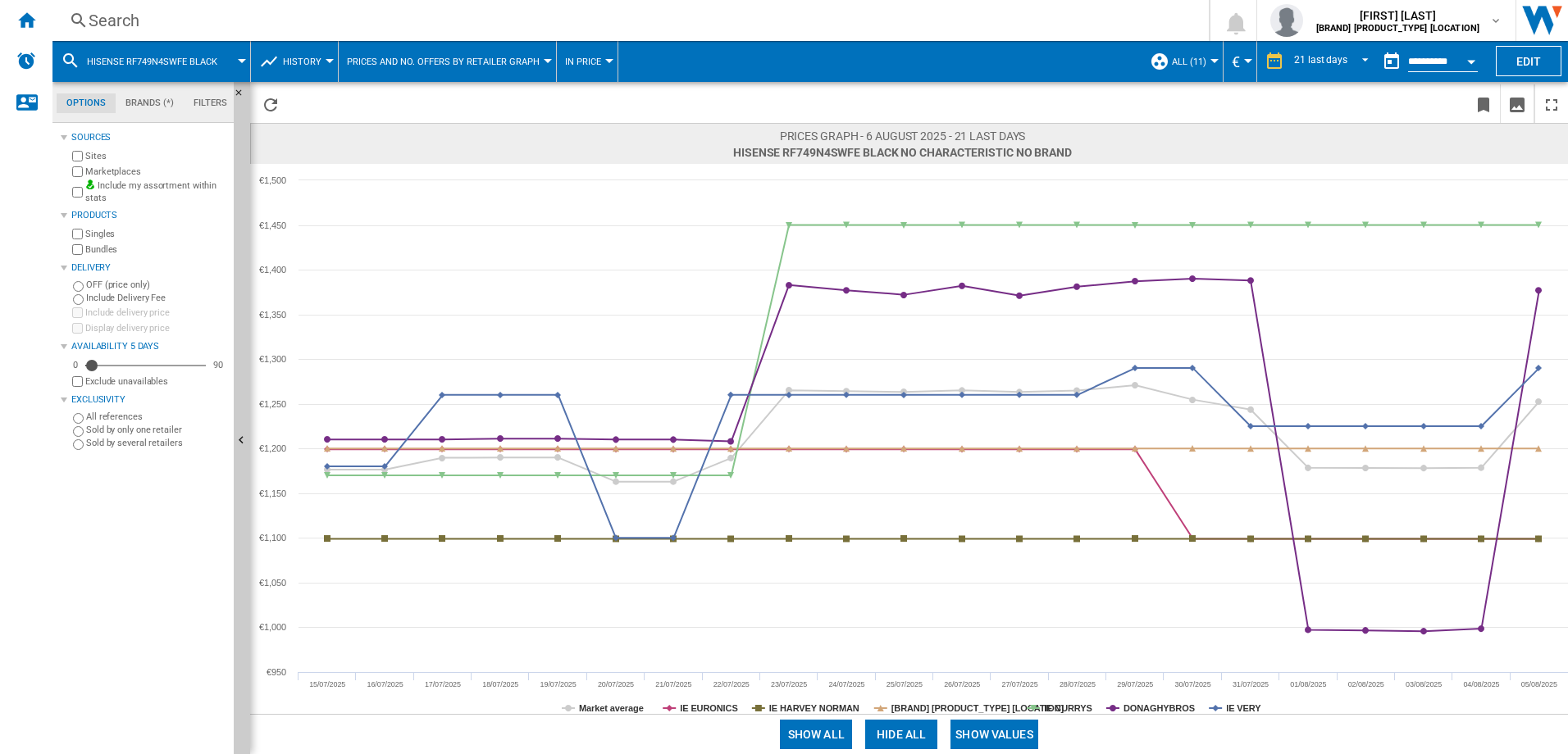 click on "Prices and No. offers by retailer graph" at bounding box center [447, 61] 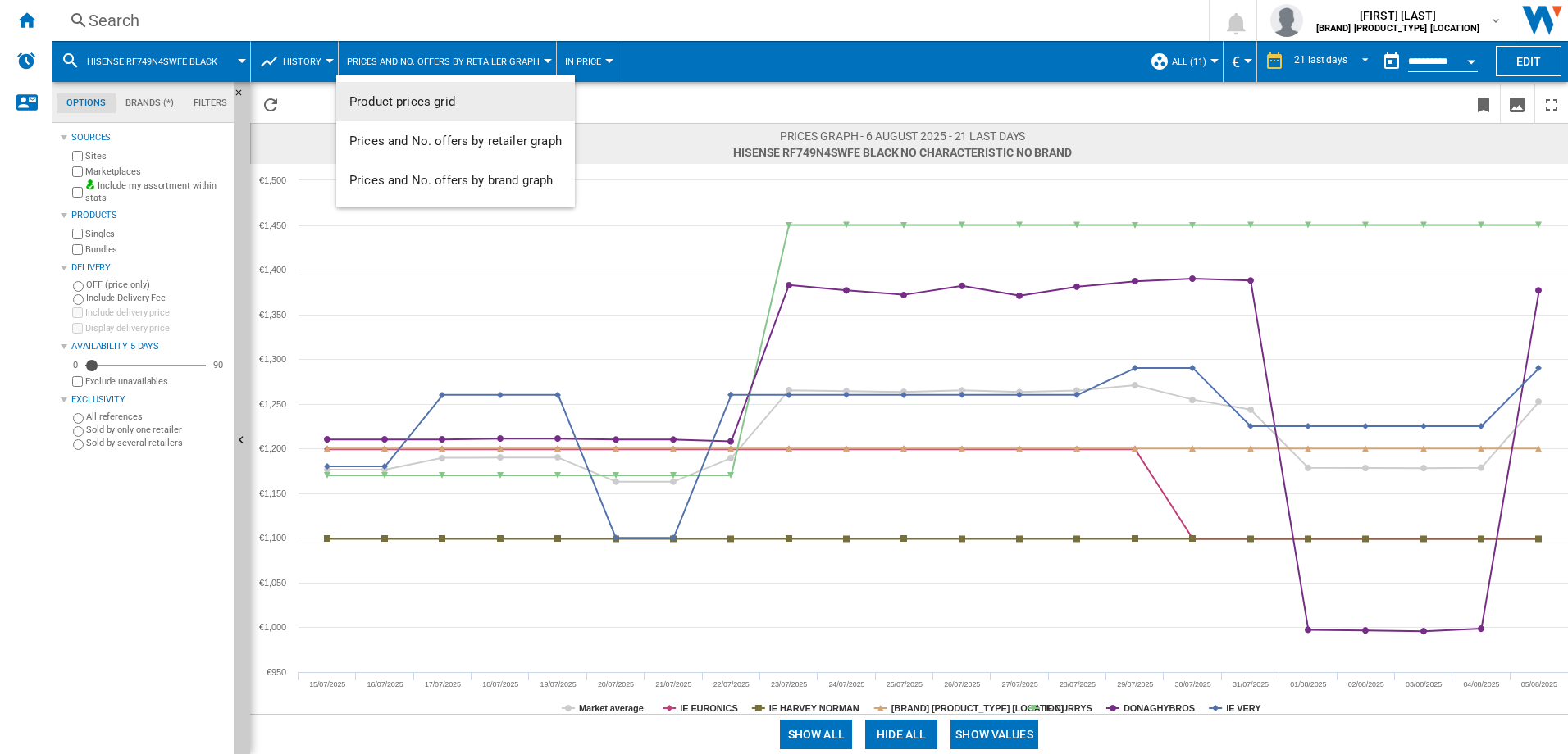 click at bounding box center (784, 377) 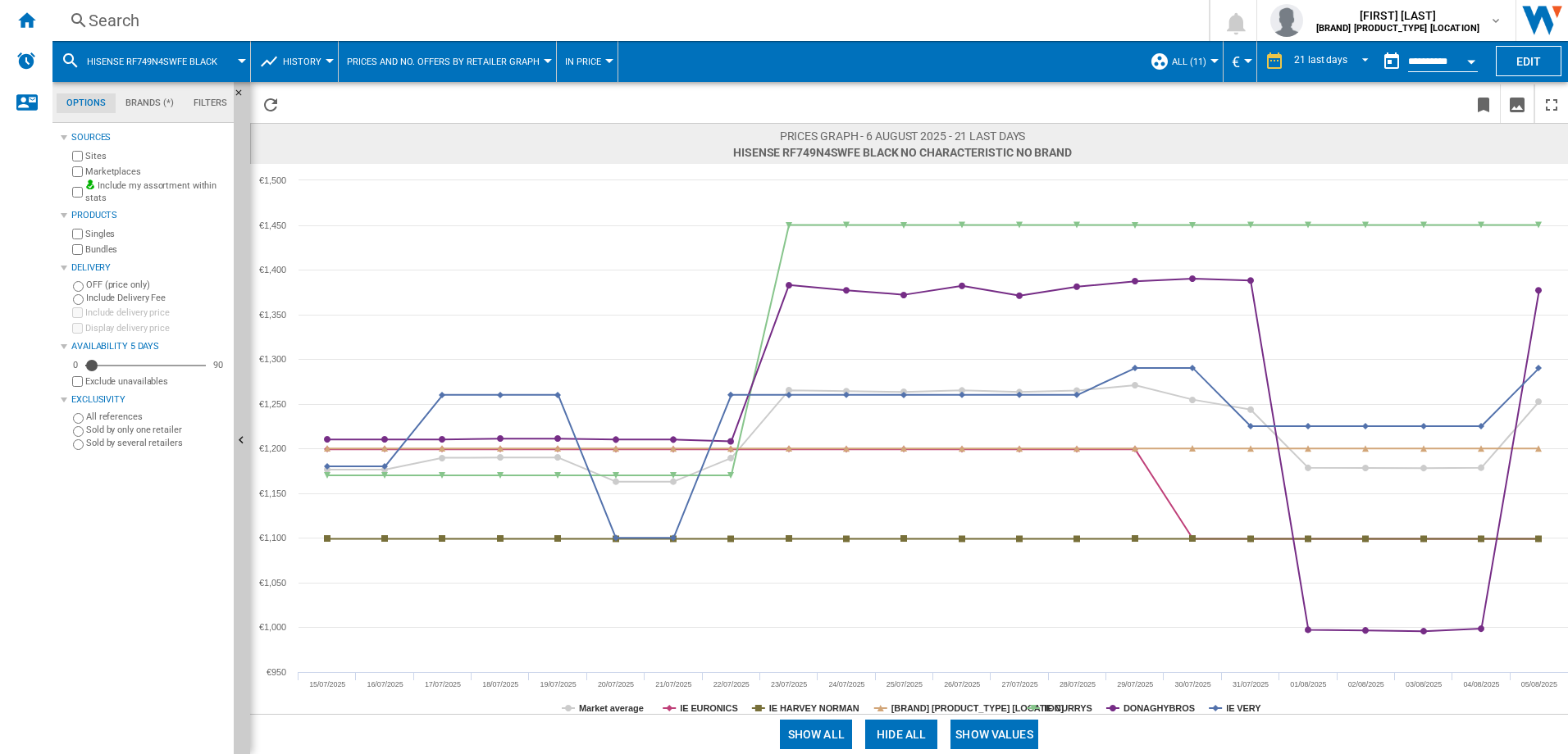 click on "In price" at bounding box center [583, 61] 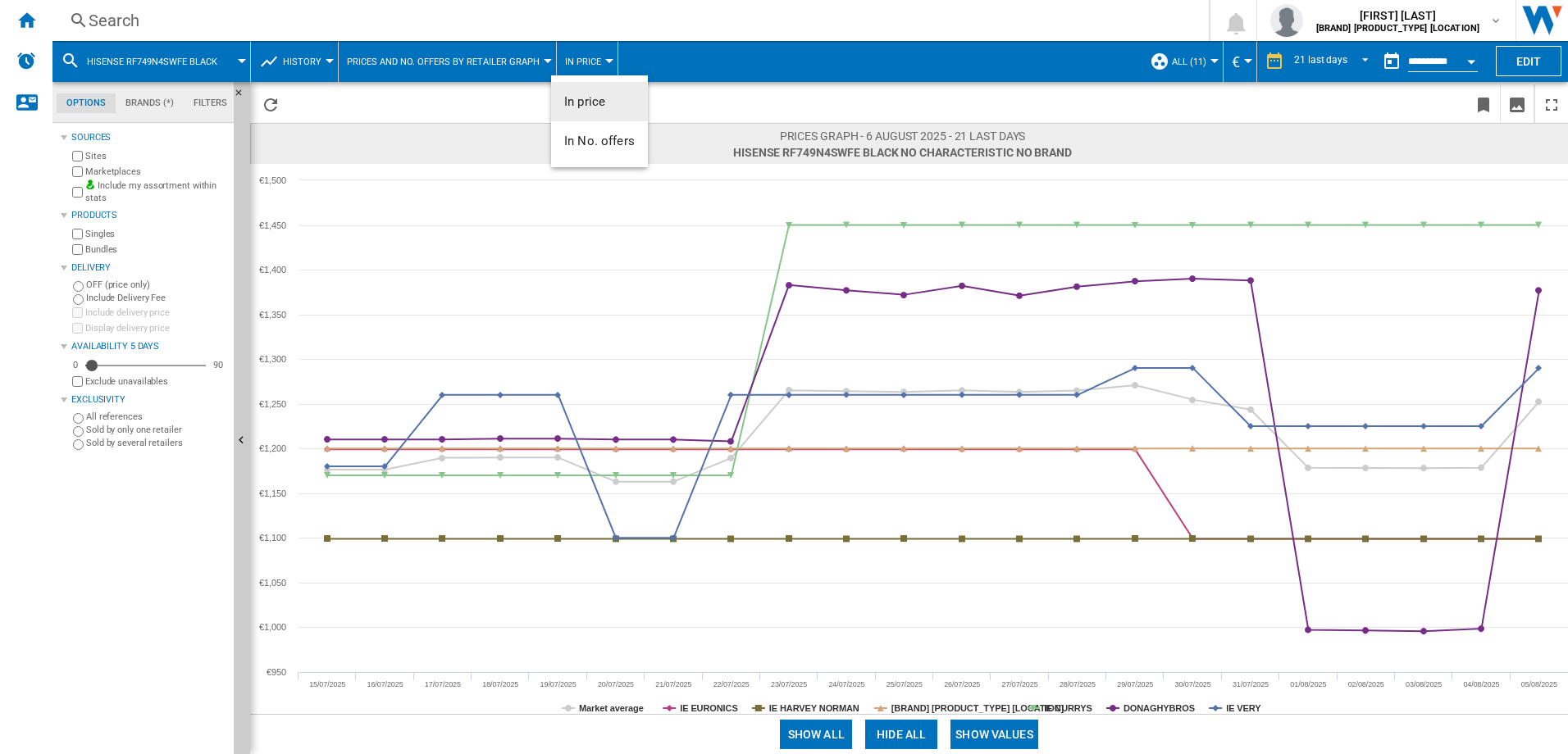 click at bounding box center (784, 377) 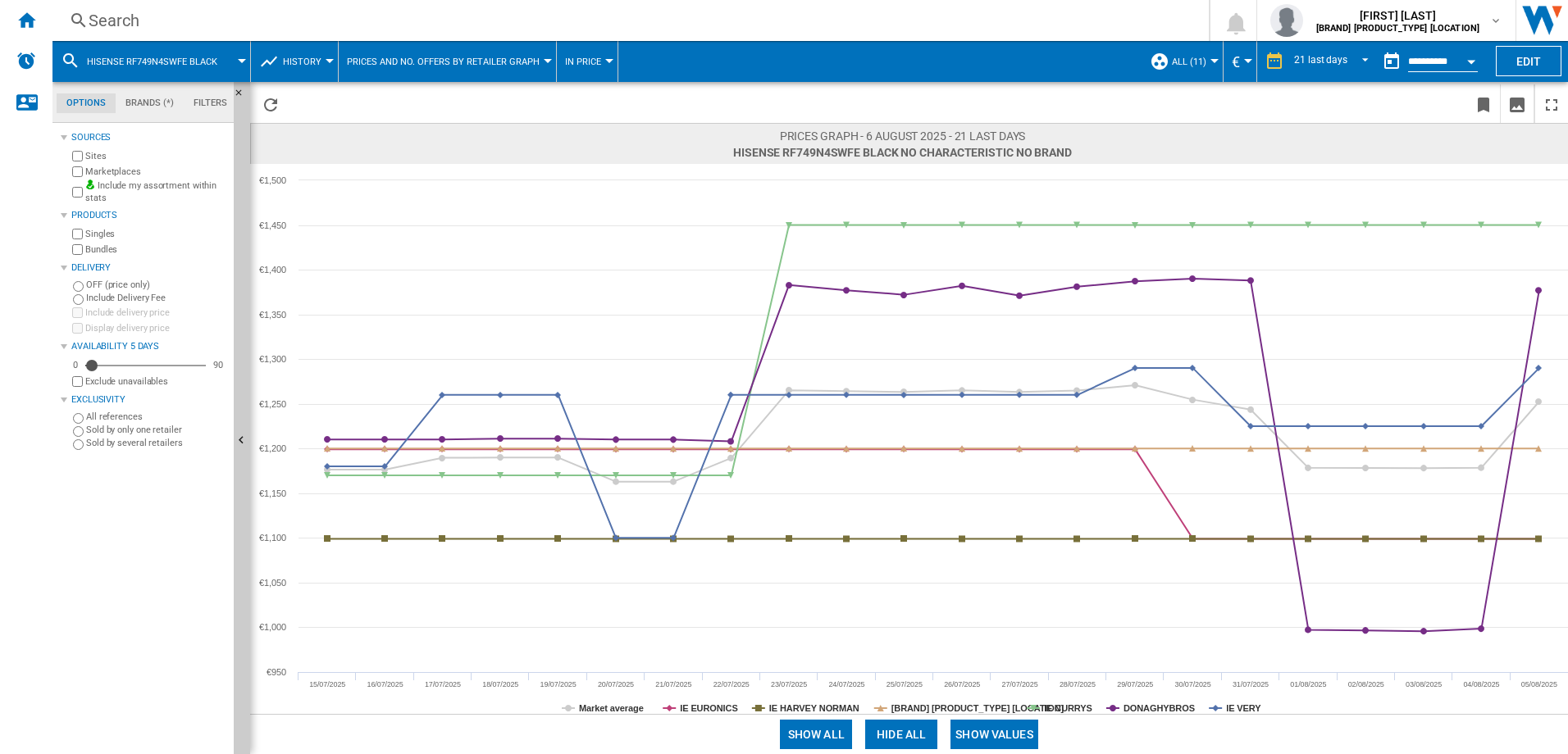 click on "History" at bounding box center [306, 61] 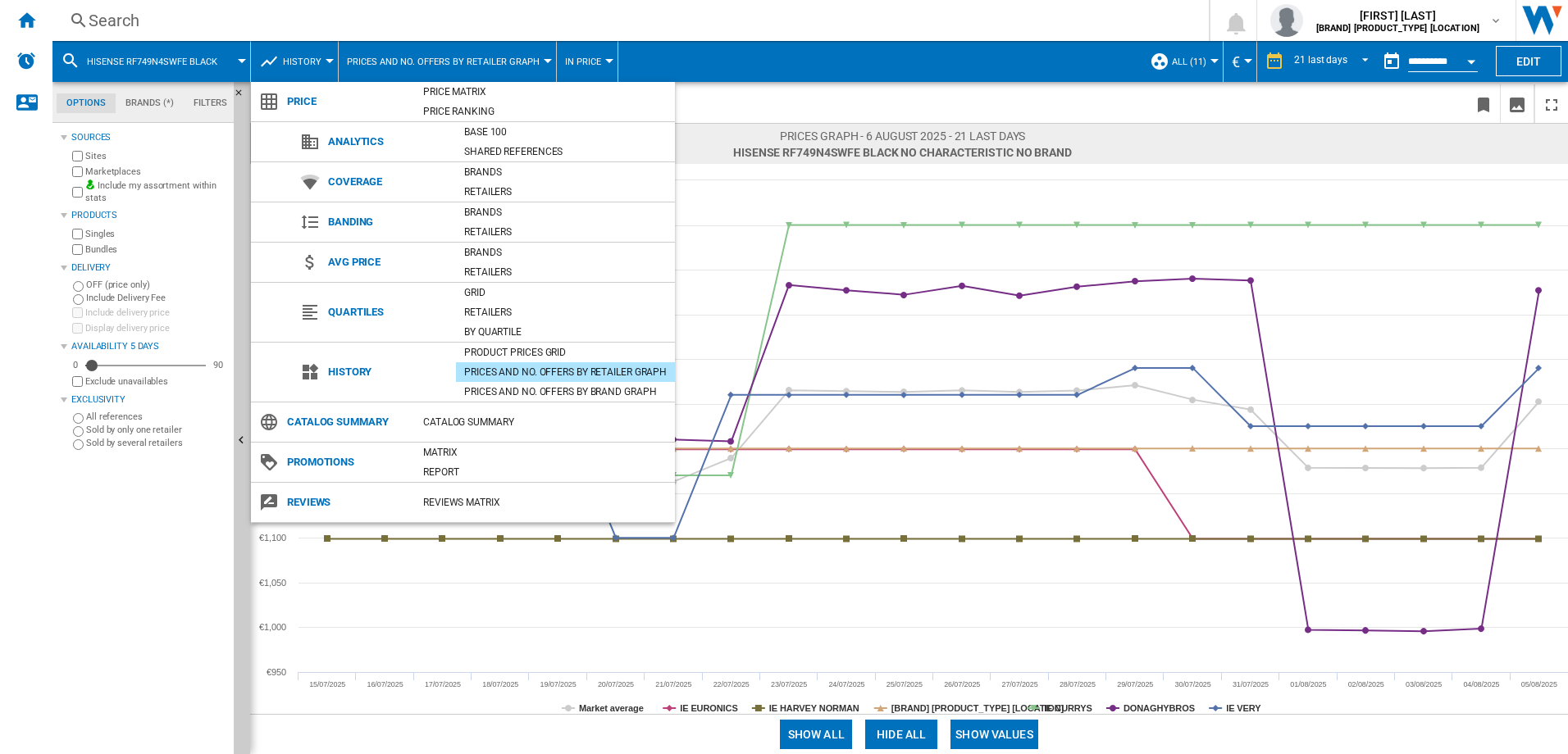 click at bounding box center (784, 377) 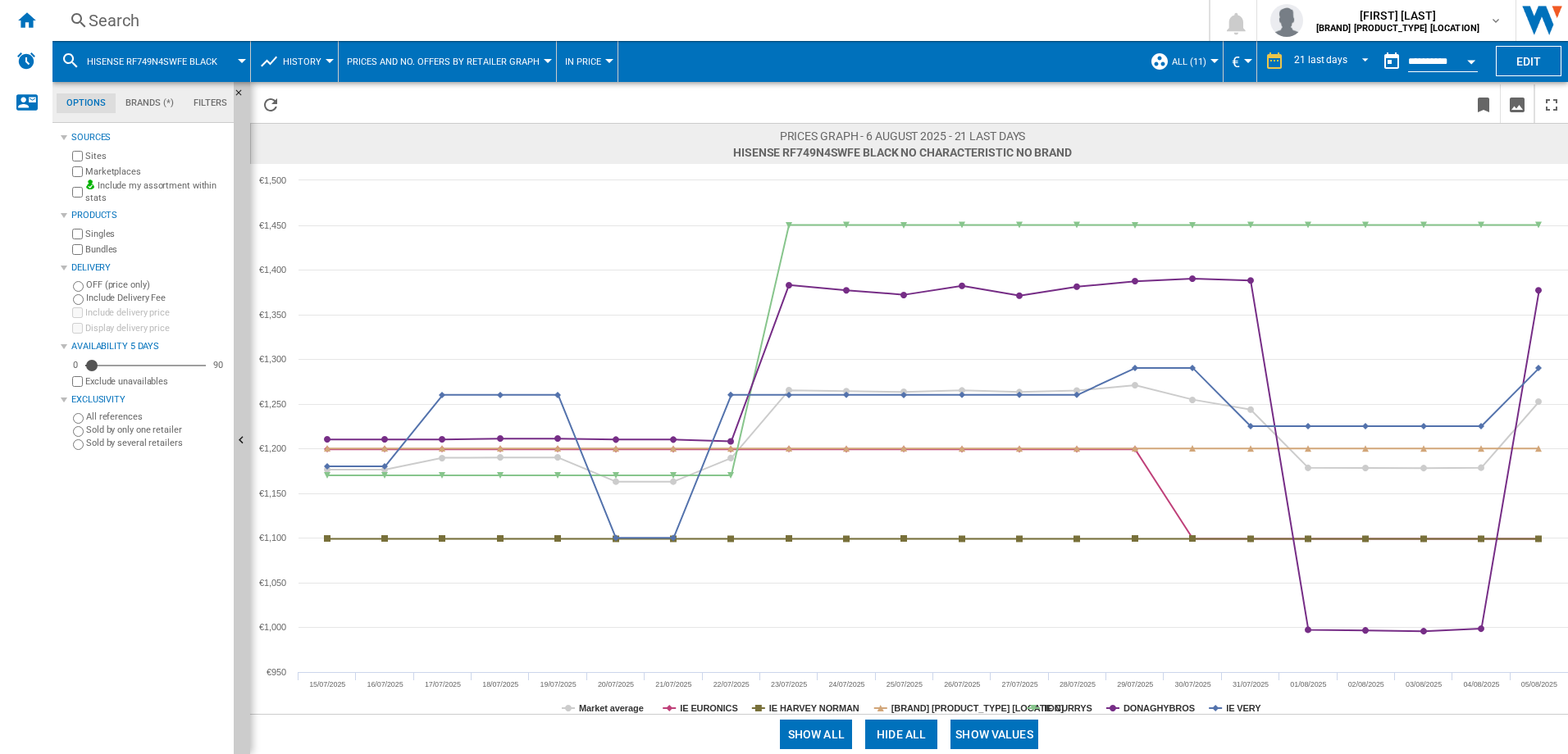 click on "HISENSE RF749N4SWFE BLACK" at bounding box center [152, 61] 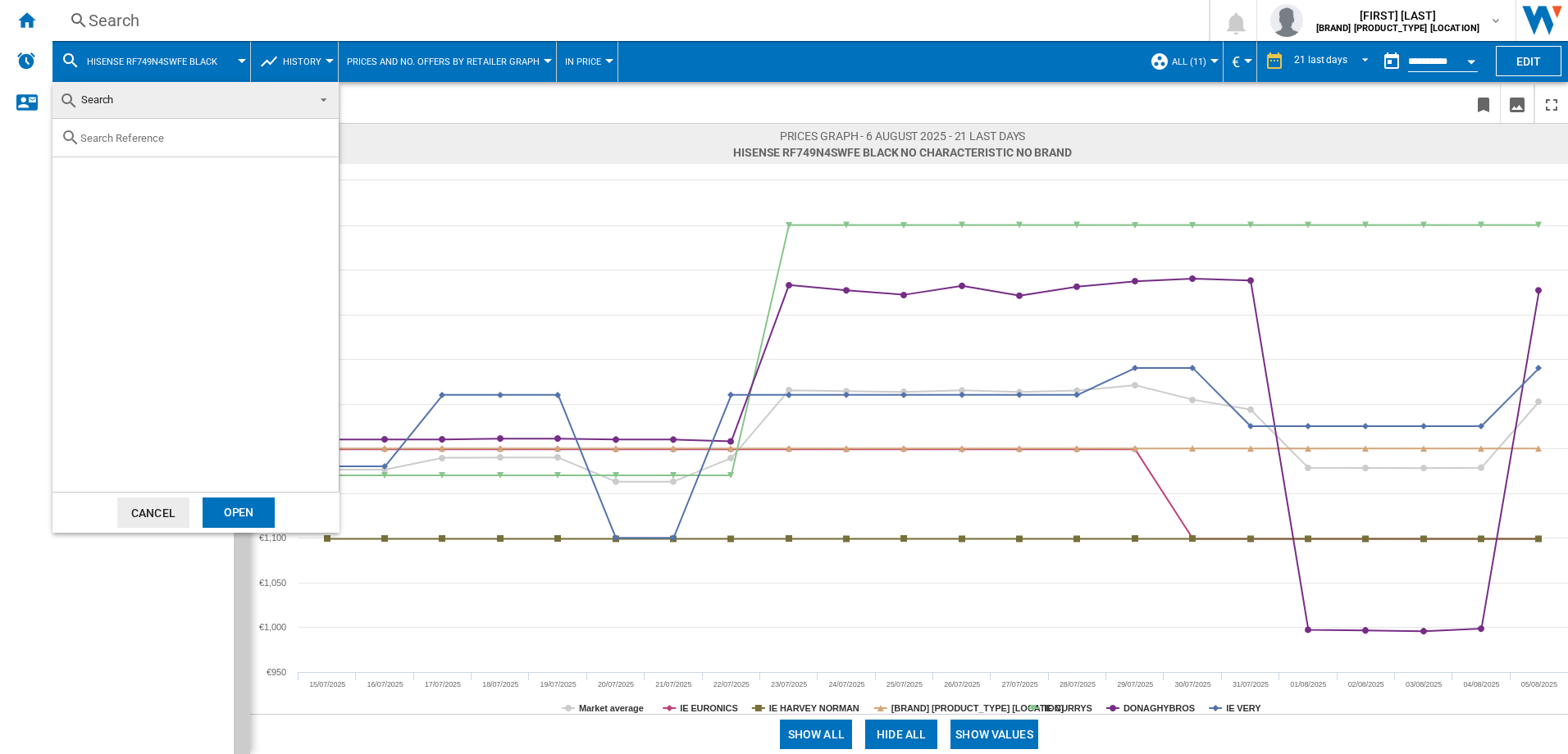 click at bounding box center (784, 377) 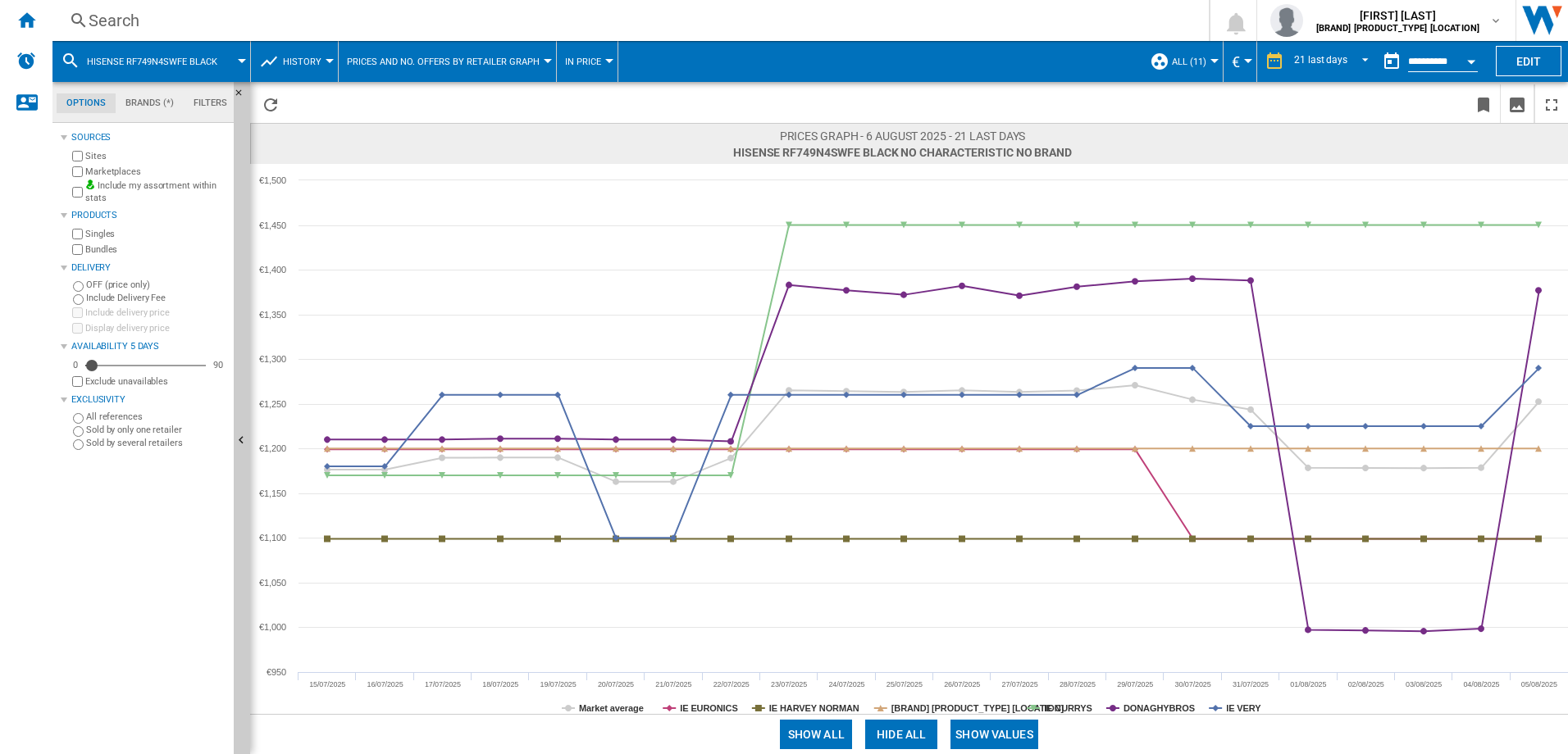 click at bounding box center [1471, 59] 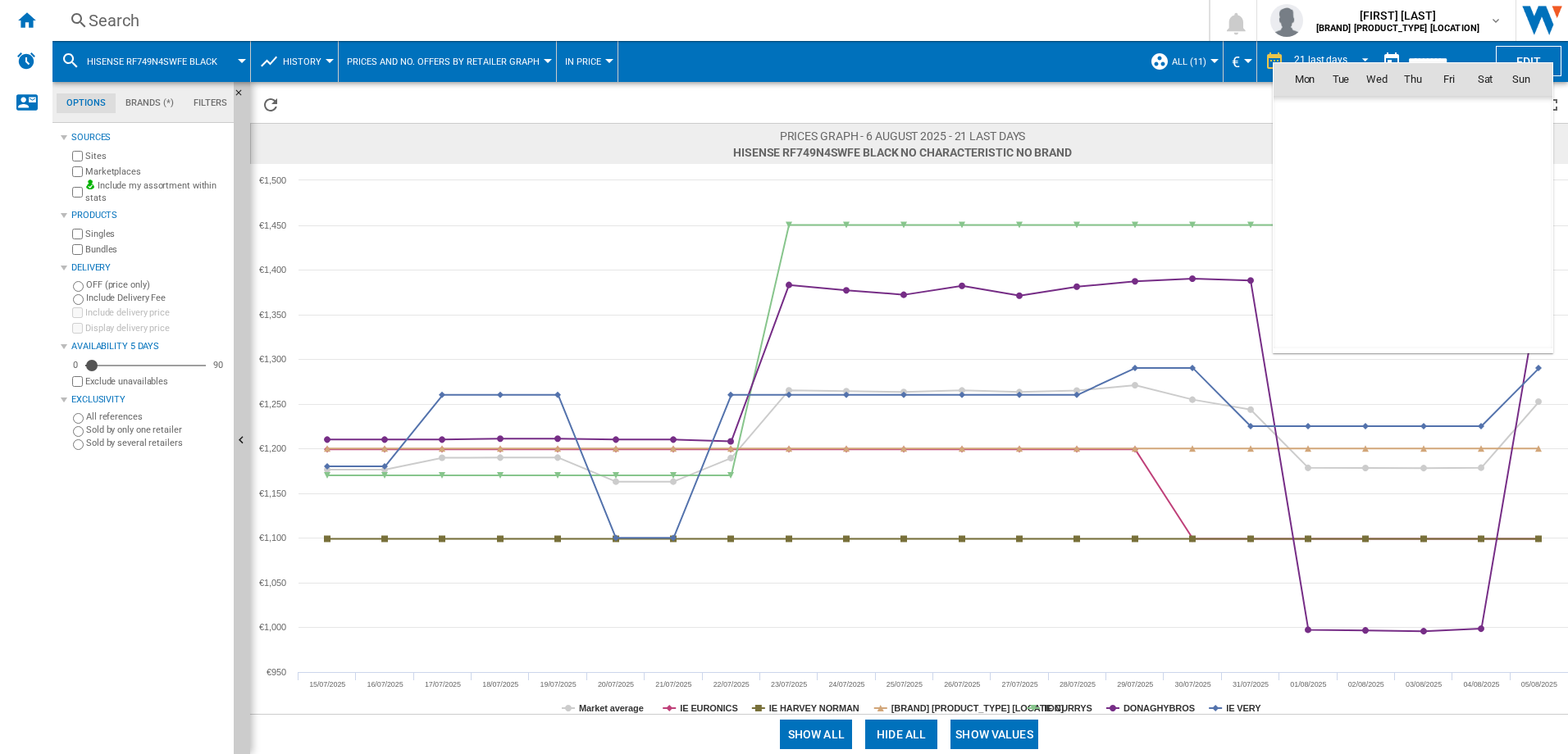 scroll, scrollTop: 7819, scrollLeft: 0, axis: vertical 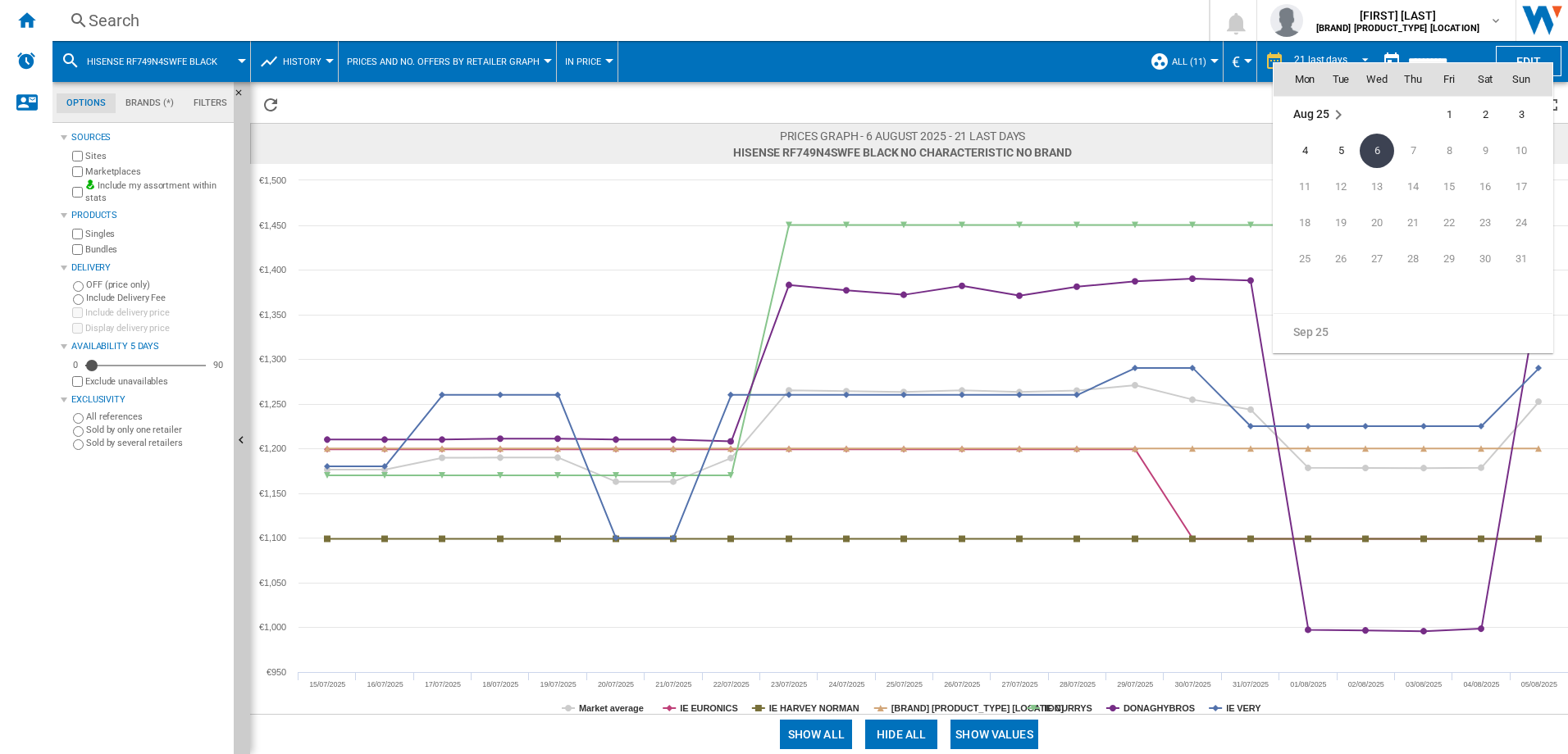 click at bounding box center (784, 377) 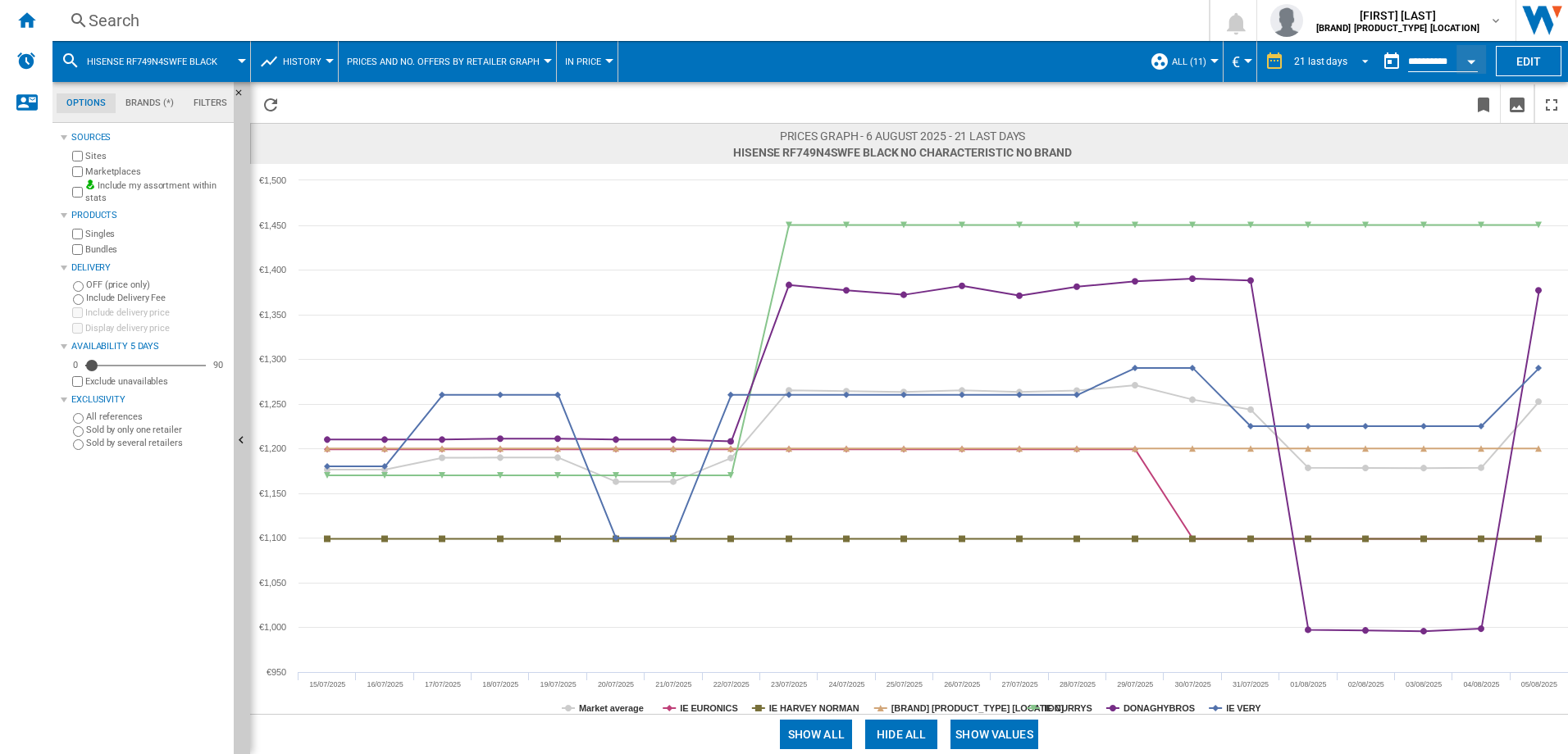 click at bounding box center (1361, 60) 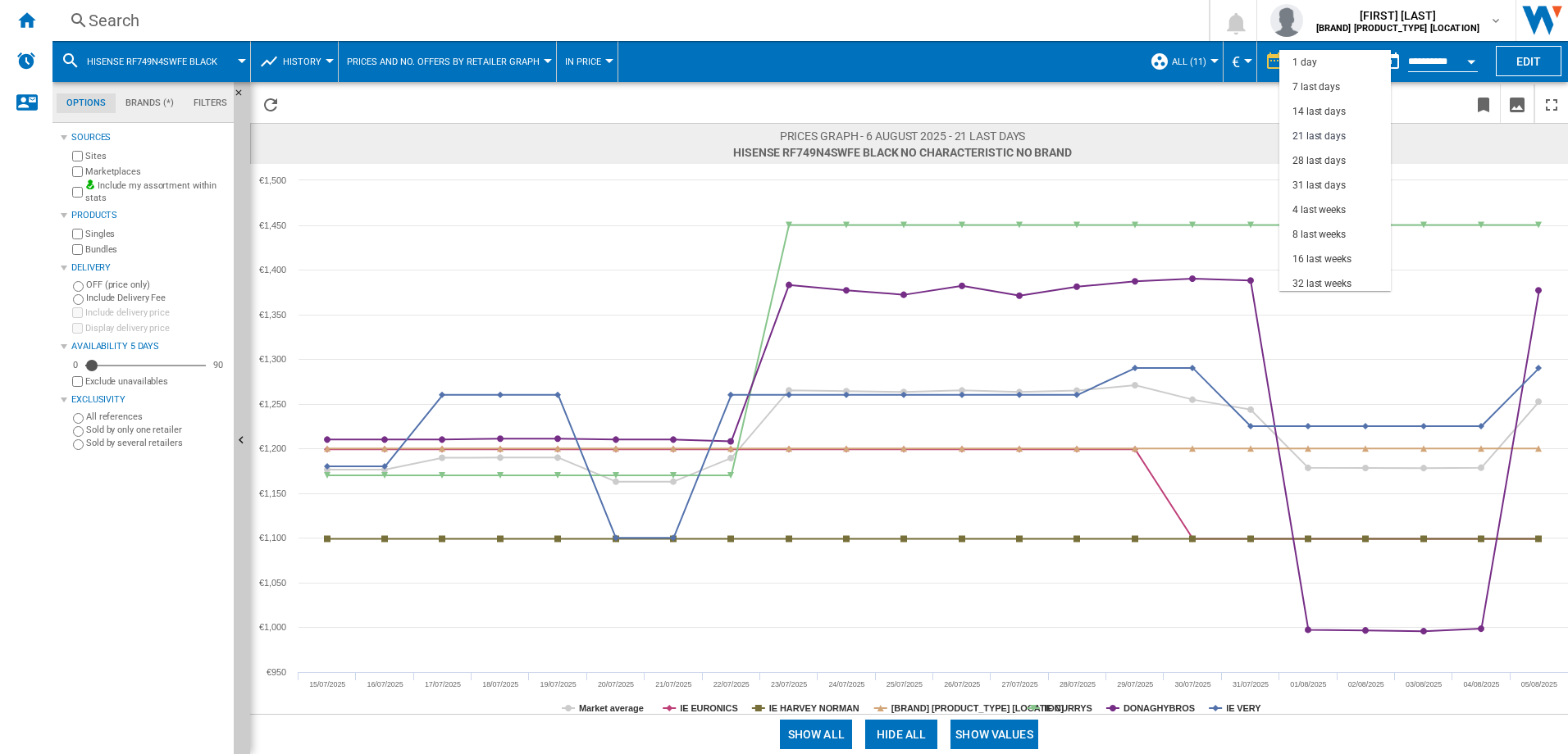 scroll, scrollTop: 74, scrollLeft: 0, axis: vertical 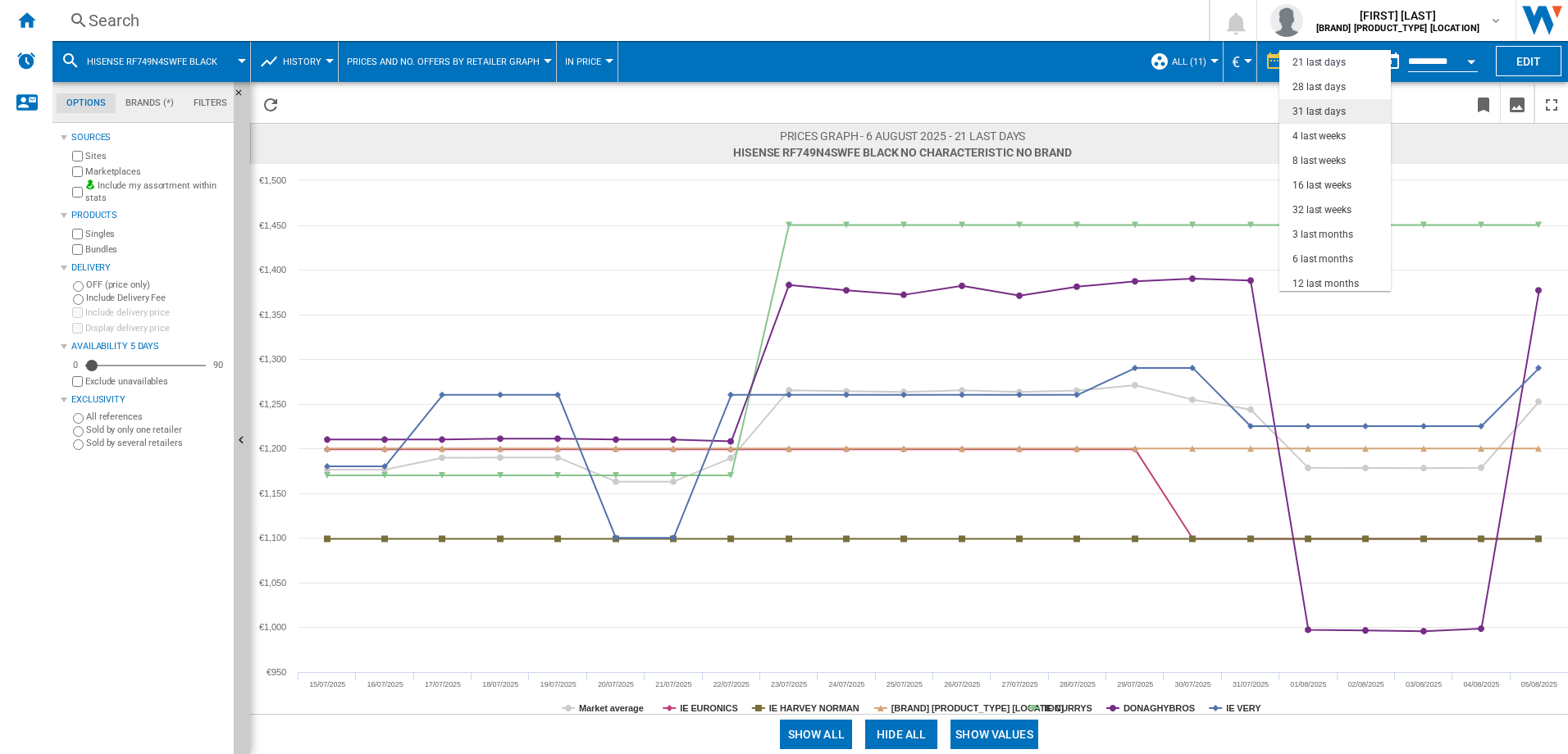 click on "31 last days" at bounding box center [1319, 111] 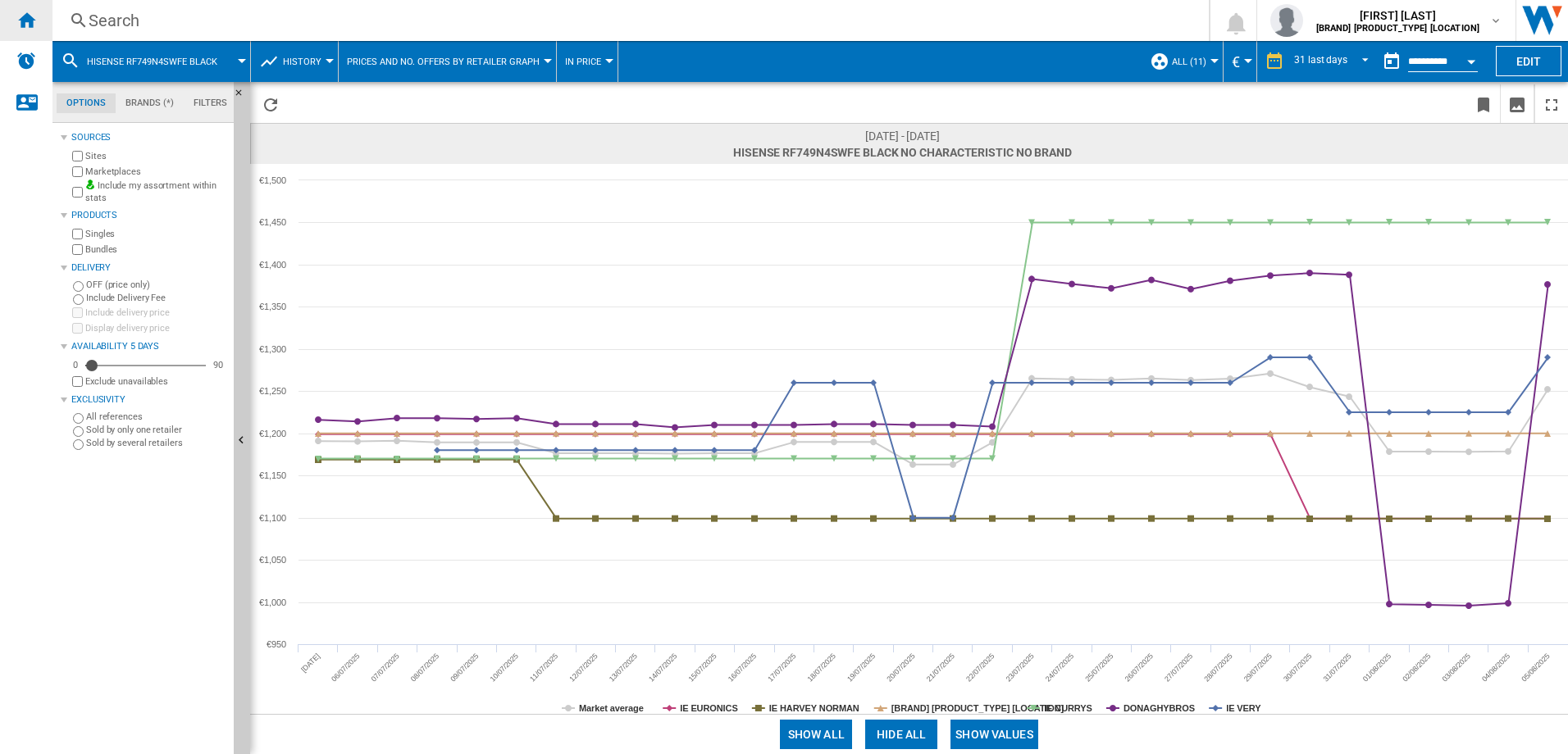 click at bounding box center (26, 20) 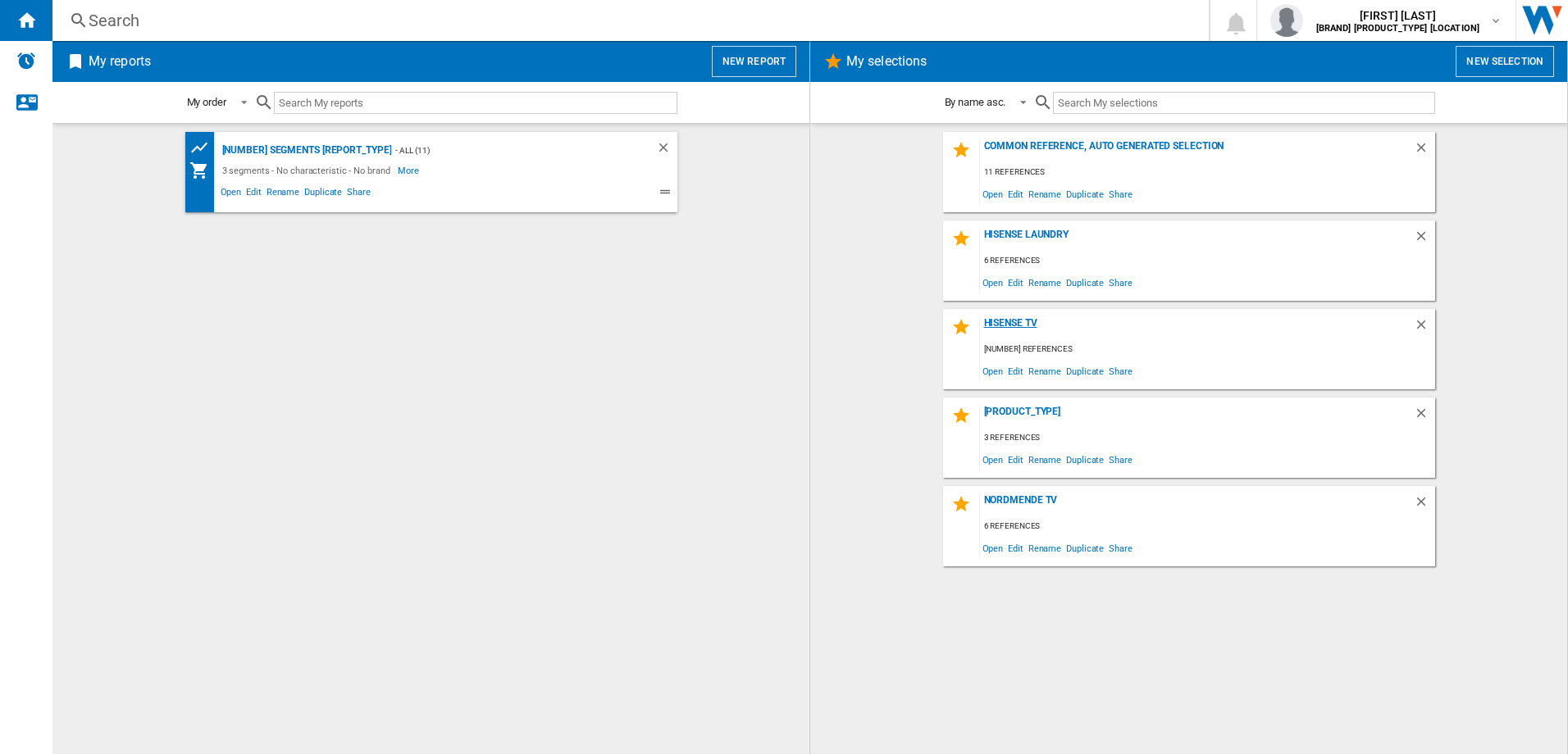 click on "Hisense TV" 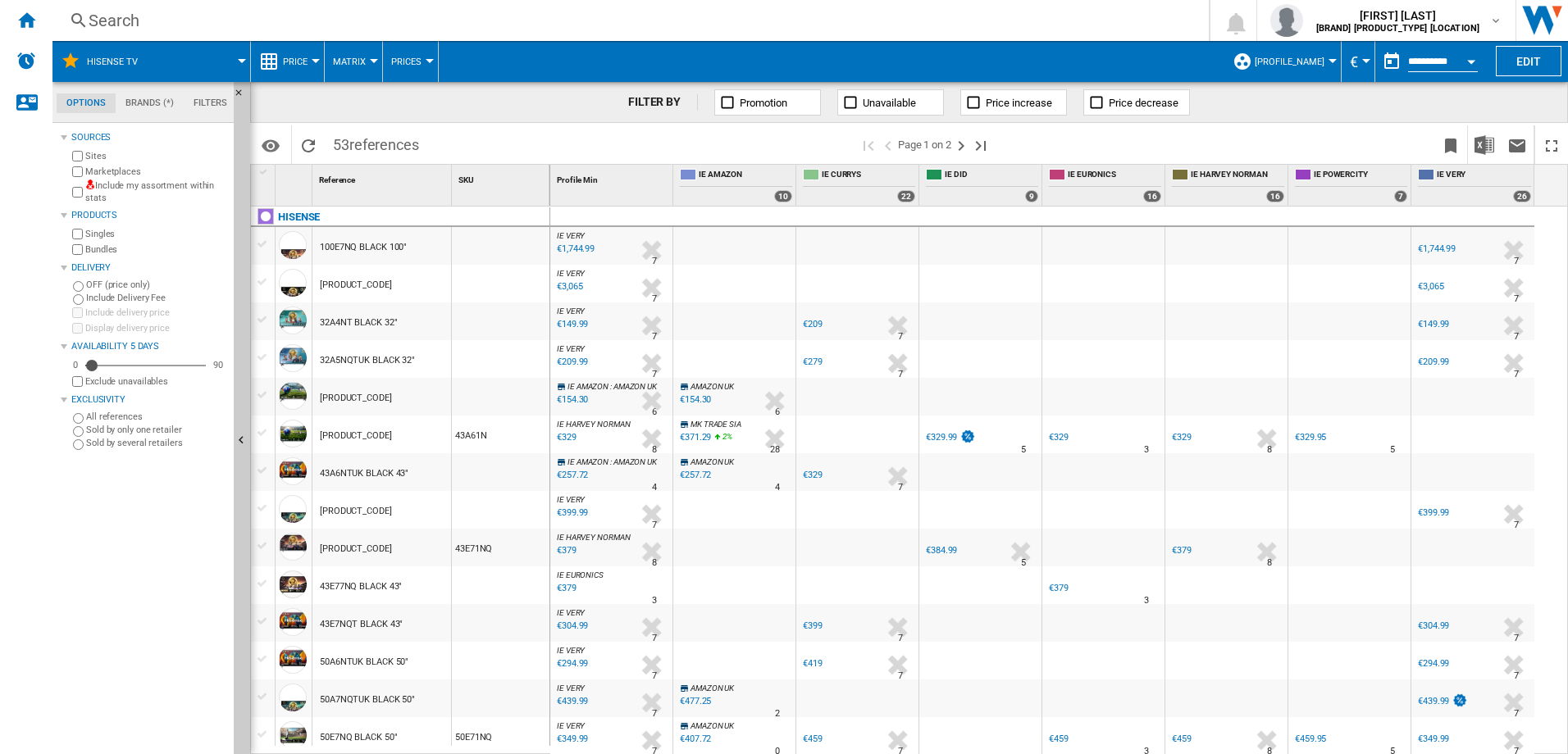 scroll, scrollTop: 410, scrollLeft: 0, axis: vertical 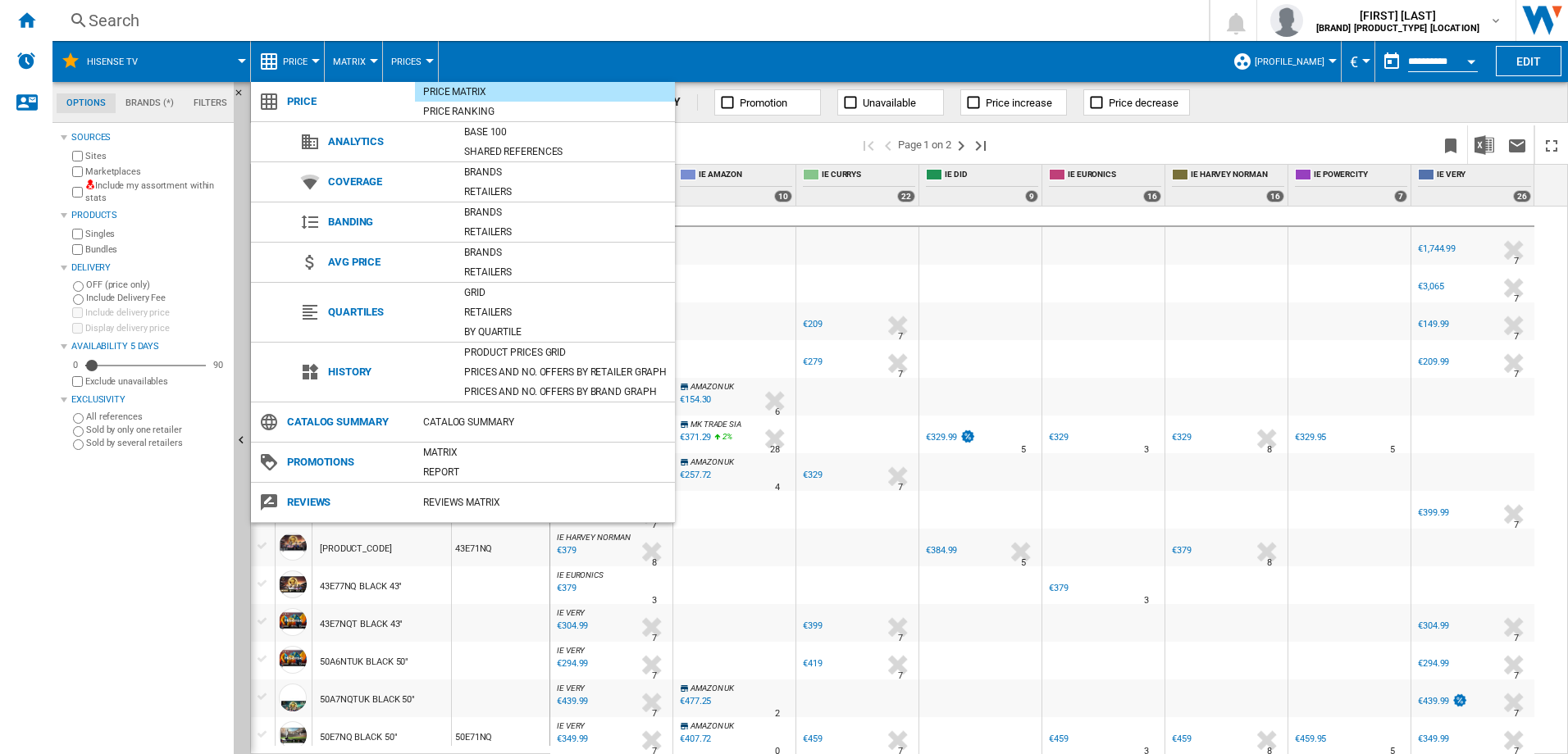 click on "Price Matrix" at bounding box center (545, 92) 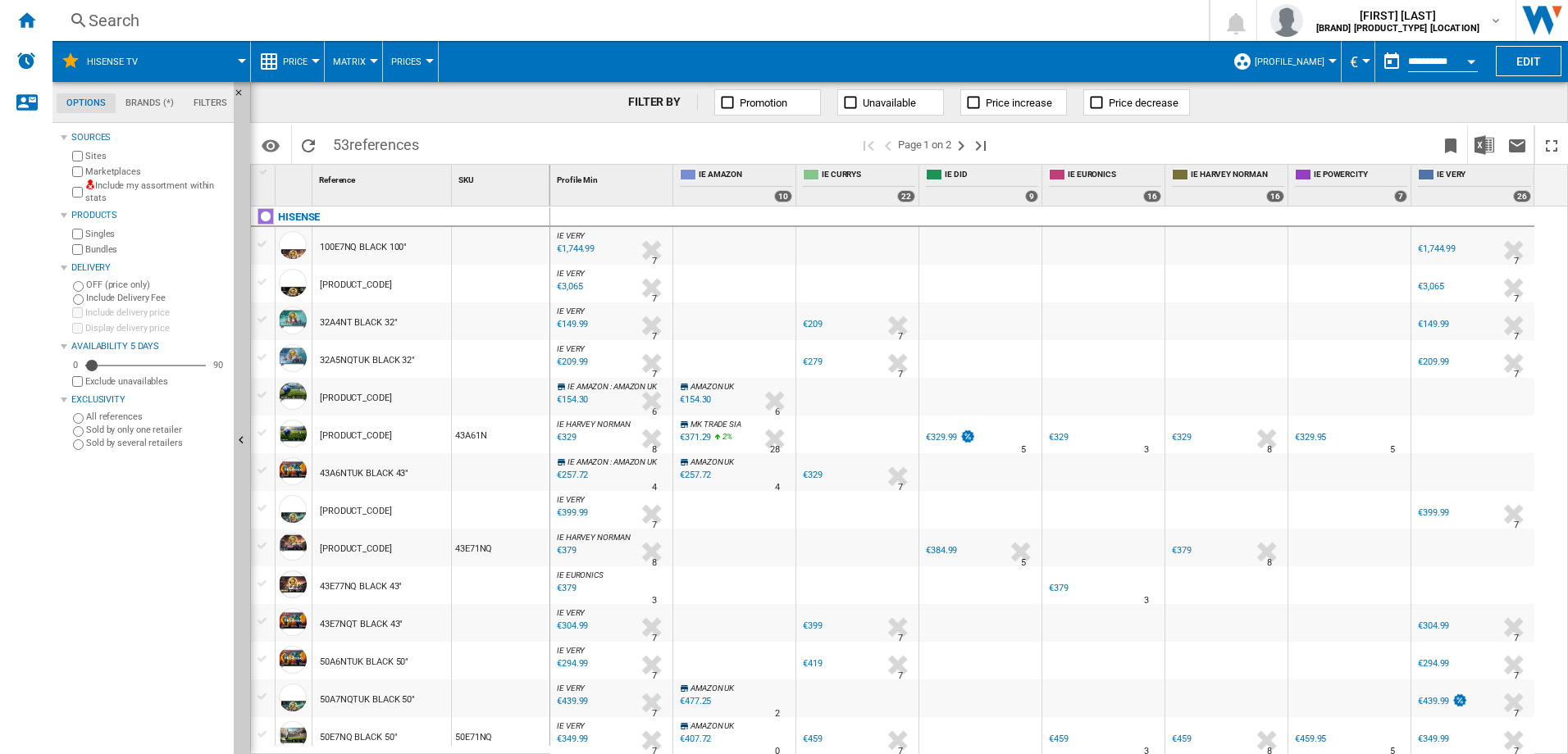 click at bounding box center (727, 102) 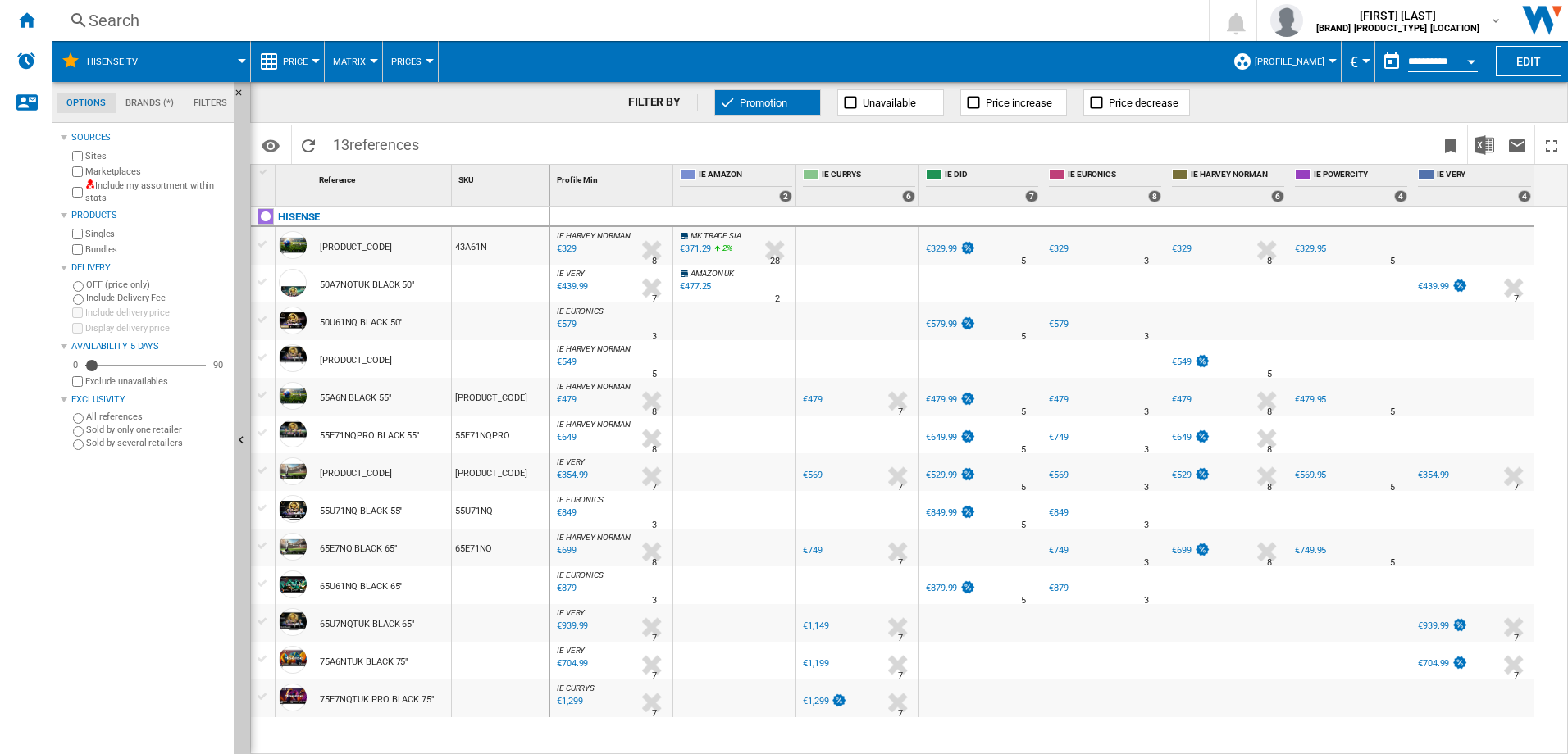 click at bounding box center [727, 102] 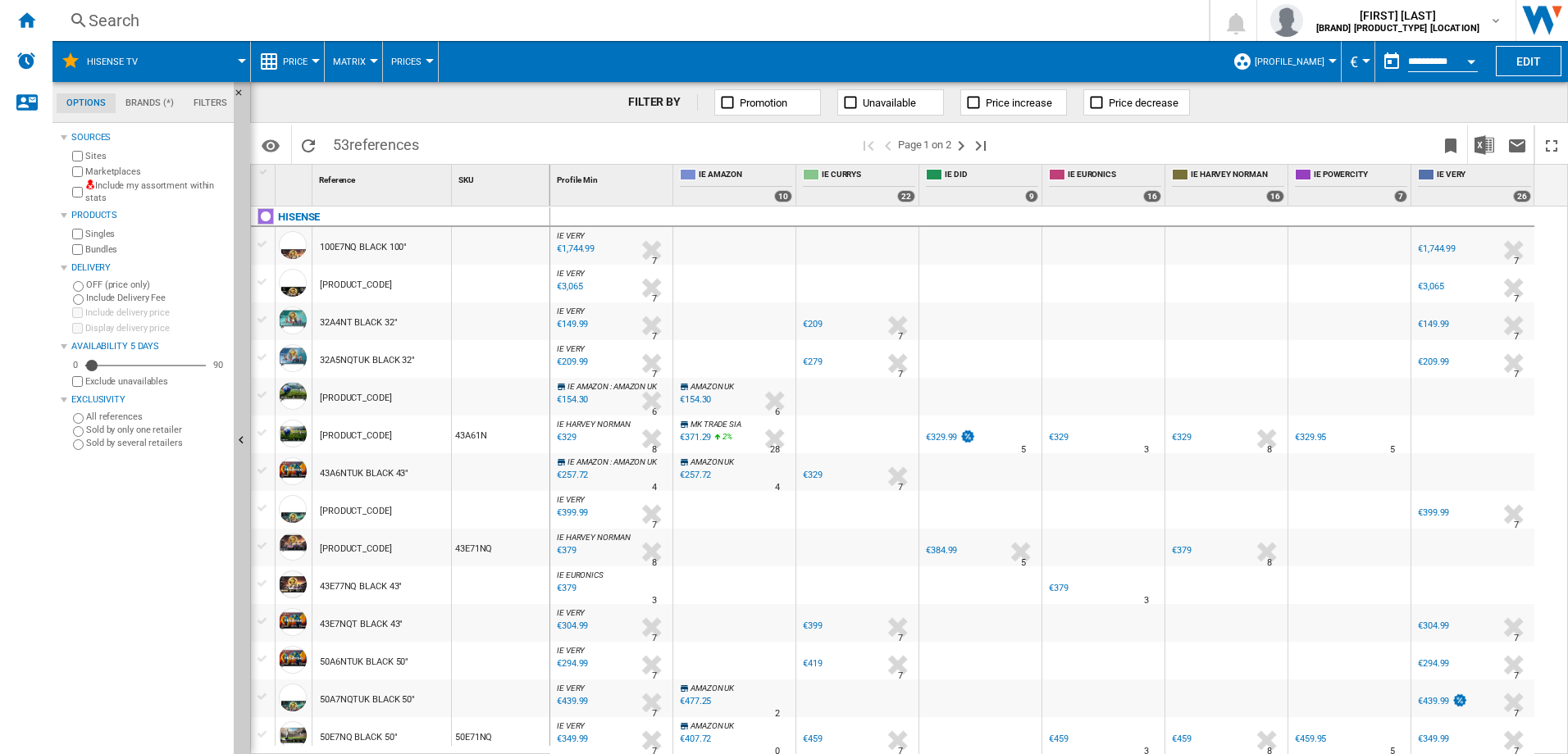 click on "MK TRADE SIA" at bounding box center [716, 424] 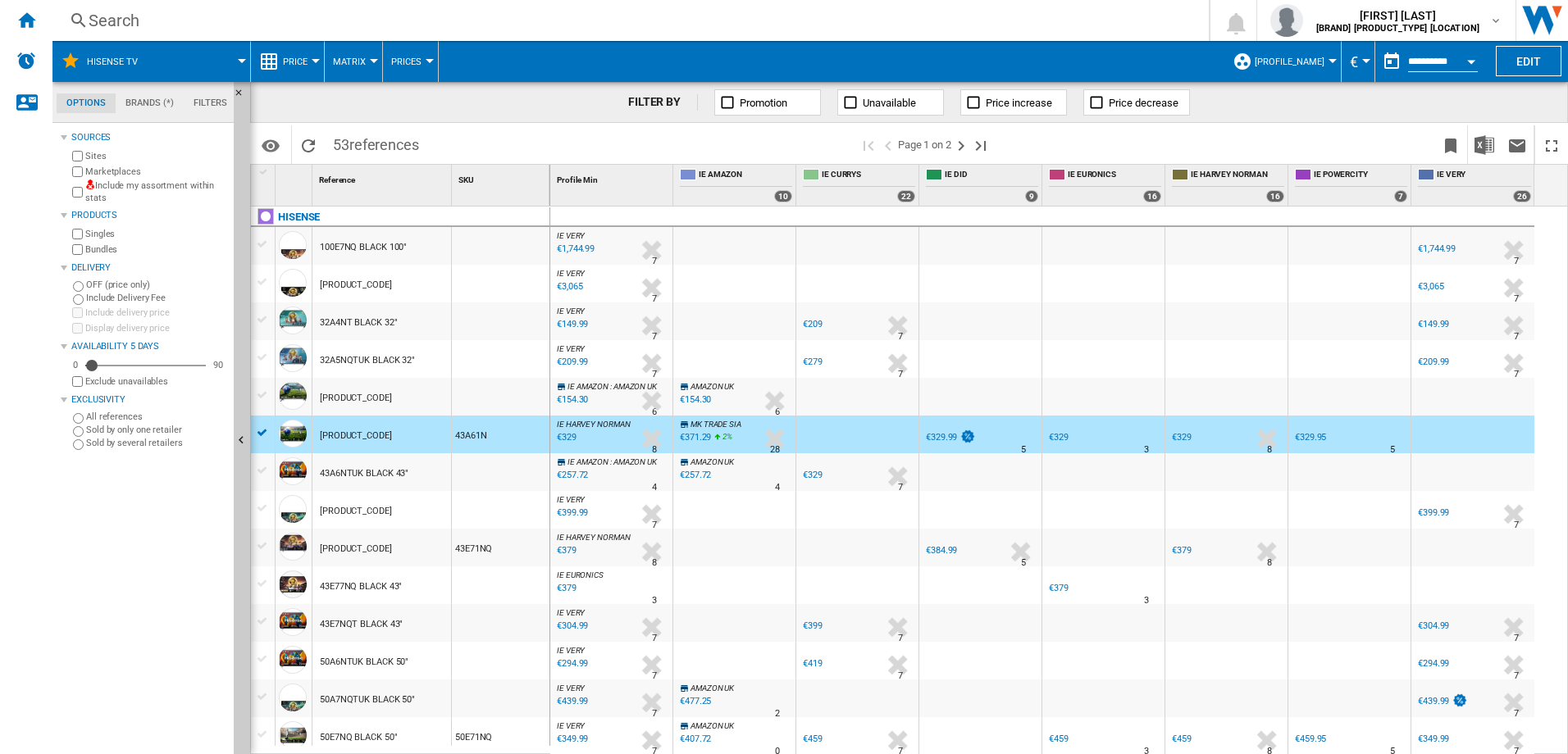 click on "€371.29" at bounding box center (695, 437) 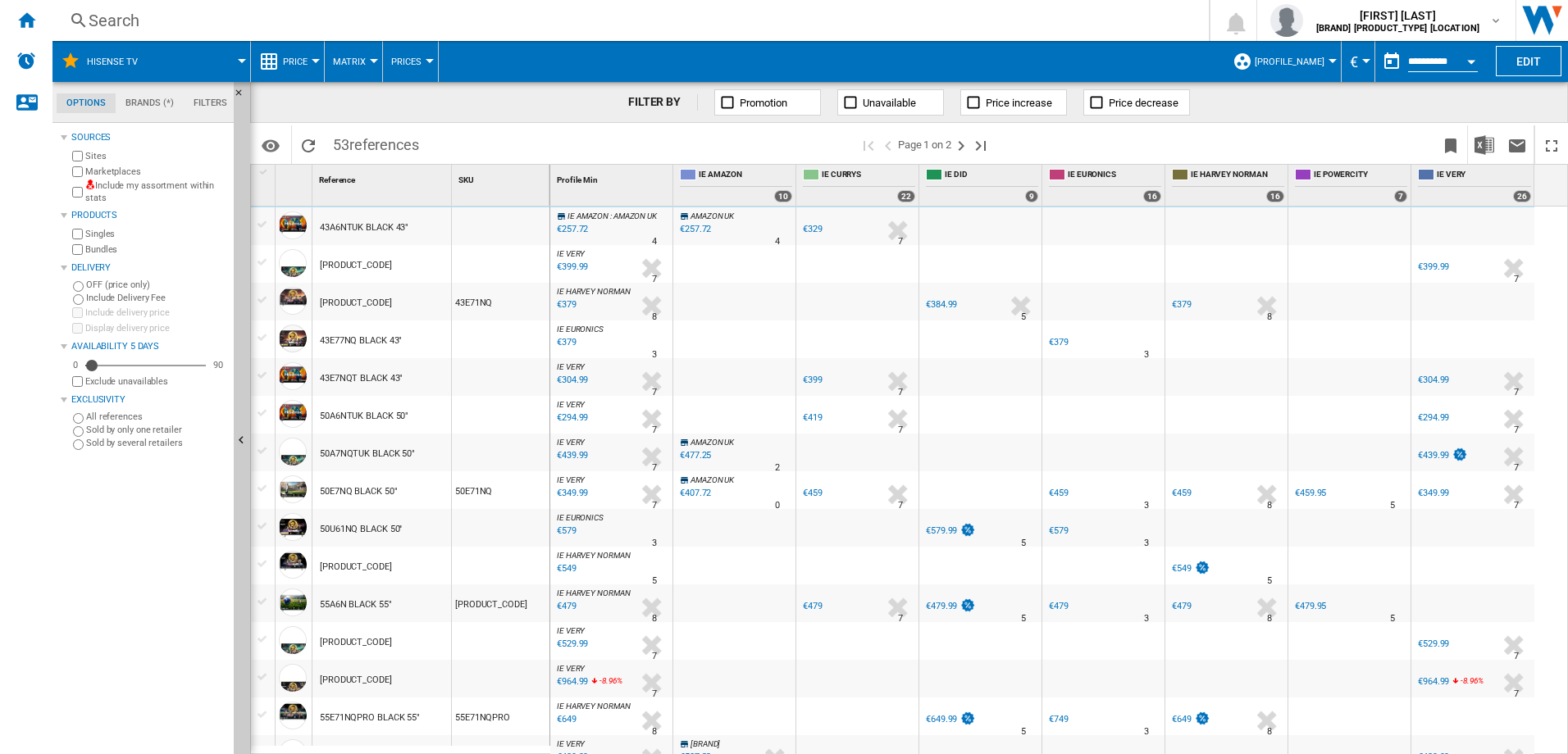 scroll, scrollTop: 492, scrollLeft: 0, axis: vertical 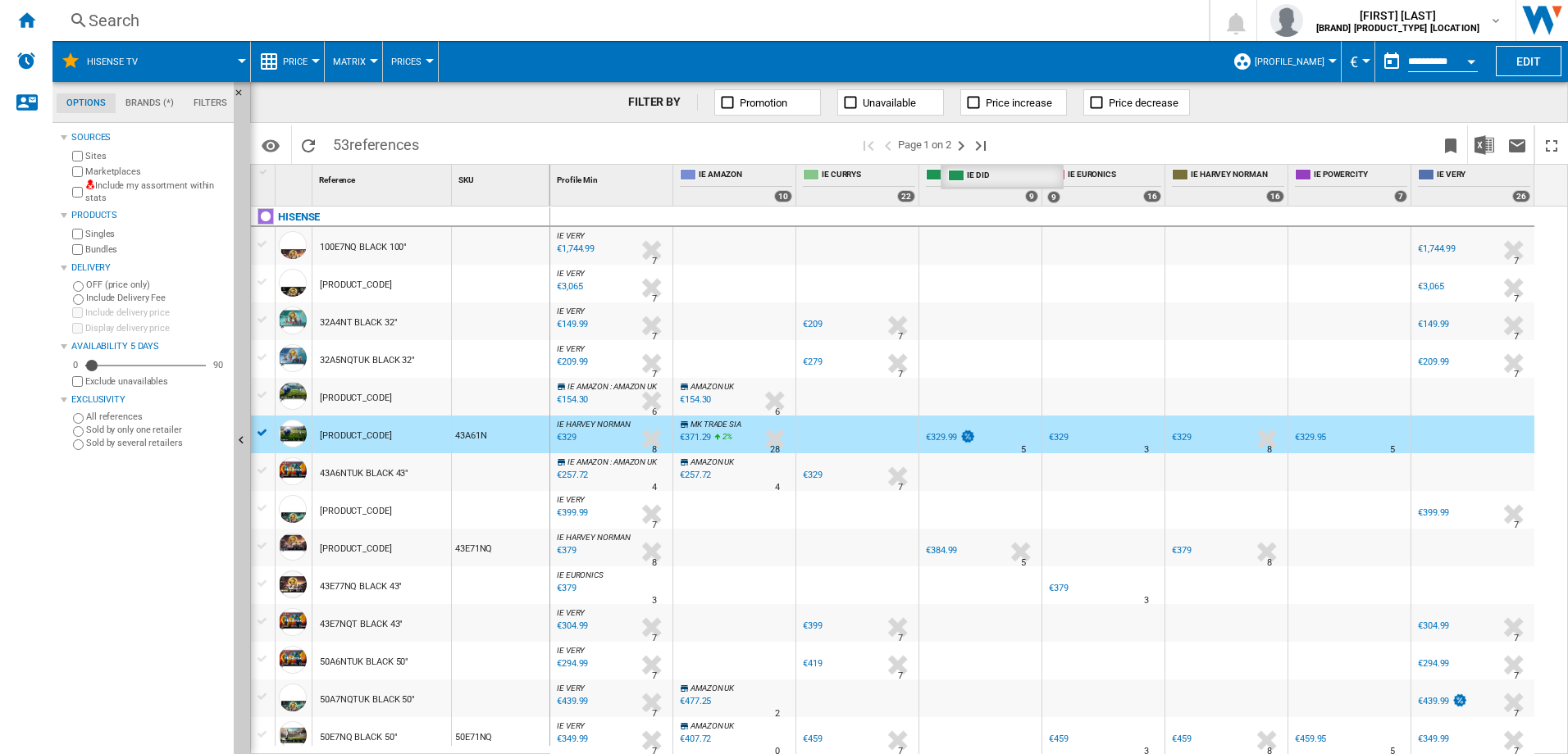 drag, startPoint x: 958, startPoint y: 174, endPoint x: 979, endPoint y: 180, distance: 21.84033 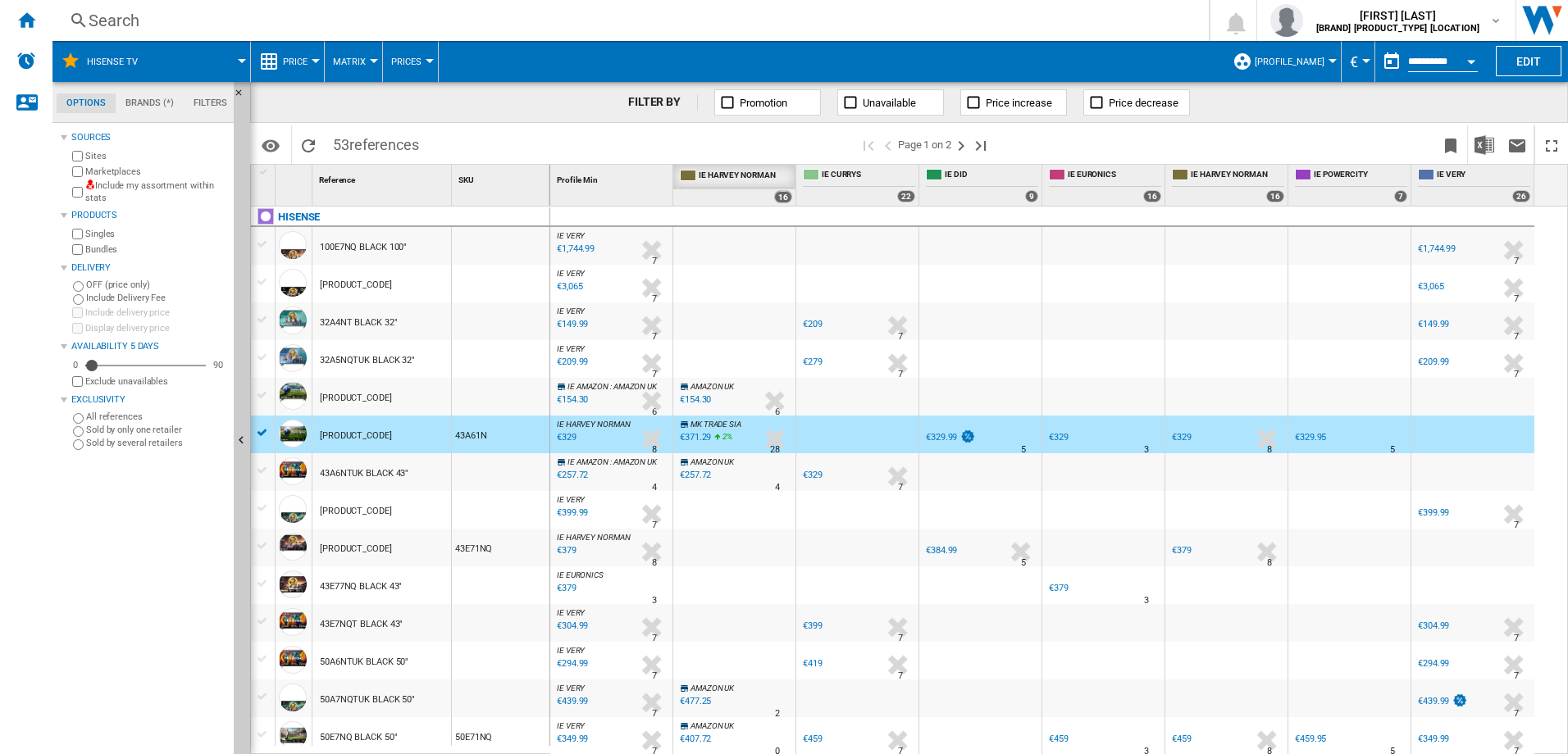 drag, startPoint x: 1224, startPoint y: 170, endPoint x: 731, endPoint y: 176, distance: 493.0365 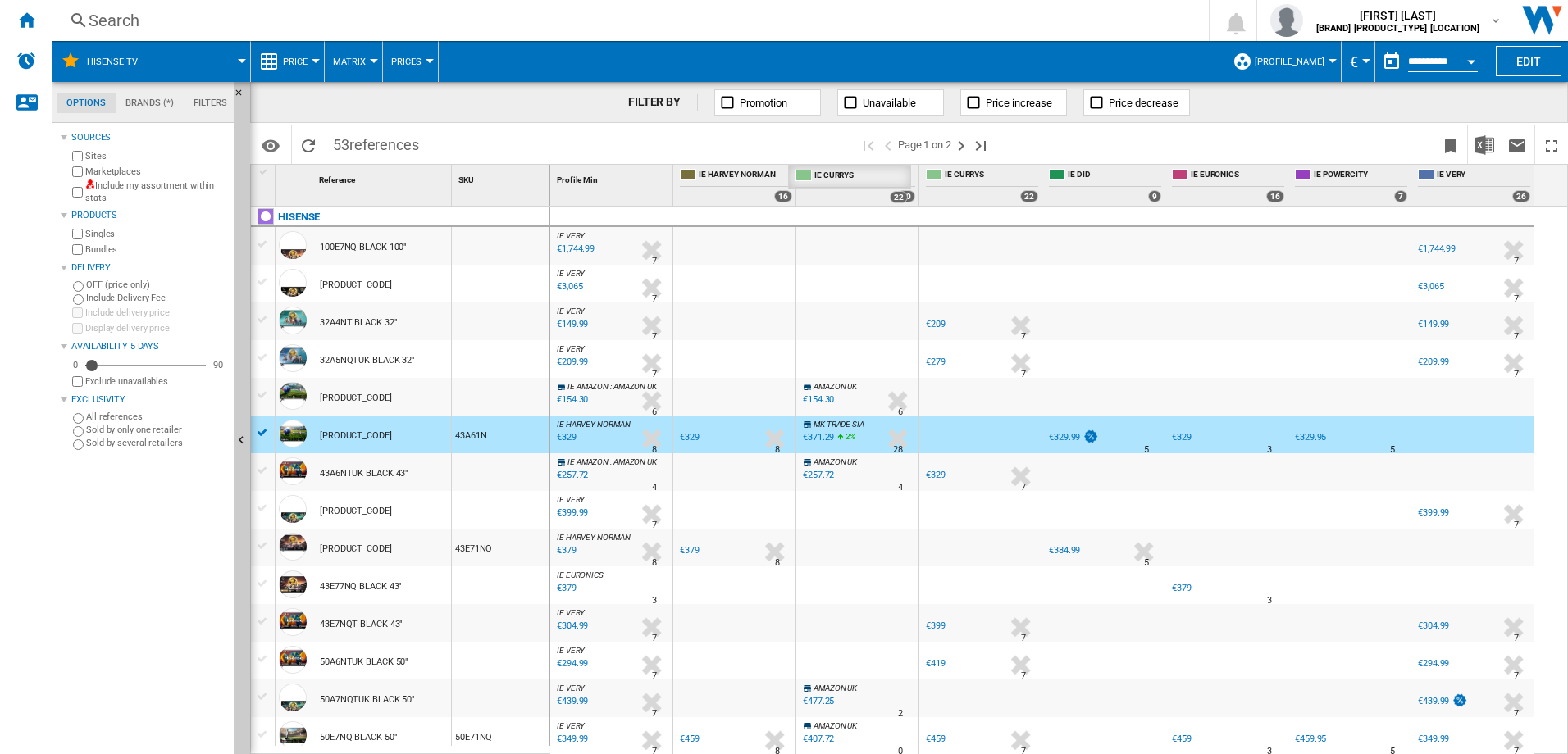 drag, startPoint x: 996, startPoint y: 170, endPoint x: 864, endPoint y: 175, distance: 132.09466 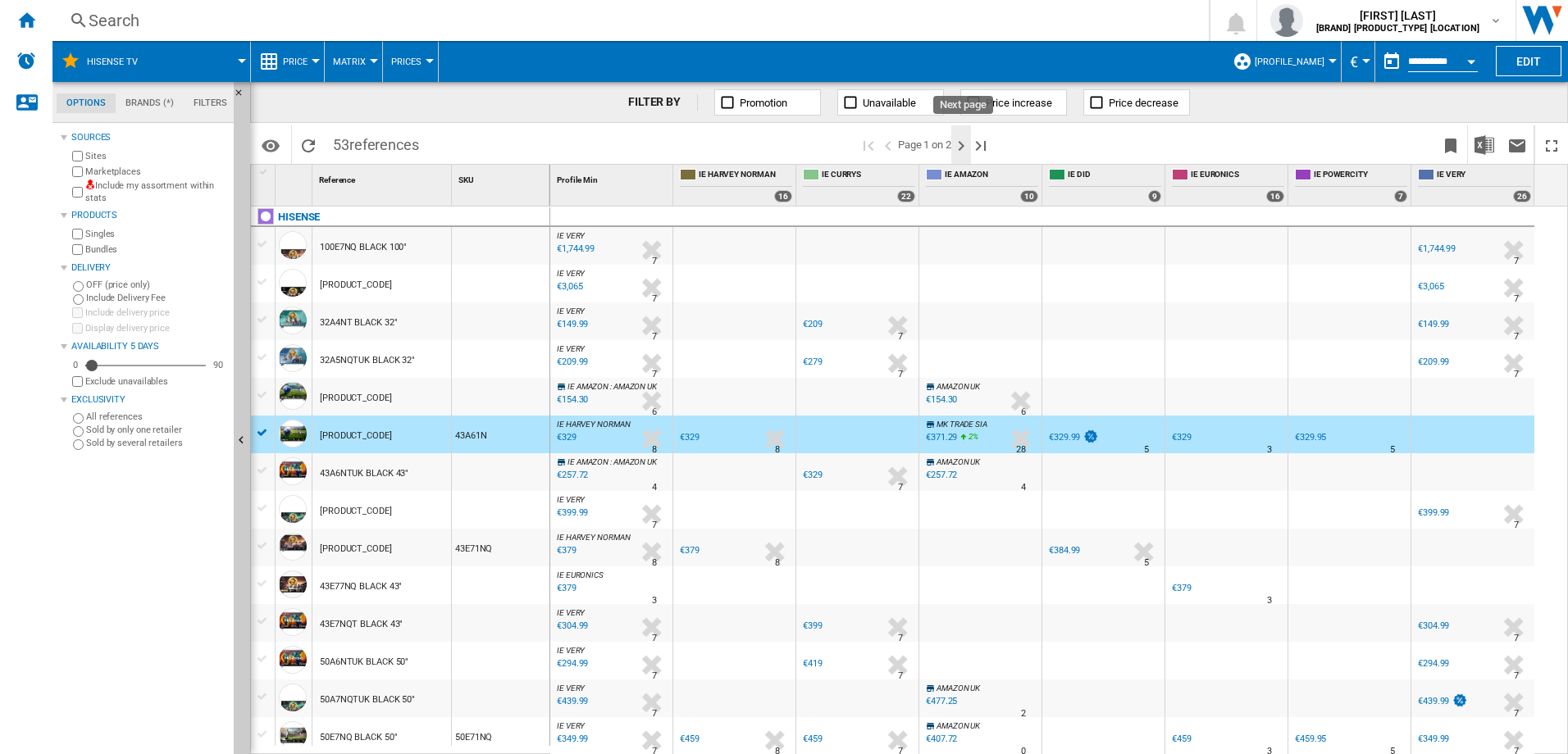 click at bounding box center (961, 146) 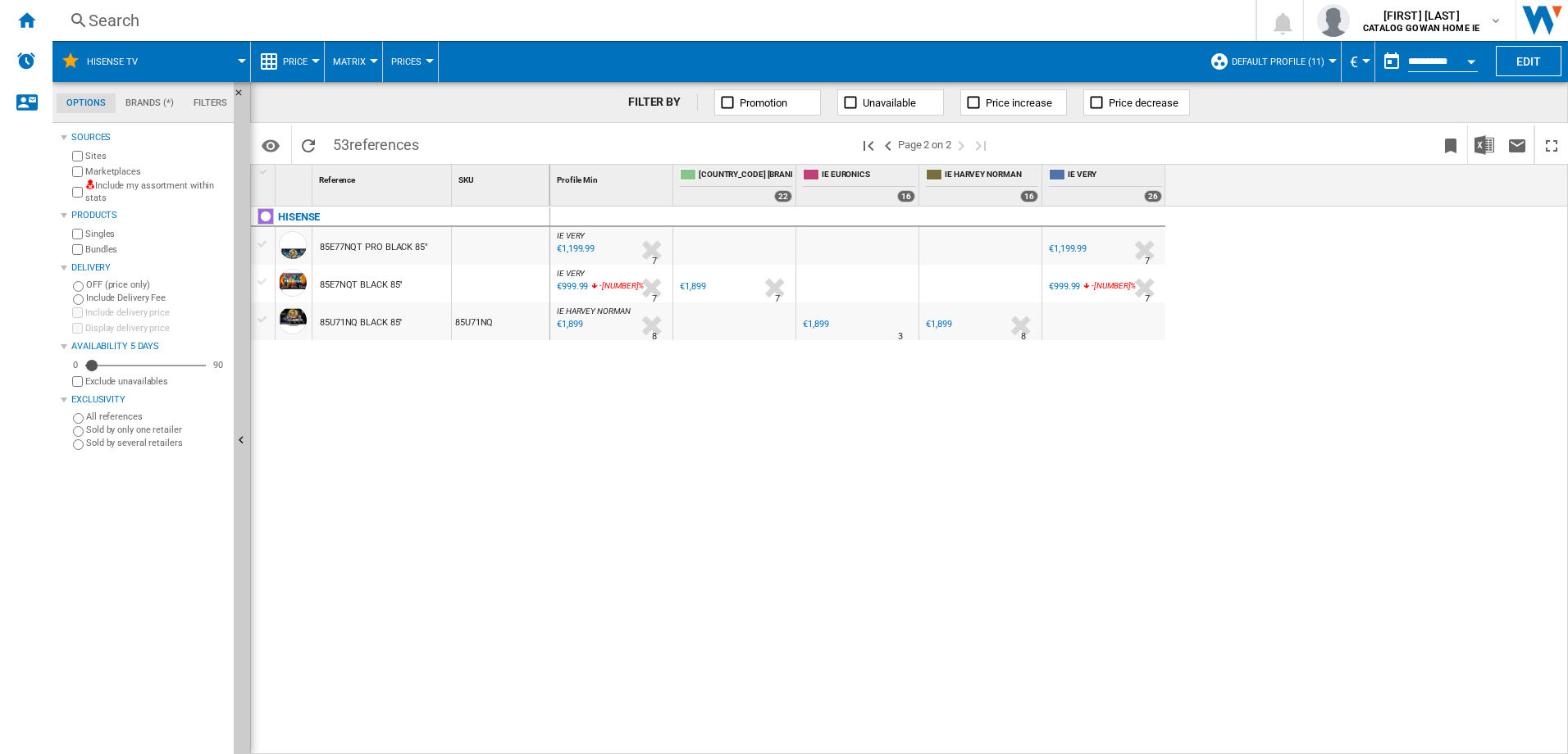 scroll, scrollTop: 0, scrollLeft: 0, axis: both 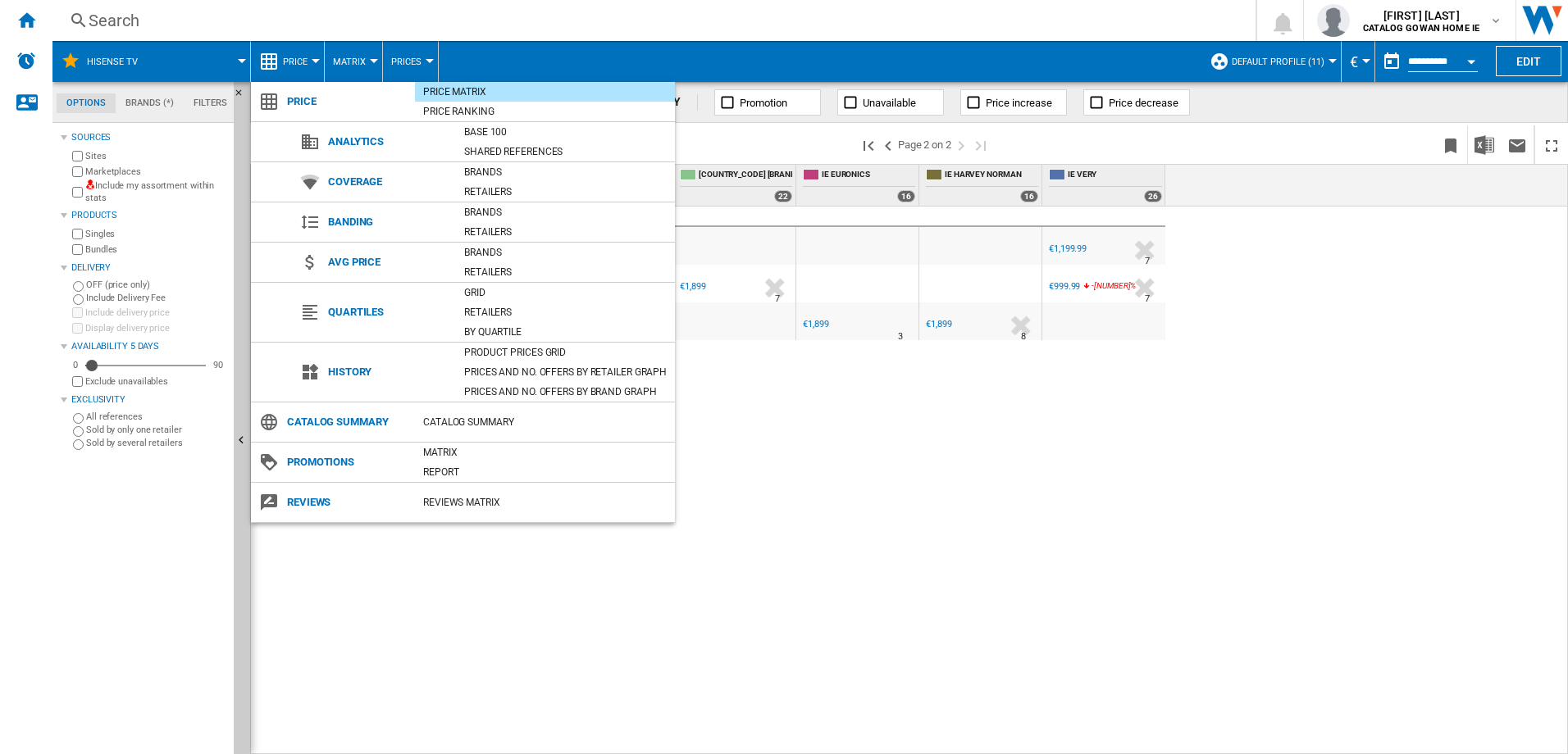 click at bounding box center (784, 377) 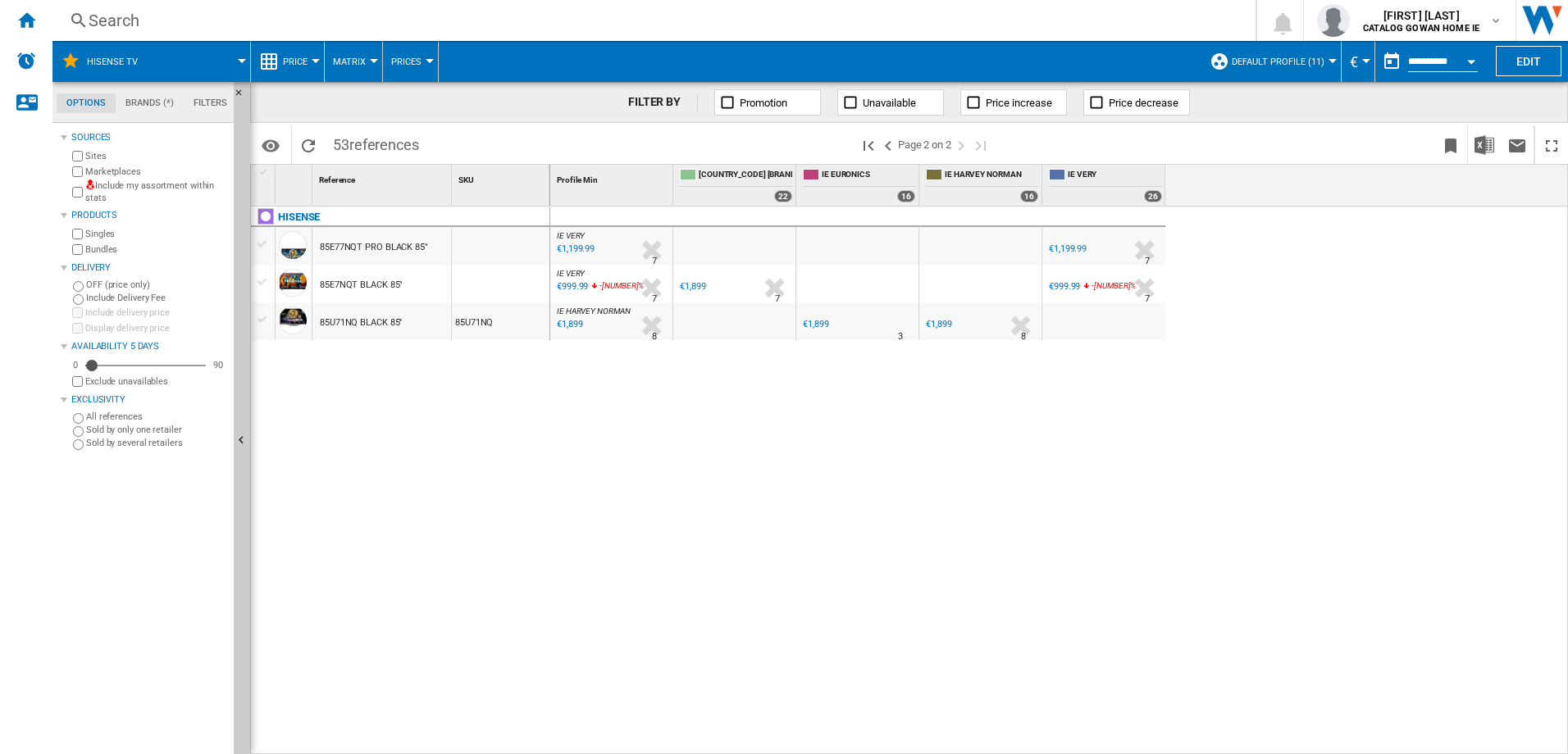 click on "Matrix" at bounding box center [349, 61] 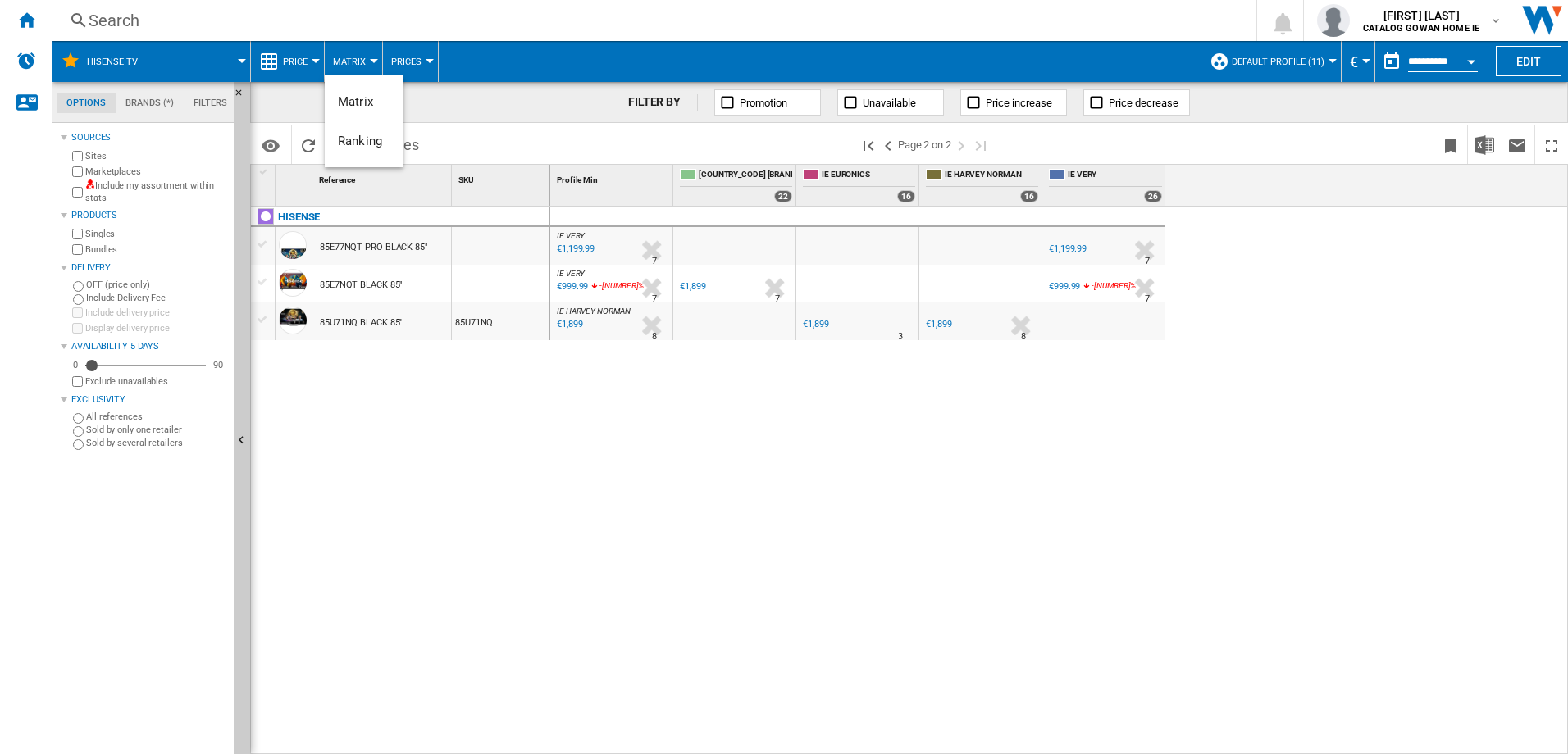 click at bounding box center (784, 377) 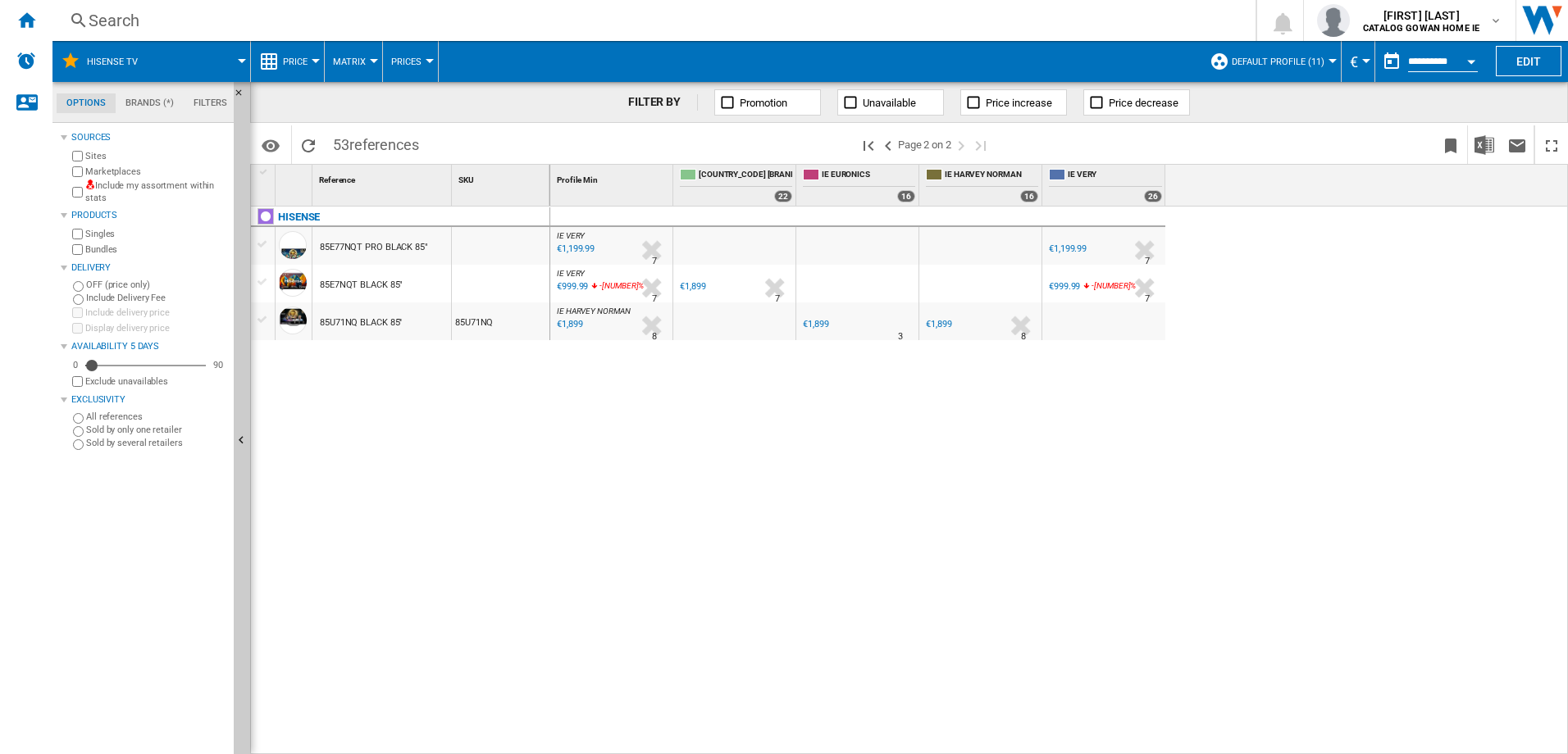 click on "Prices" at bounding box center [406, 61] 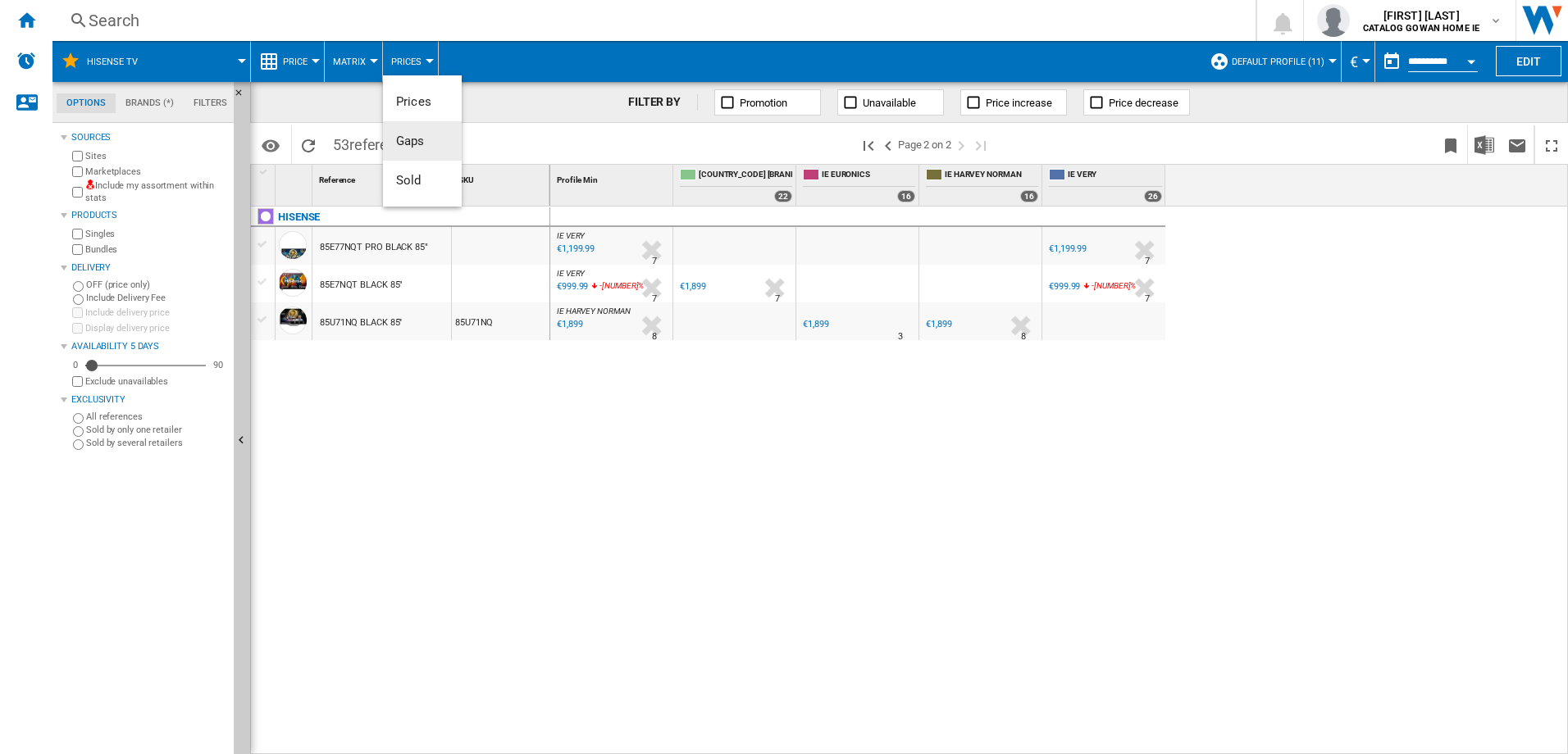 click on "Gaps" at bounding box center (410, 141) 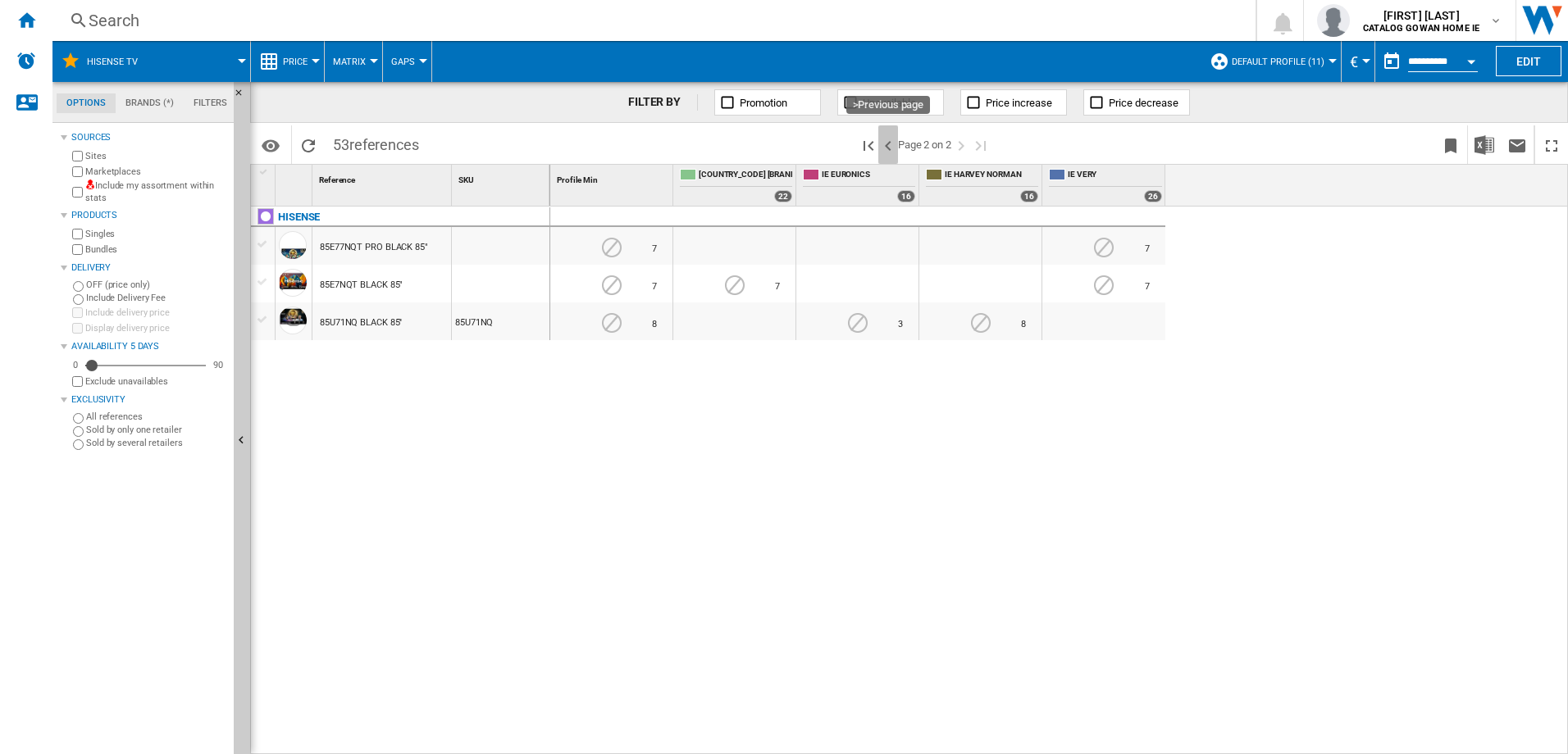 click at bounding box center [888, 146] 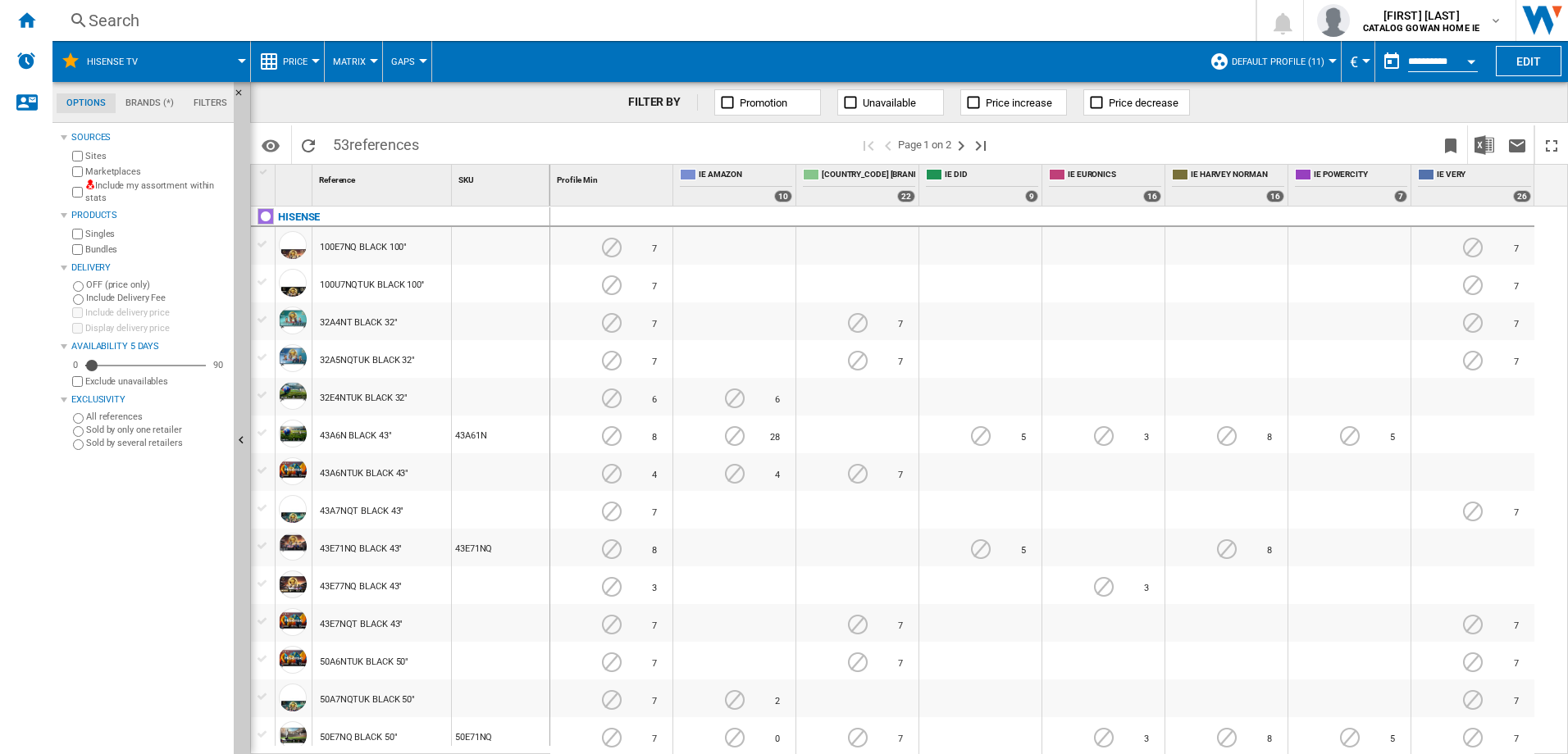 click on "[PROFILE_NAME]" at bounding box center [1278, 61] 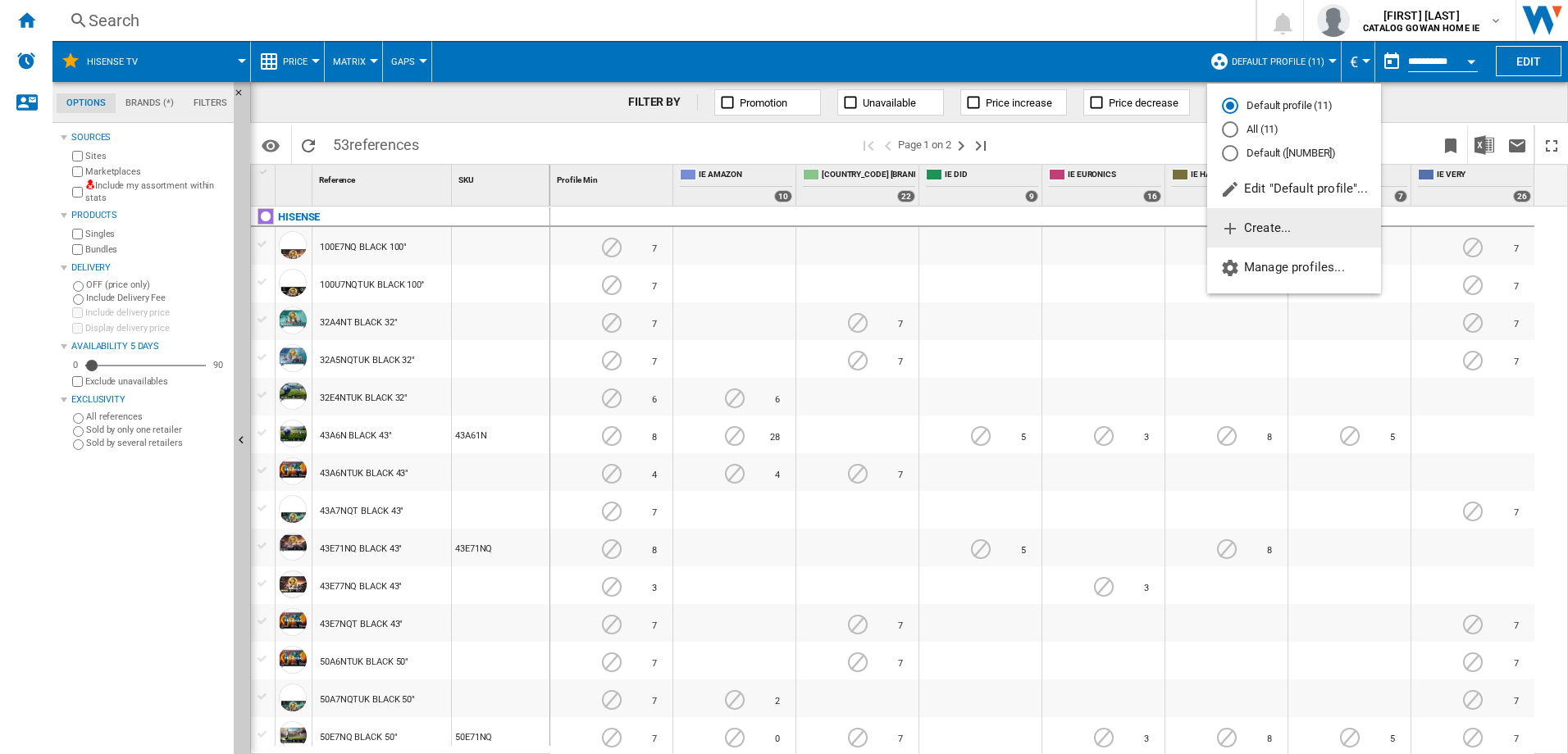 click on "Create..." 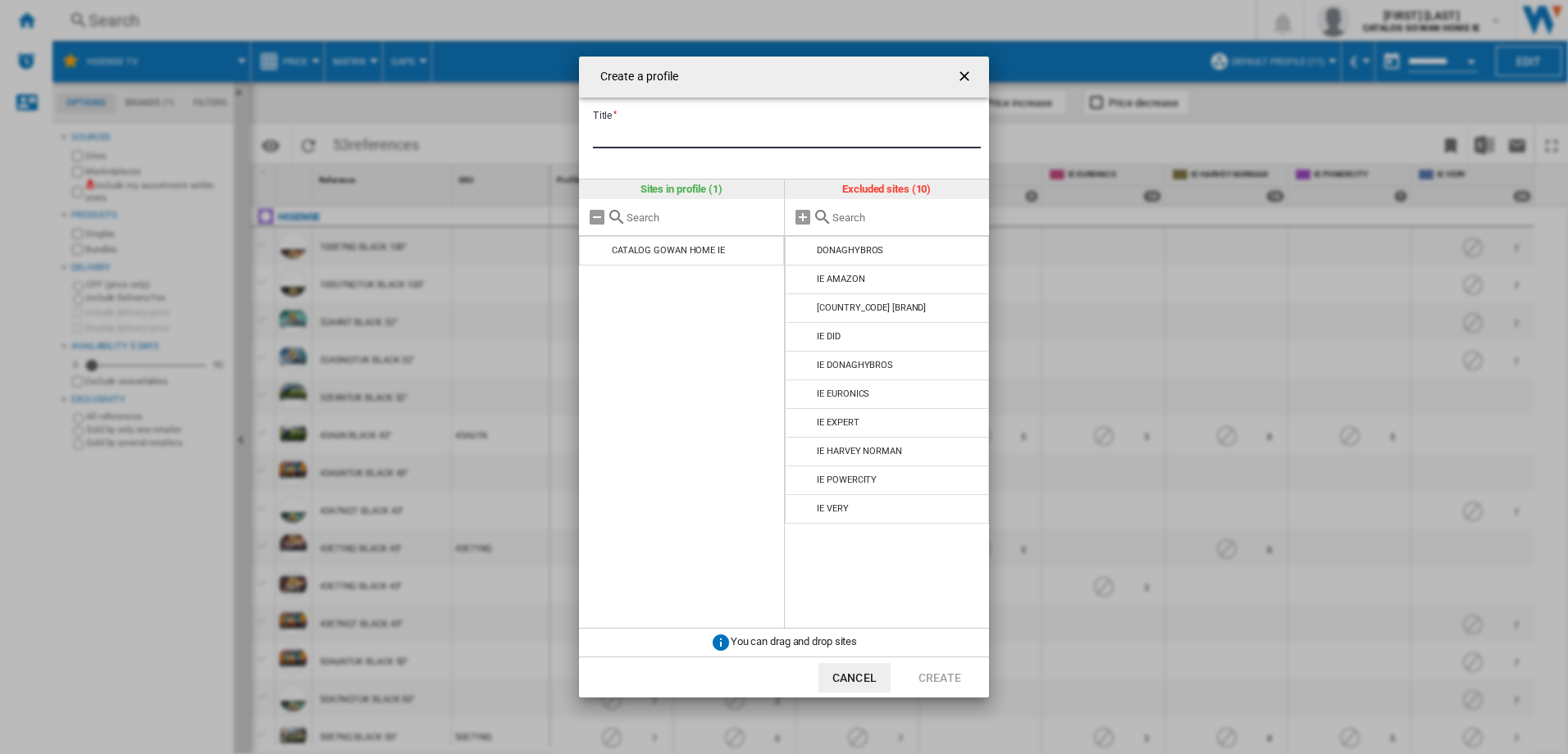 click on "Title" at bounding box center (786, 136) 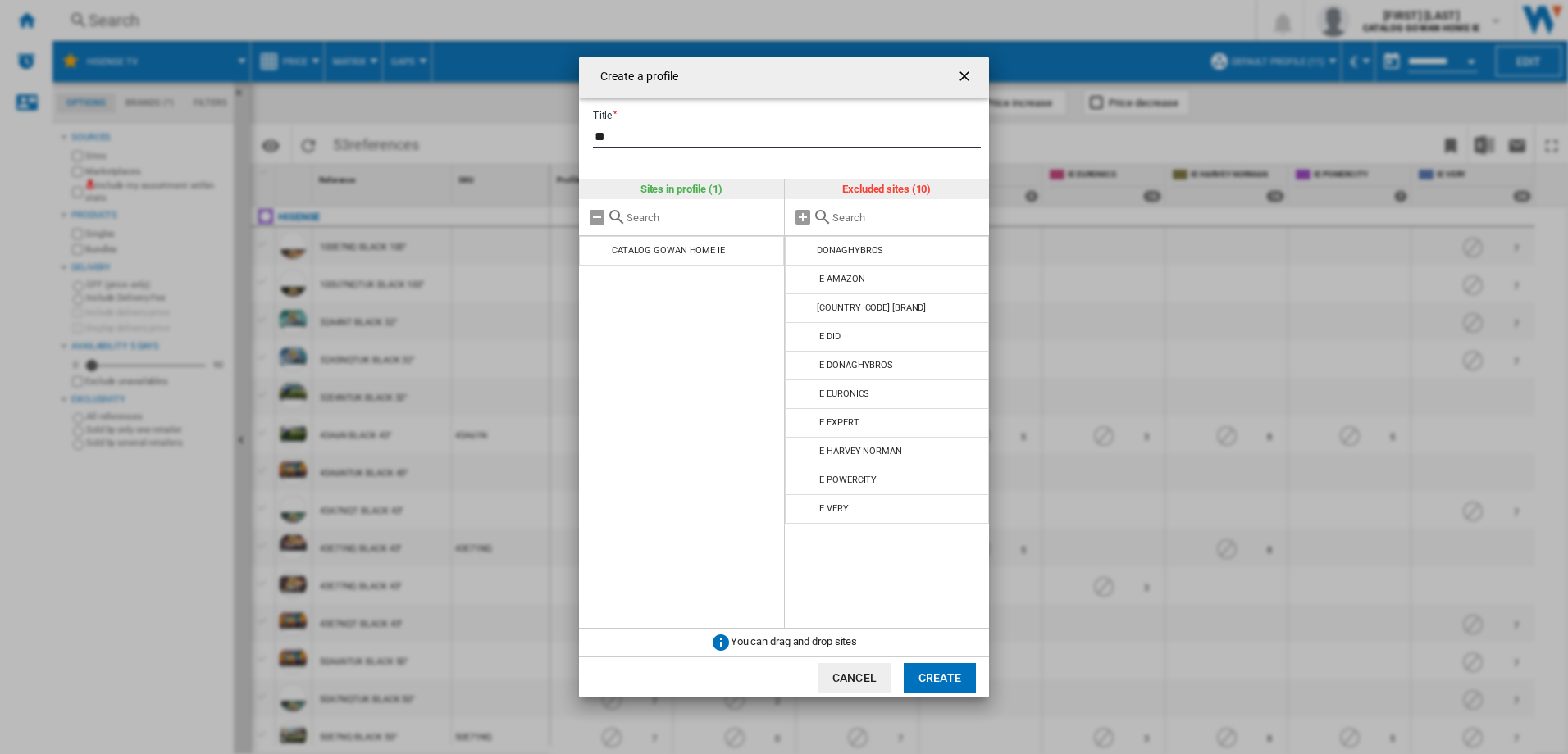 type on "*" 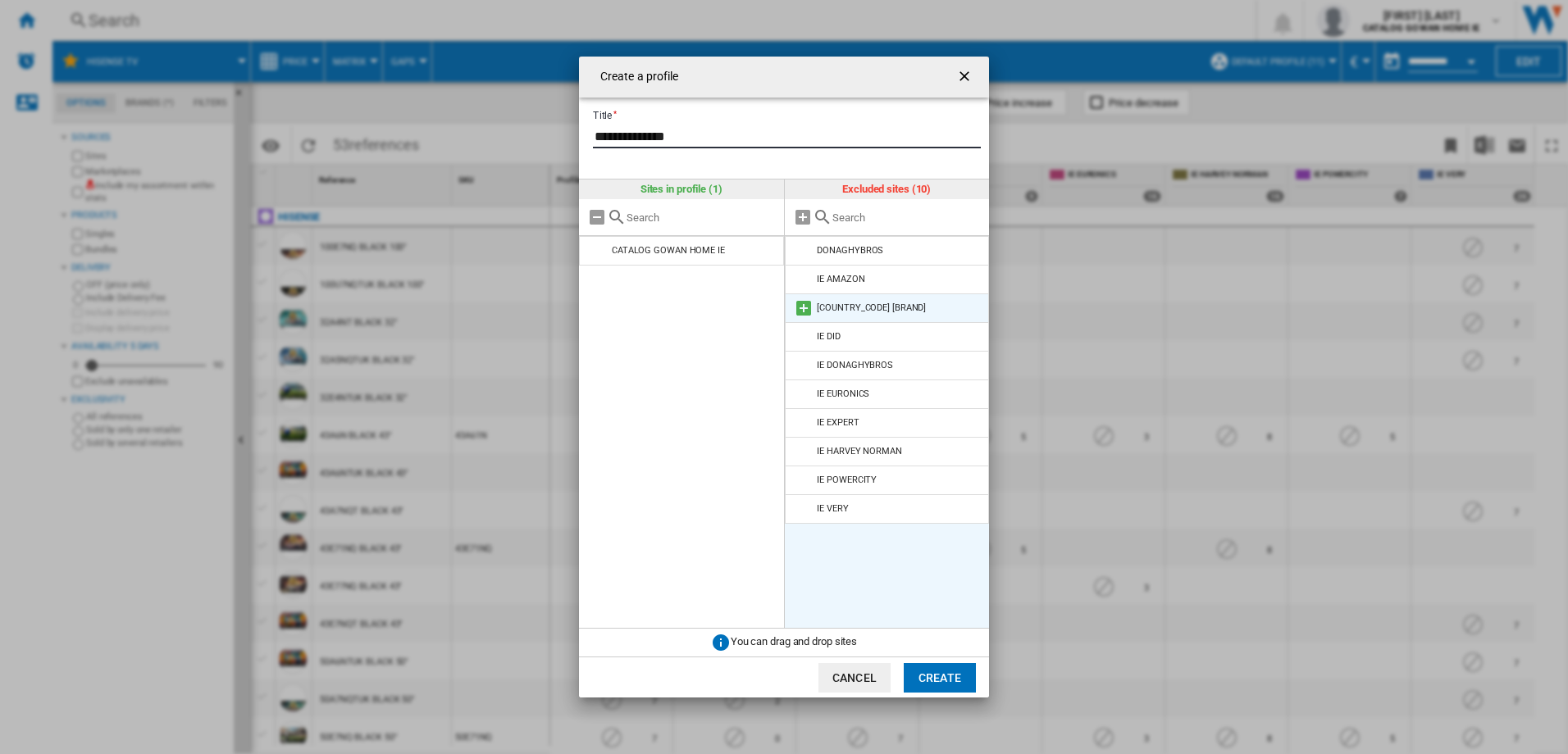 type on "**********" 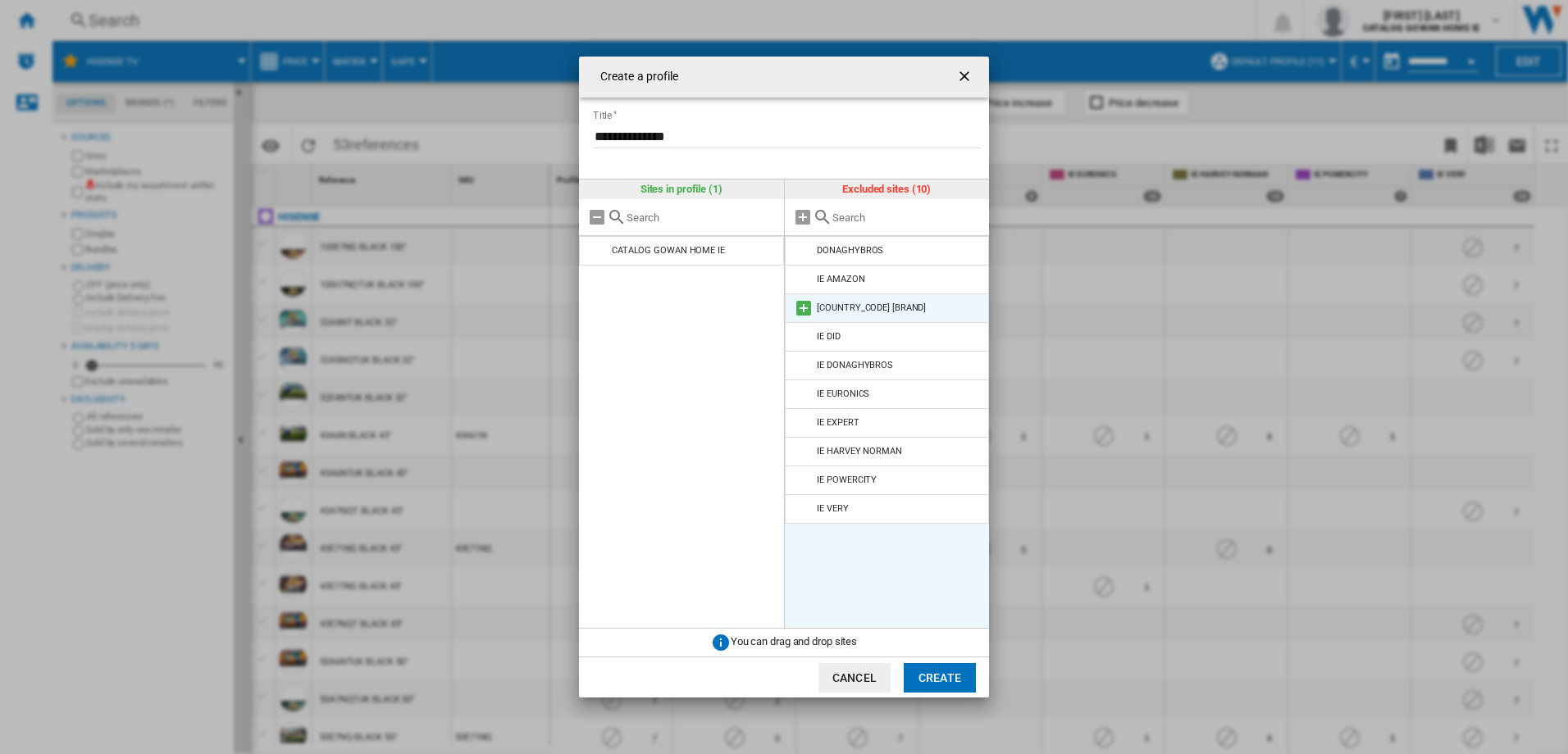 click on "IE CURRYS" at bounding box center (871, 307) 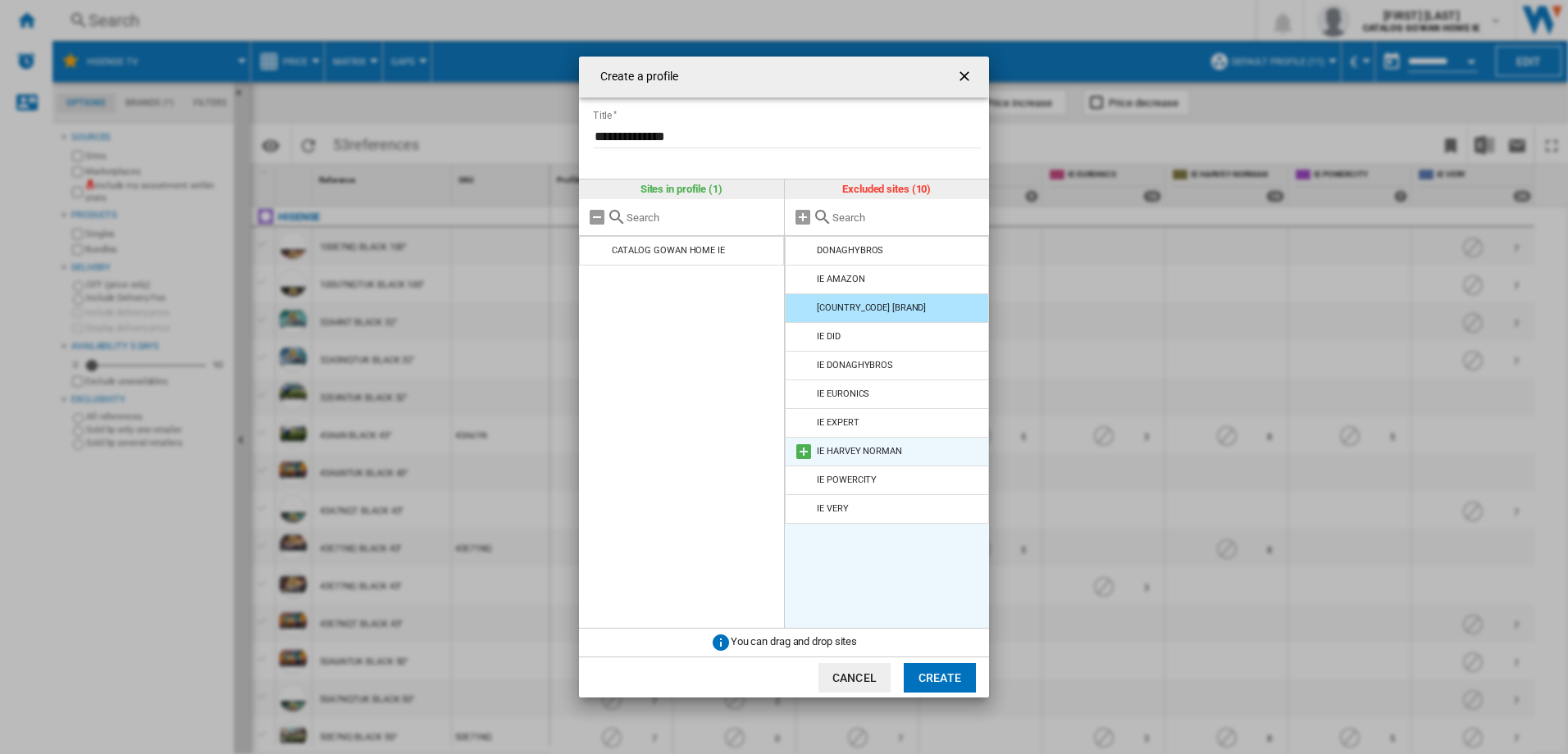 click at bounding box center (804, 452) 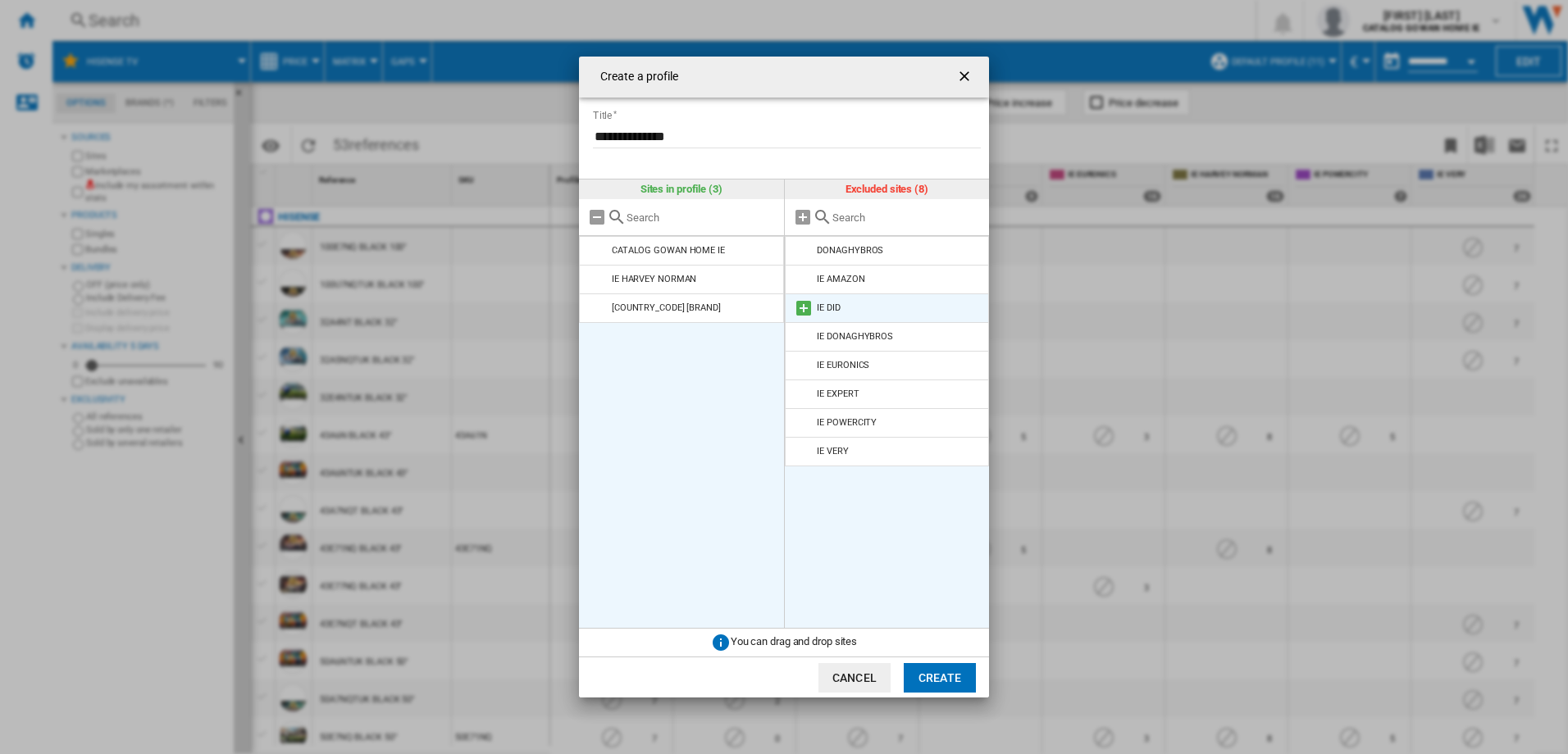 click at bounding box center [804, 308] 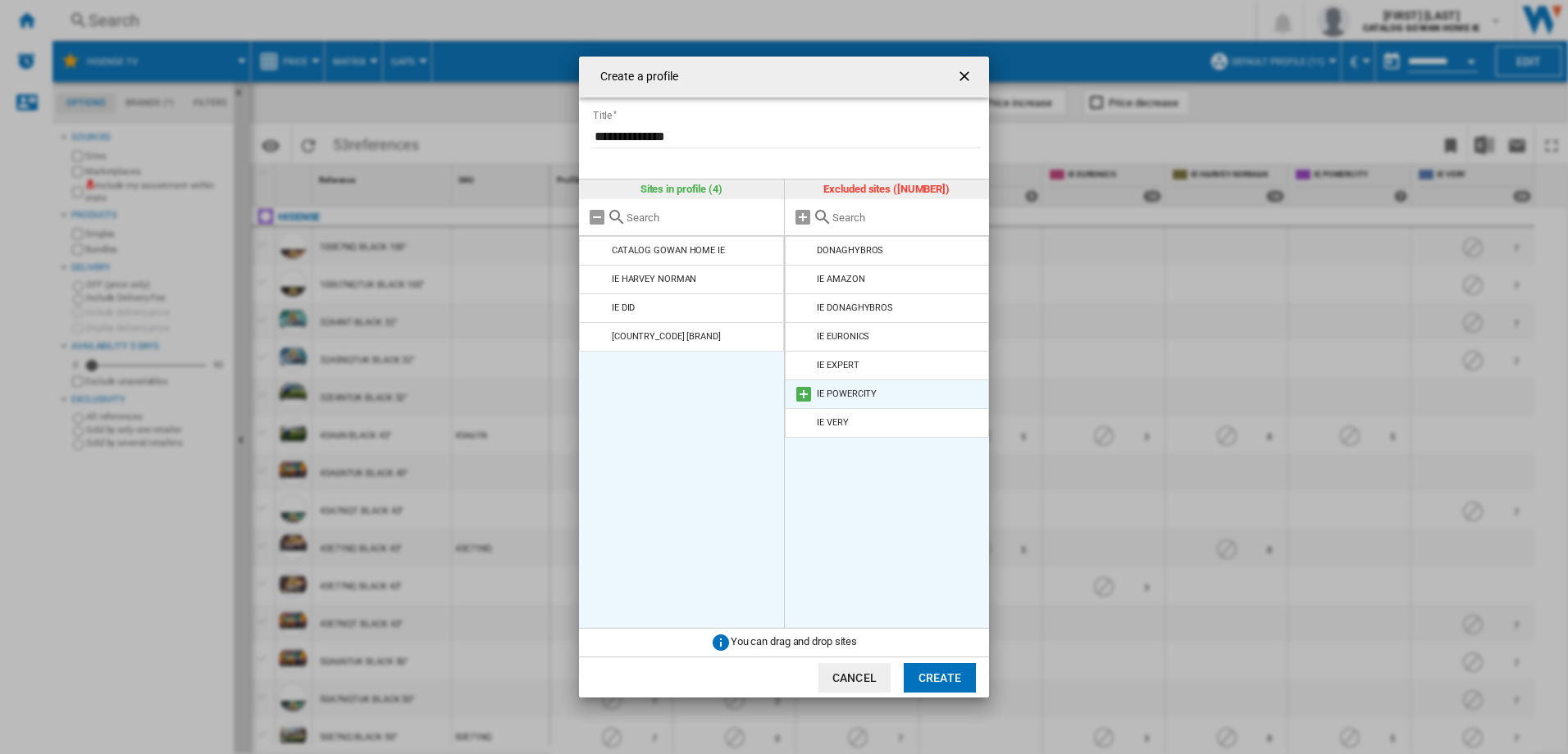 click at bounding box center (804, 394) 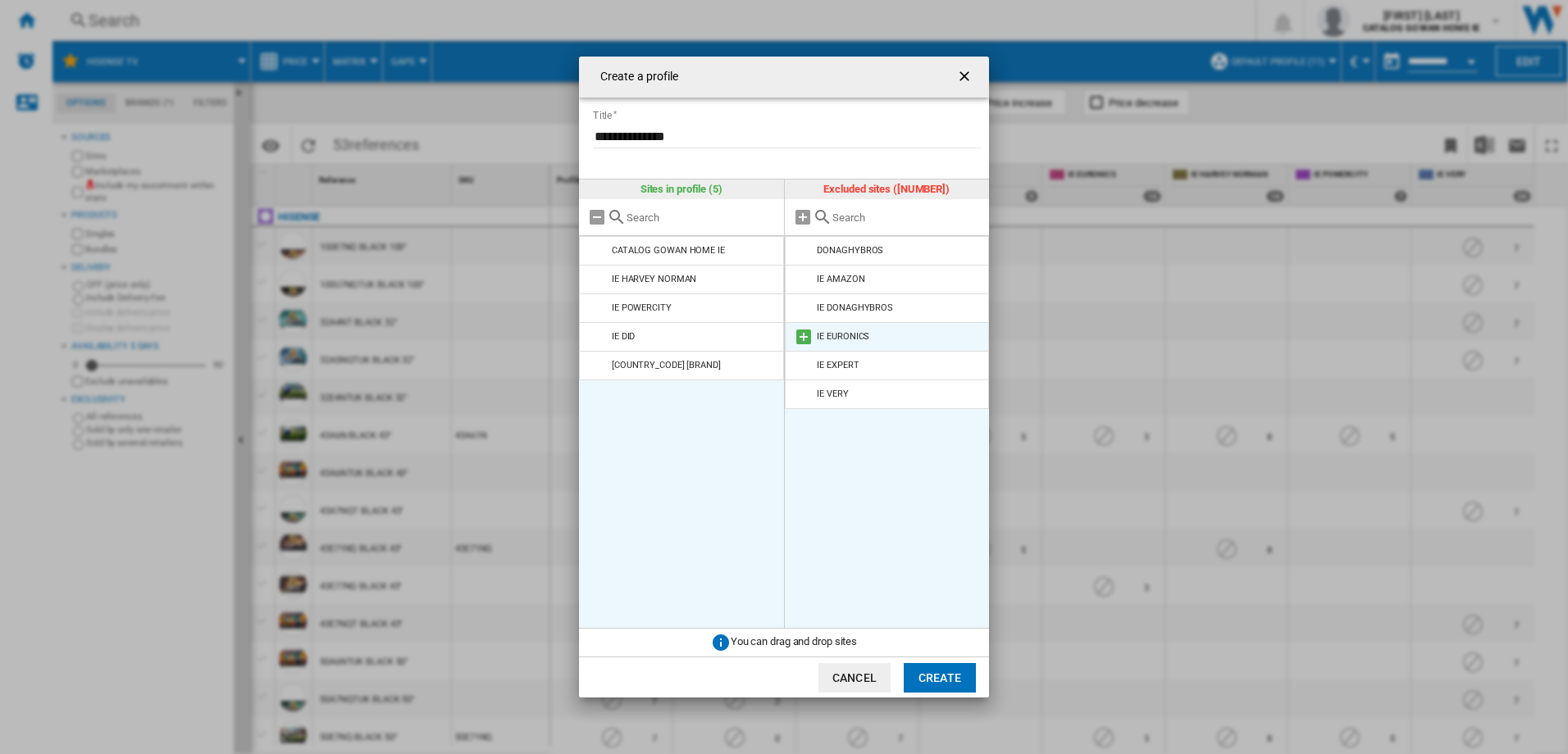 click at bounding box center (804, 337) 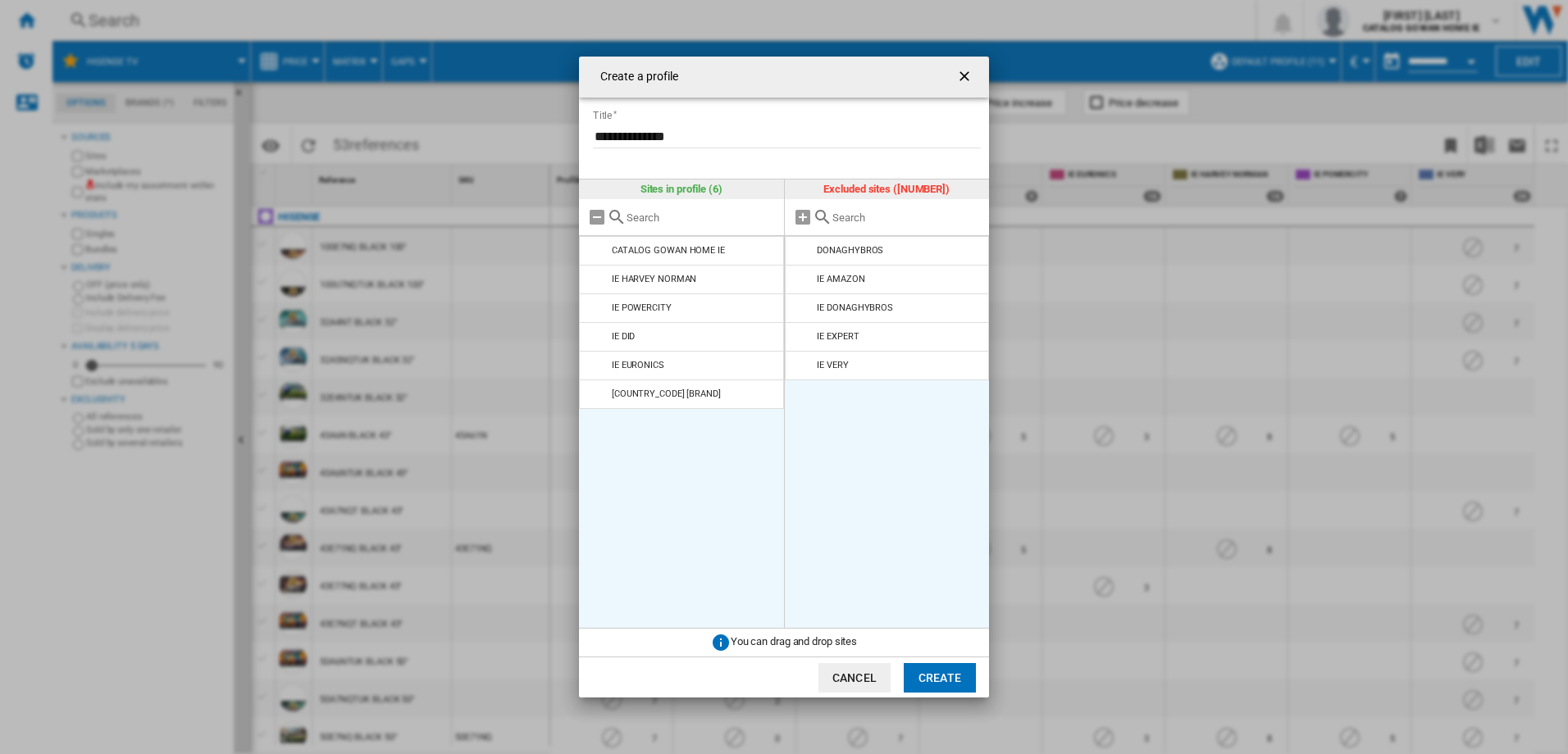 click on "Create" 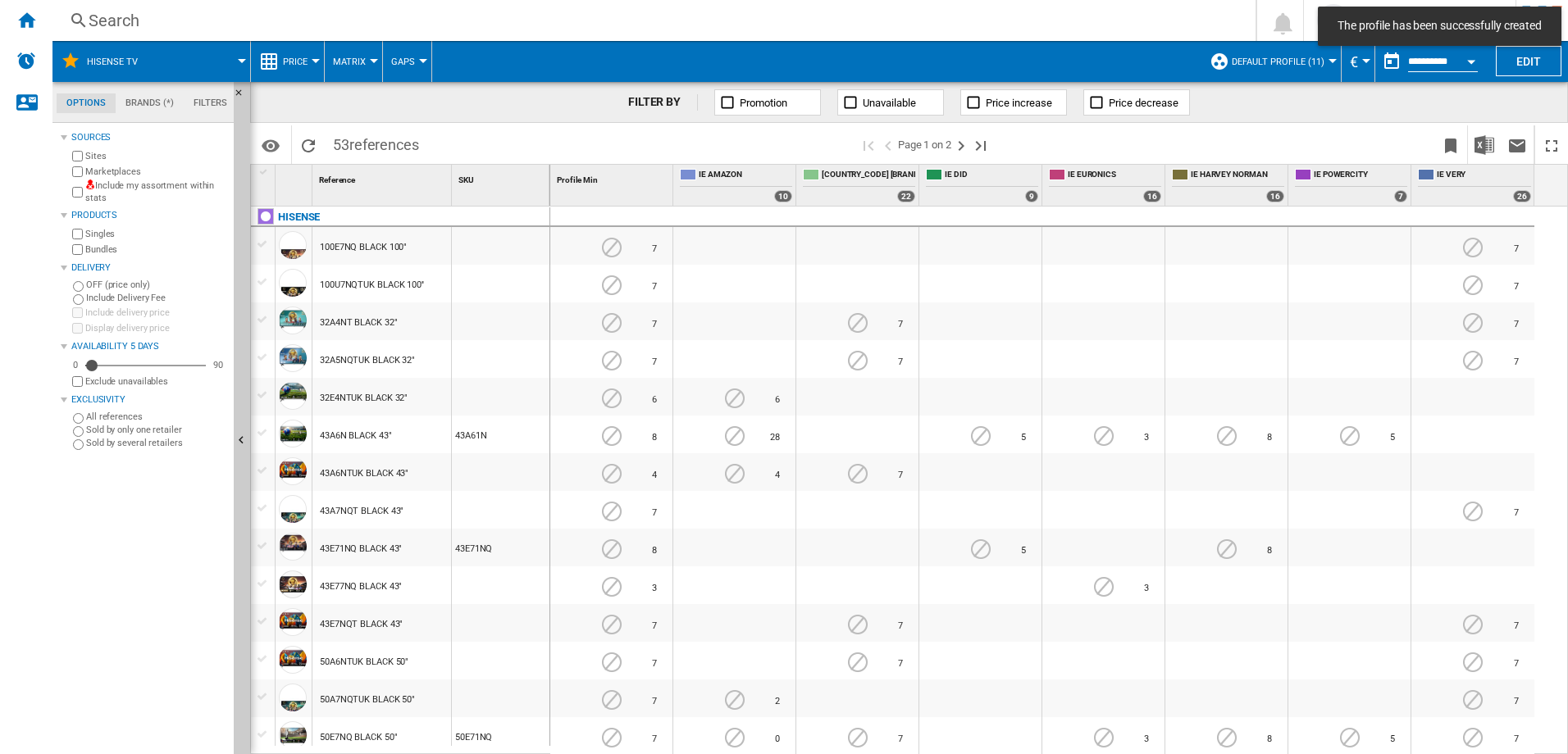 click on "[PROFILE_NAME]" at bounding box center (1282, 61) 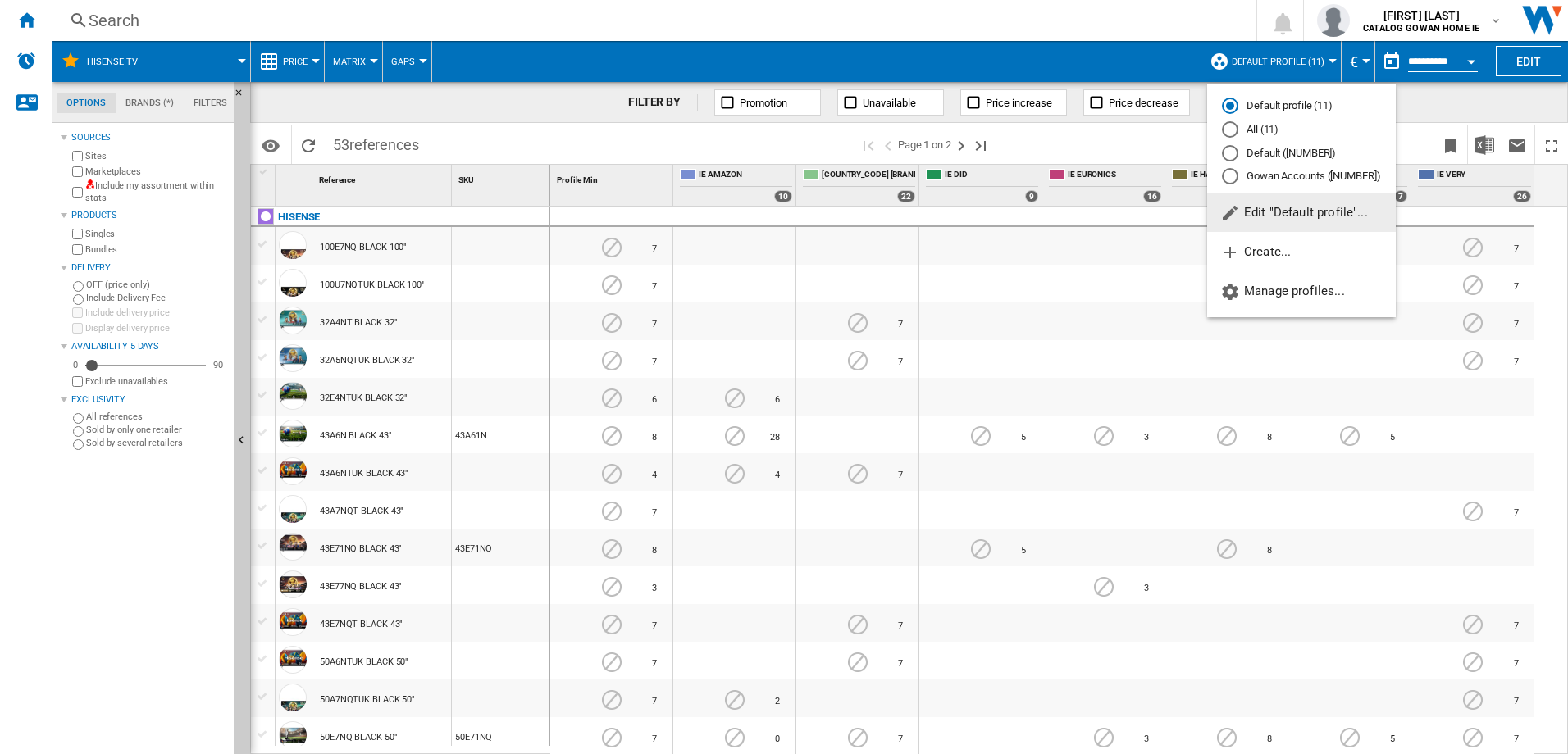 click on "Gowan Accounts (6)" at bounding box center (1301, 176) 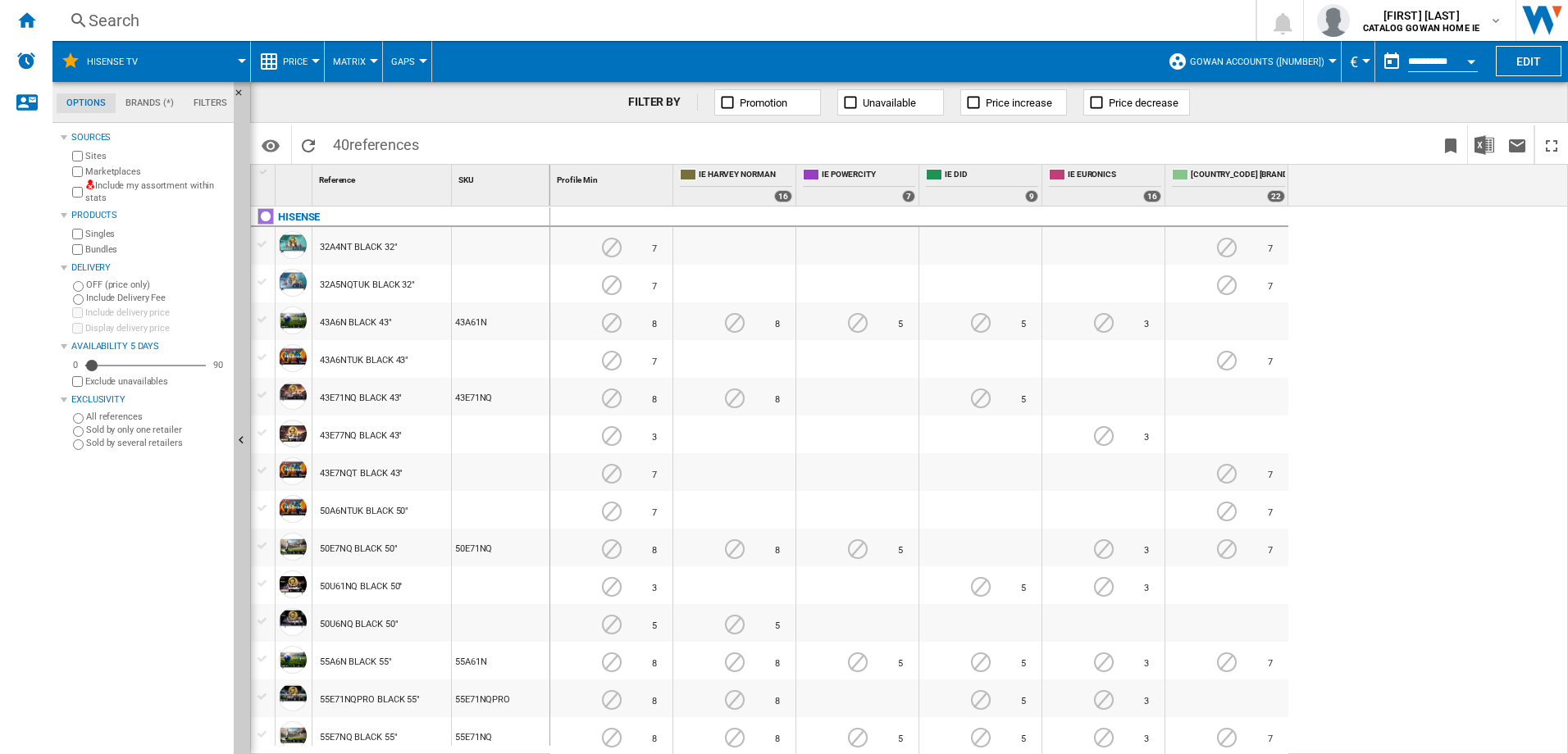click on "IE HARVEYNORMAN
-1.0 %
€329
%
N/A
8
IE HARVEYNORMAN" at bounding box center [734, 323] 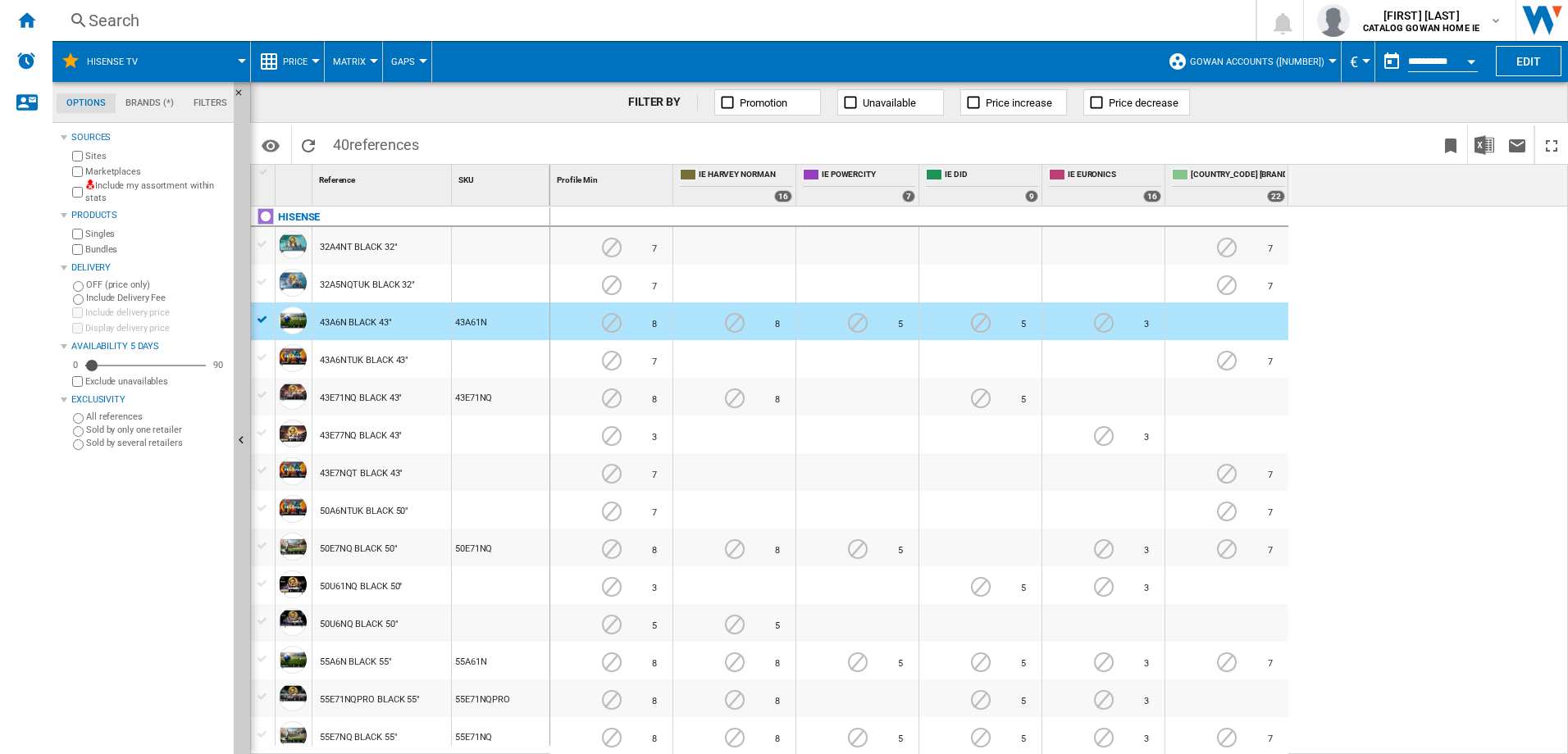 click on "43A6NTUK BLACK 43"" at bounding box center [364, 361] 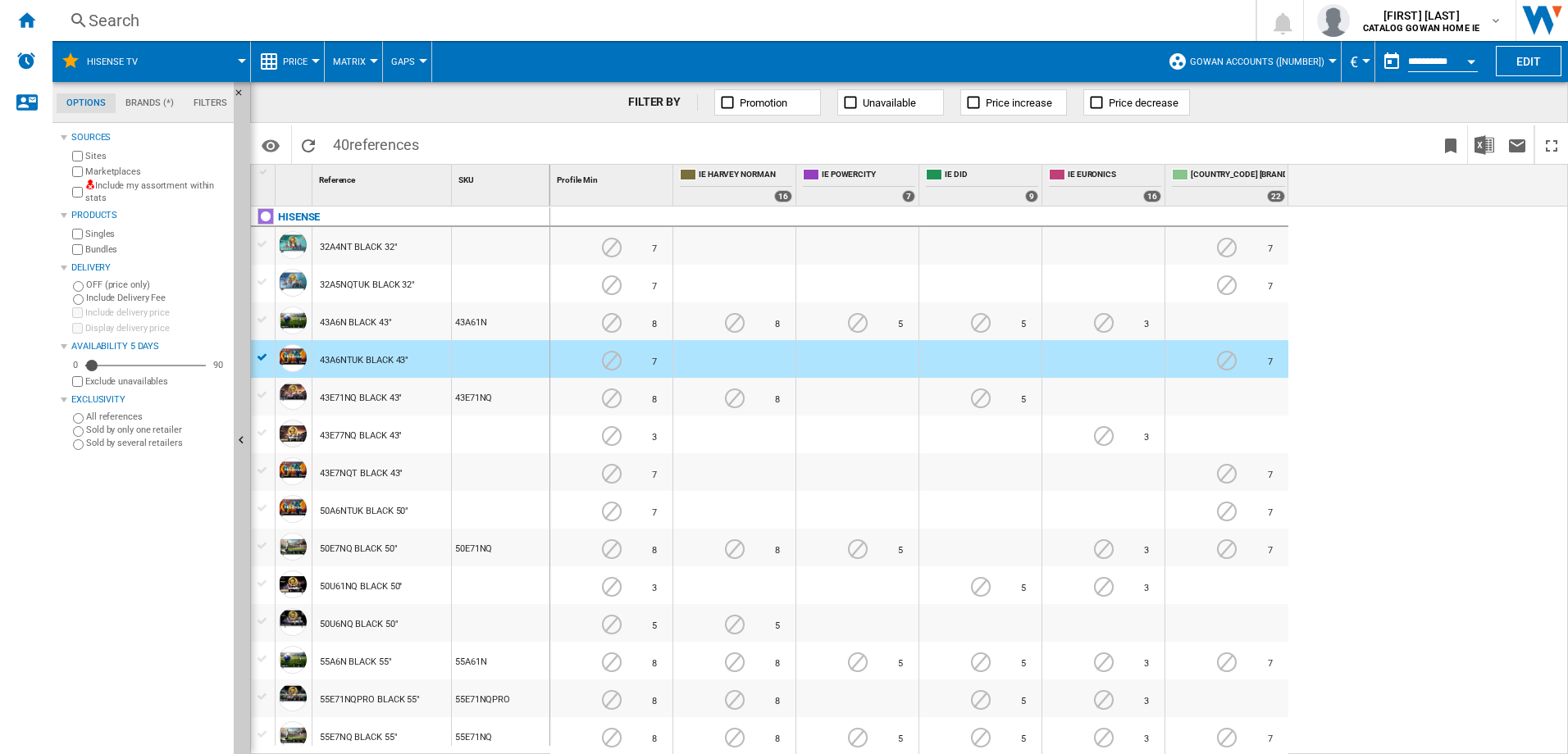 click on "50E7NQ BLACK 50"" at bounding box center (358, 549) 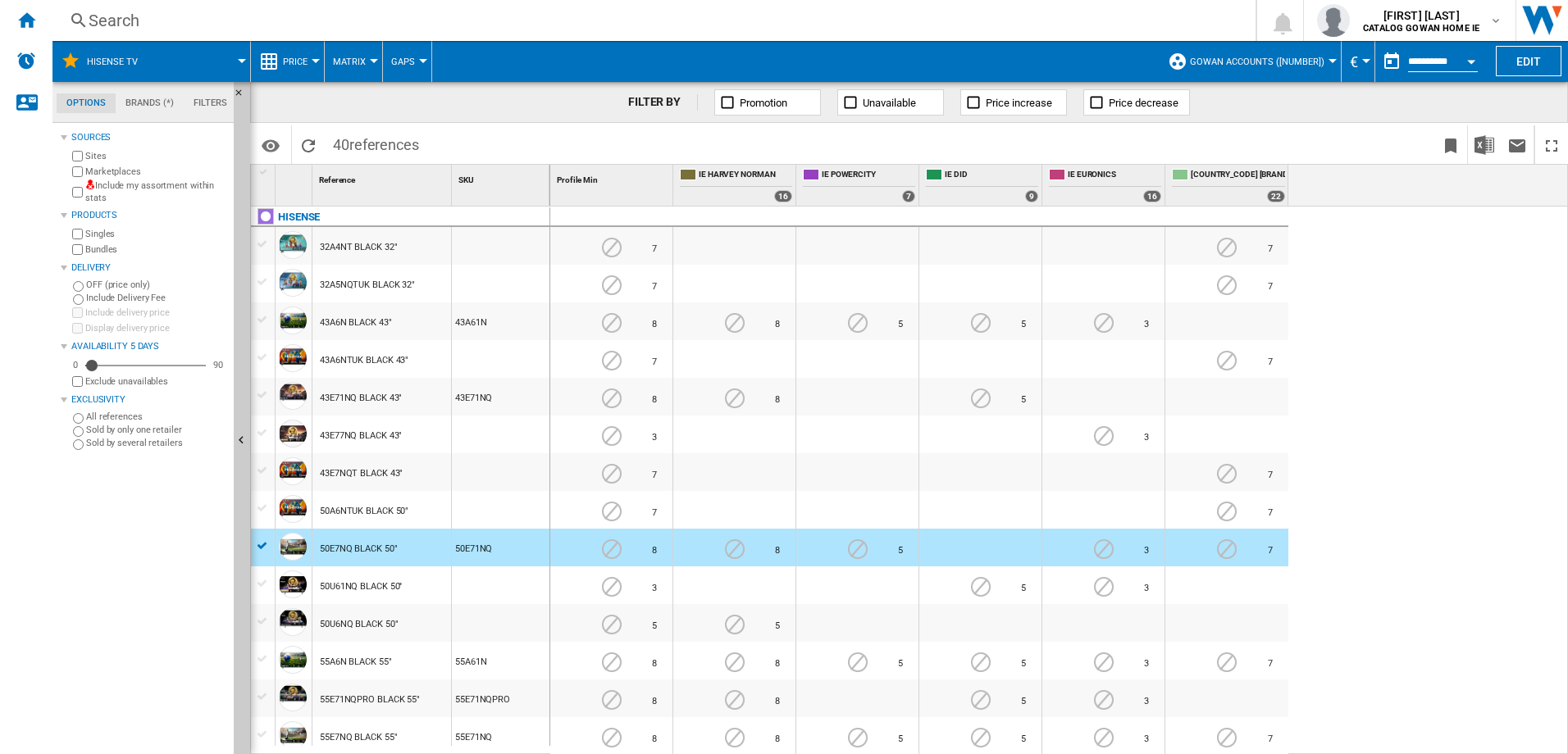 scroll, scrollTop: 492, scrollLeft: 0, axis: vertical 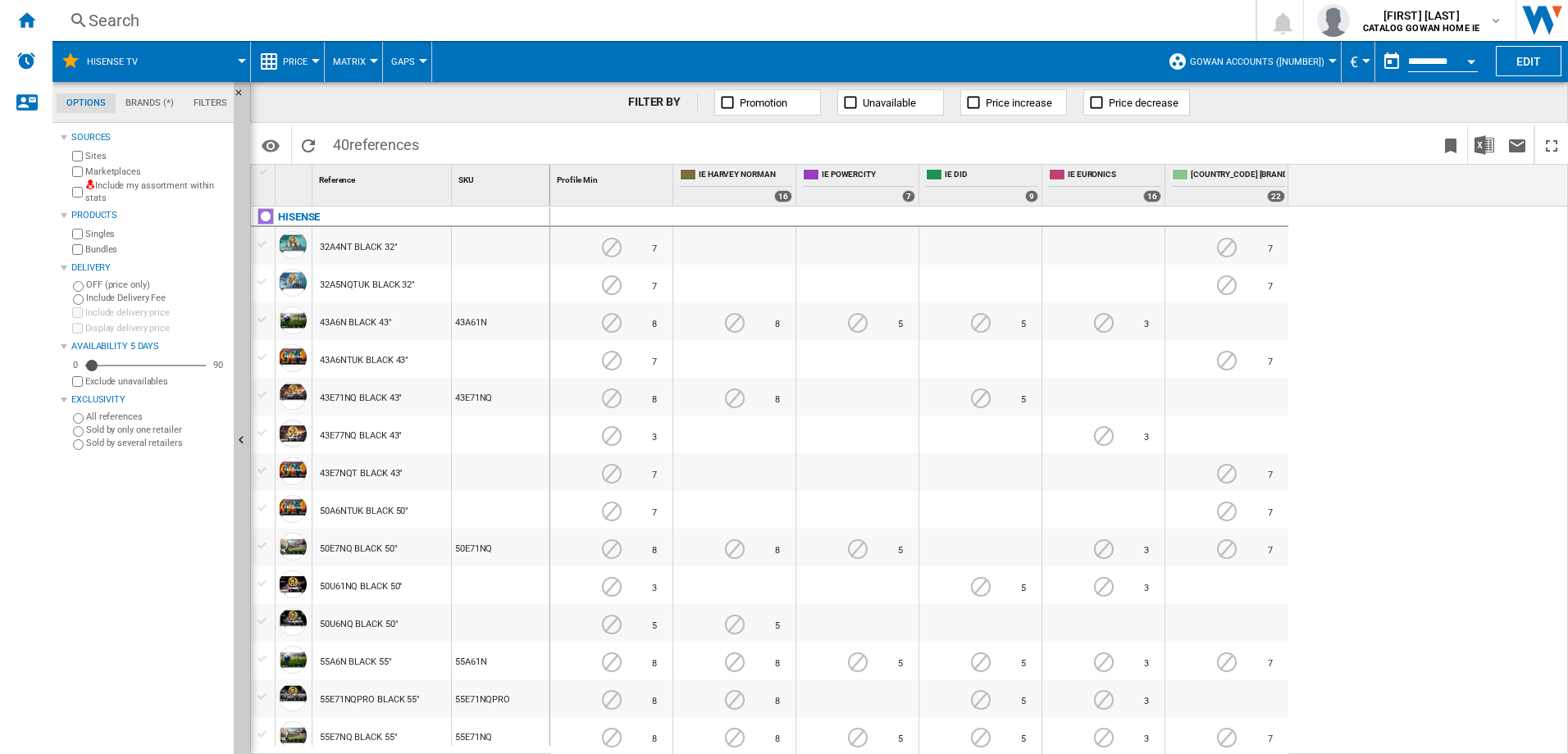 click on "IE HARVEYNORMAN
-1.0 %
€459
%
N/A
8
IE HARVEYNORMAN" at bounding box center (734, 549) 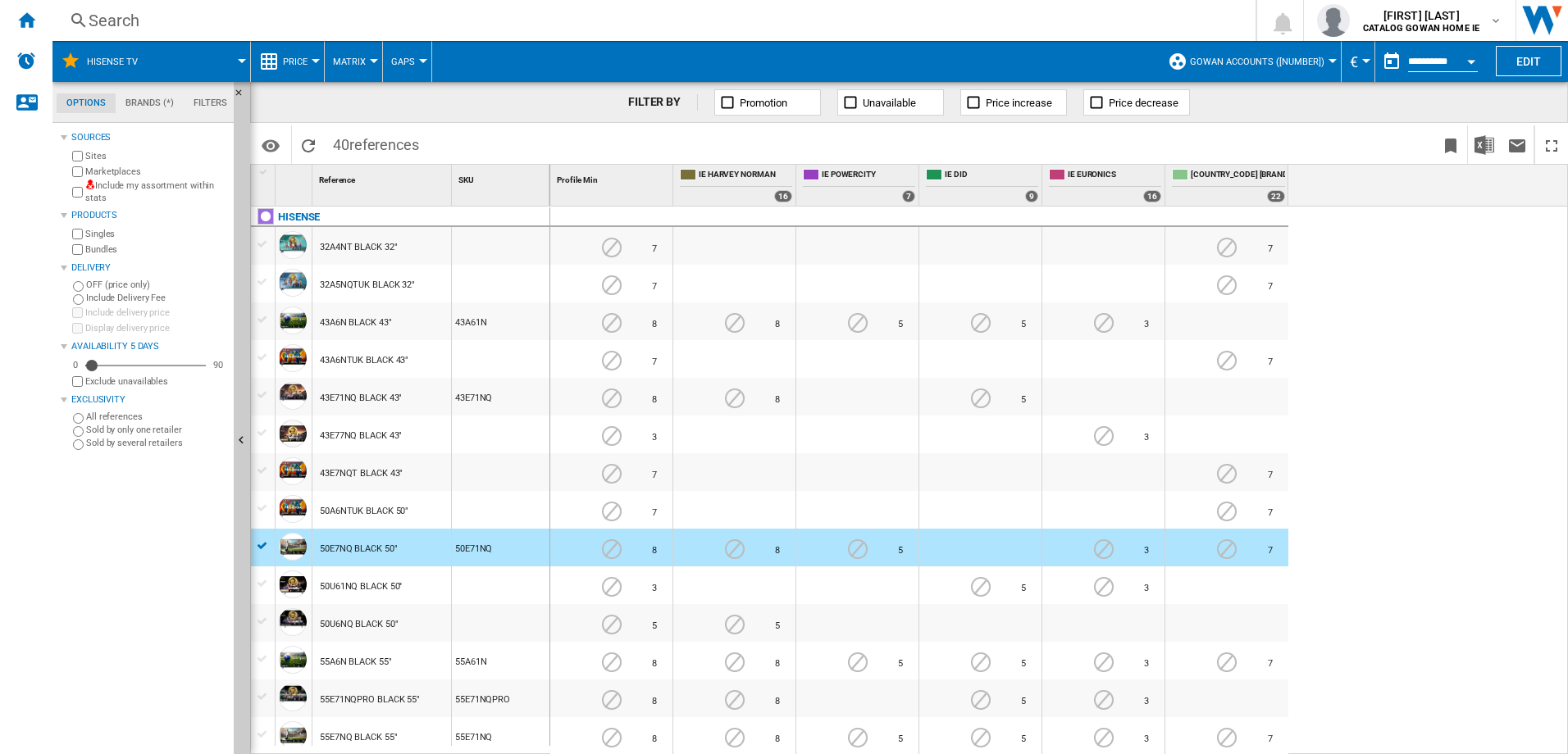 click on "43E7NQT BLACK 43"" at bounding box center [381, 472] 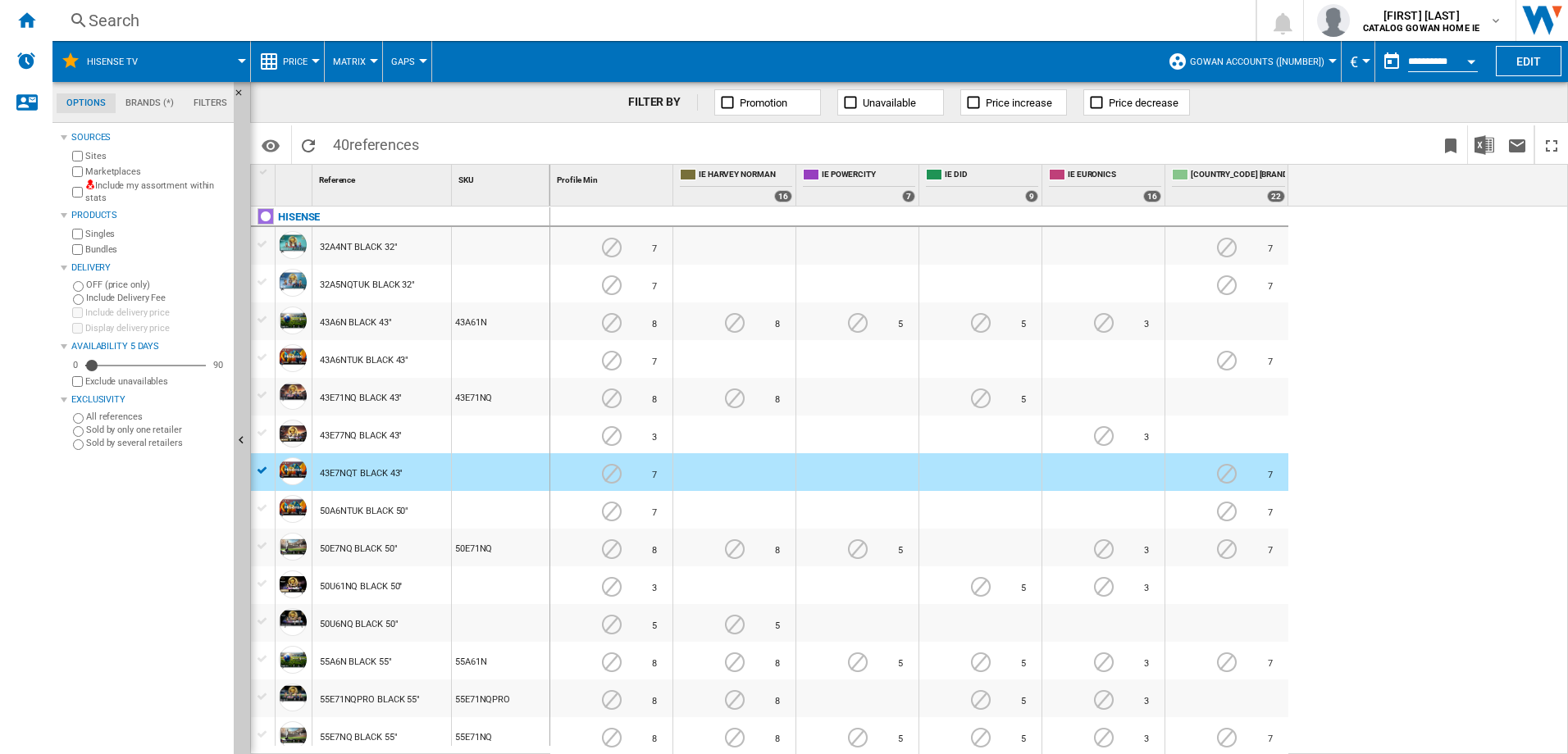 click on "50E7NQ BLACK 50"" at bounding box center (381, 547) 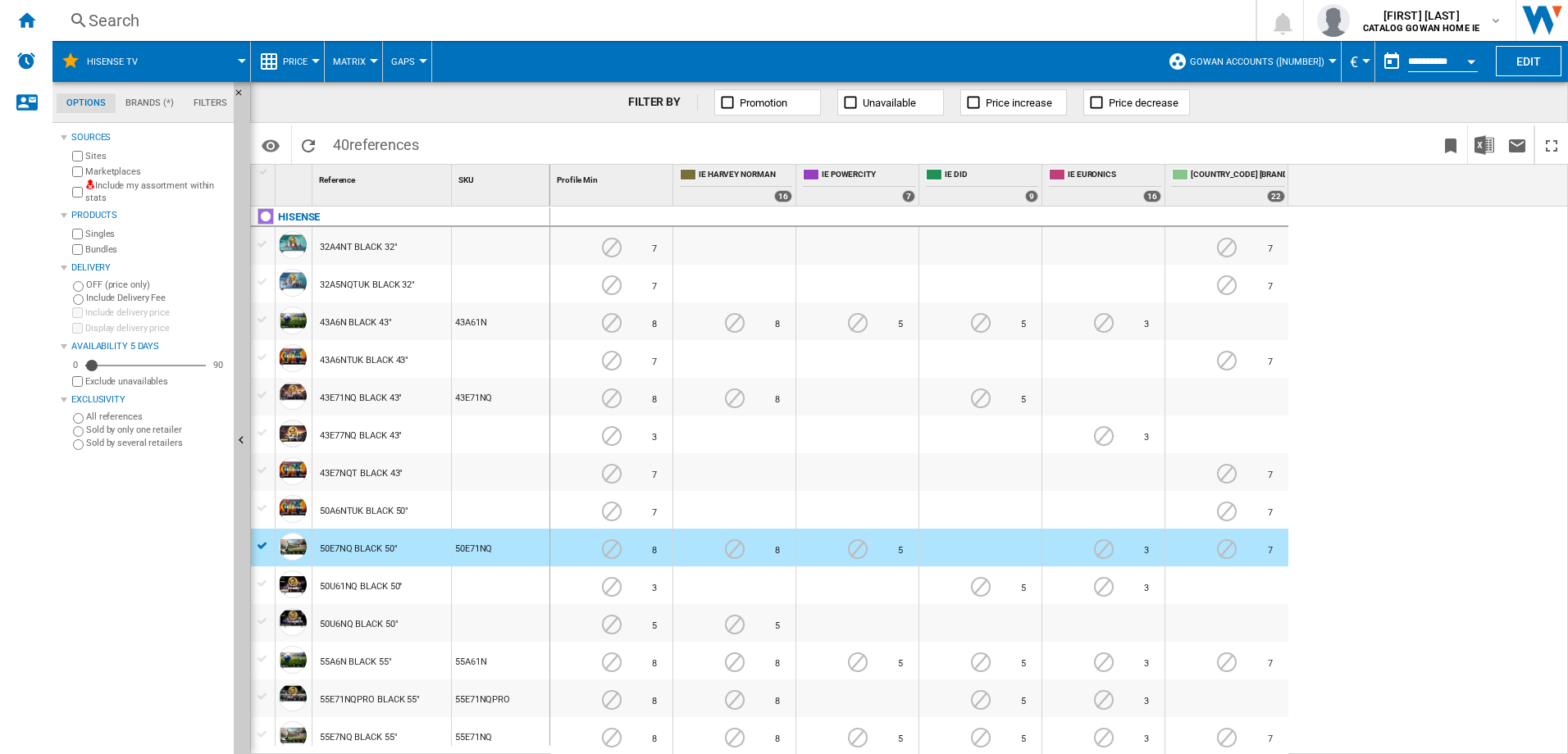 scroll, scrollTop: 82, scrollLeft: 0, axis: vertical 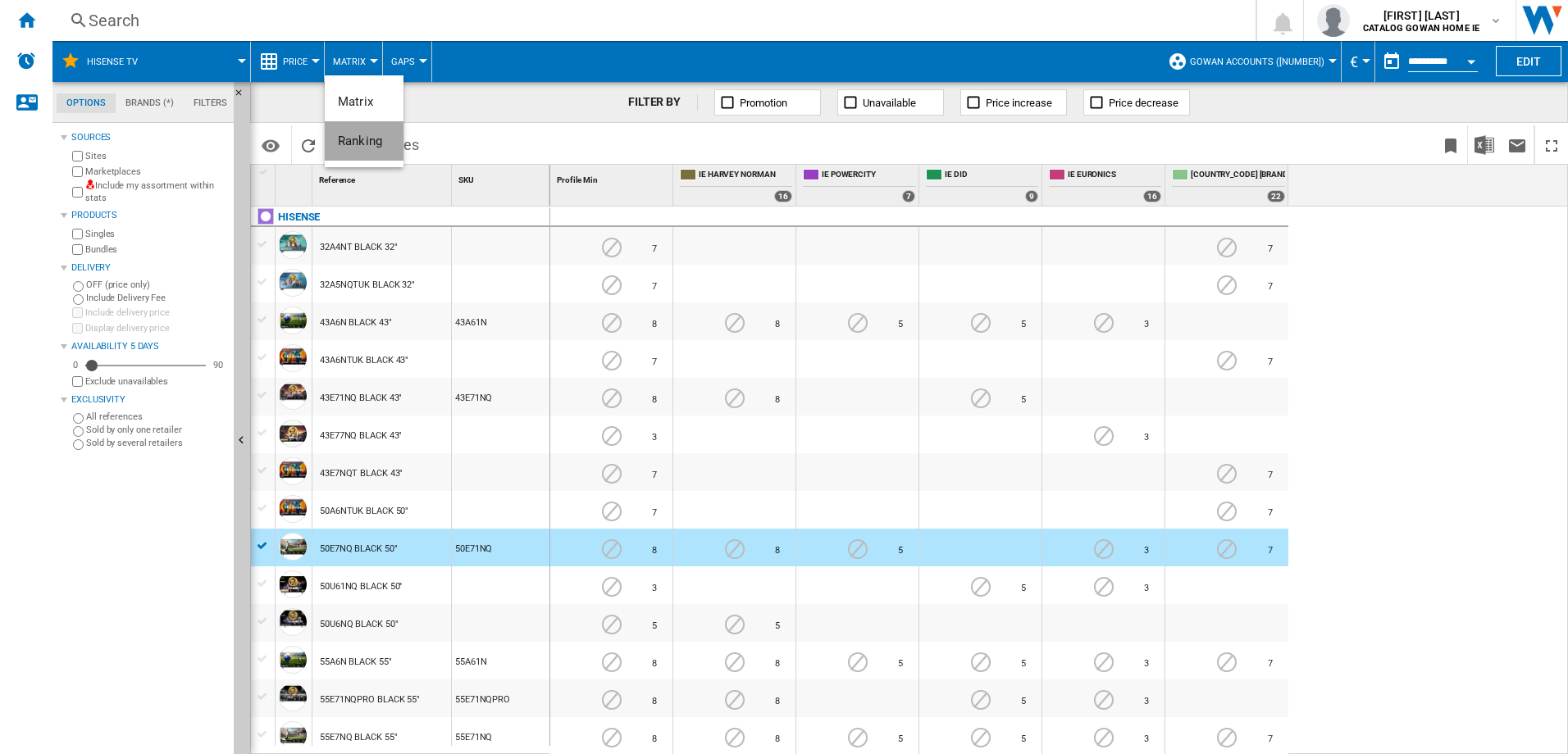 click on "Ranking" at bounding box center [360, 141] 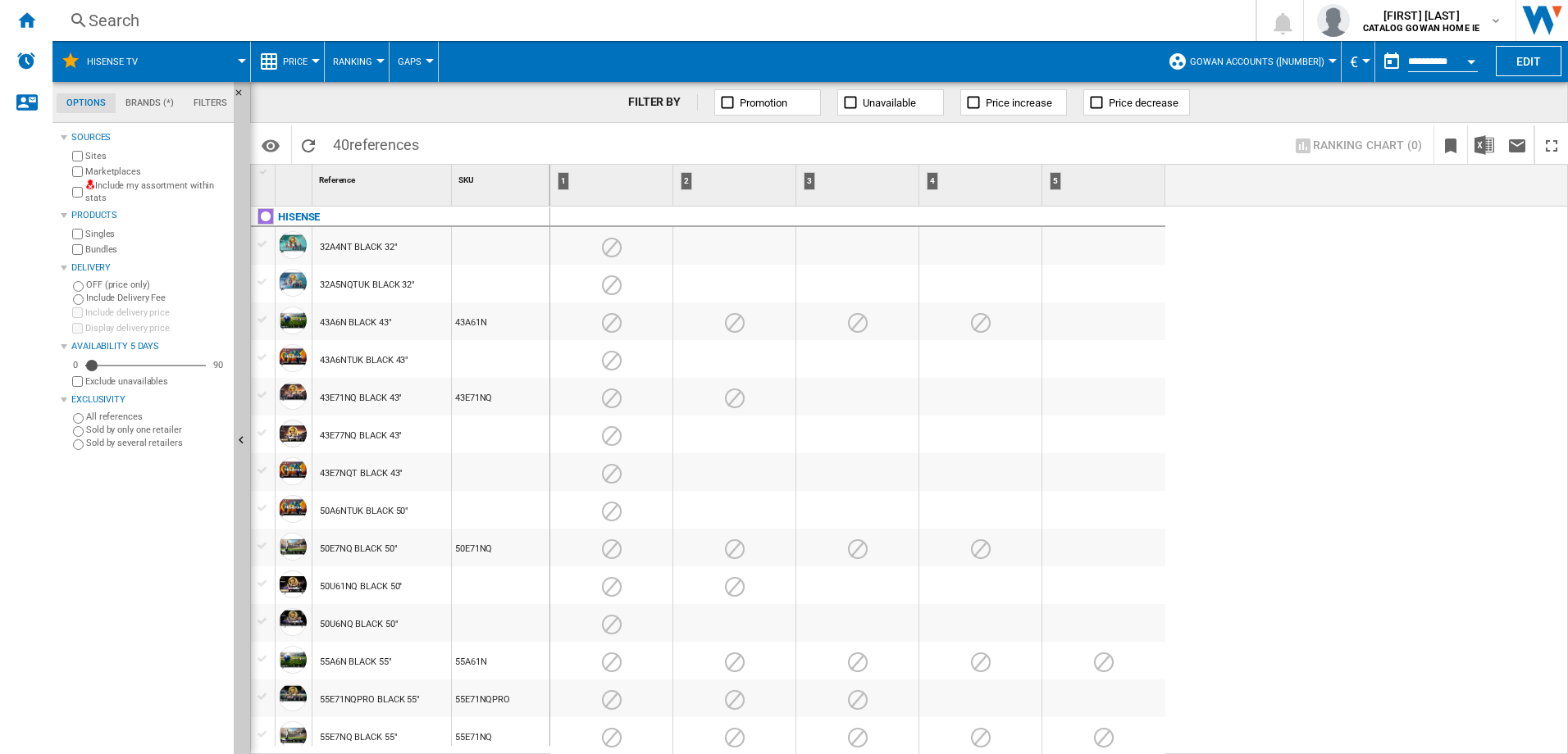 click on "Gaps" at bounding box center [413, 61] 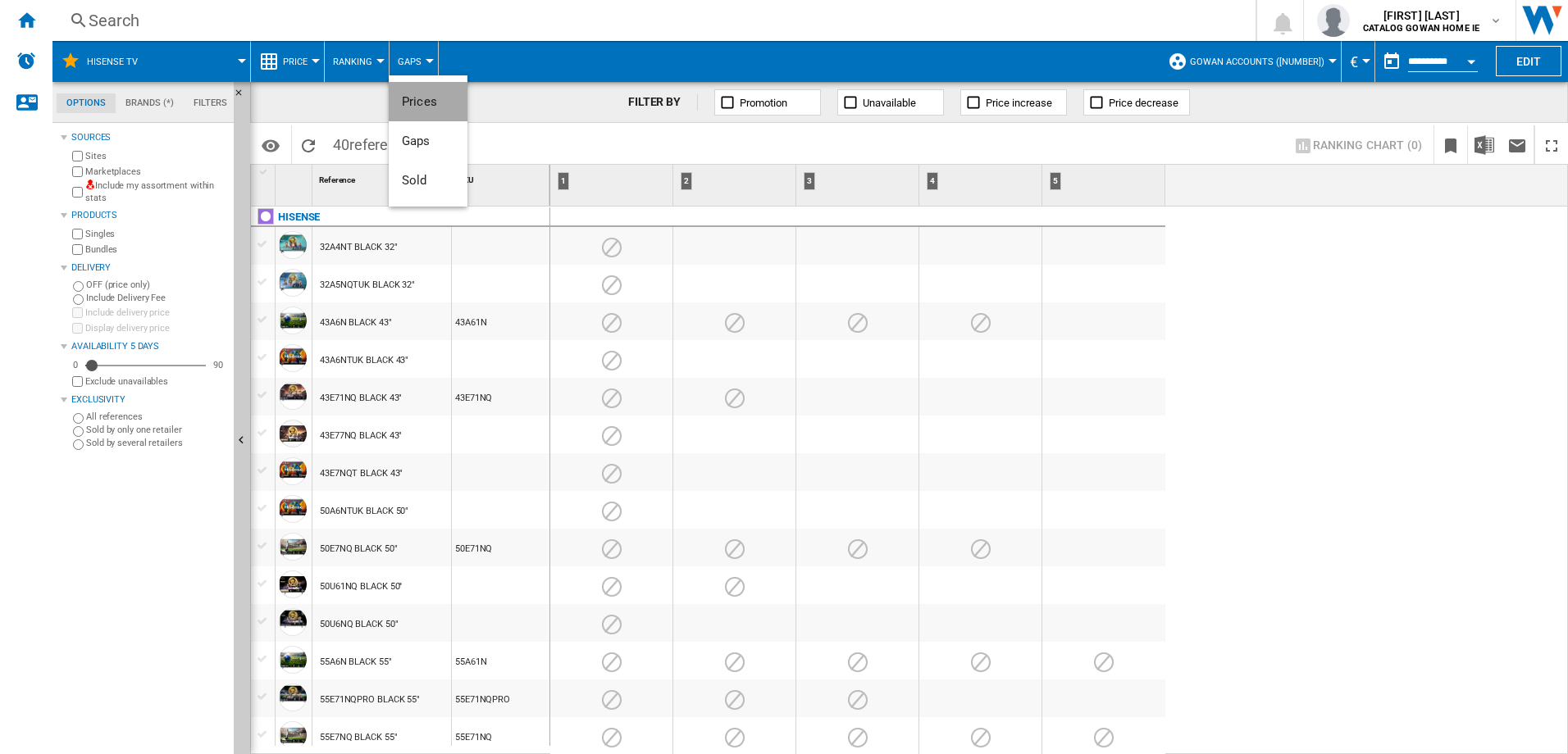 click on "Prices" at bounding box center [419, 102] 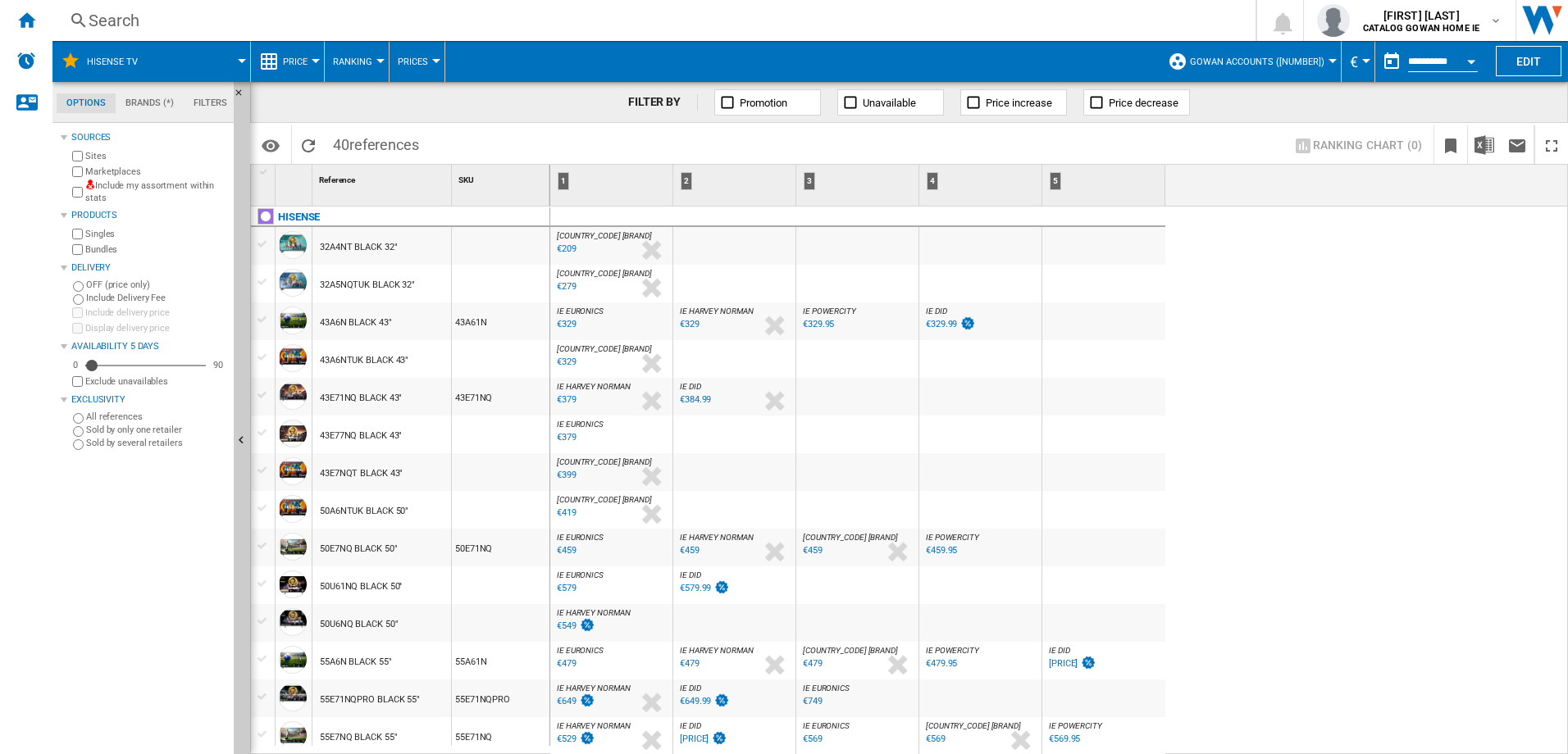 click on "Price" at bounding box center (299, 61) 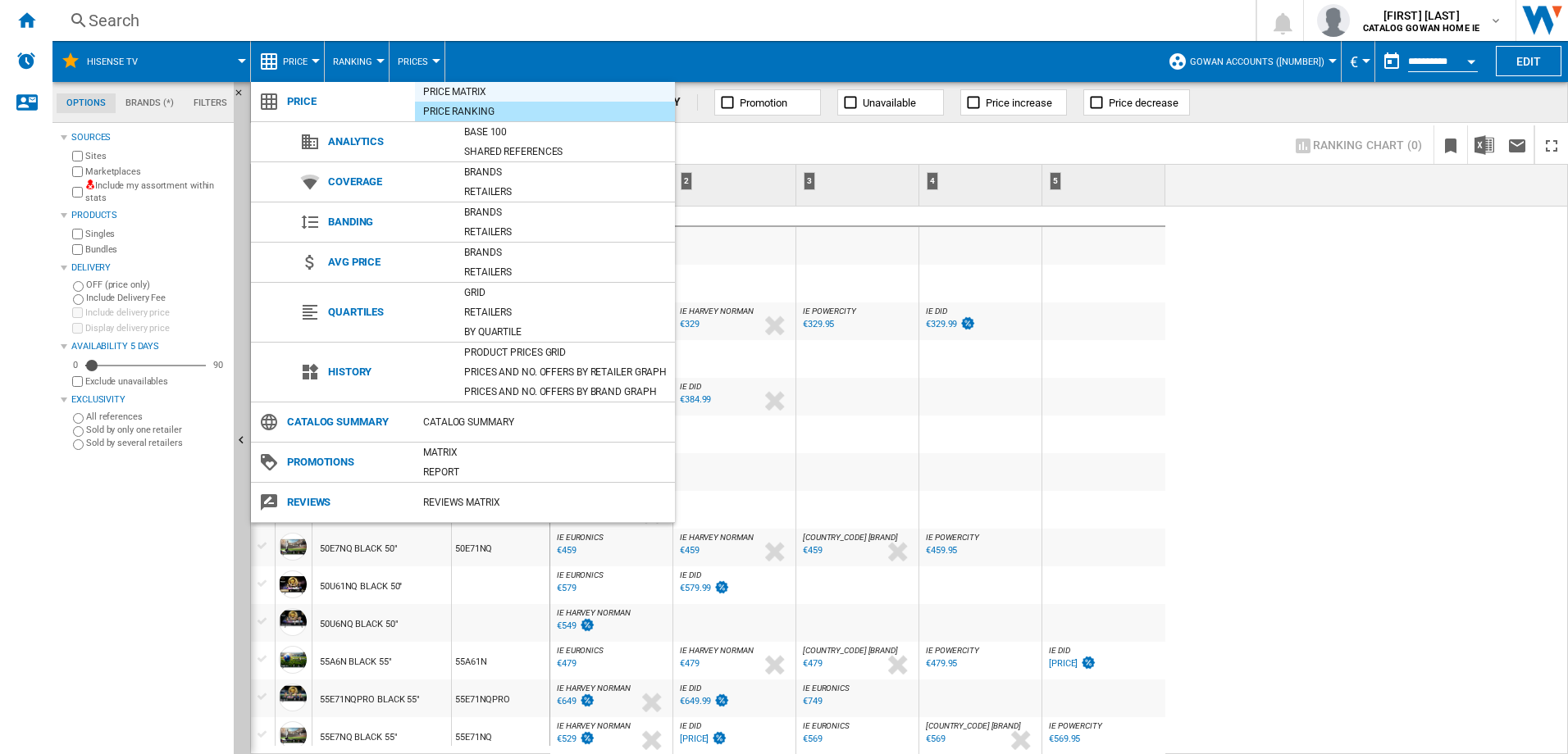 click on "Price Matrix" at bounding box center [545, 92] 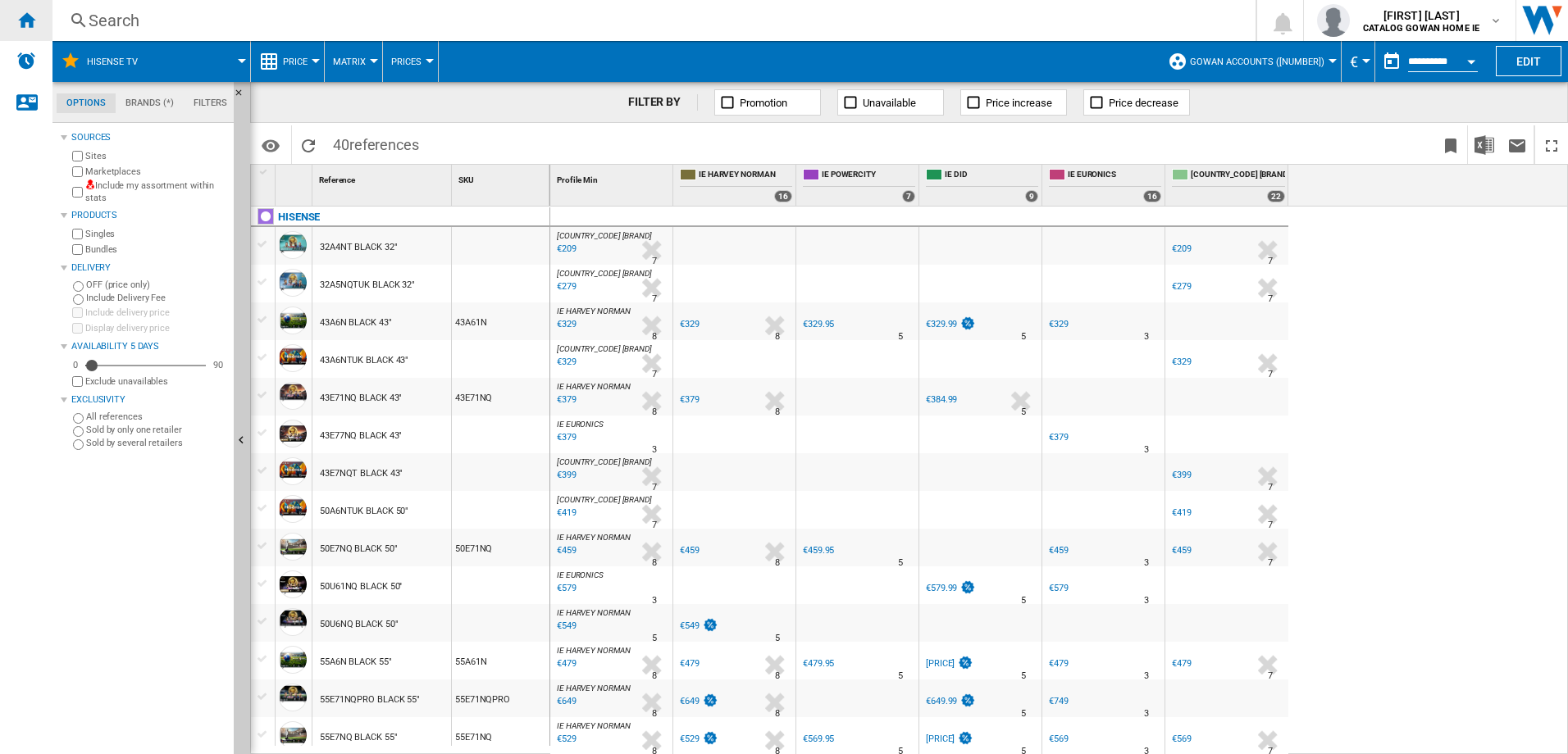 click at bounding box center [26, 20] 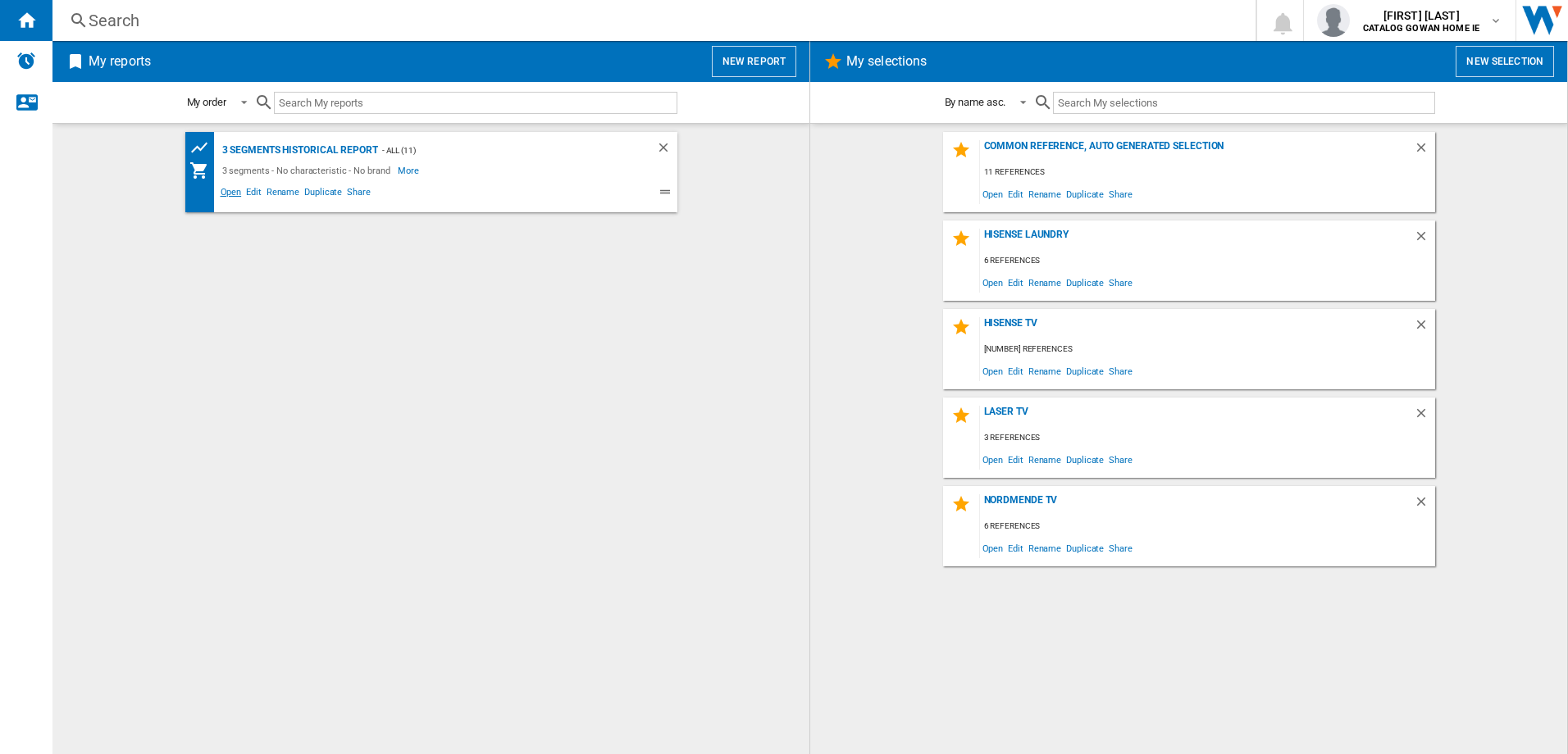 click on "Open" 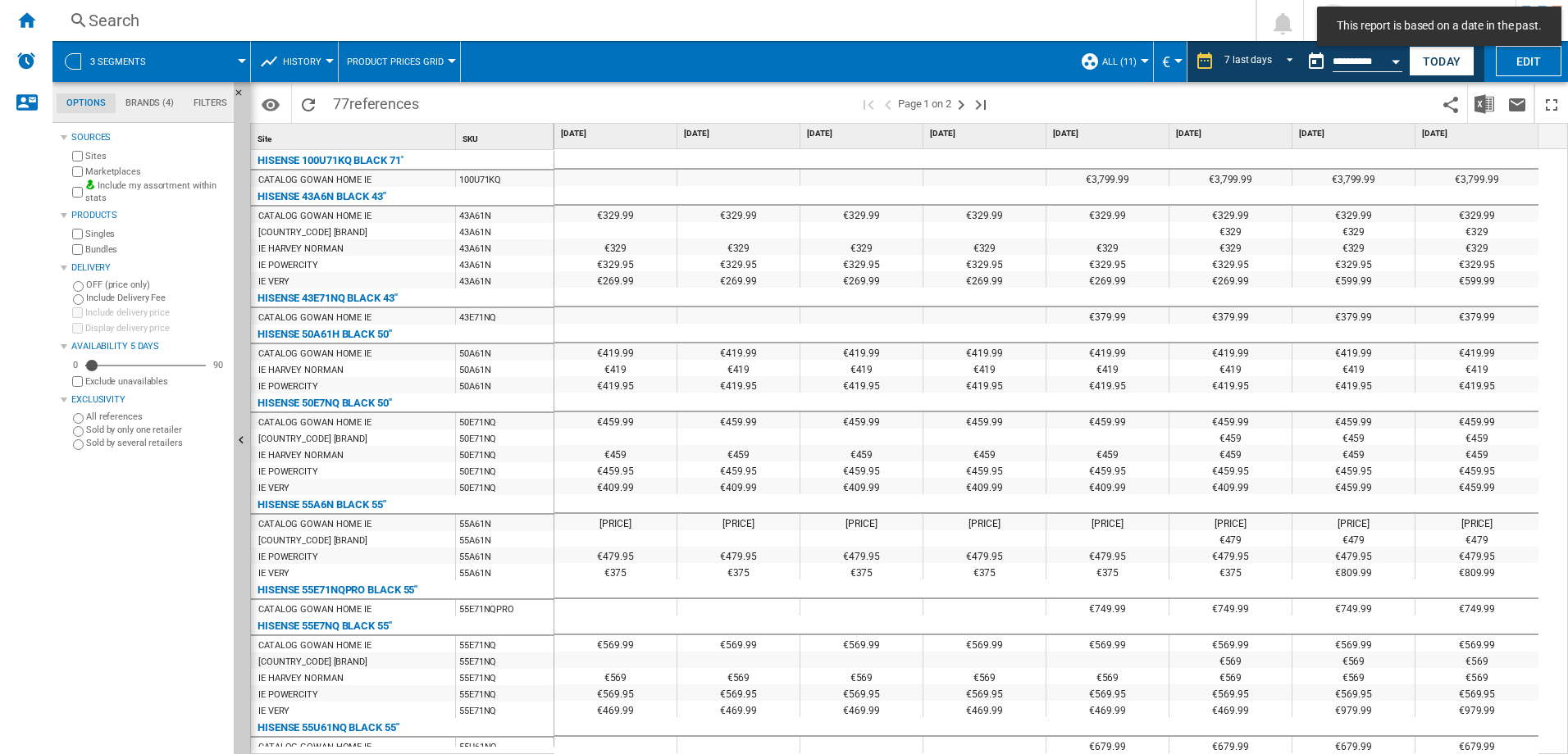 click on "Brands (4)" 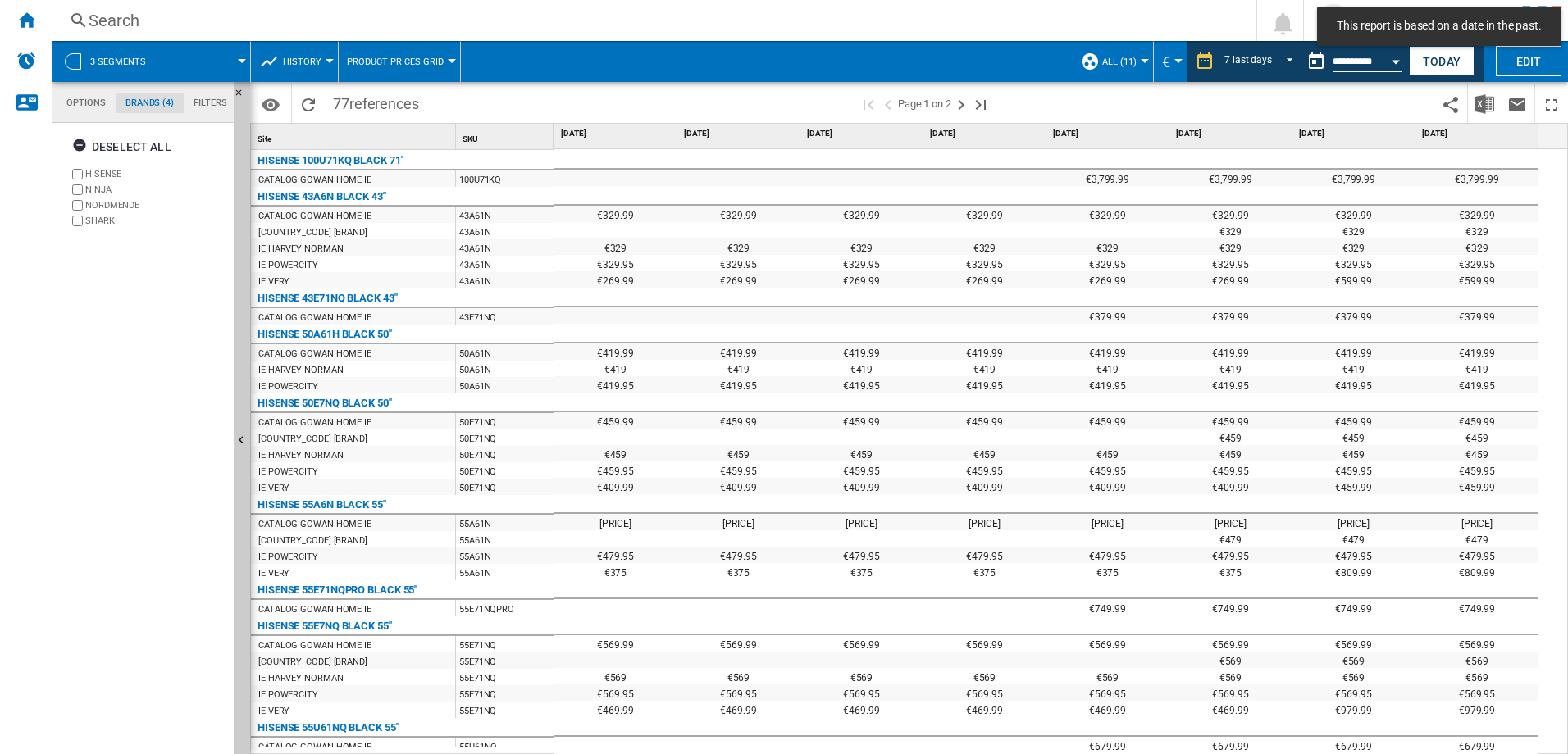 scroll, scrollTop: 63, scrollLeft: 0, axis: vertical 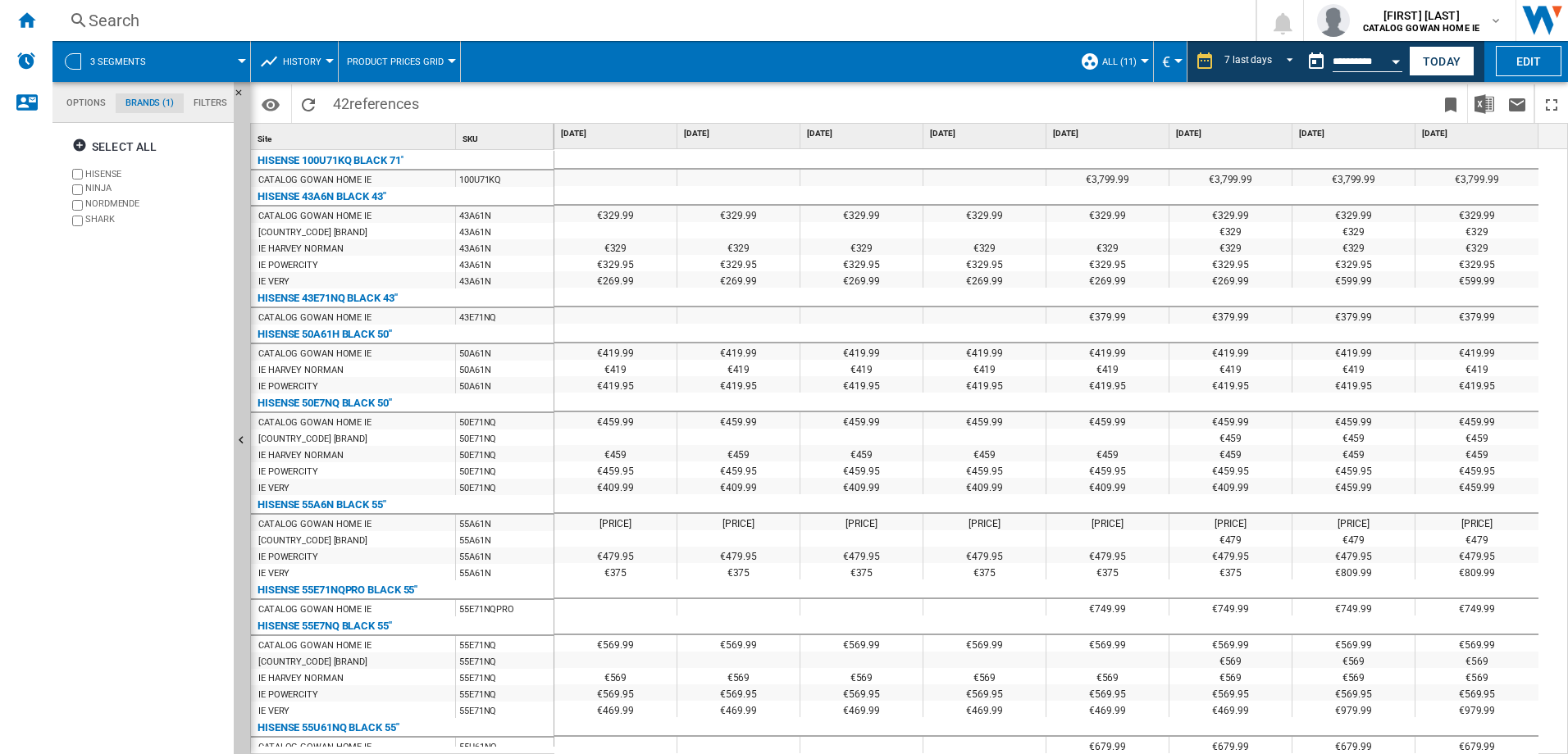 click on "Product prices grid" at bounding box center (399, 61) 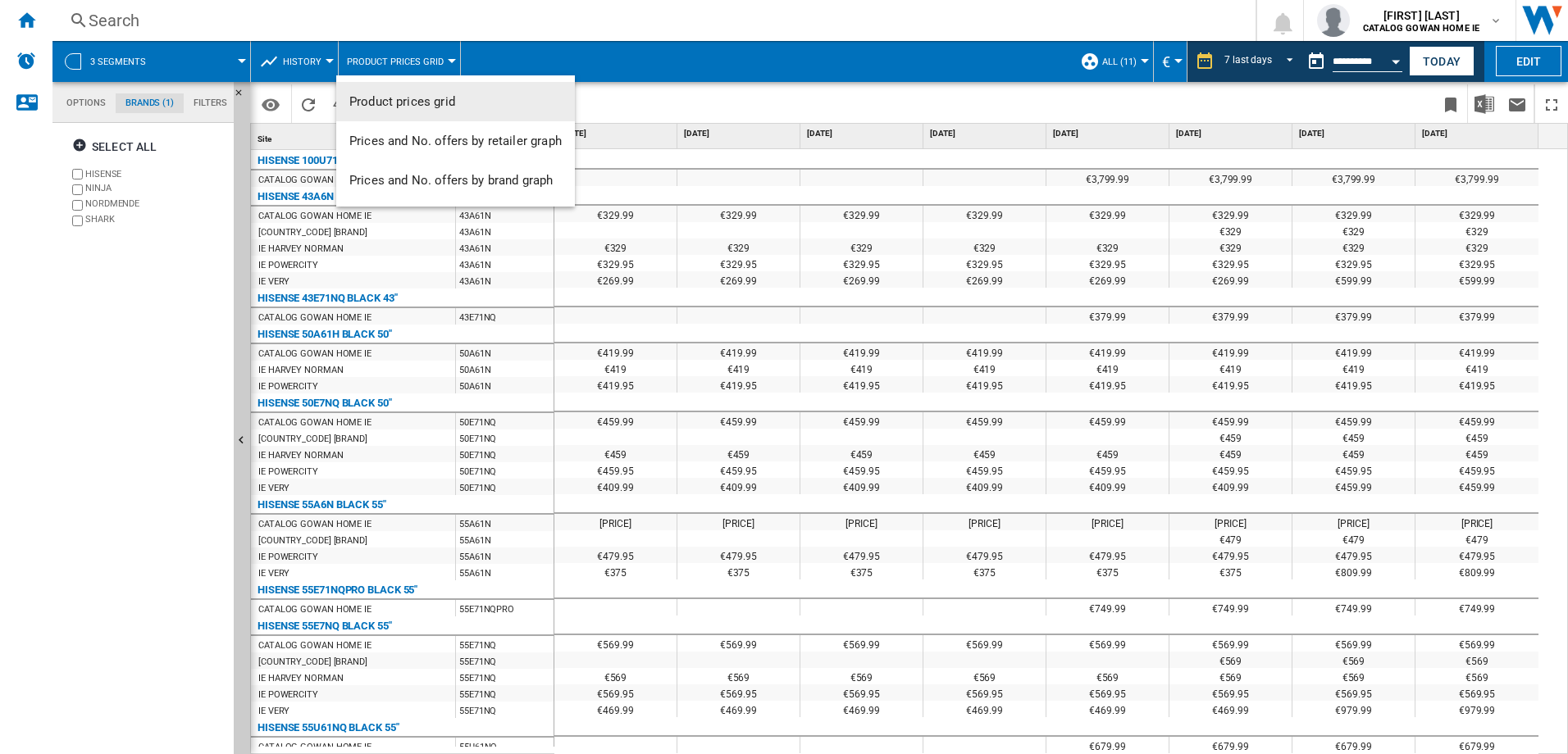 click at bounding box center [784, 377] 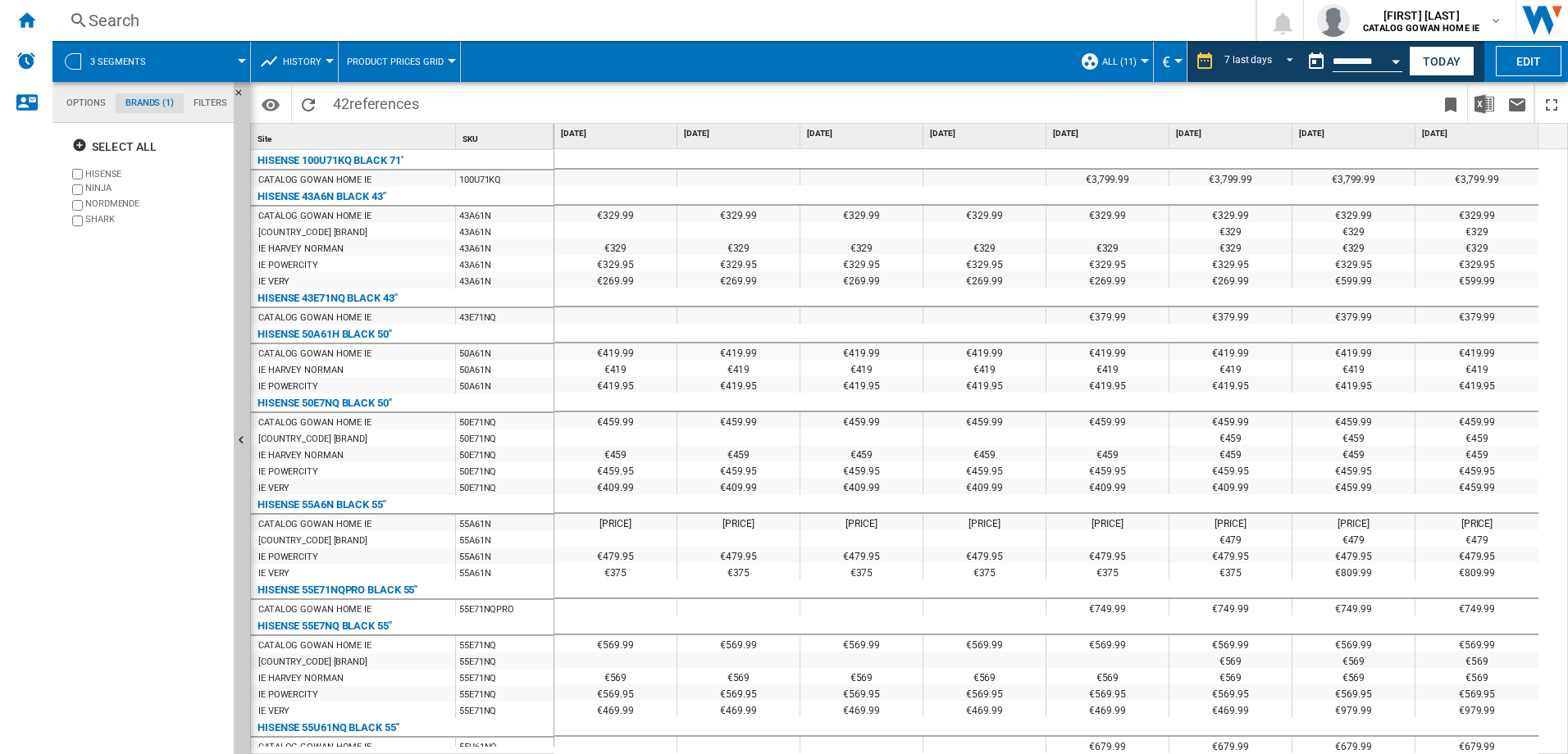 click on "History" at bounding box center [302, 61] 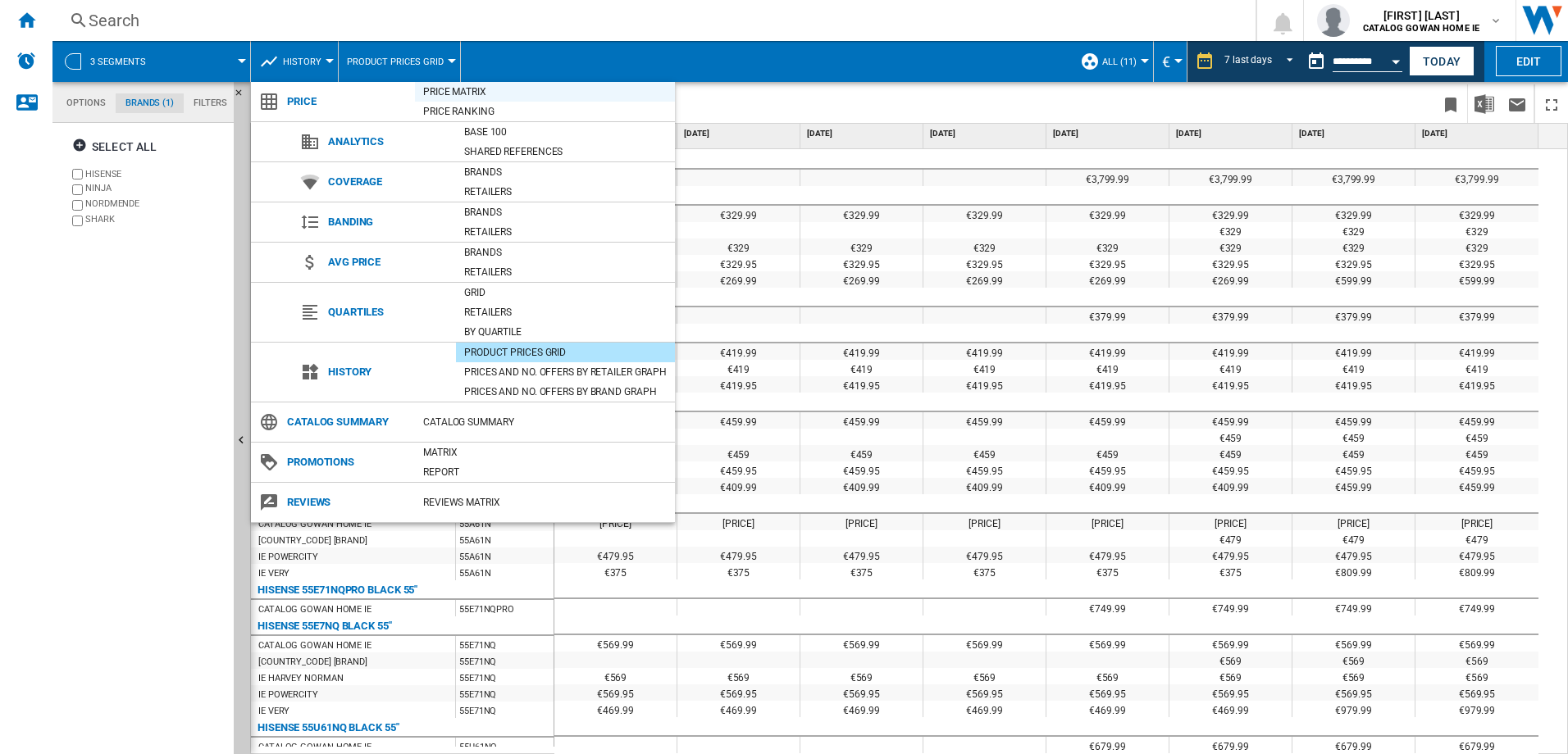 click on "Price Matrix" at bounding box center (545, 92) 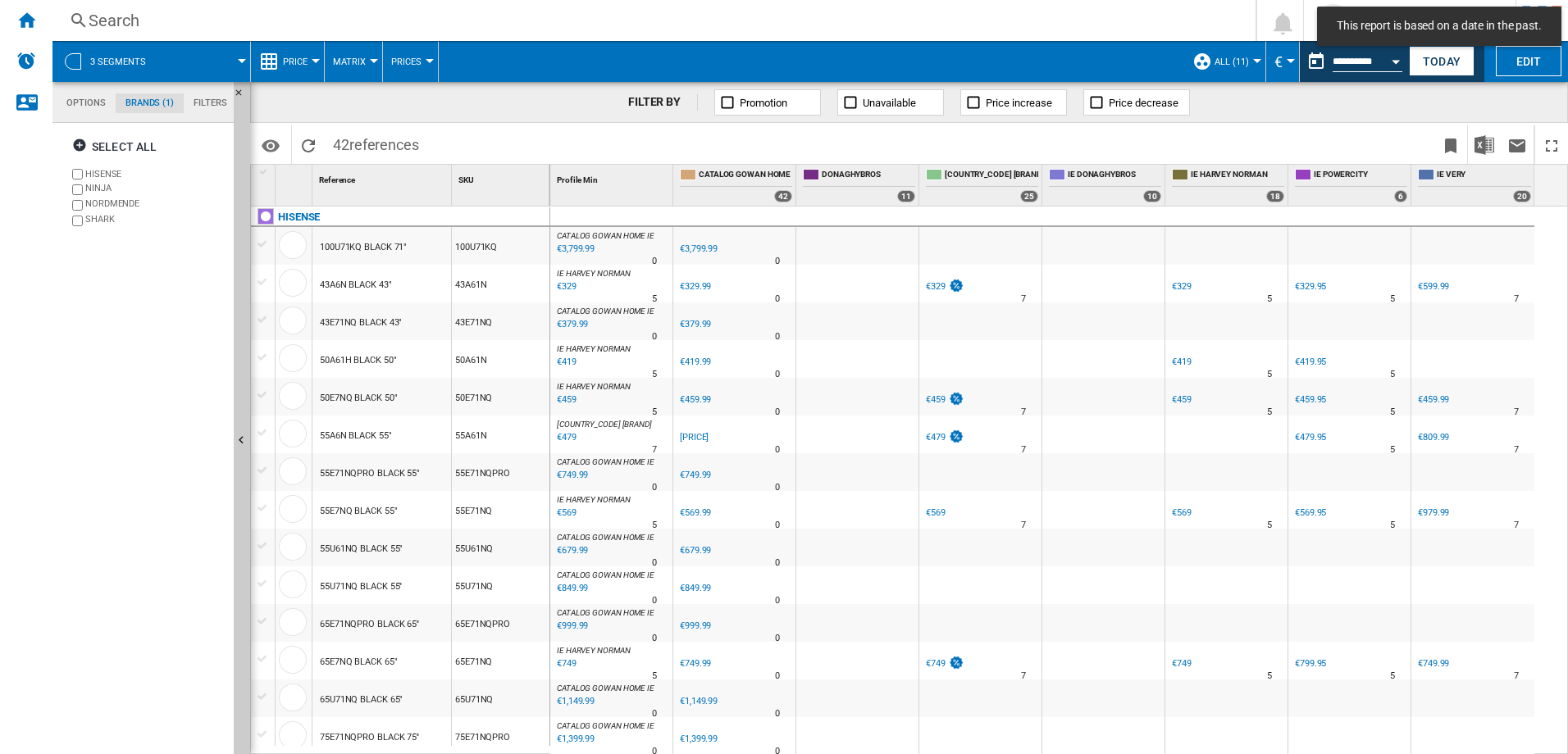 click on "Price" at bounding box center (299, 61) 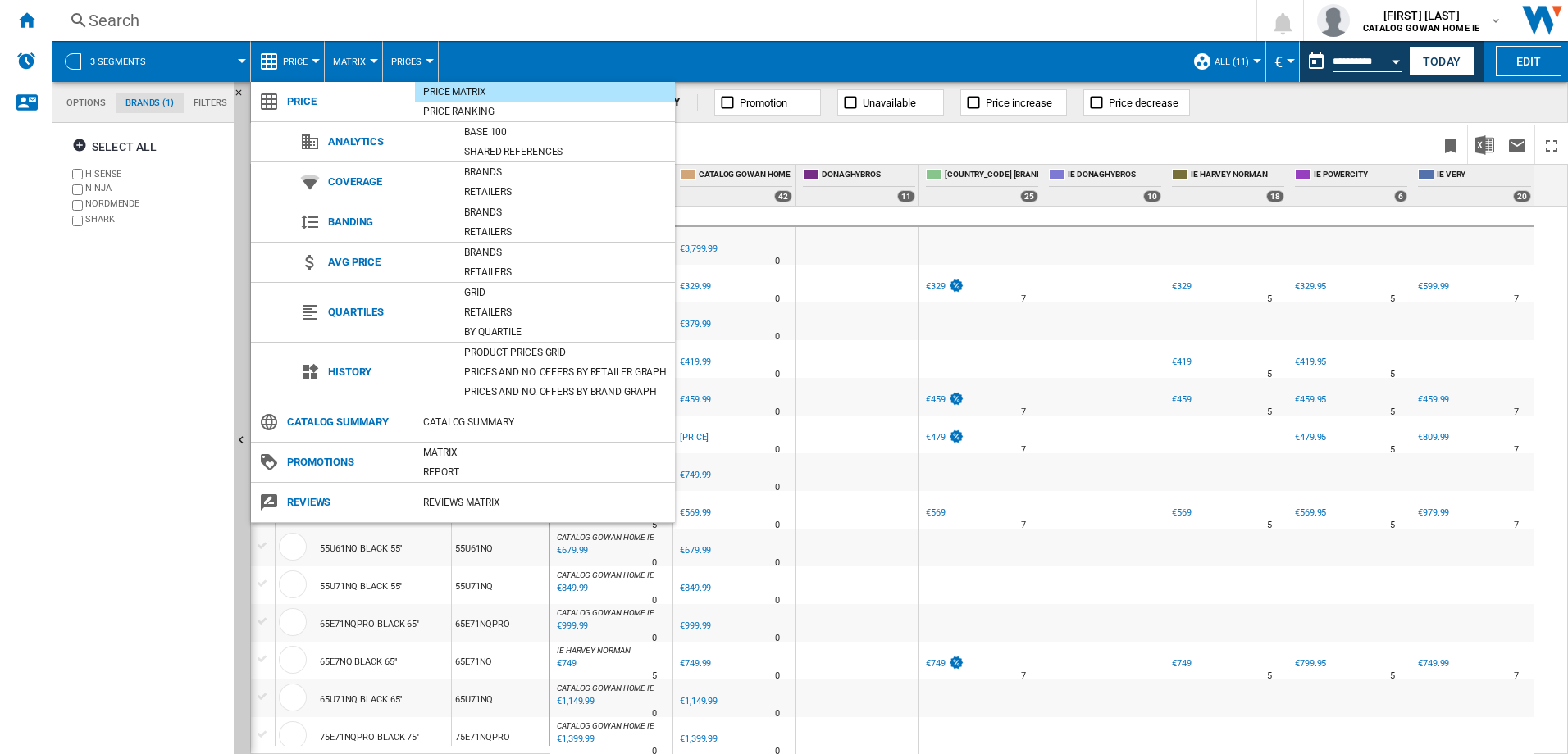 click at bounding box center (784, 377) 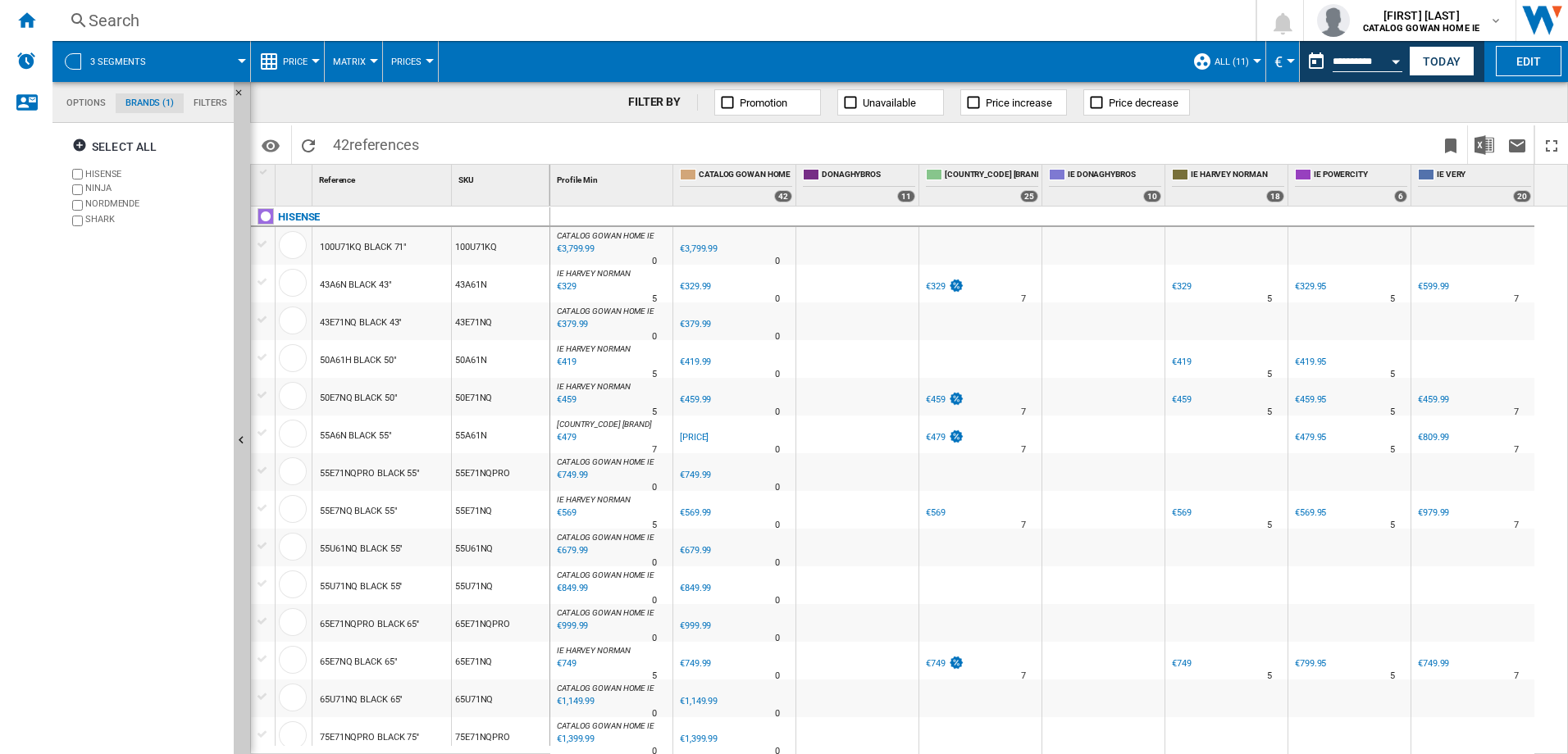 click on "Prices" at bounding box center (406, 61) 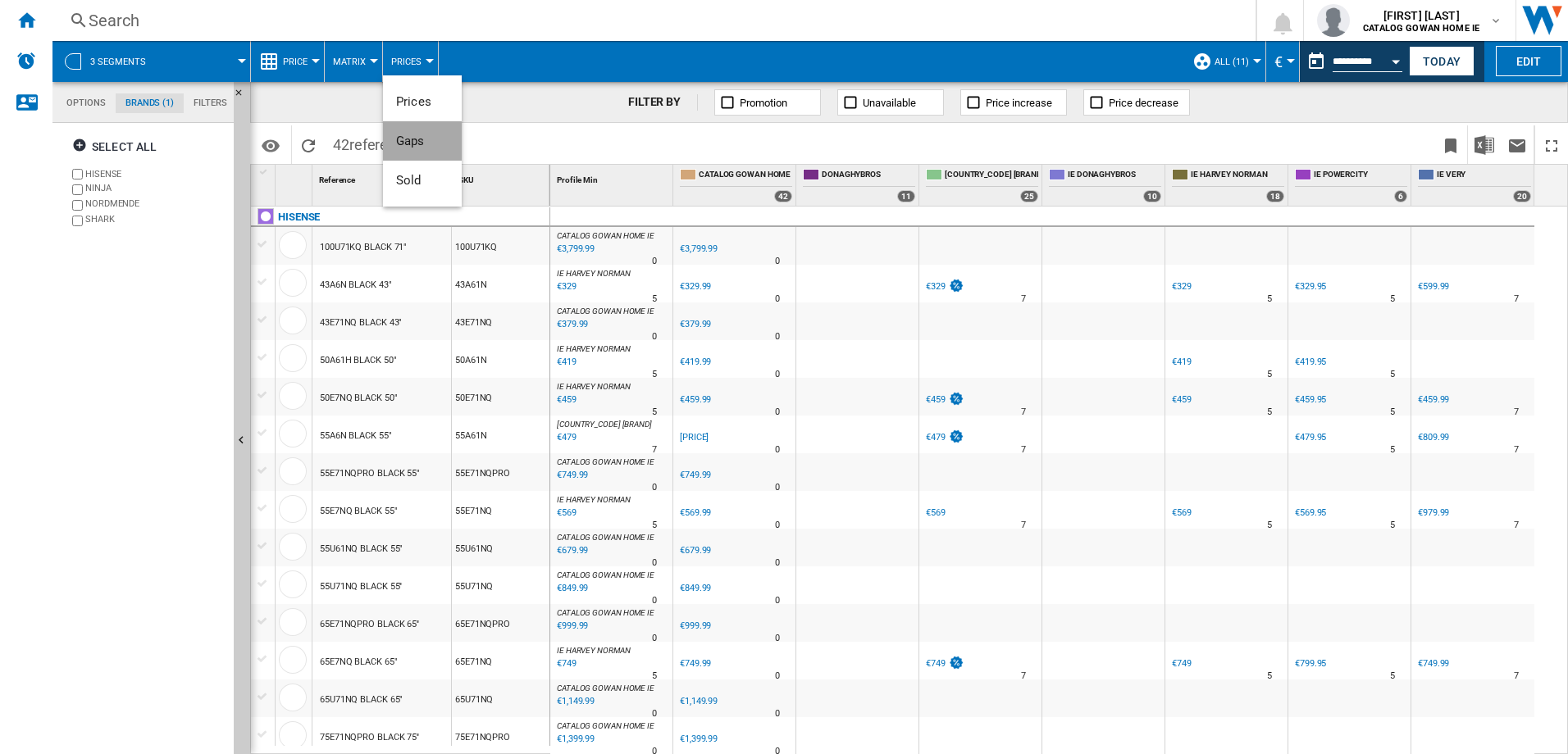 click on "Gaps" at bounding box center (422, 141) 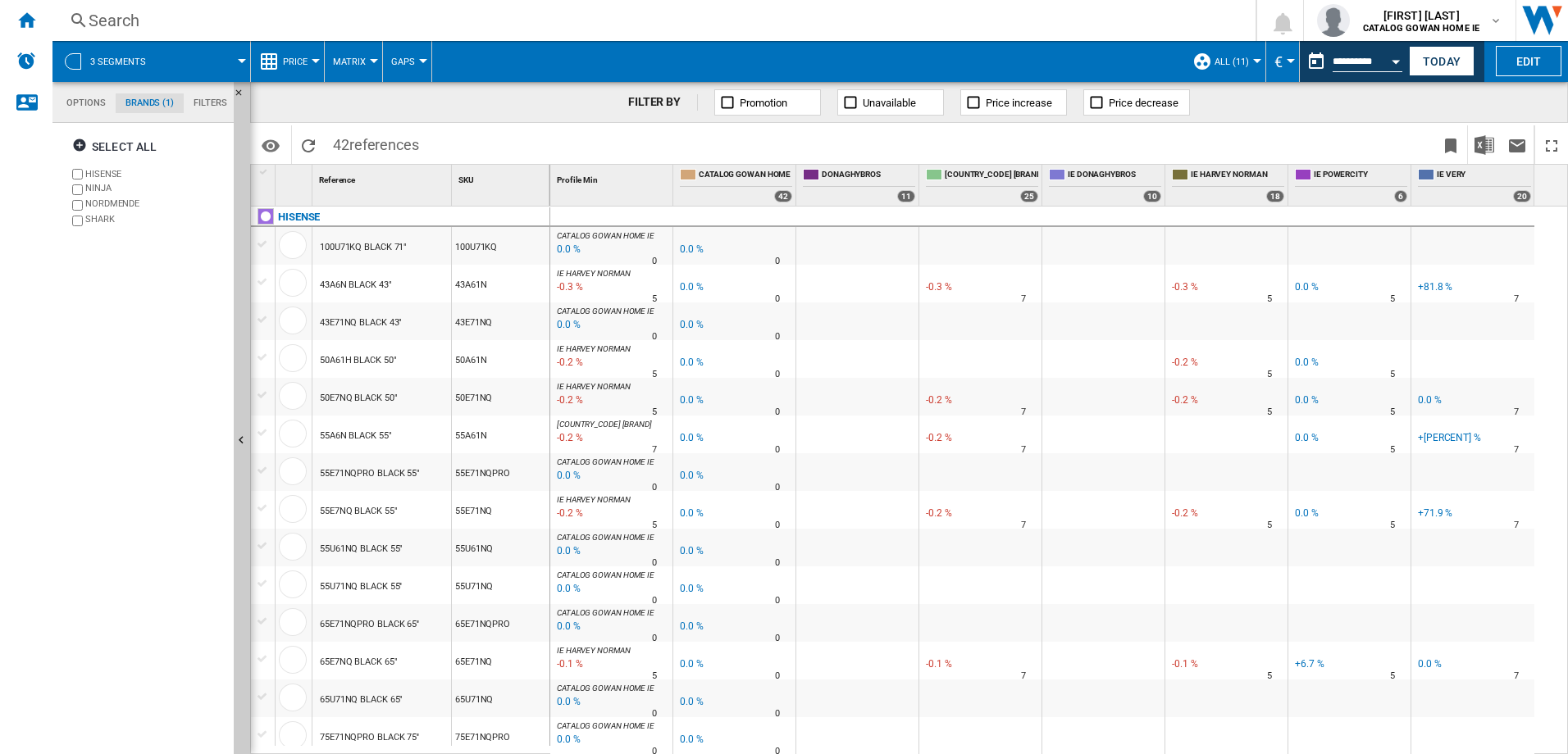click on "All (11)" at bounding box center (1232, 61) 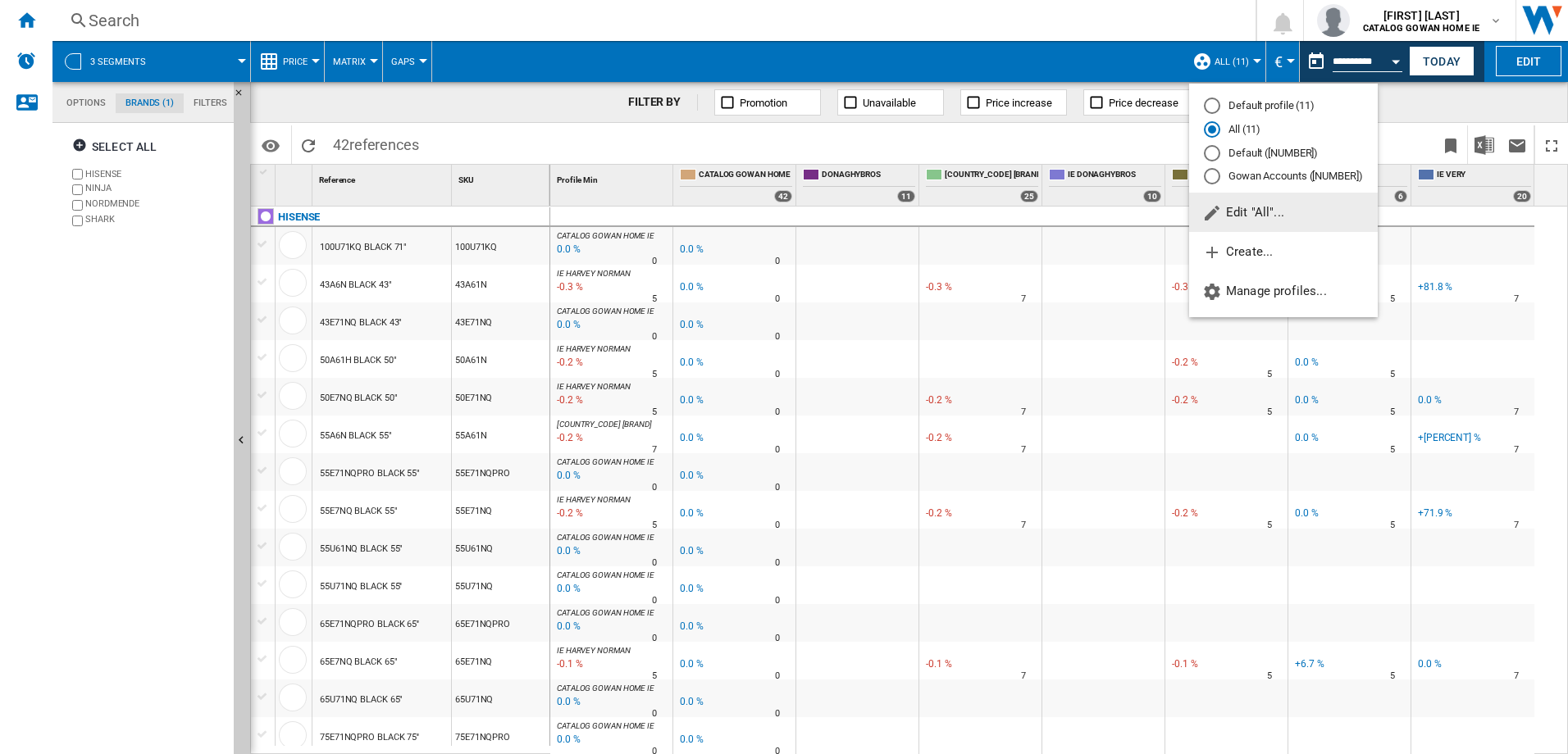 click on "Gowan Accounts (6)" at bounding box center (1283, 176) 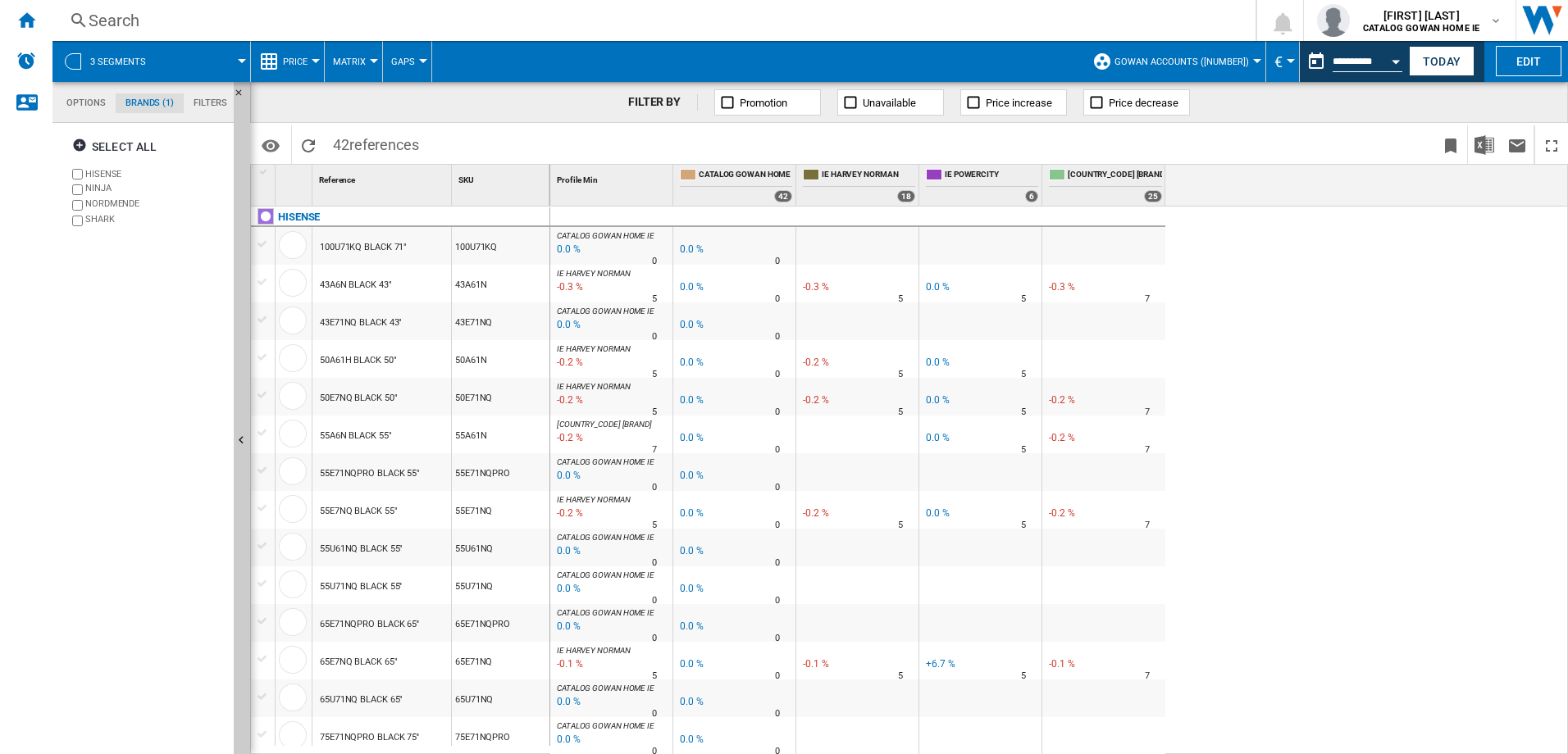 click on "Matrix
Matrix
Ranking" at bounding box center [353, 61] 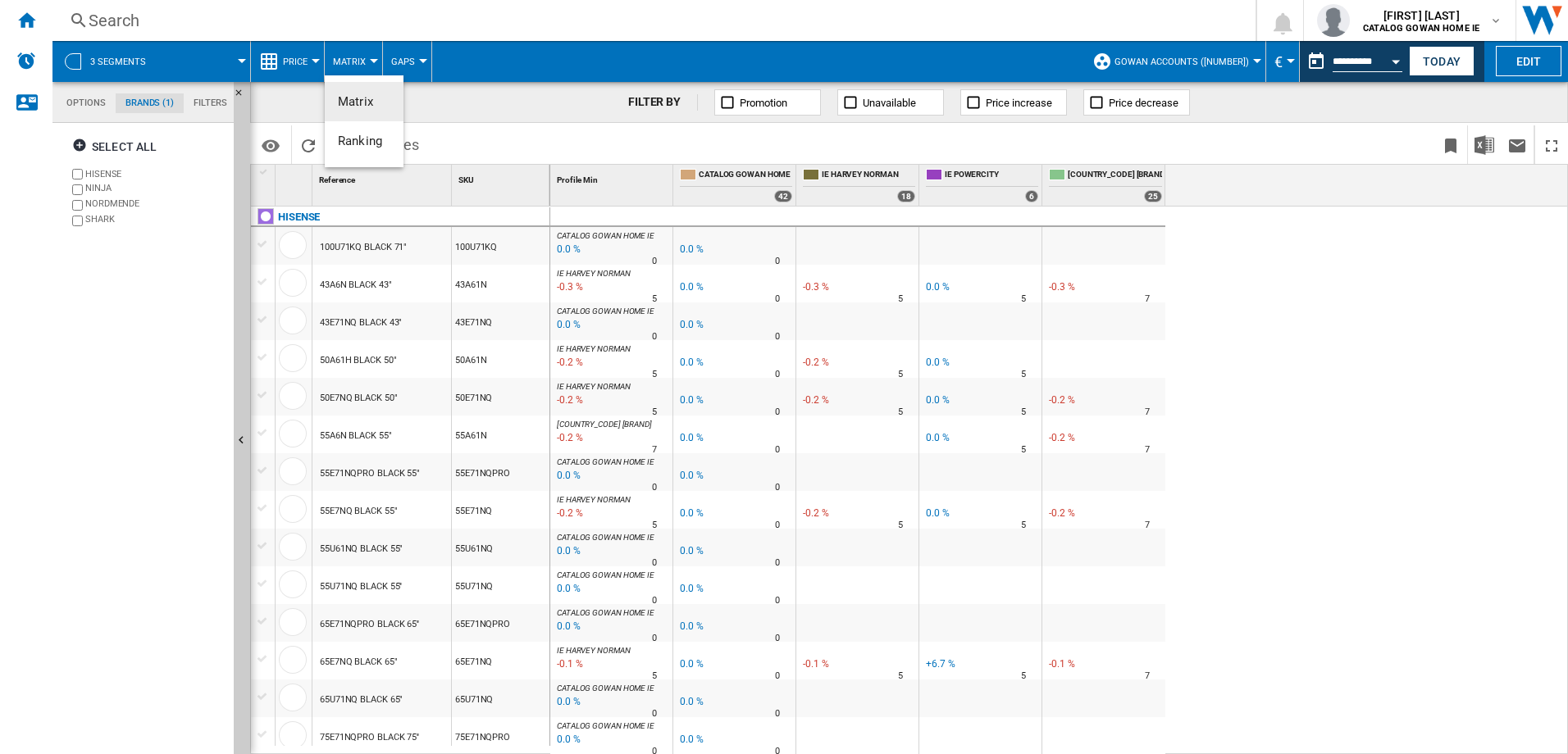 click at bounding box center (784, 377) 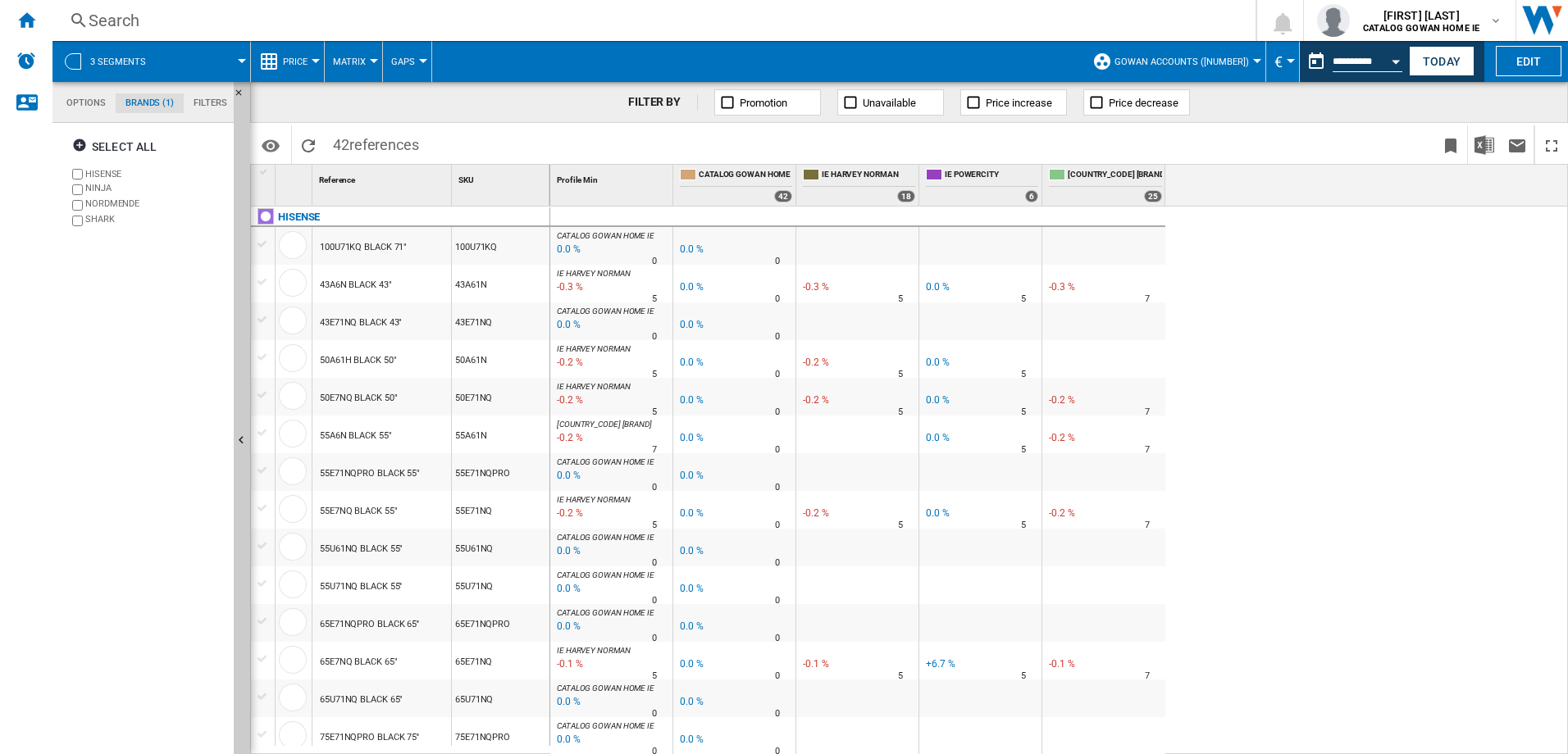 scroll, scrollTop: 246, scrollLeft: 0, axis: vertical 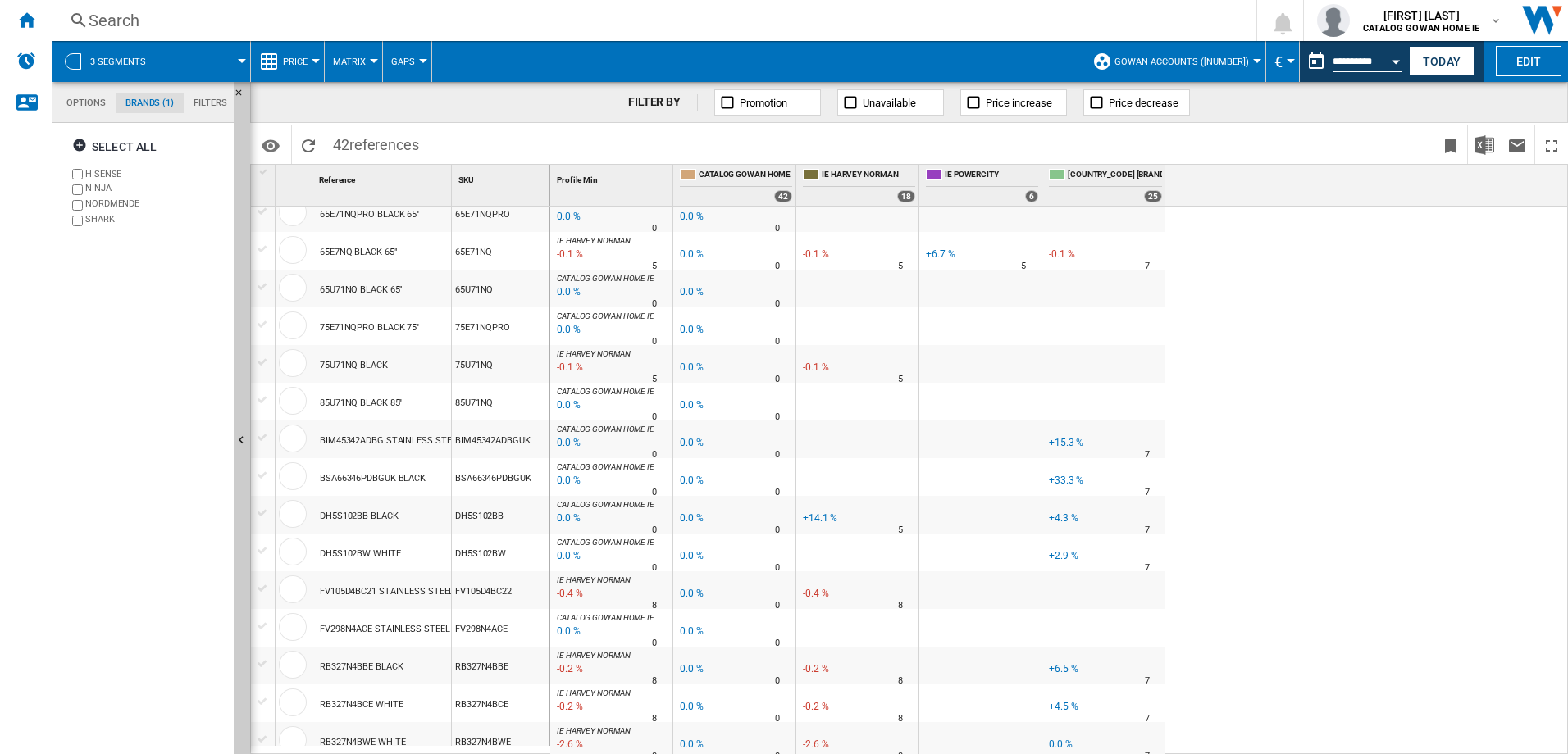 click on "+14.1 %" at bounding box center [818, 518] 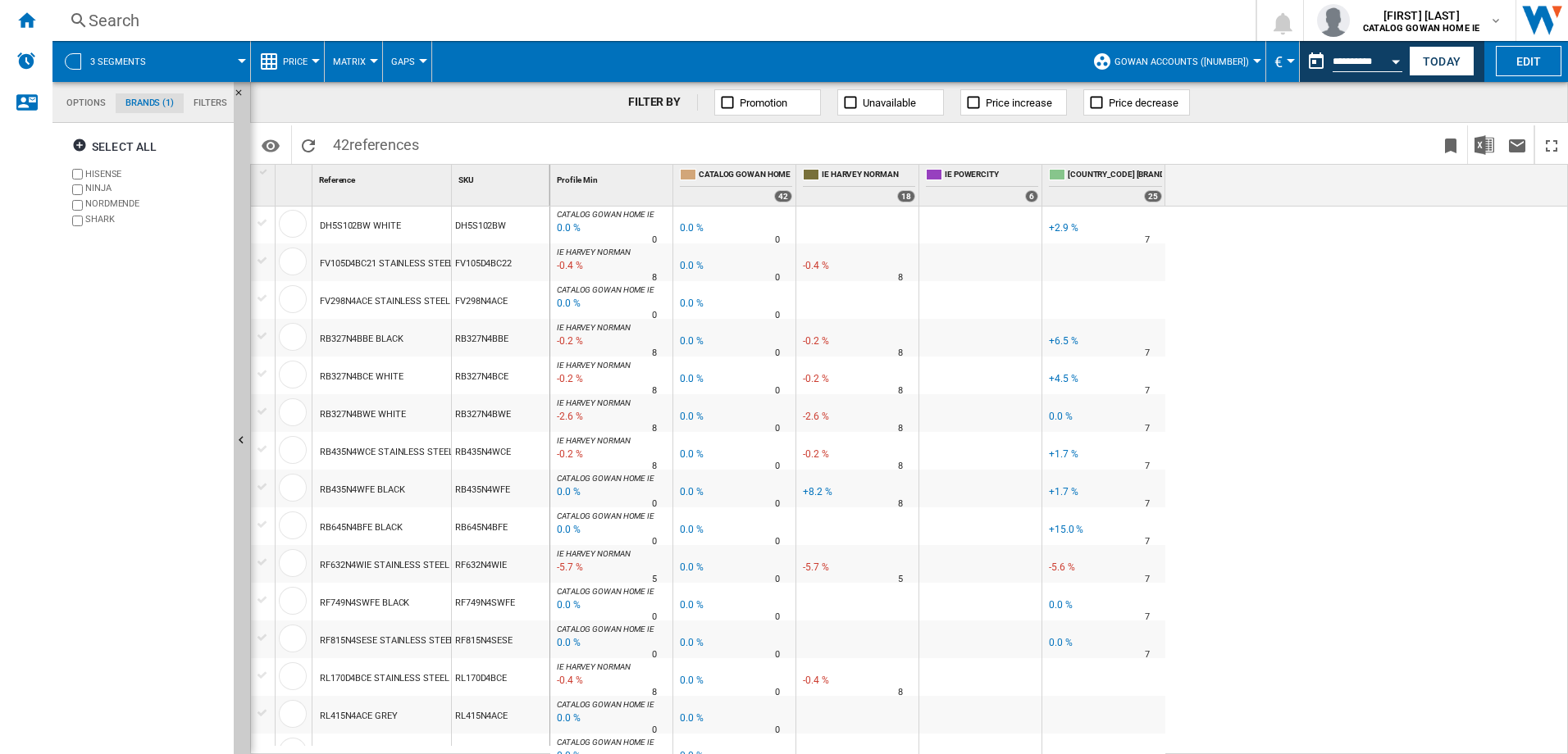 scroll, scrollTop: 1056, scrollLeft: 0, axis: vertical 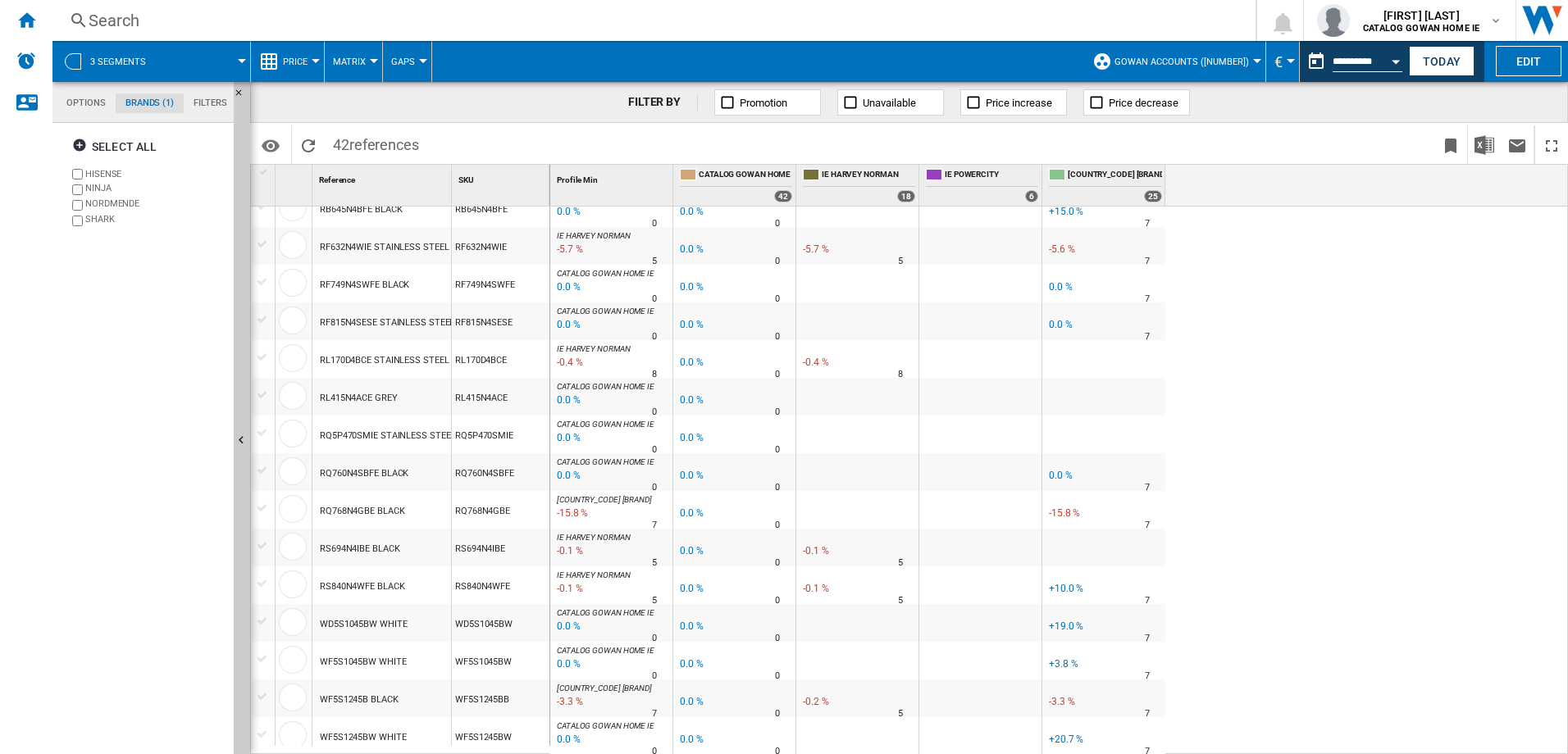 click on "-15.8 %" at bounding box center [1063, 513] 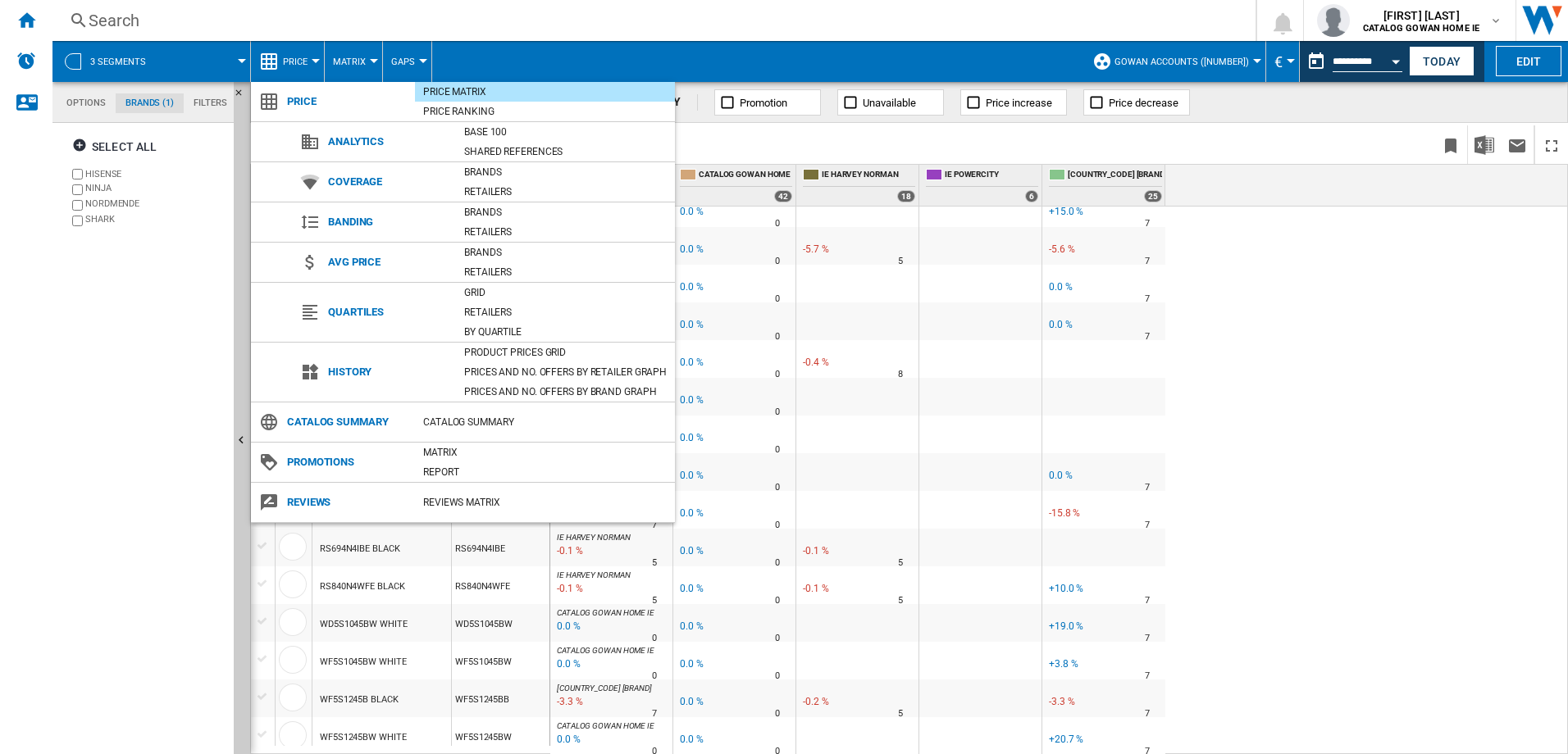 click on "Coverage" at bounding box center (388, 182) 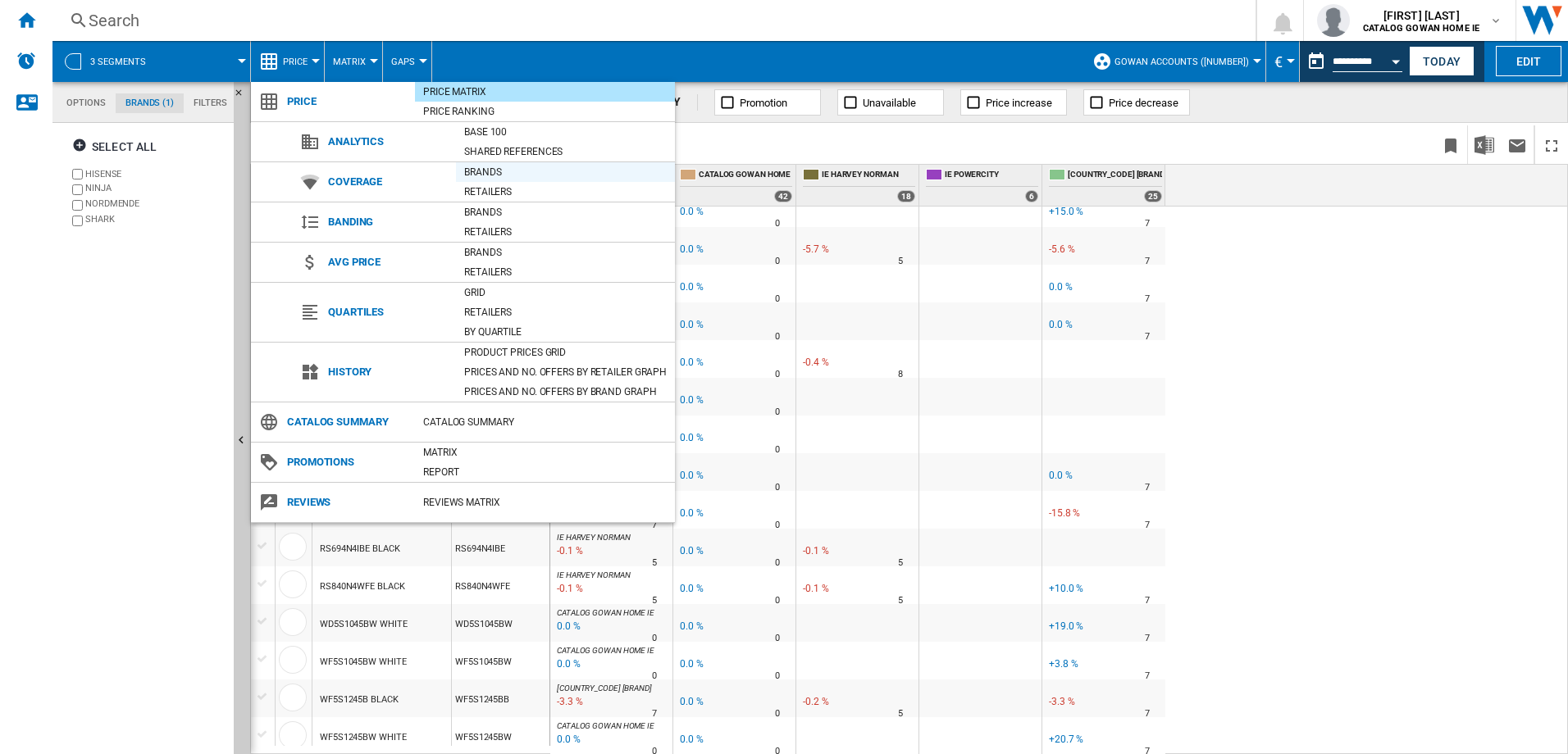 click on "Brands" at bounding box center (565, 172) 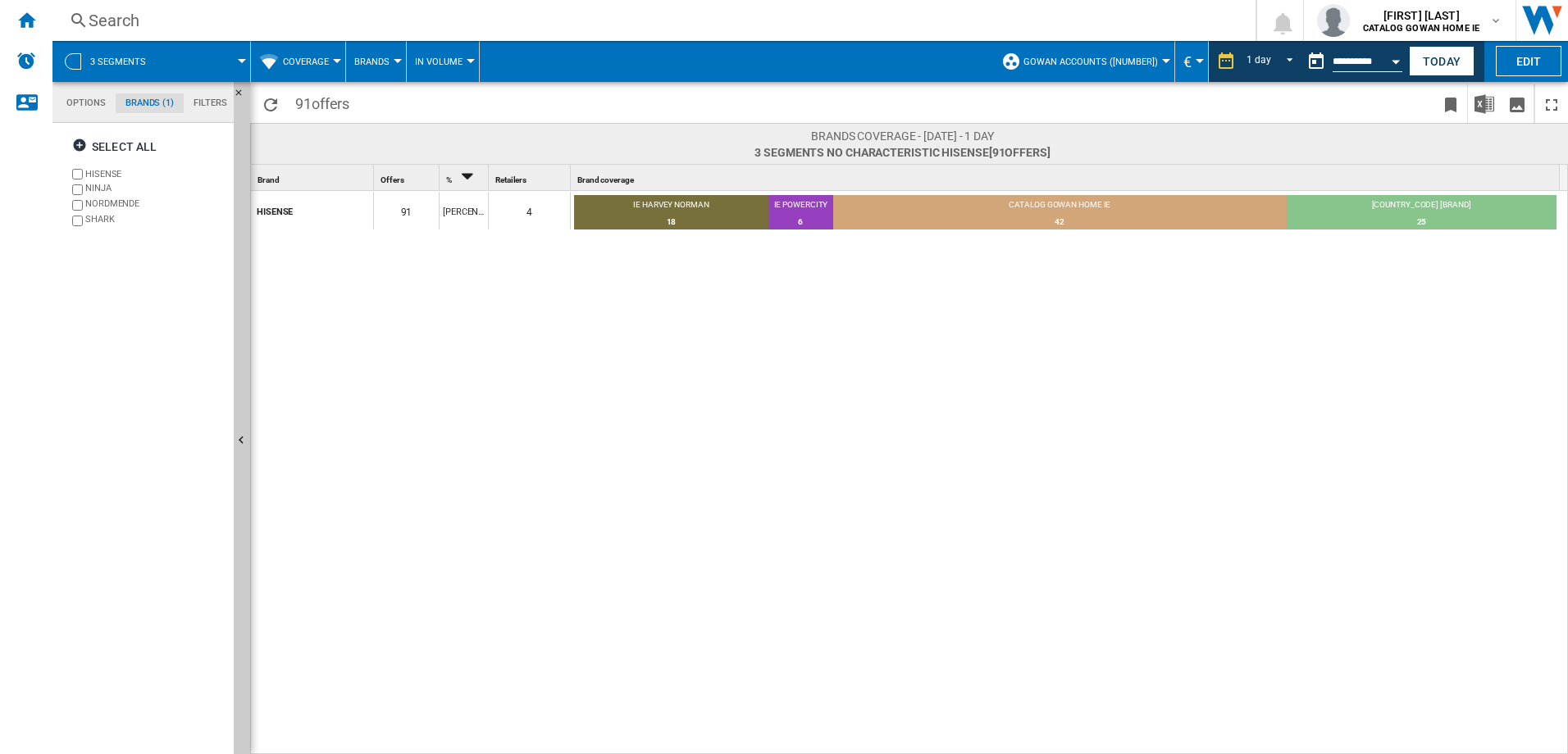 click on "Coverage" at bounding box center [310, 61] 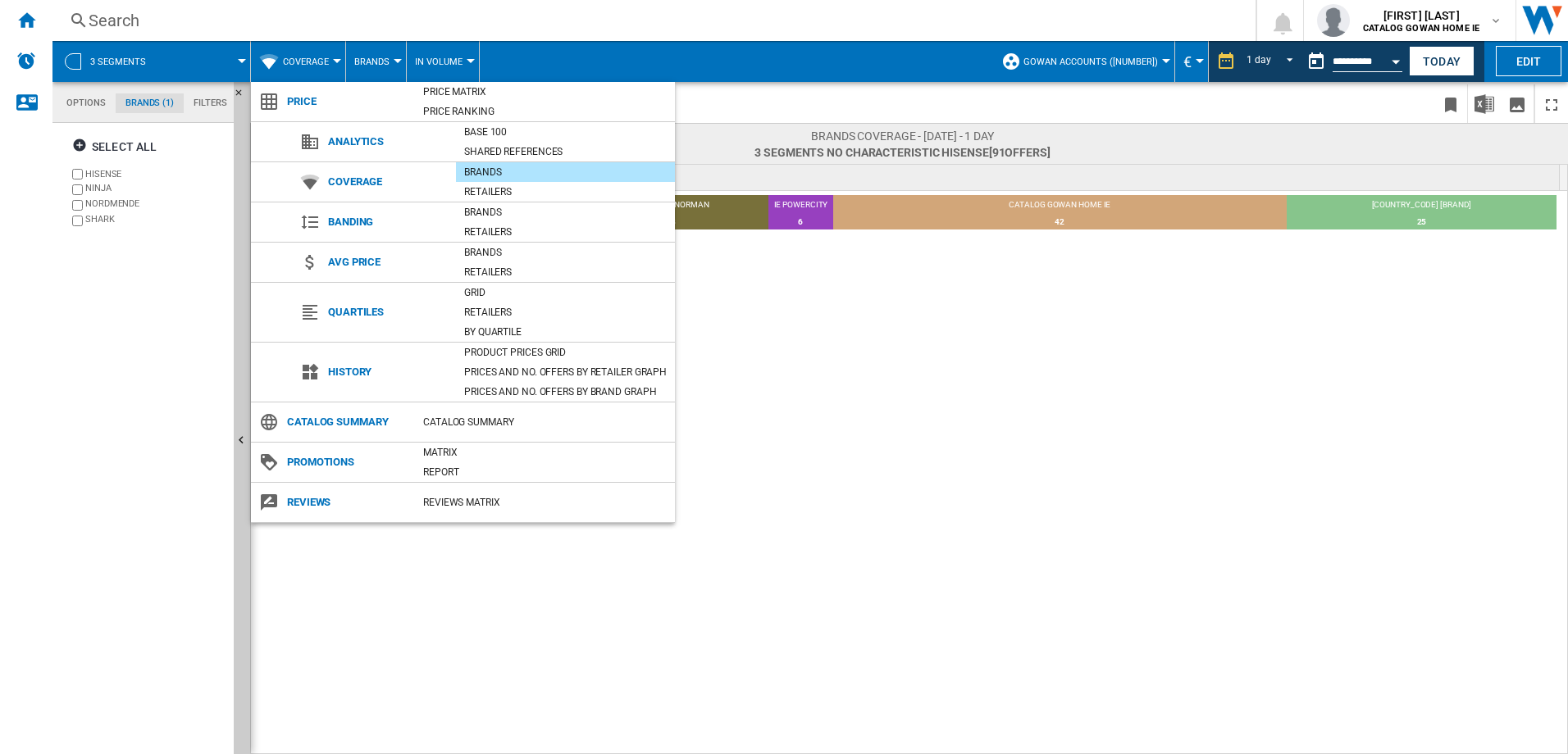 click at bounding box center (784, 377) 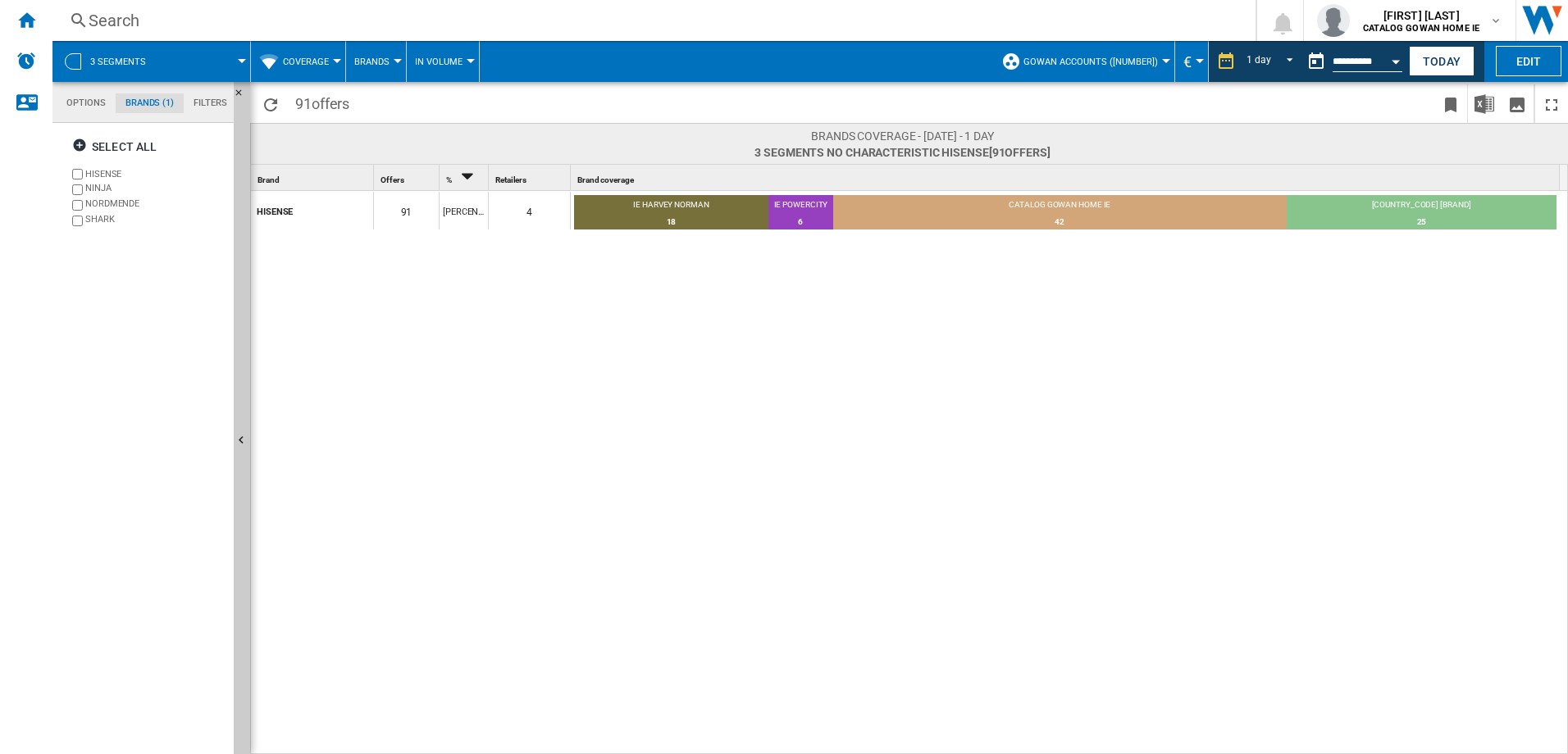 click on "3 segments" at bounding box center [126, 61] 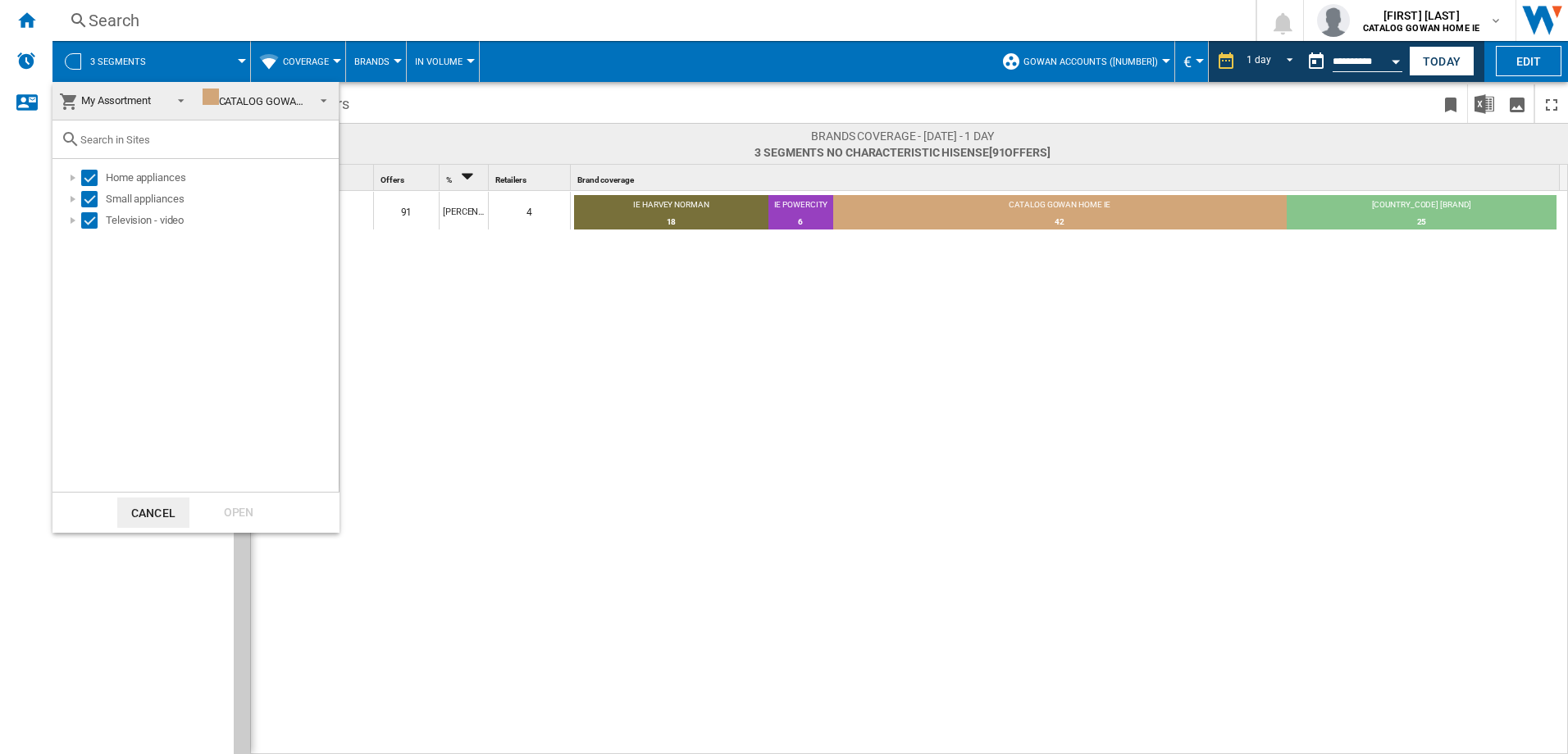 click at bounding box center (784, 377) 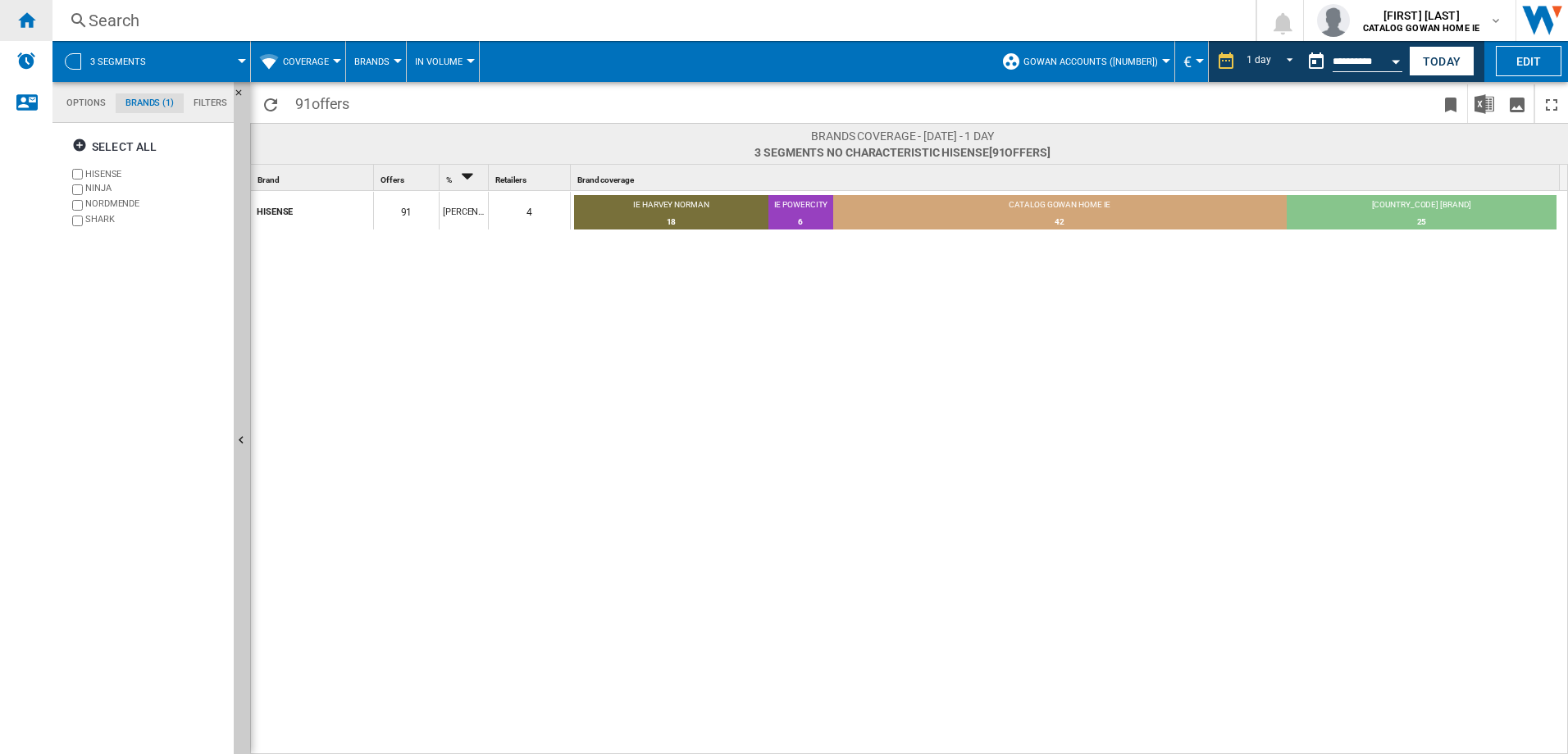 click at bounding box center (26, 20) 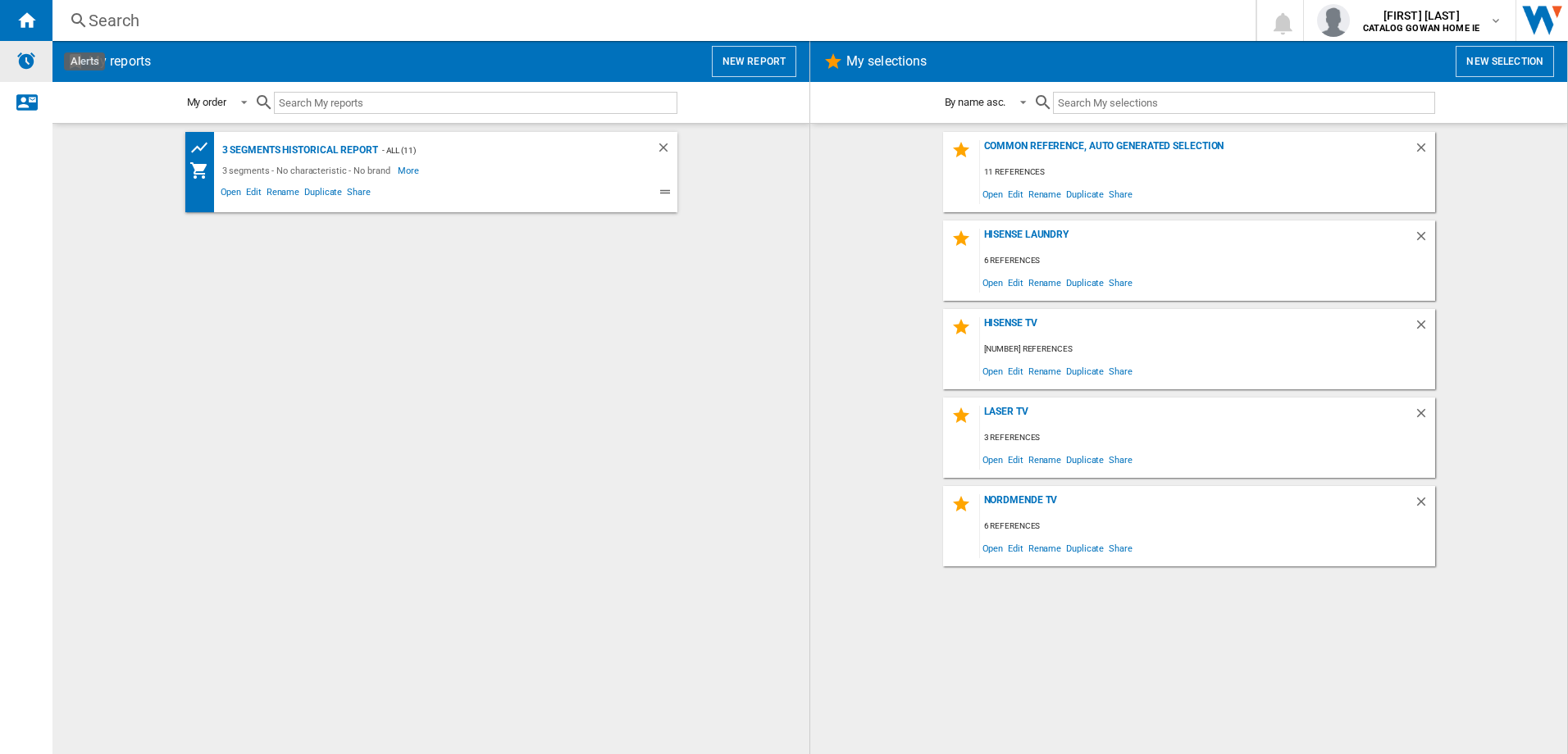 click at bounding box center (26, 61) 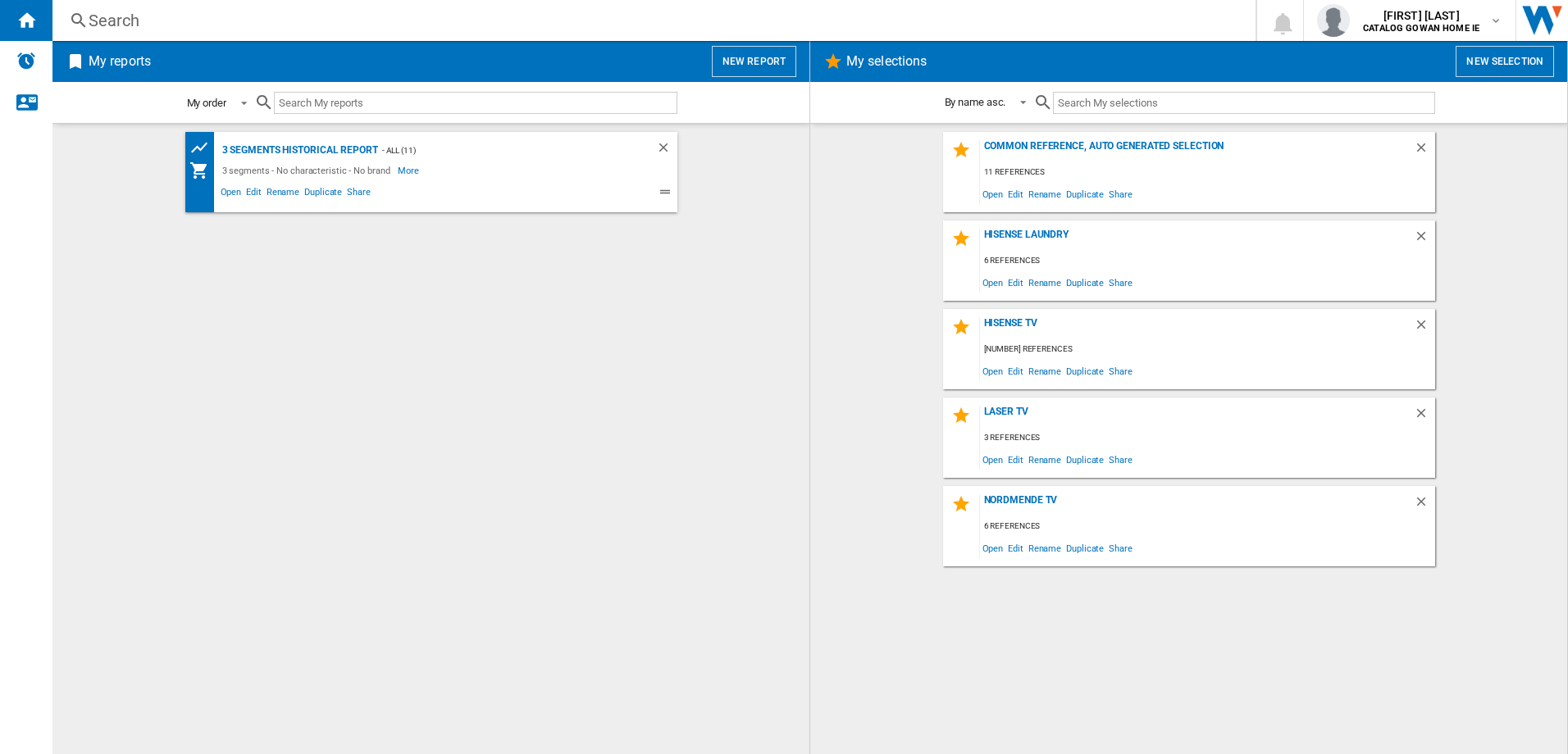 click on "My order" at bounding box center [207, 102] 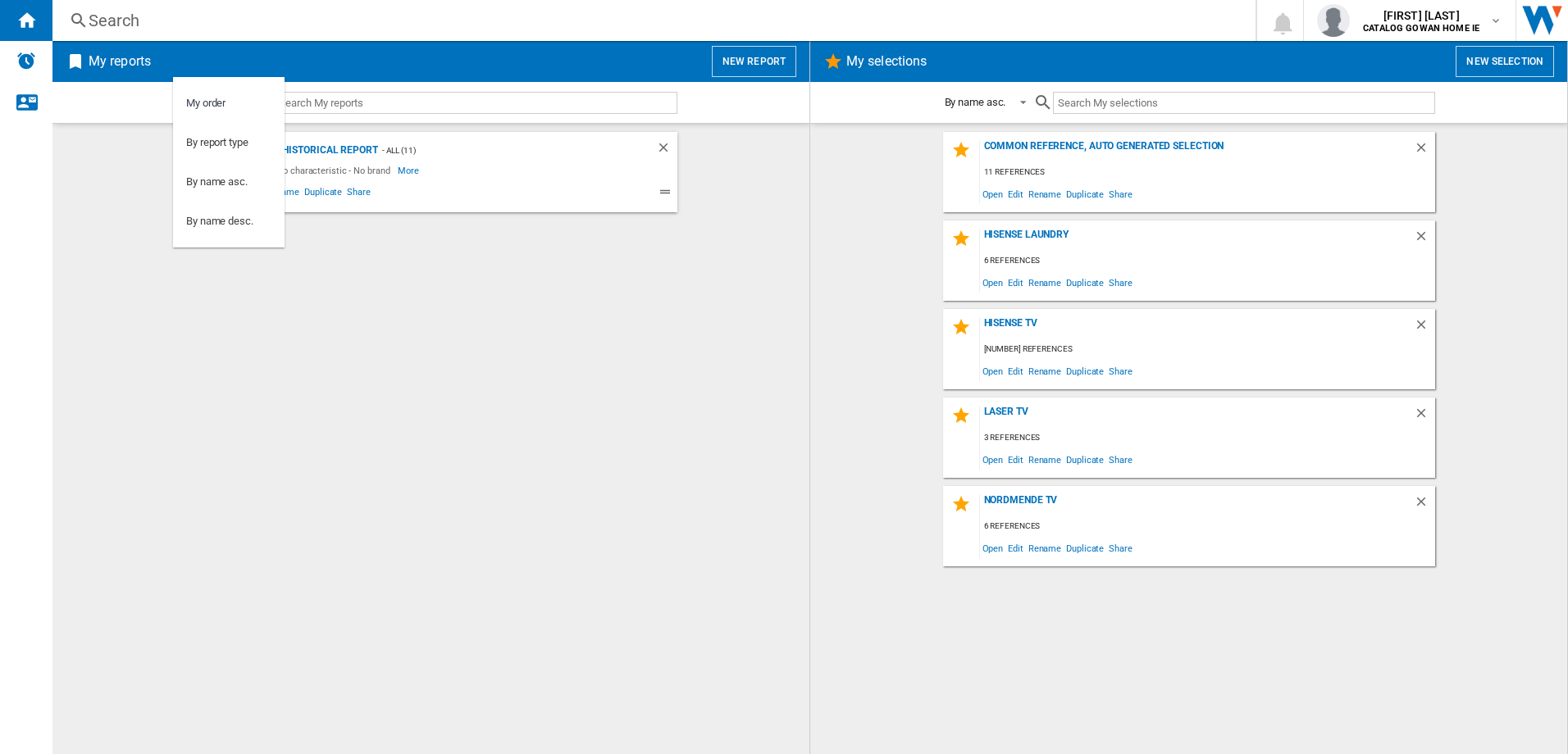 click on "My order" at bounding box center [206, 103] 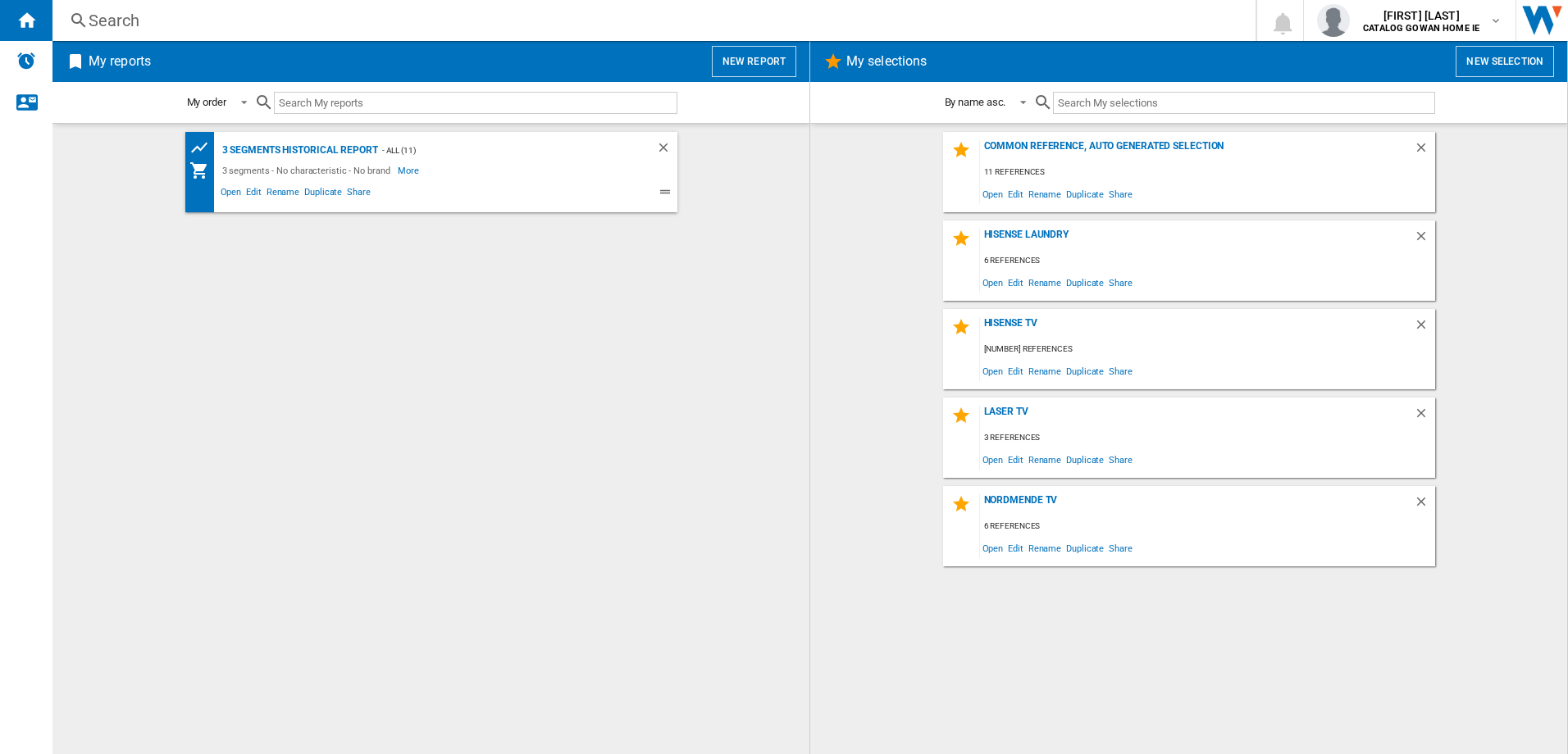 click at bounding box center (476, 102) 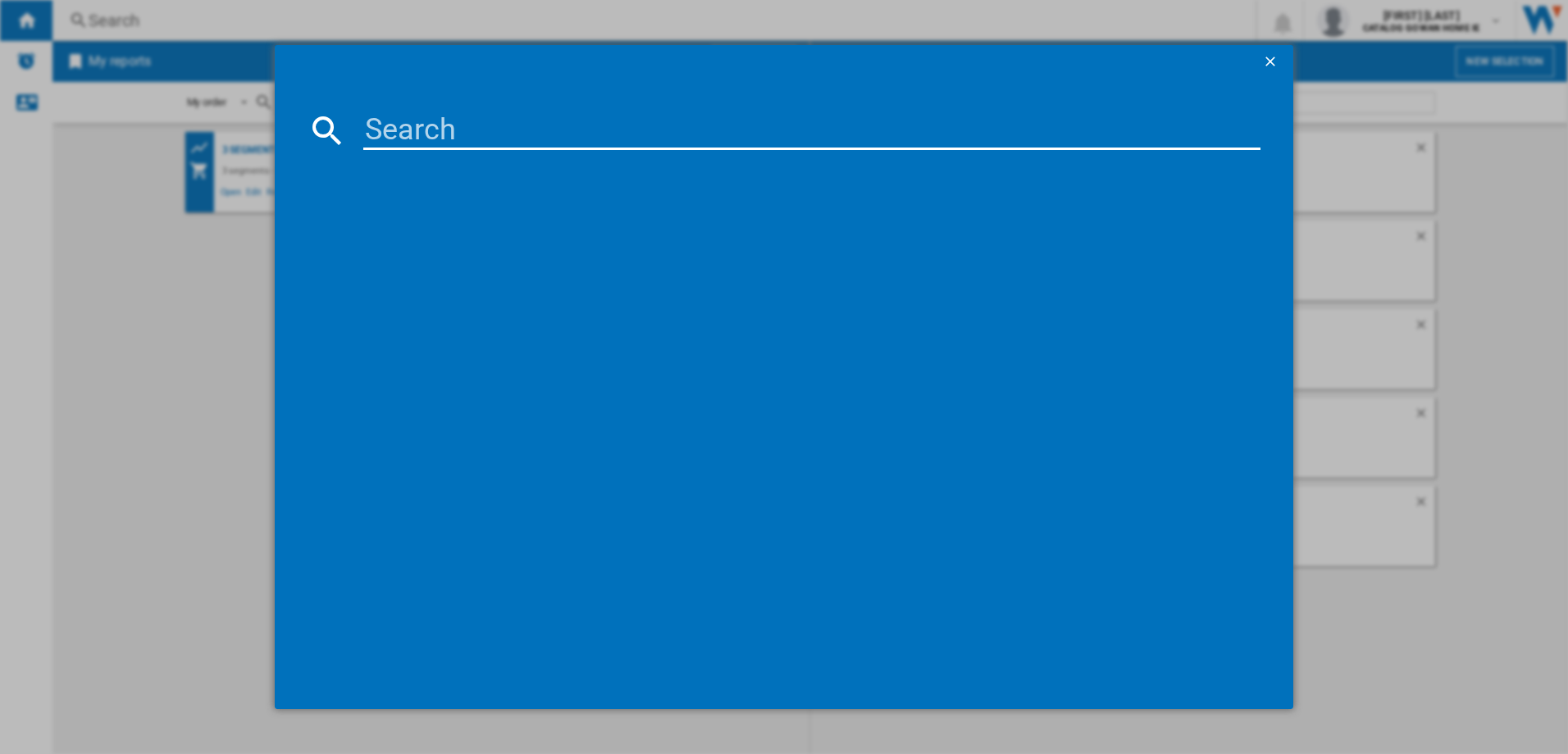 click at bounding box center (784, 377) 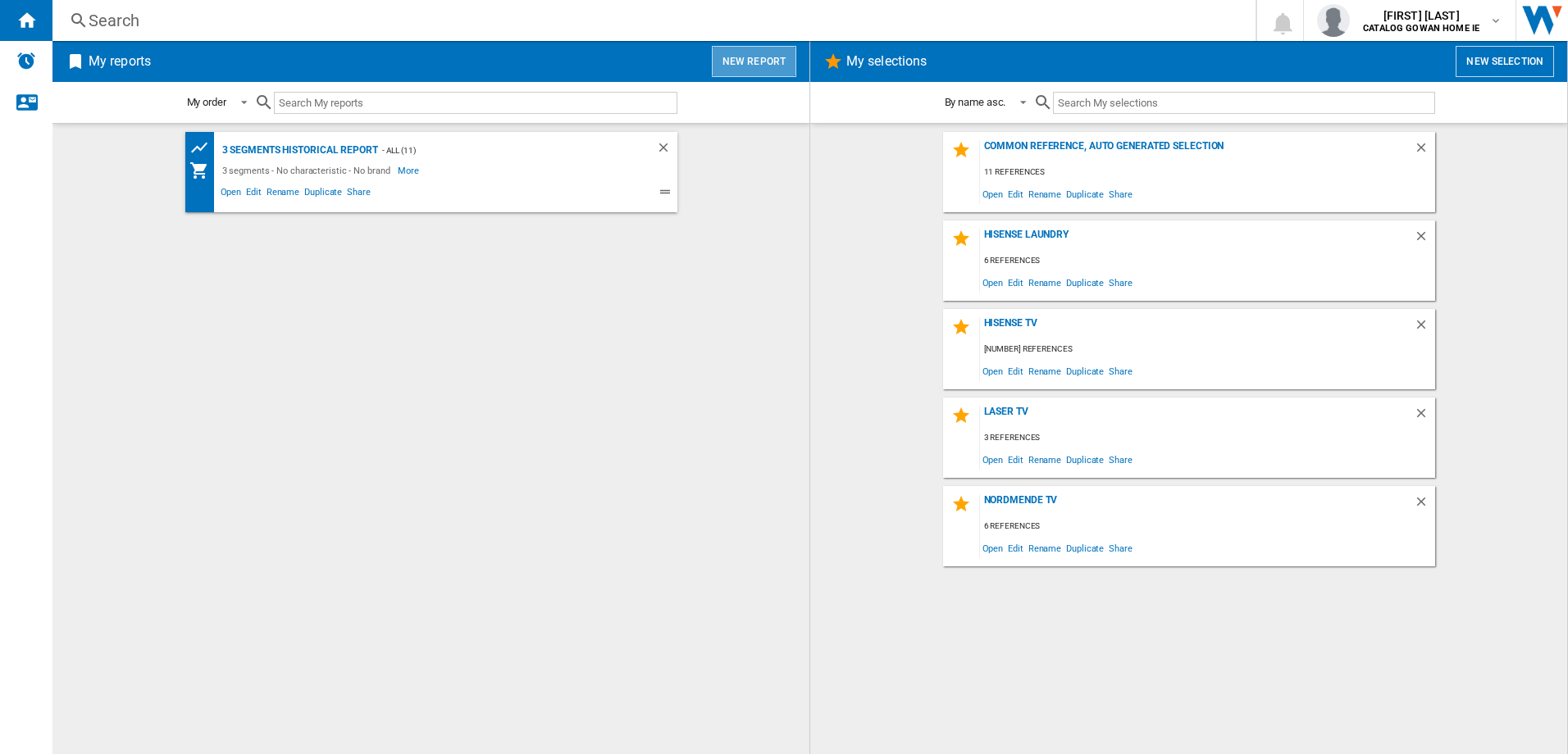 click on "New report" at bounding box center [754, 61] 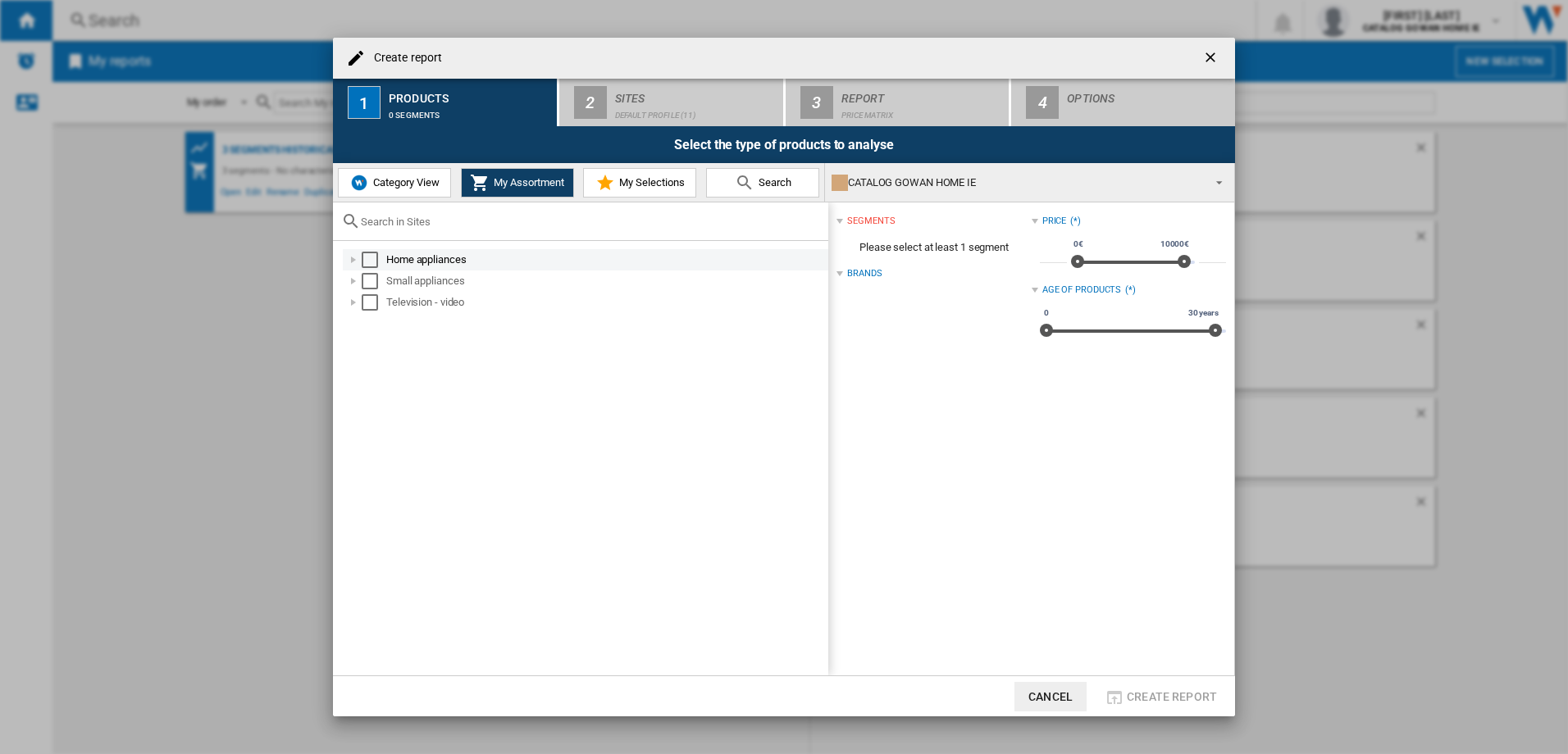 click at bounding box center [353, 260] 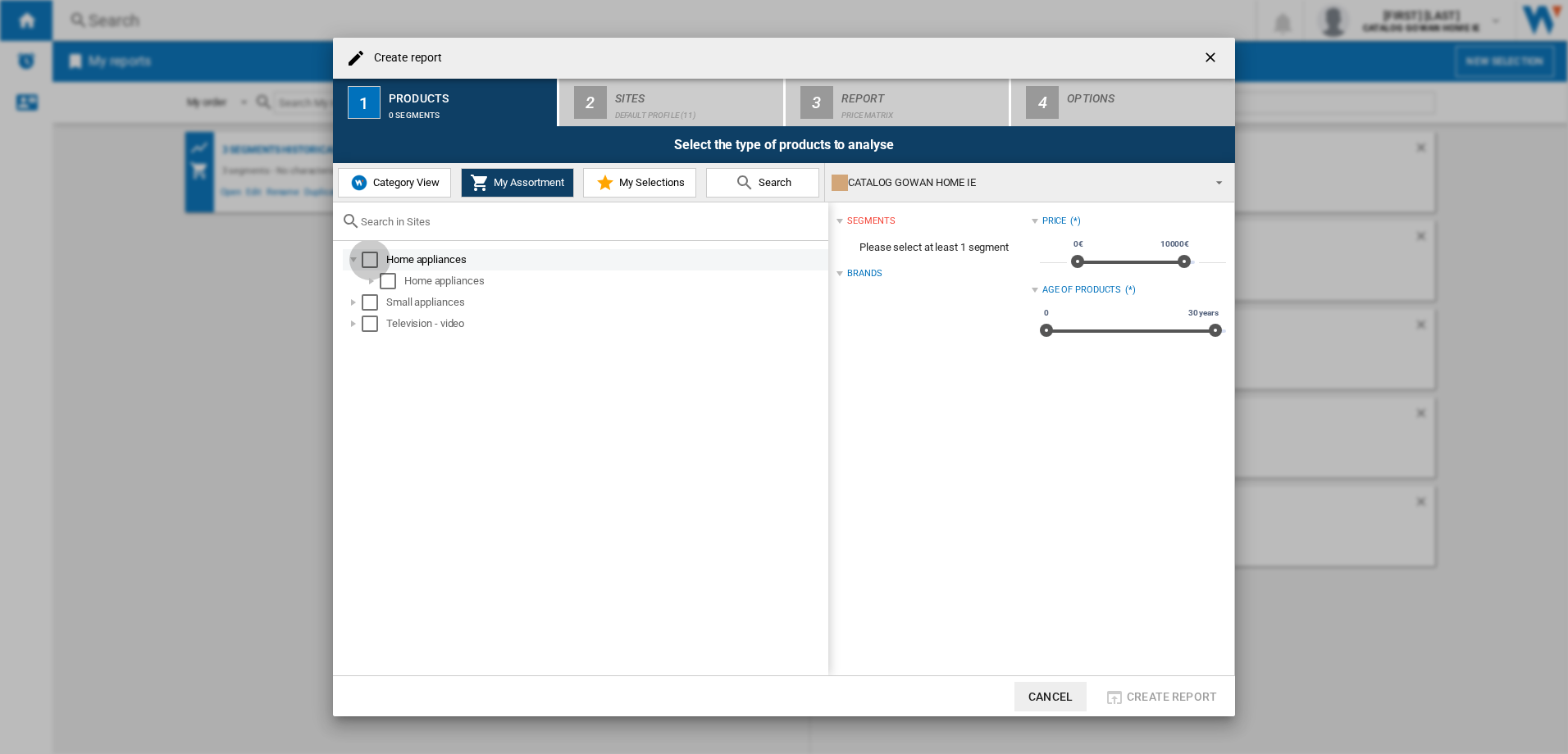 click at bounding box center [370, 260] 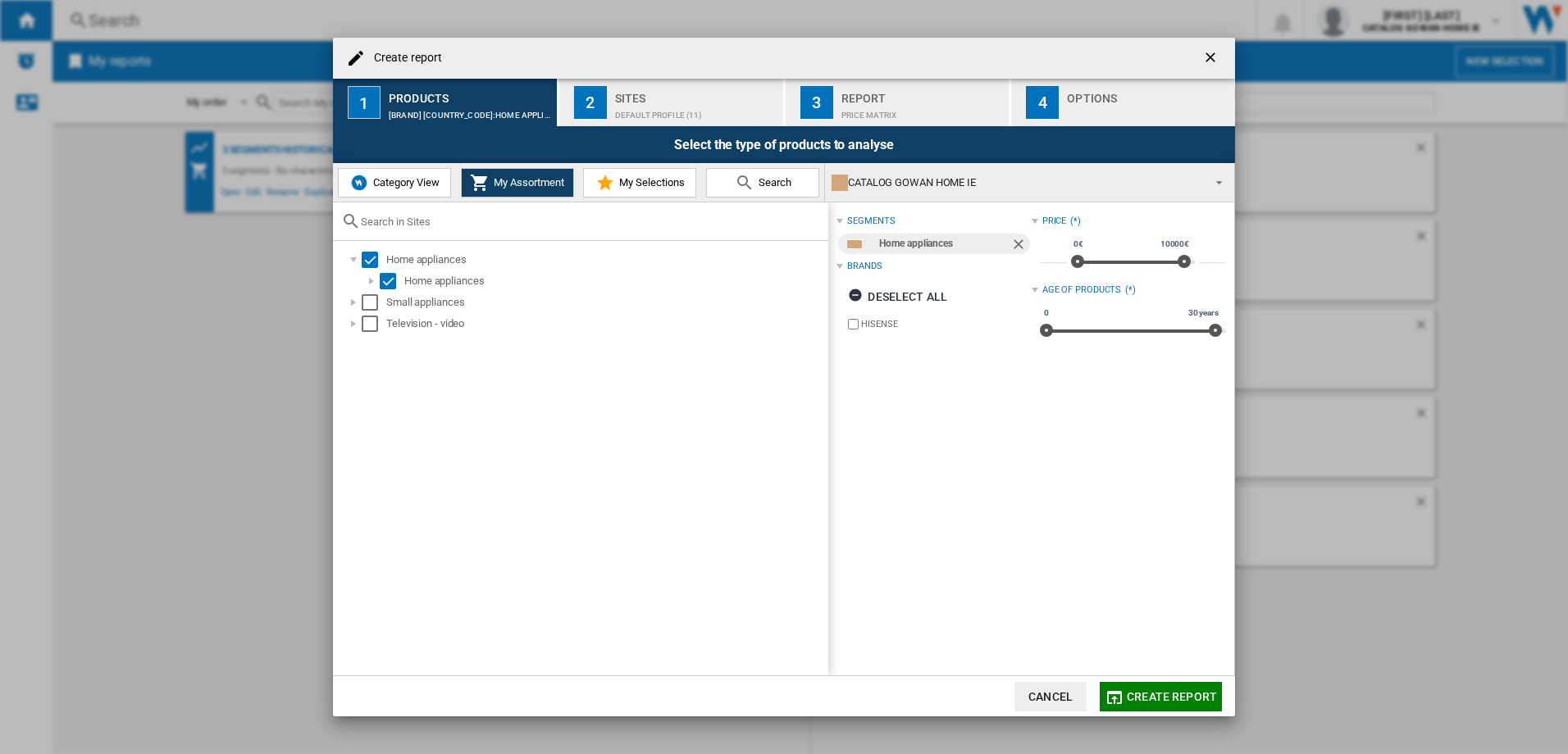 click at bounding box center (1215, 181) 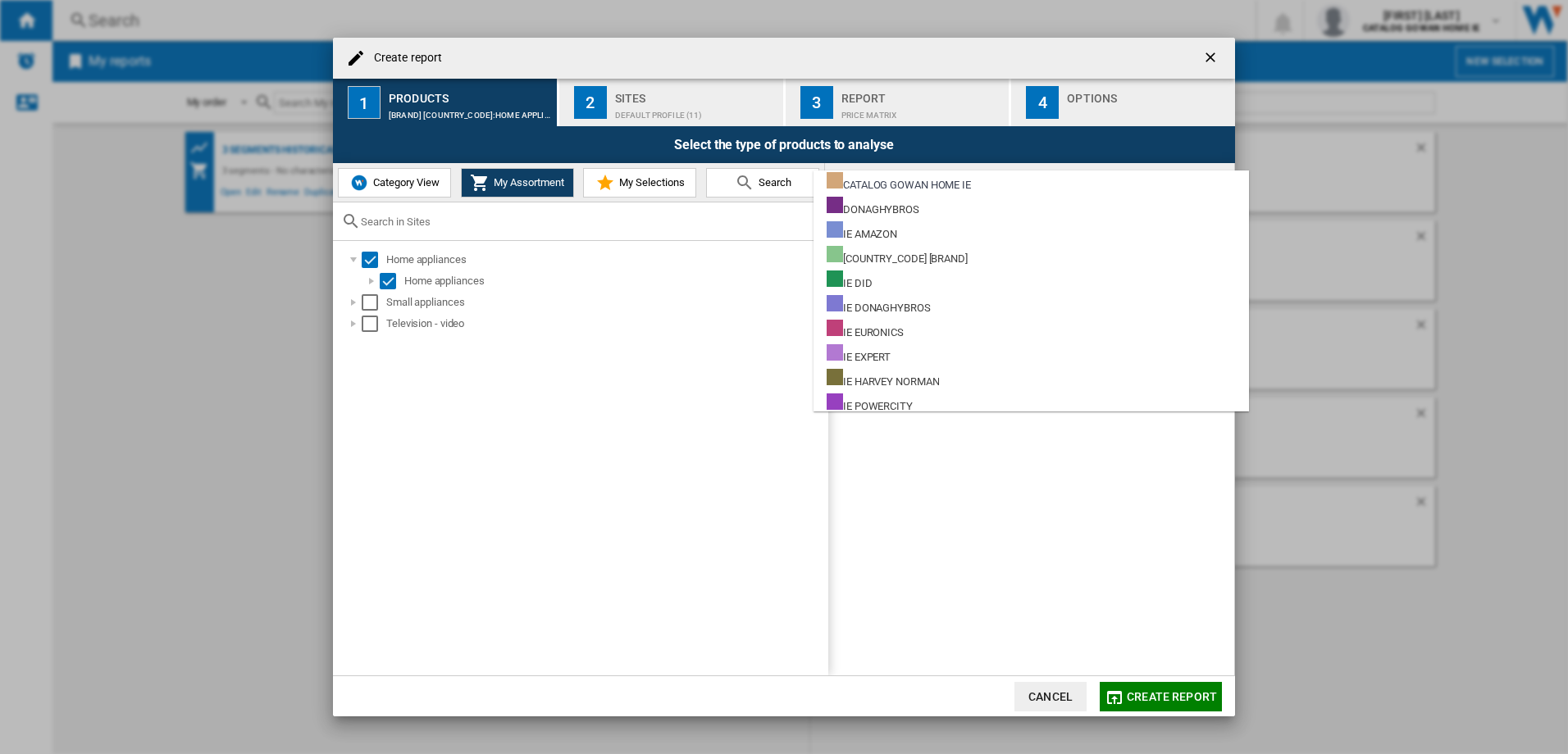 click at bounding box center [784, 377] 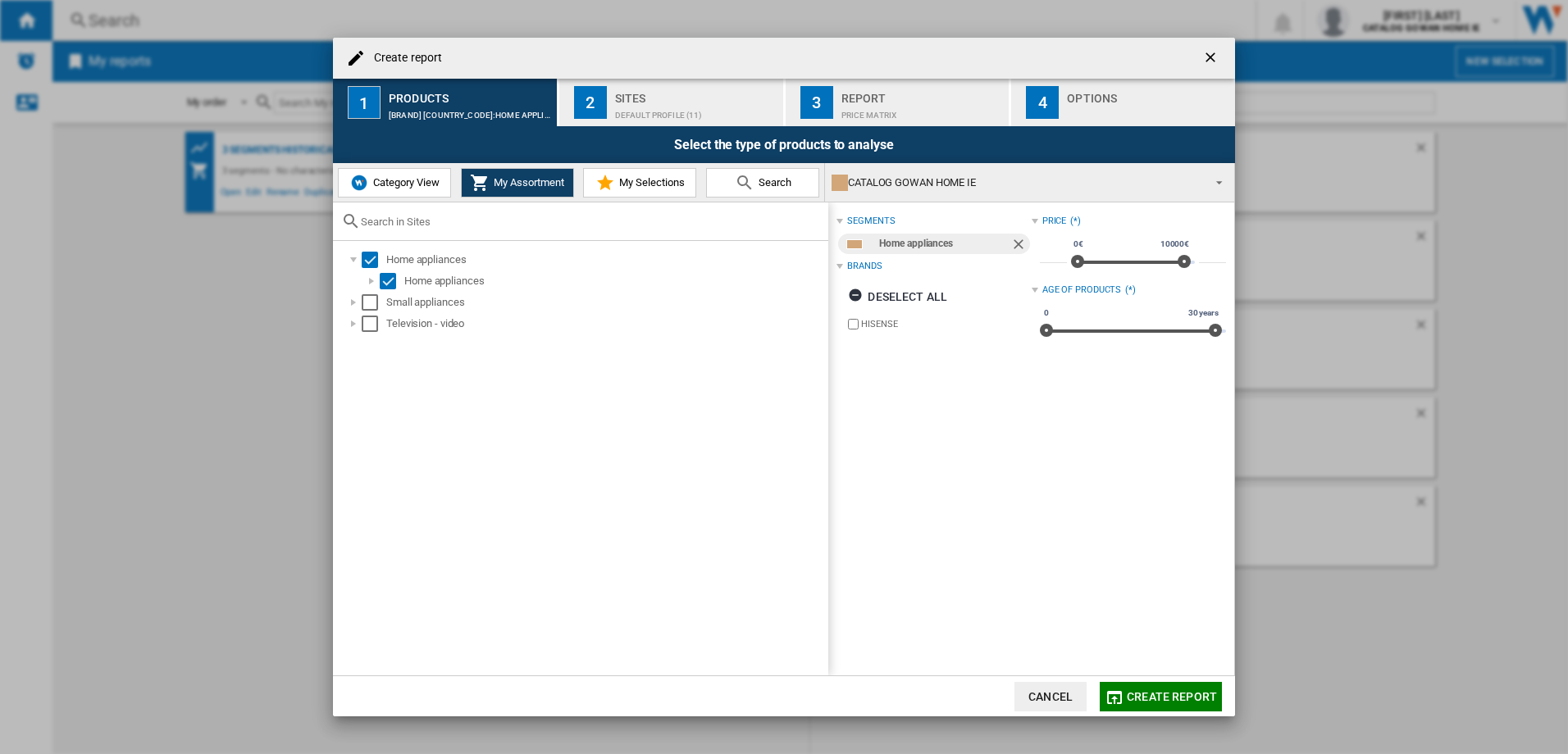 click on "Category View" at bounding box center (394, 183) 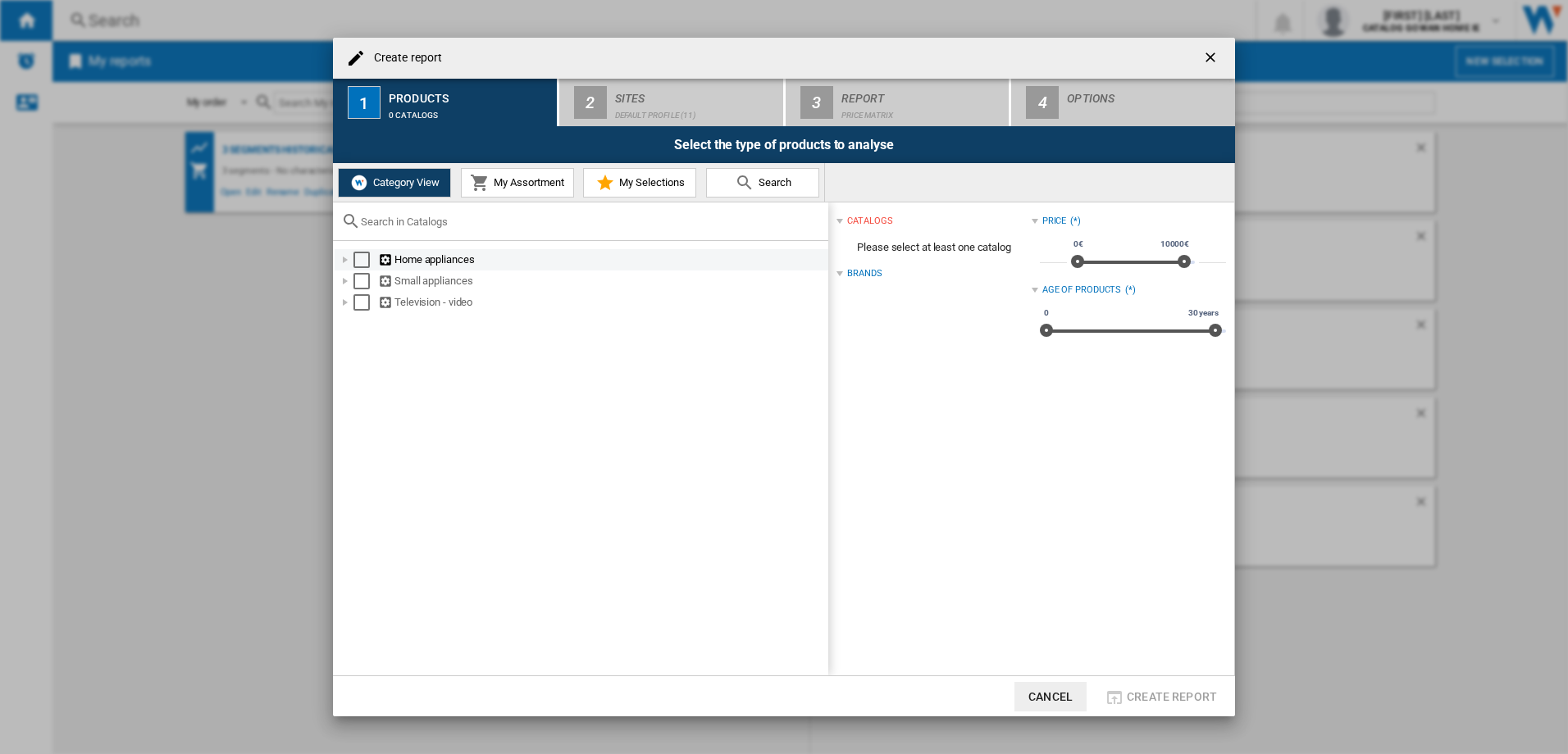 click at bounding box center [345, 260] 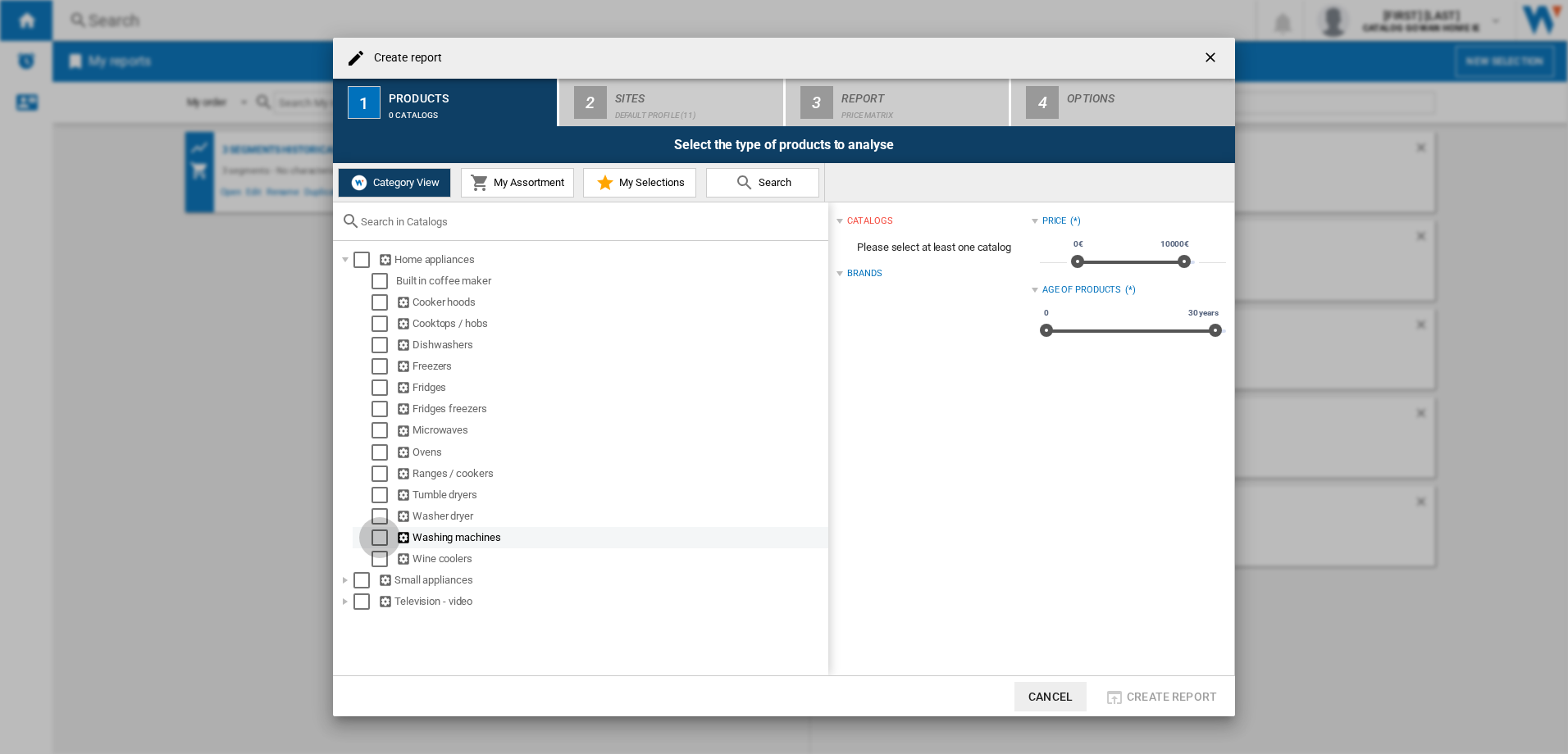 click at bounding box center [380, 538] 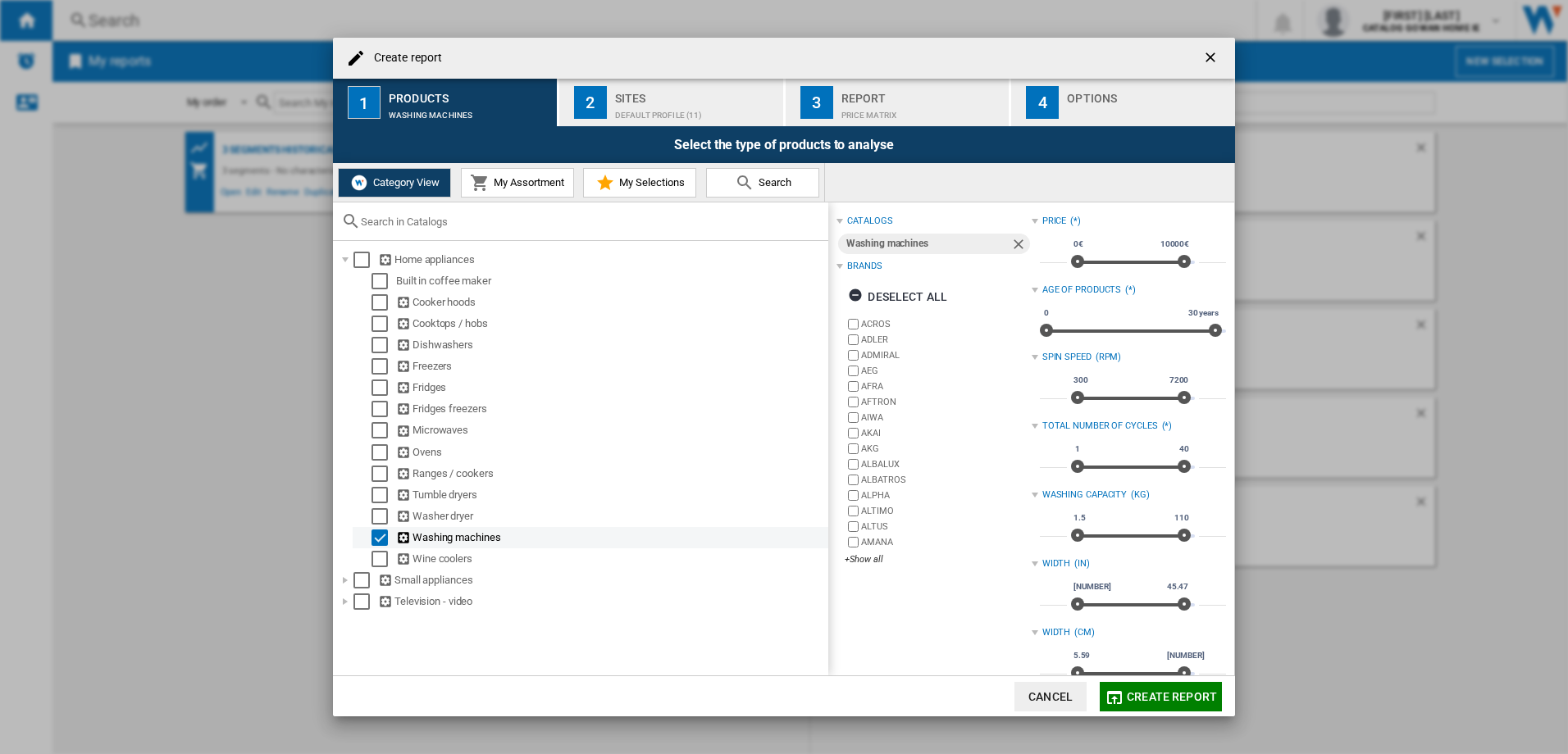 click at bounding box center [384, 538] 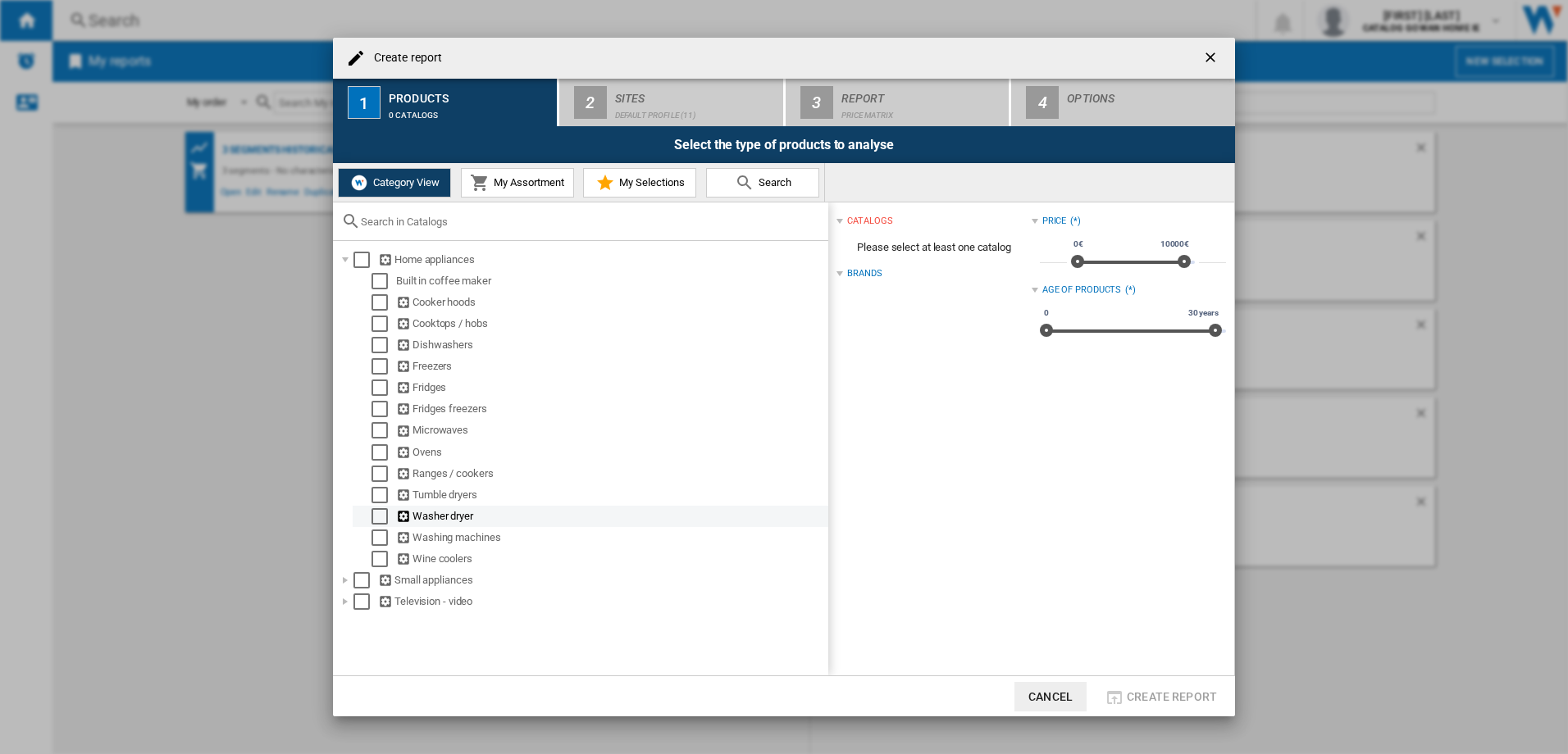 click at bounding box center [380, 516] 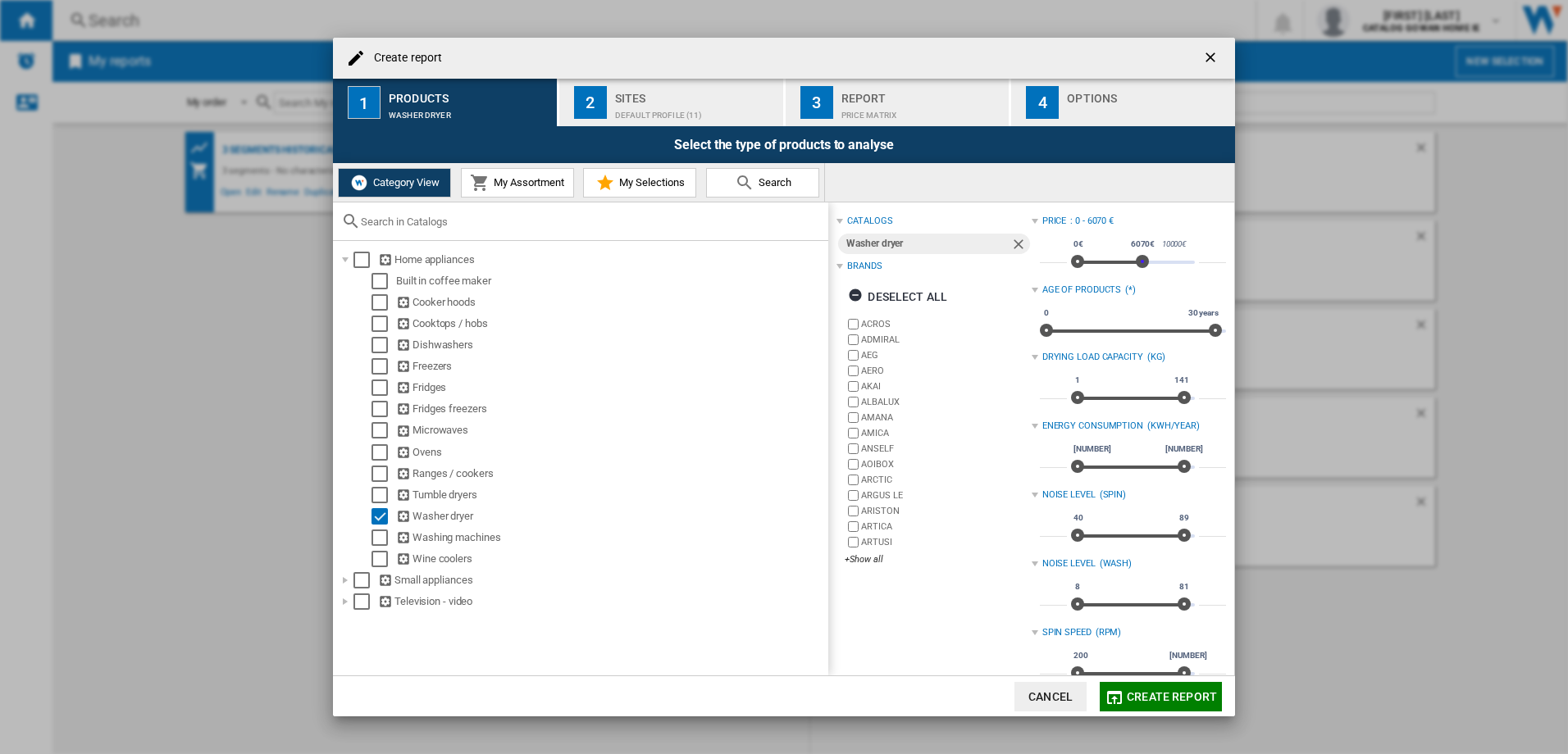 type on "****" 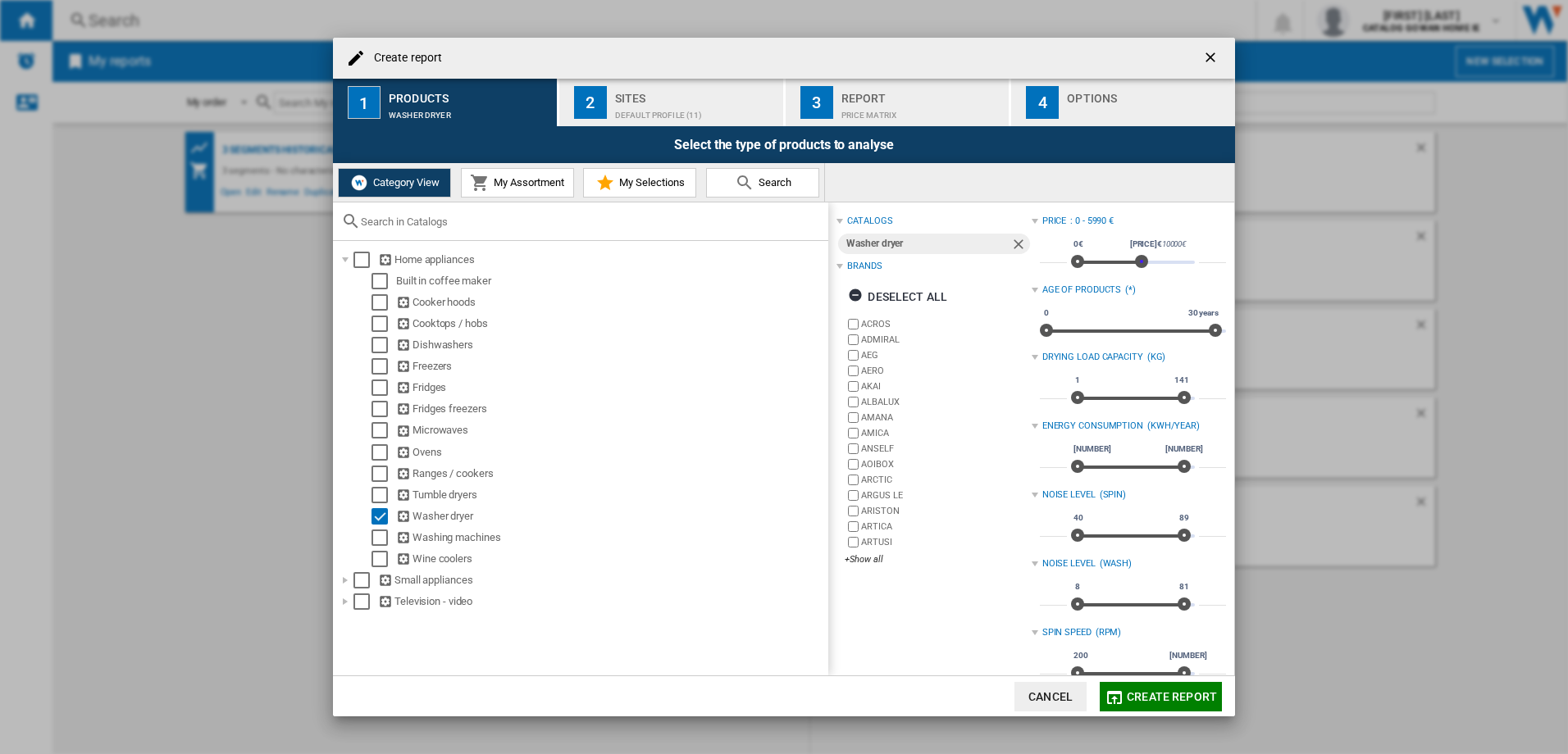 drag, startPoint x: 1179, startPoint y: 264, endPoint x: 1137, endPoint y: 257, distance: 42.579338 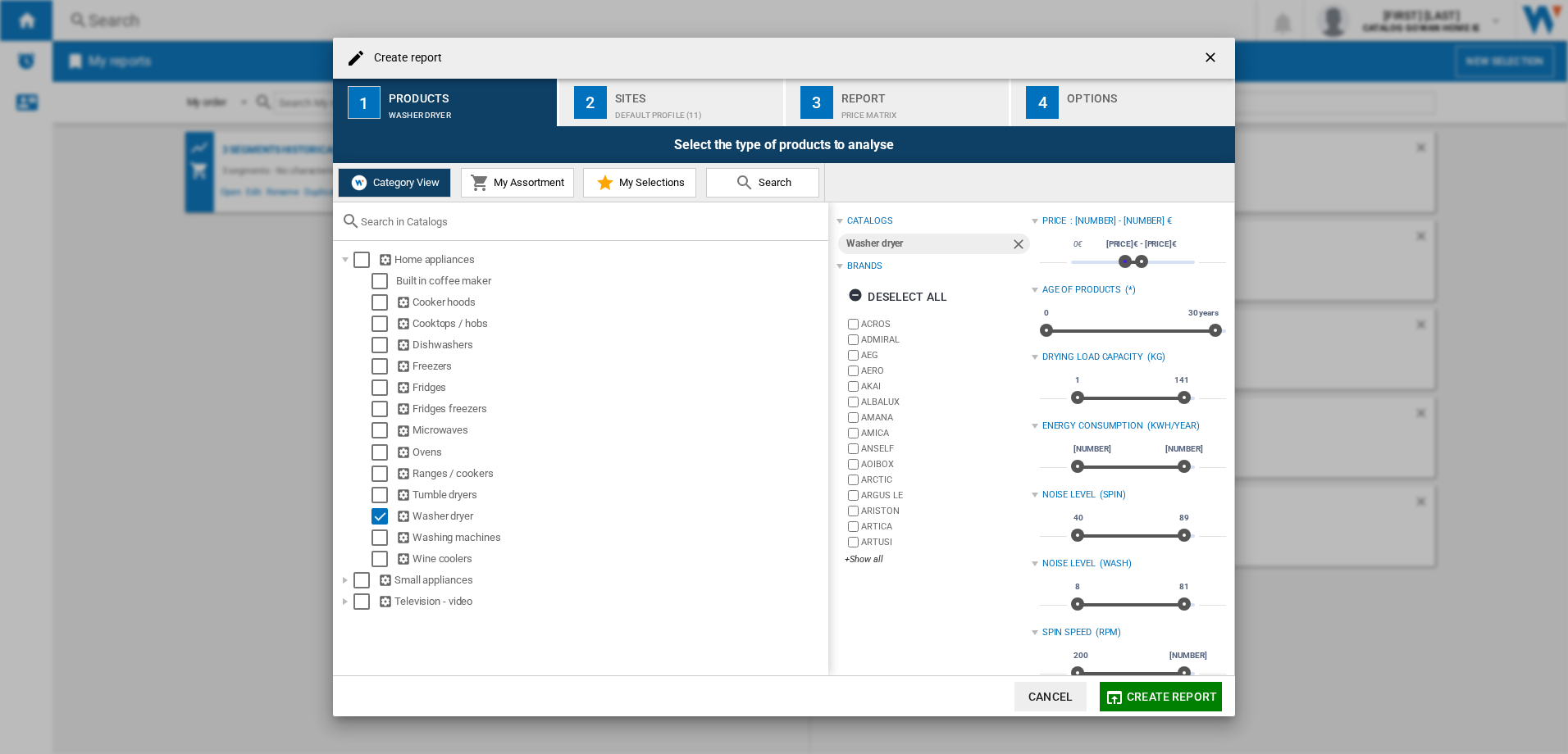 type on "****" 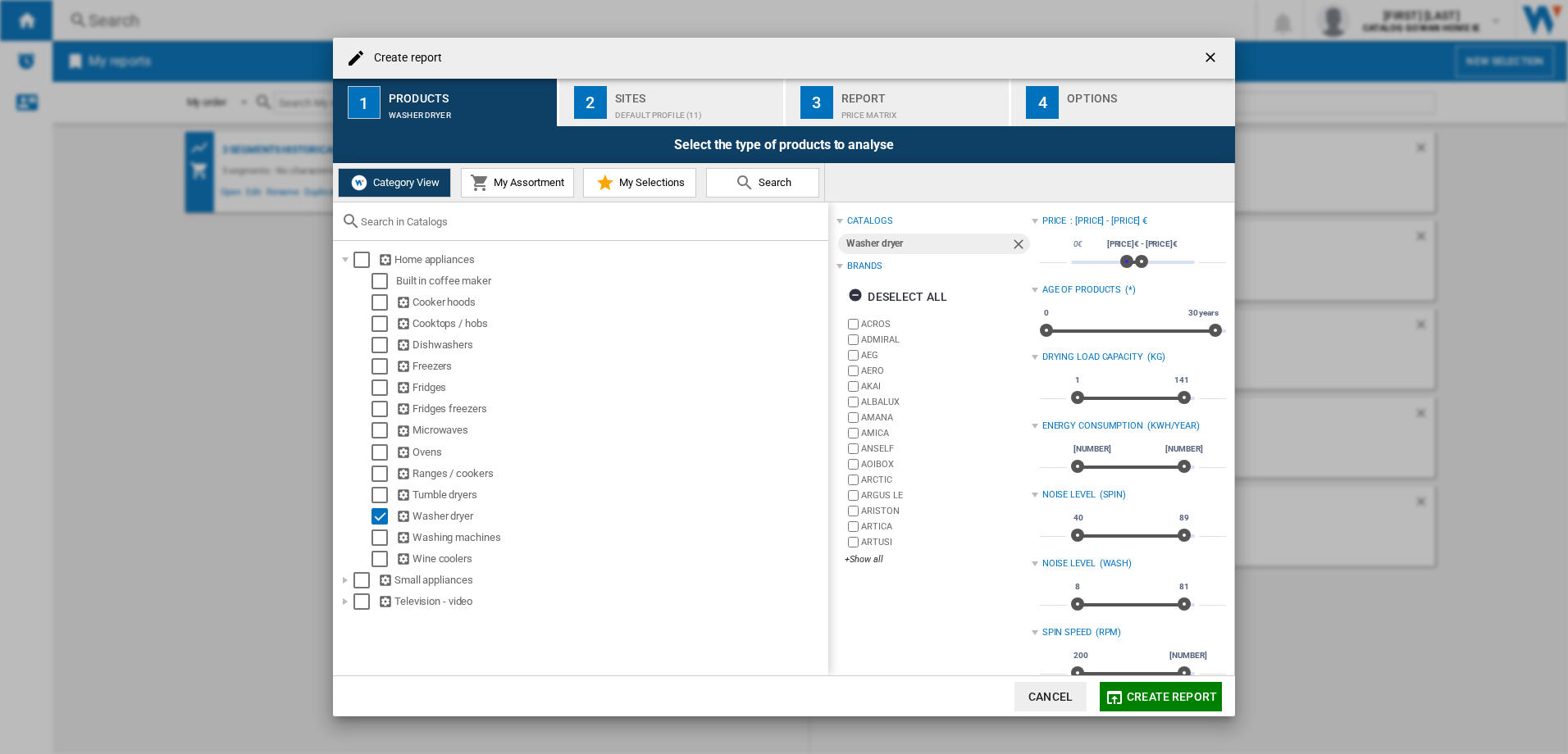 drag, startPoint x: 1074, startPoint y: 265, endPoint x: 1122, endPoint y: 253, distance: 49.477268 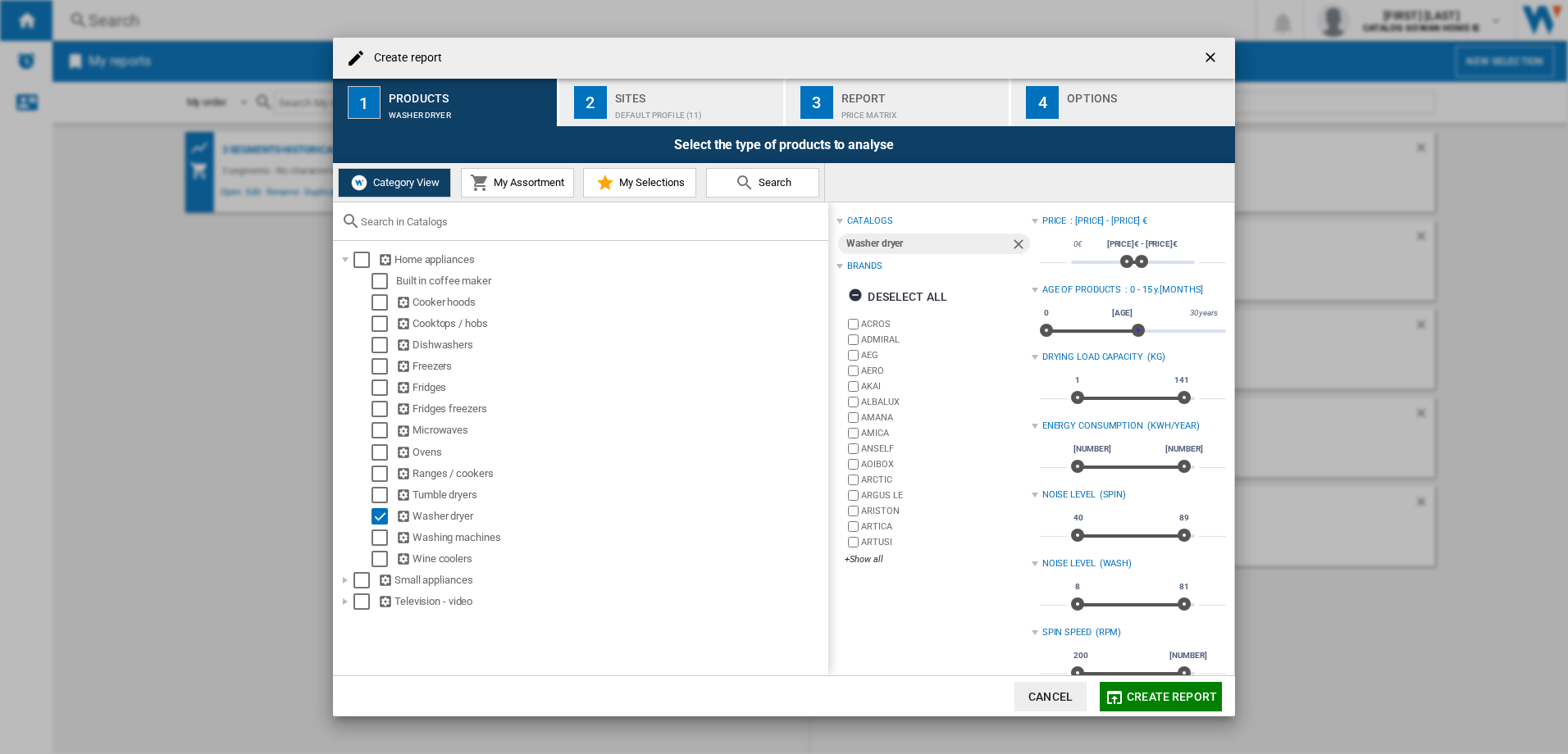 drag, startPoint x: 1208, startPoint y: 327, endPoint x: 1117, endPoint y: 331, distance: 91.08787 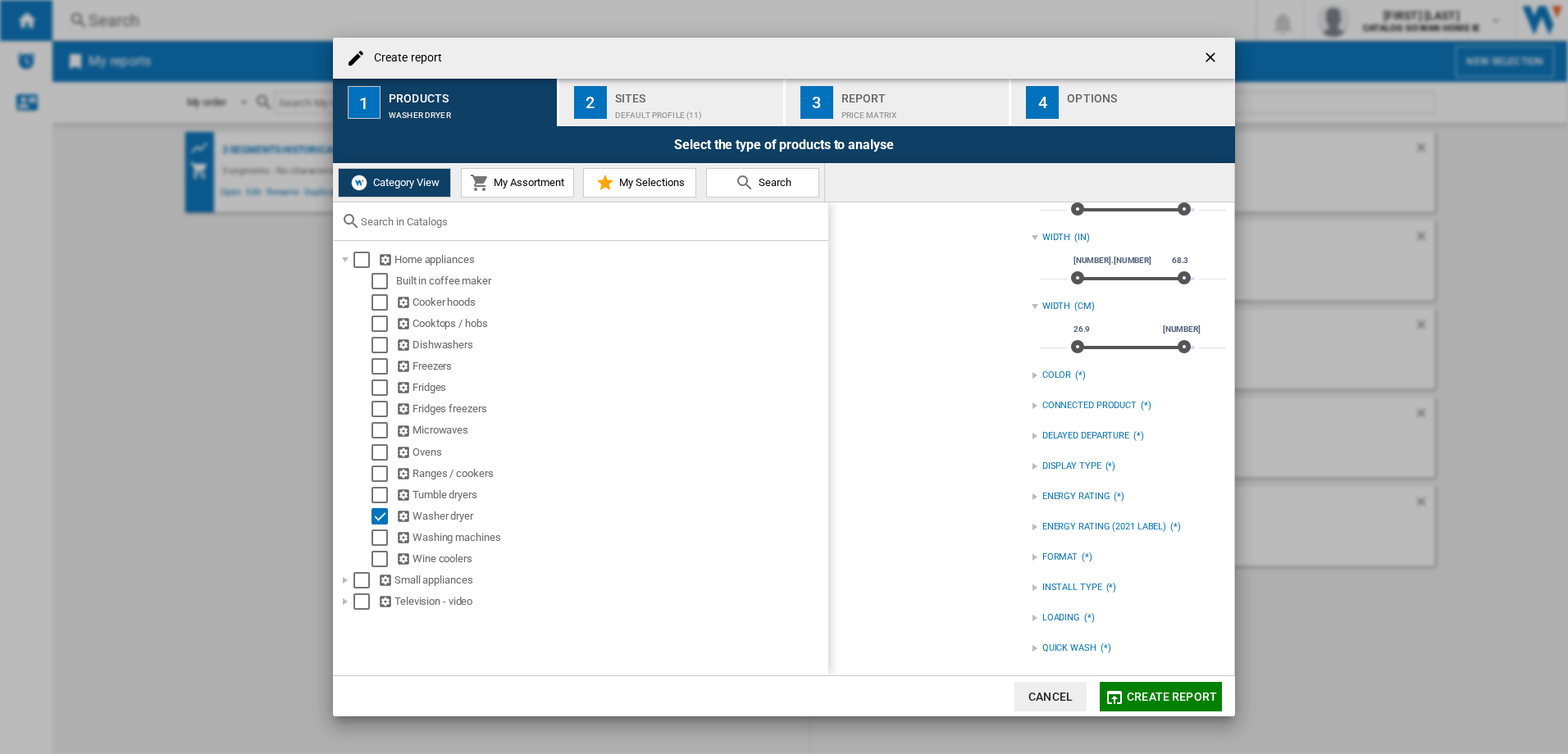 scroll, scrollTop: 740, scrollLeft: 0, axis: vertical 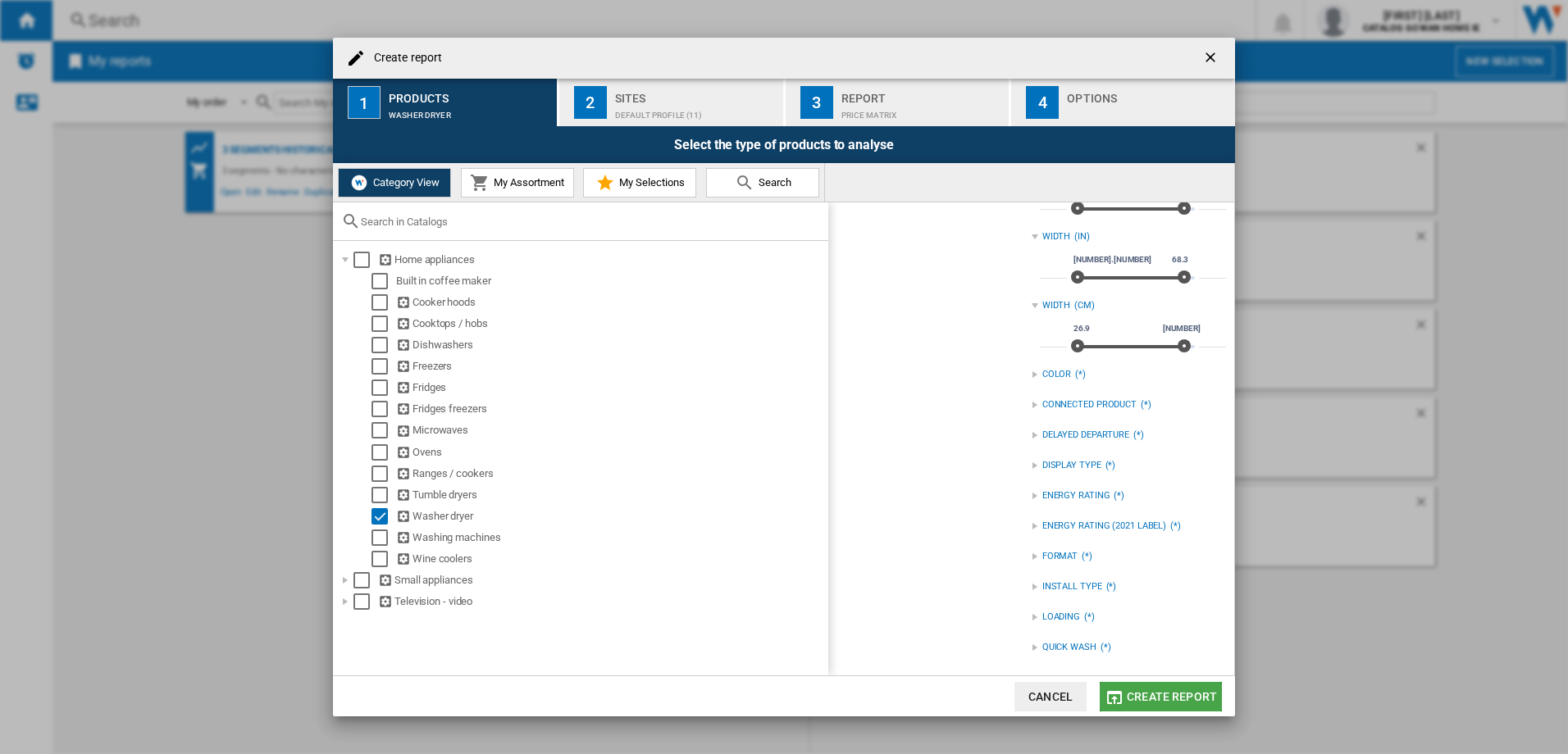 click on "Create report" 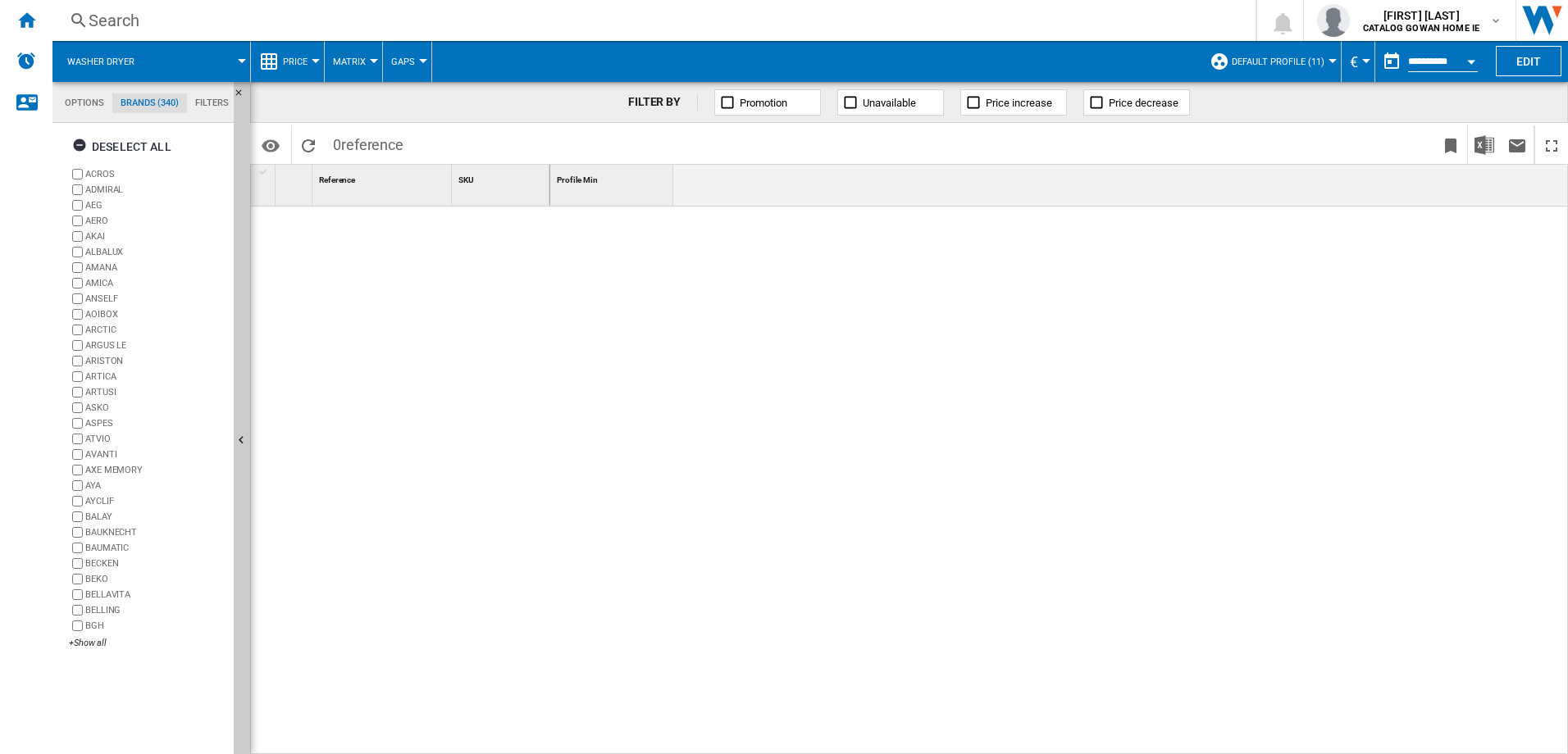 click on "Options" 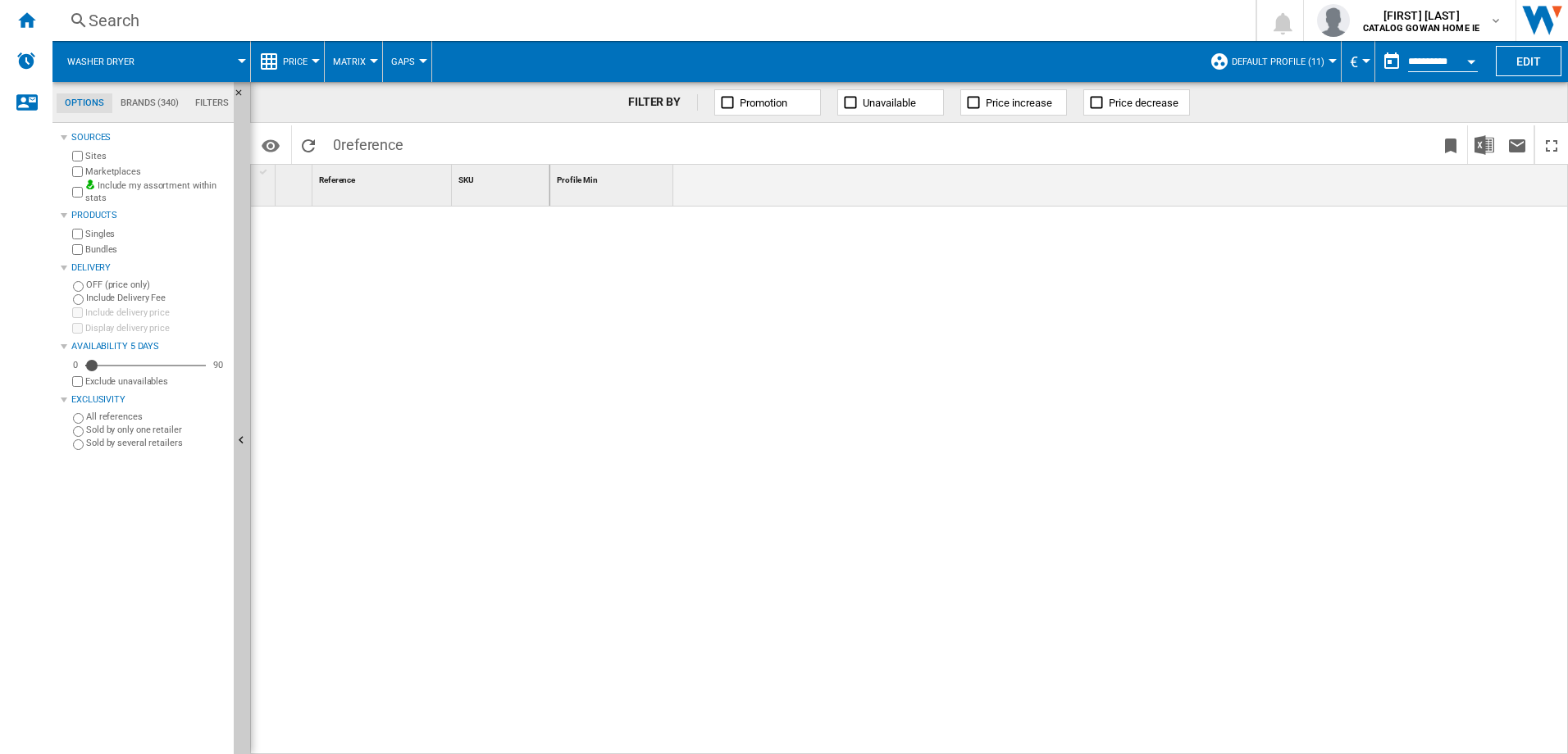 click on "Brands (340)" 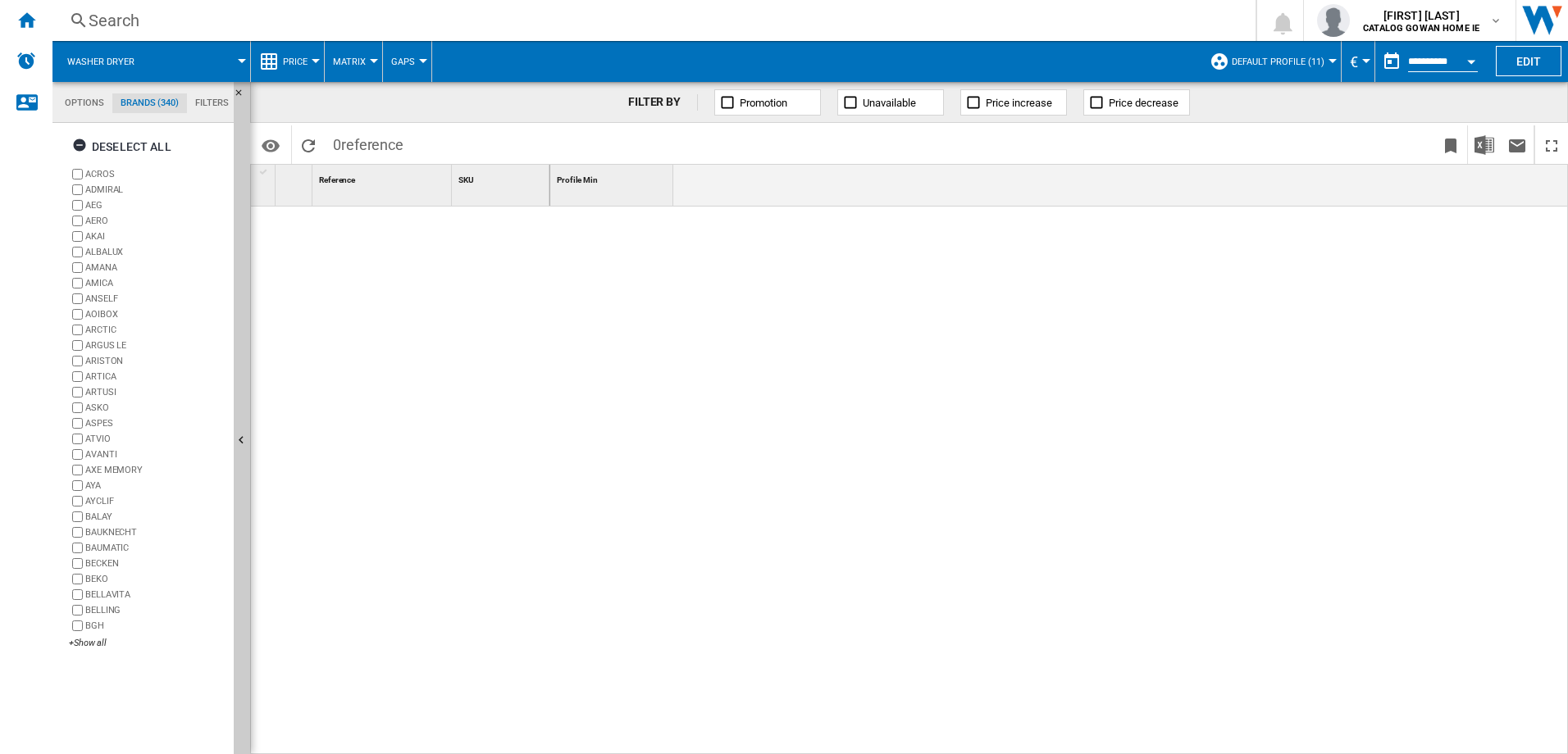 click on "Filters" 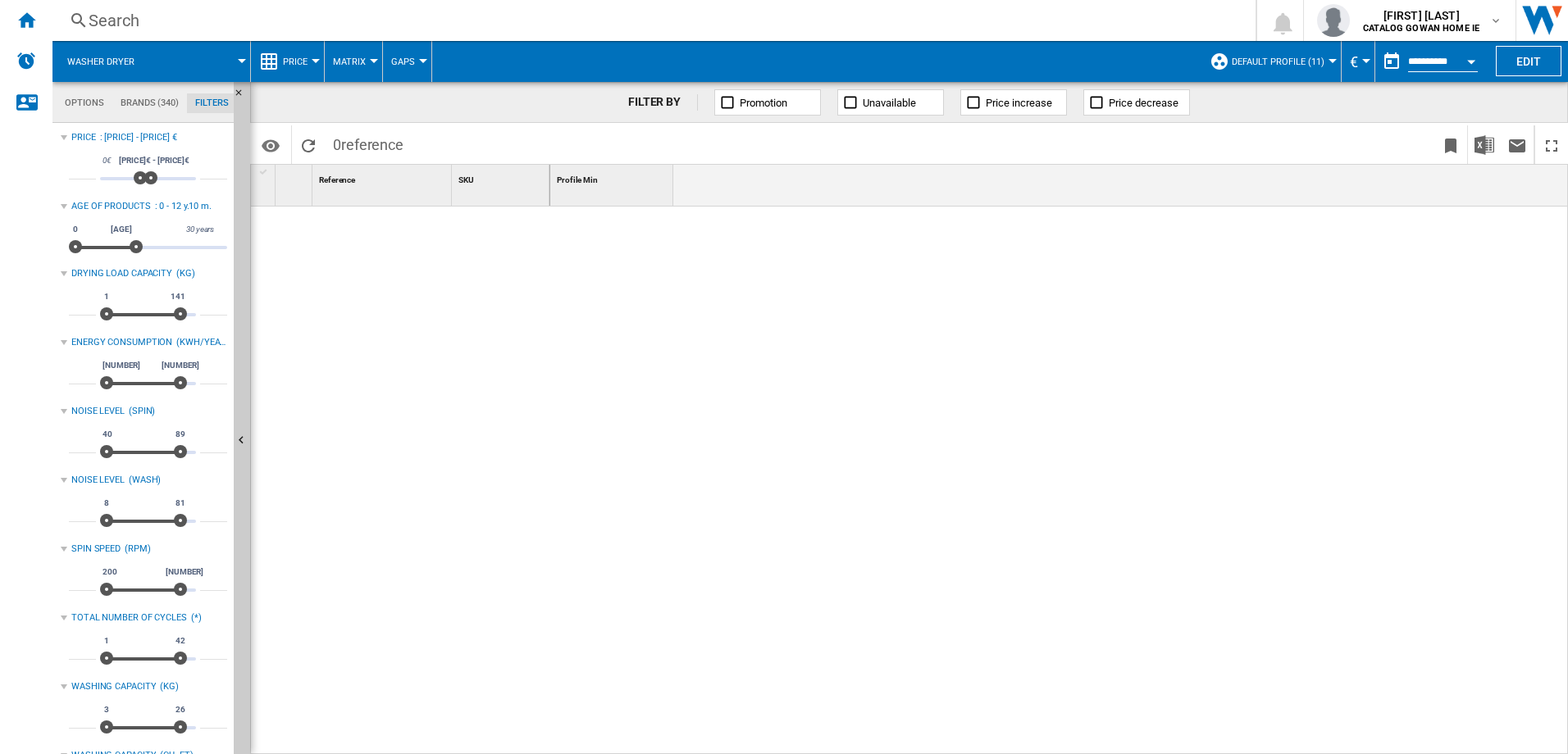 scroll, scrollTop: 107, scrollLeft: 0, axis: vertical 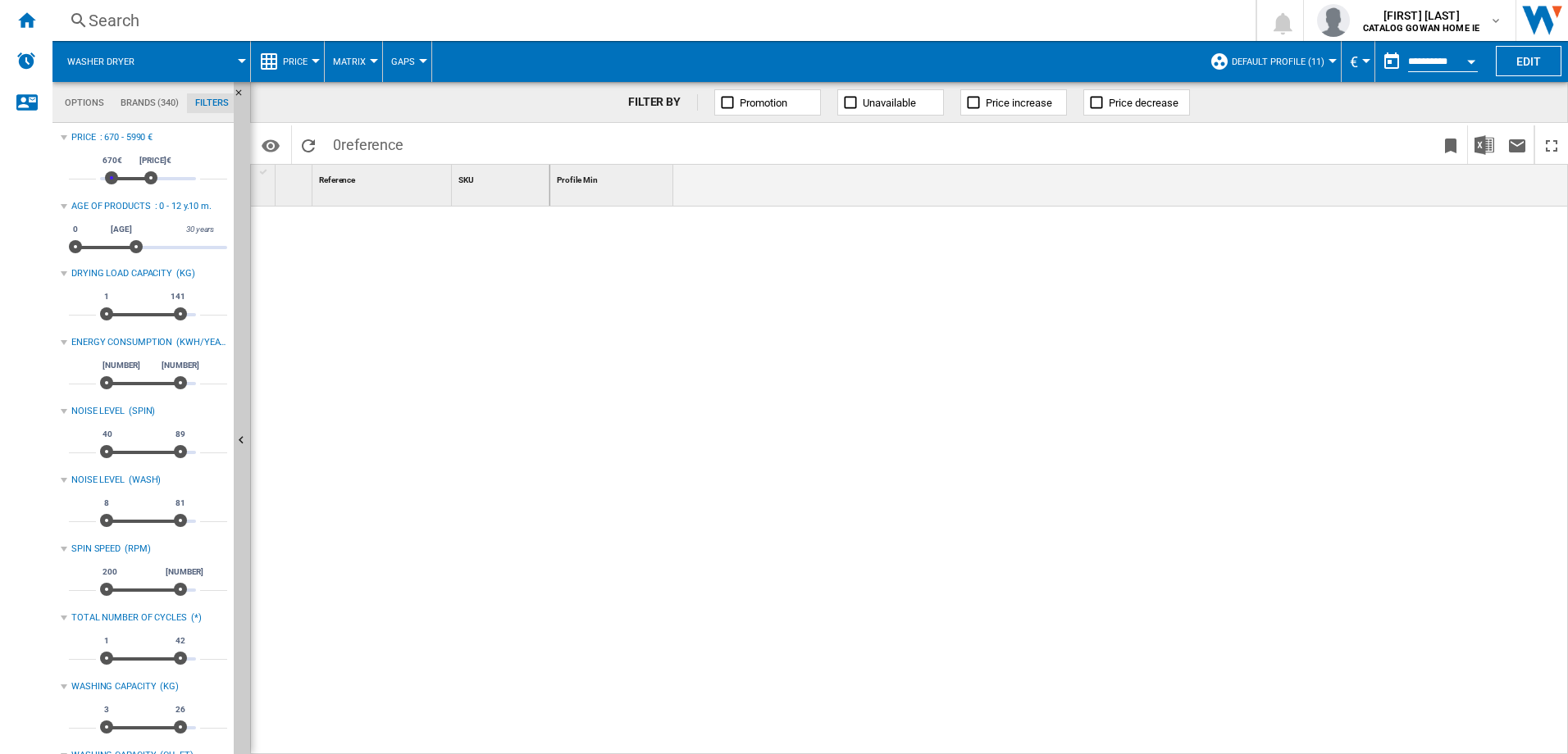 type on "*" 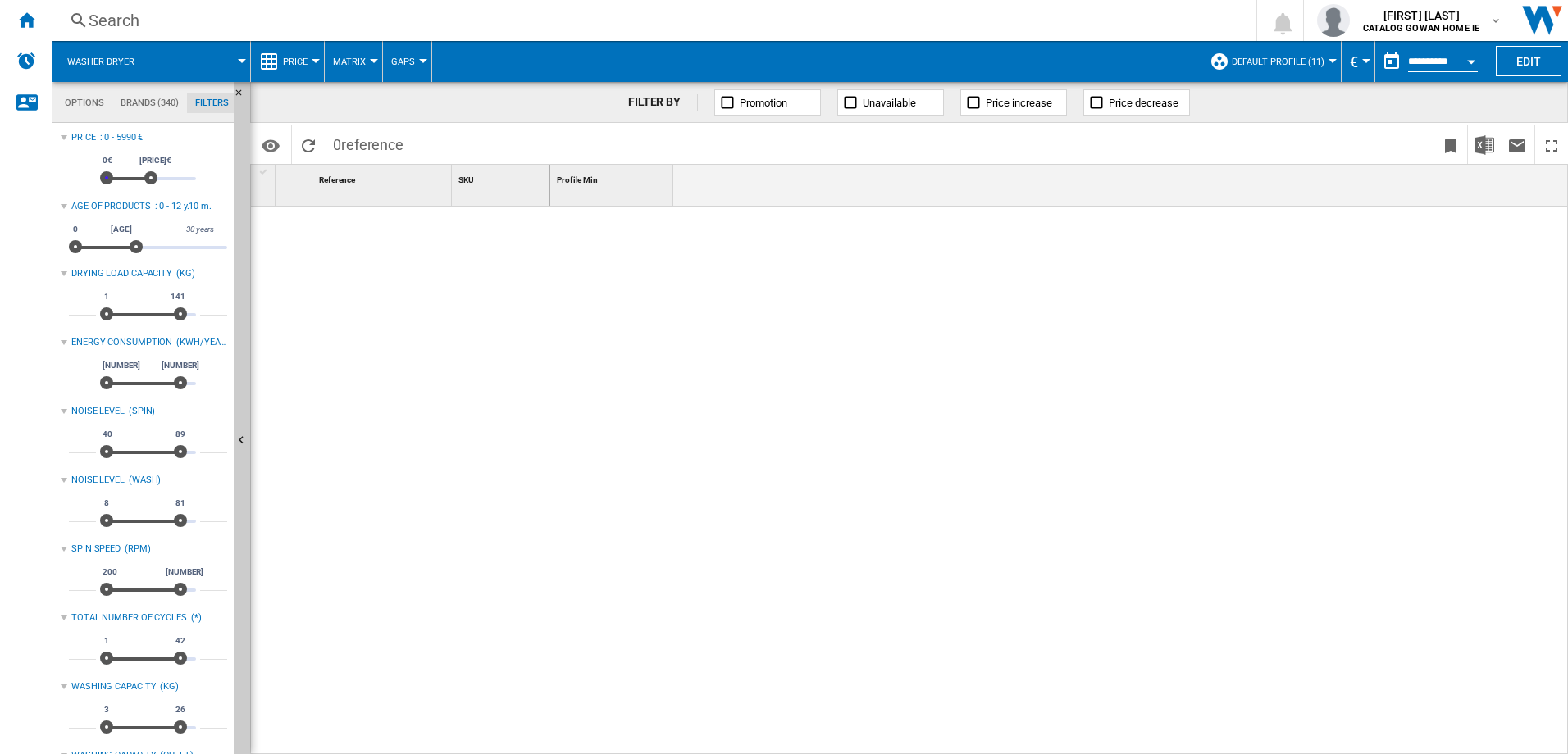 drag, startPoint x: 139, startPoint y: 177, endPoint x: 102, endPoint y: 175, distance: 37.054015 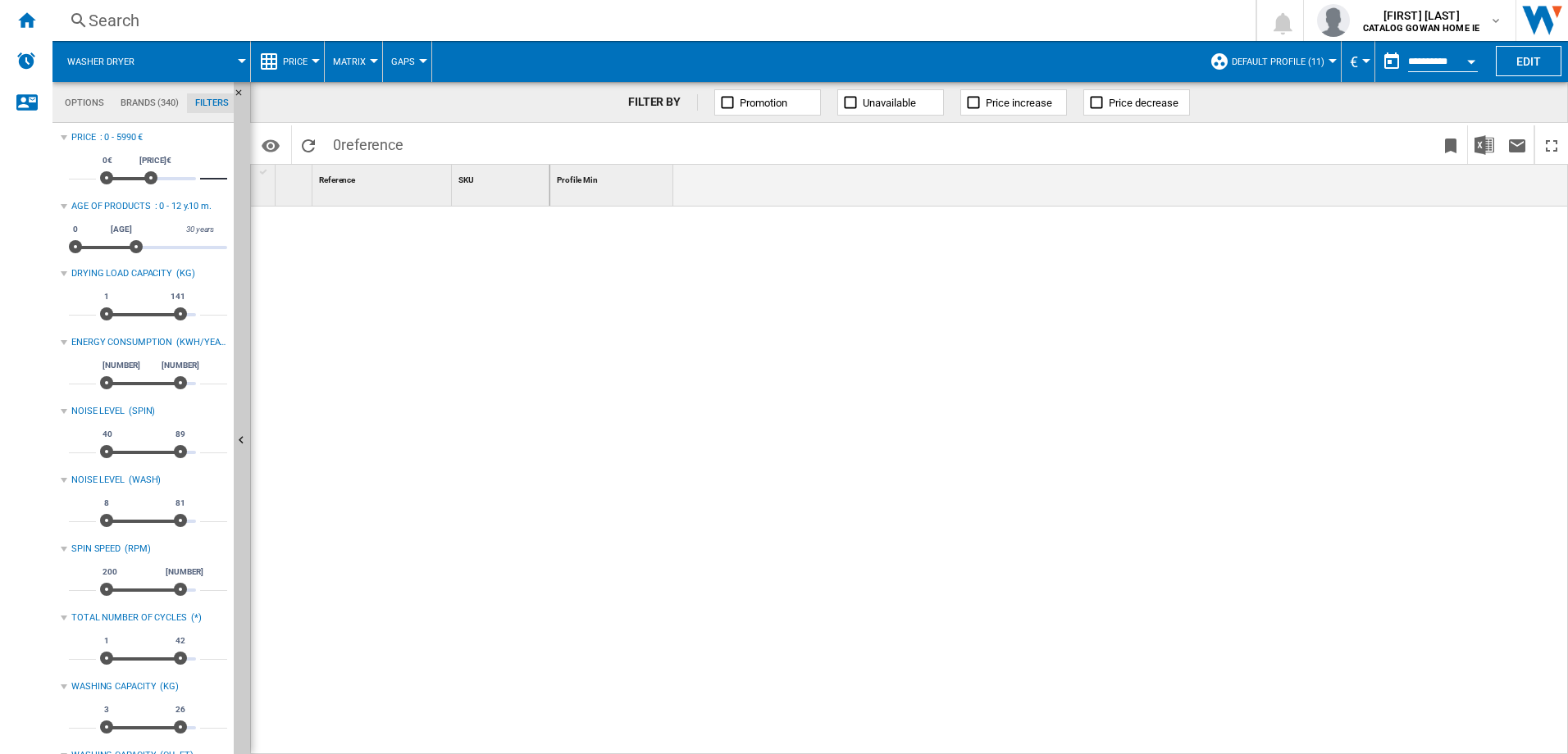 click on "****" at bounding box center [213, 171] 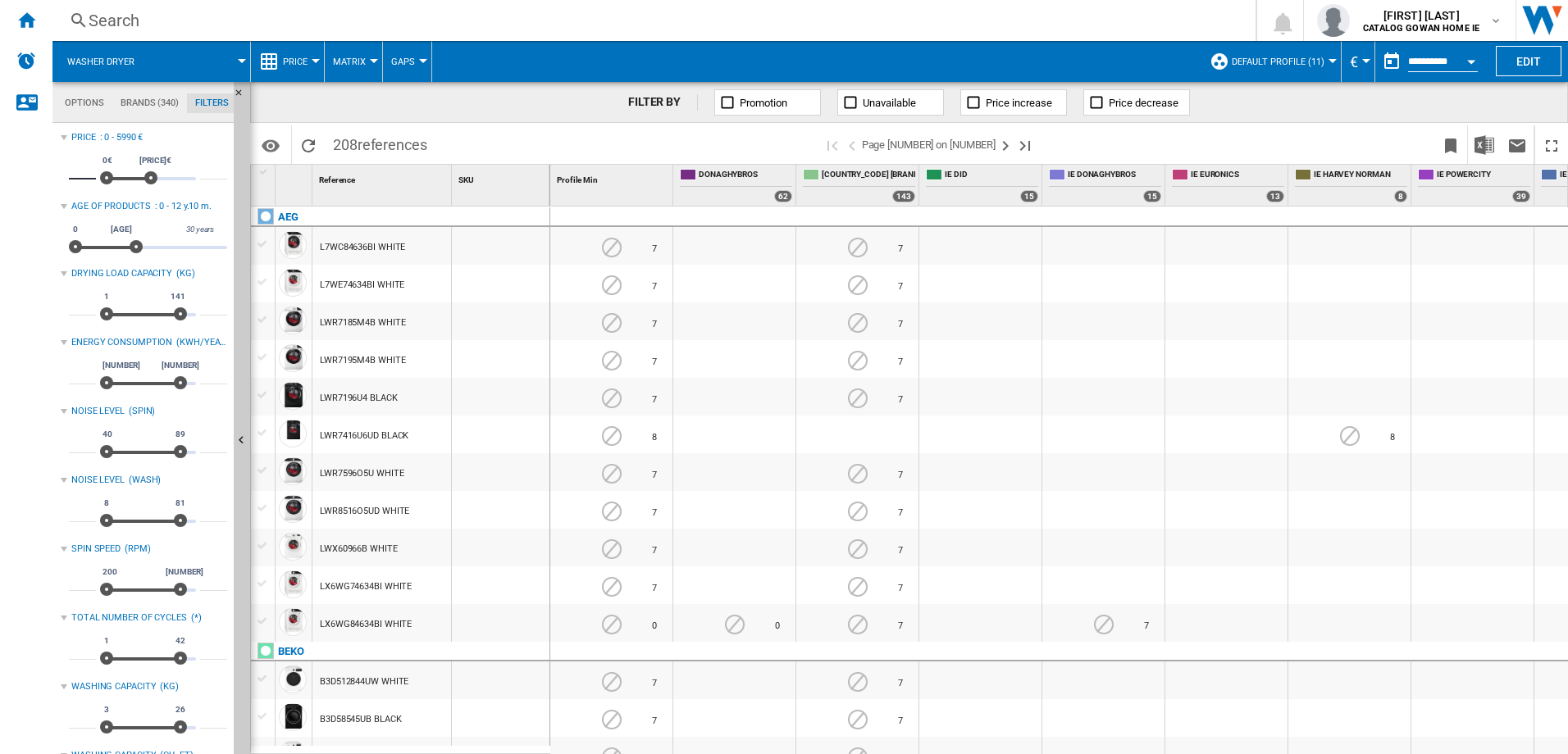 click on "*" at bounding box center (82, 171) 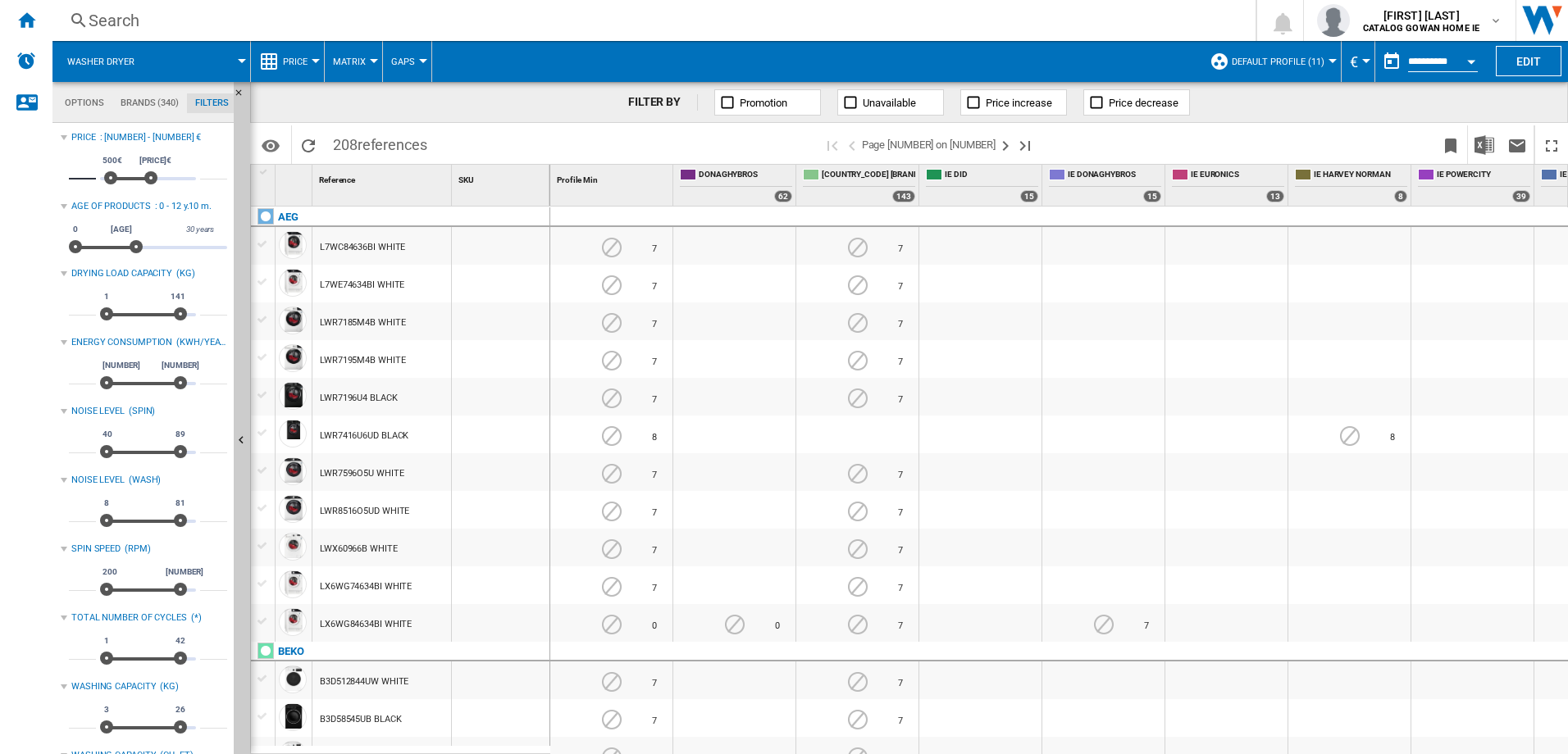 type on "***" 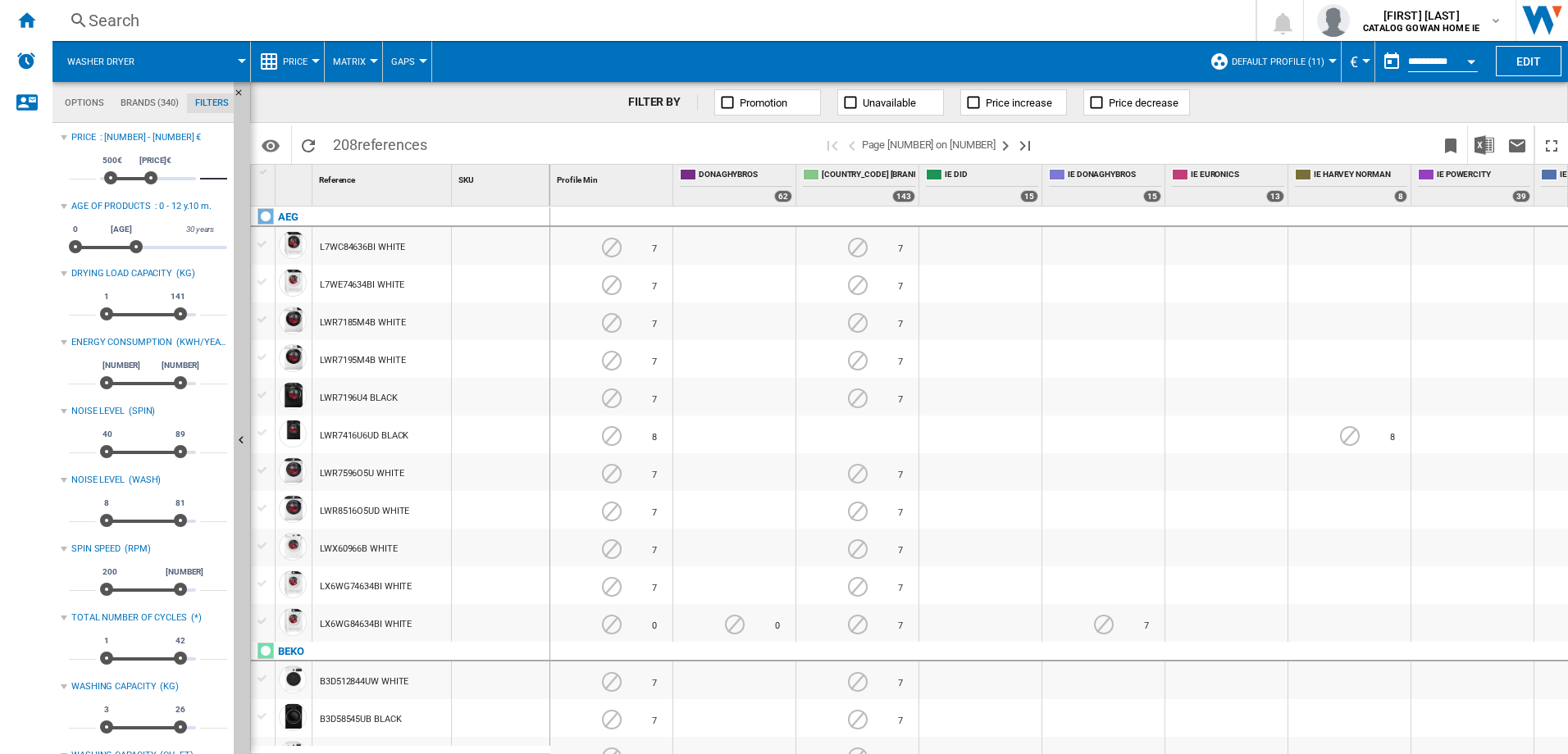 click on "****" at bounding box center (213, 171) 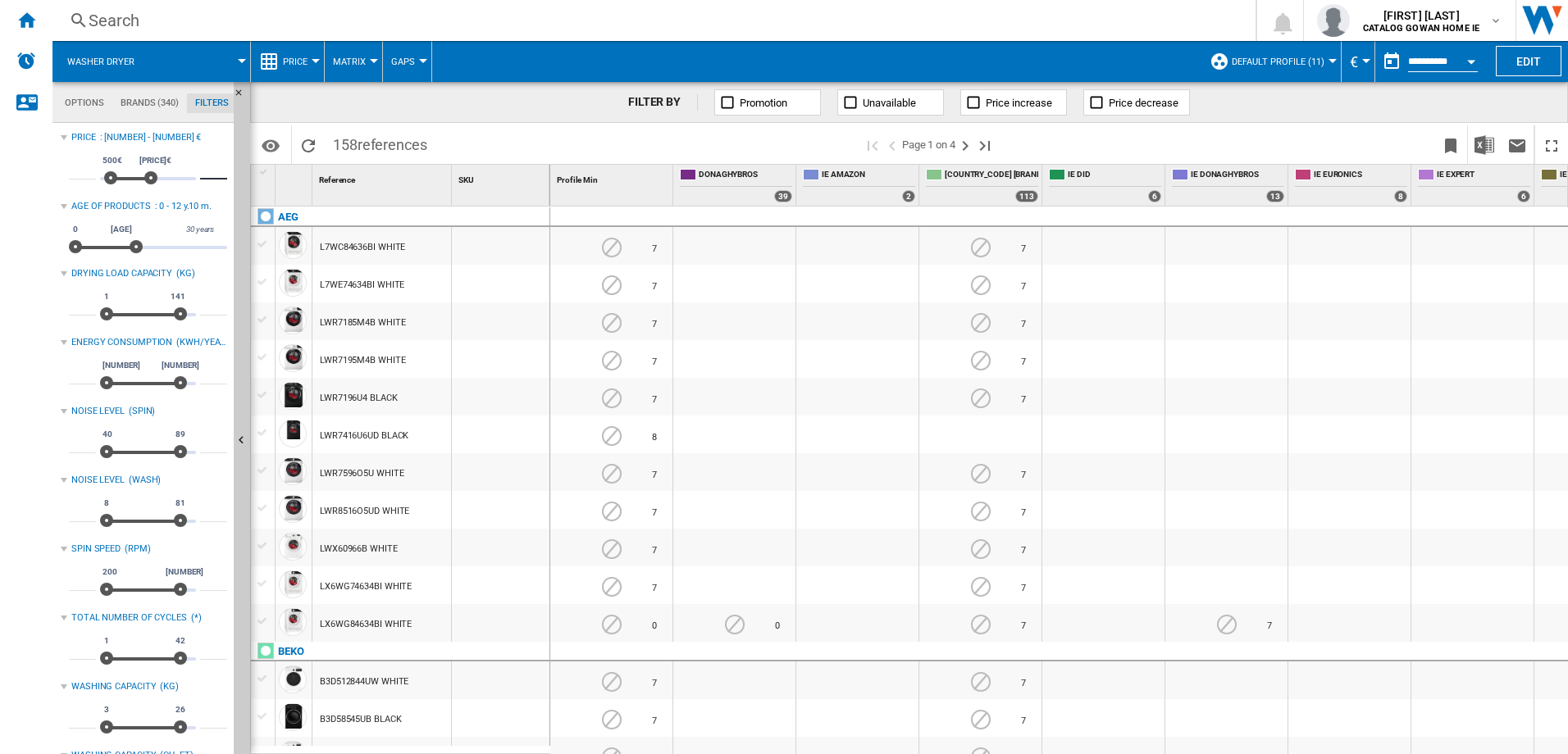 click on "Price
: 500 - 5990 €
***
0€   10000€   500€   5990€
****
Age of products
: 0 - 12 y.10 m.
0   30 years   0   12 years10 m.
DRYING LOAD CAPACITY
(KG)
*
1   141   1   141
***
ENERGY CONSUMPTION
(KWH/YEAR)
****
0.27   45240   0.27   45240
*****
NOISE LEVEL
(SPIN)
**
40   89   40   89
**
NOISE LEVEL
(WASH)
*
8   81   8   81
**
SPIN SPEED" at bounding box center [151, 438] 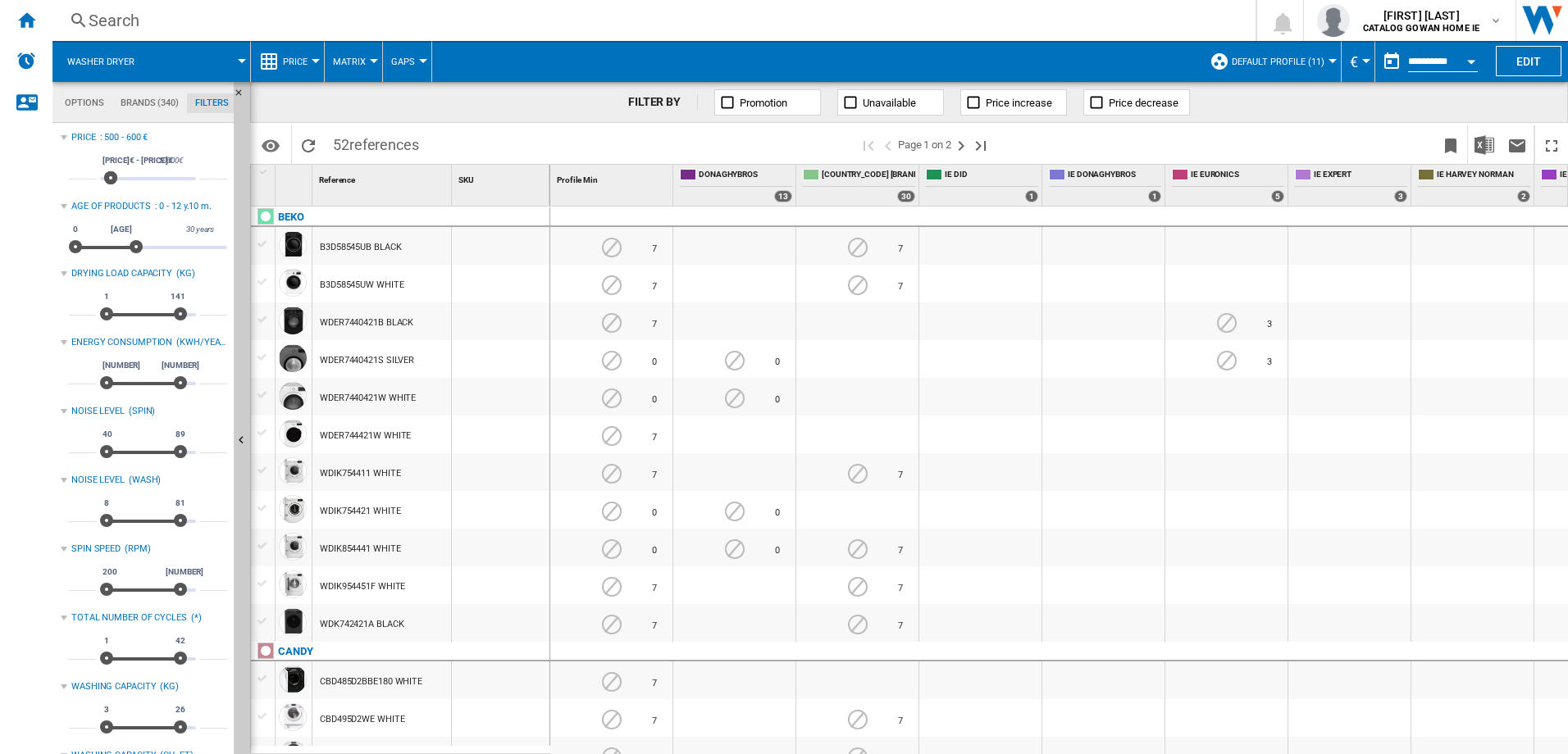 click at bounding box center [423, 61] 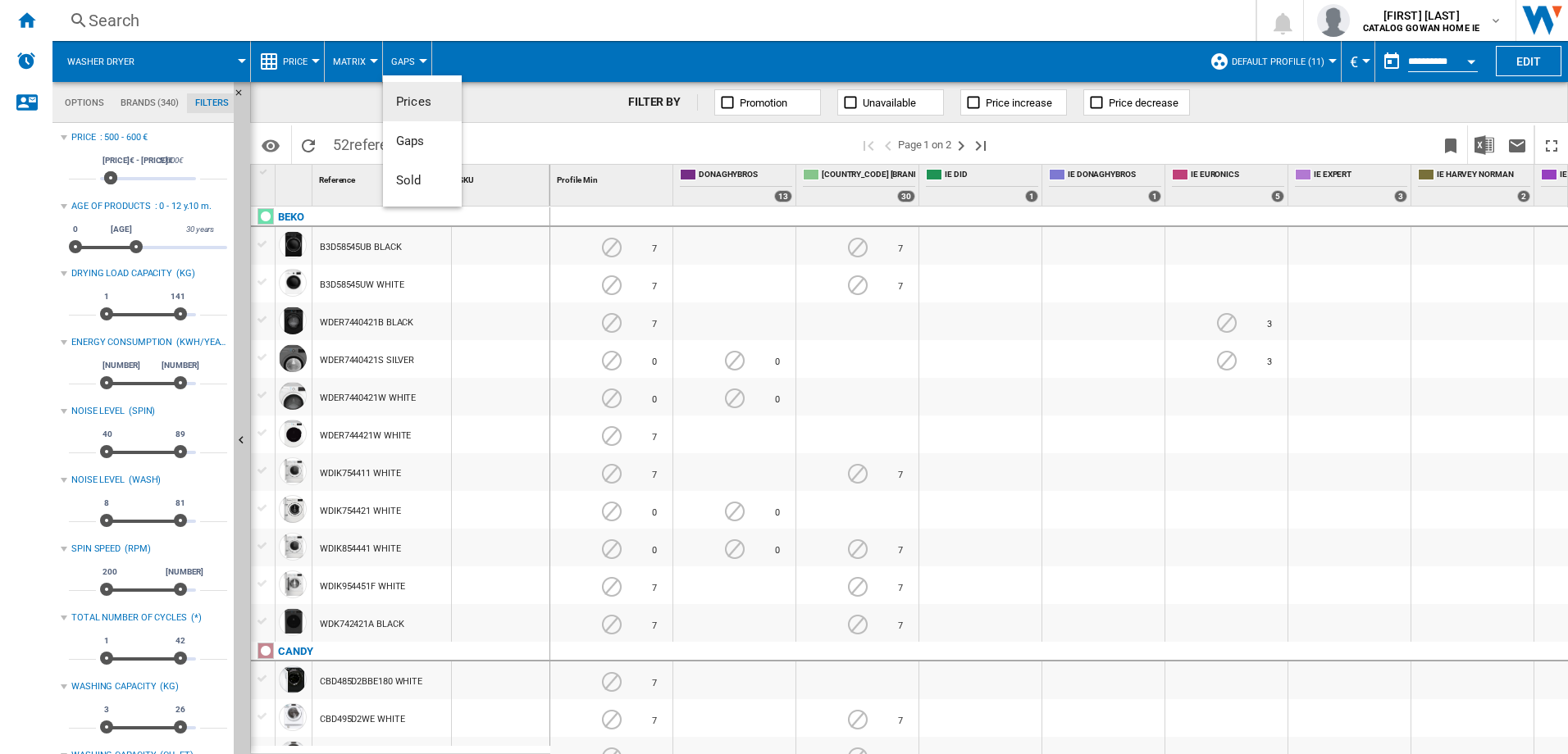 click on "Prices" at bounding box center (413, 102) 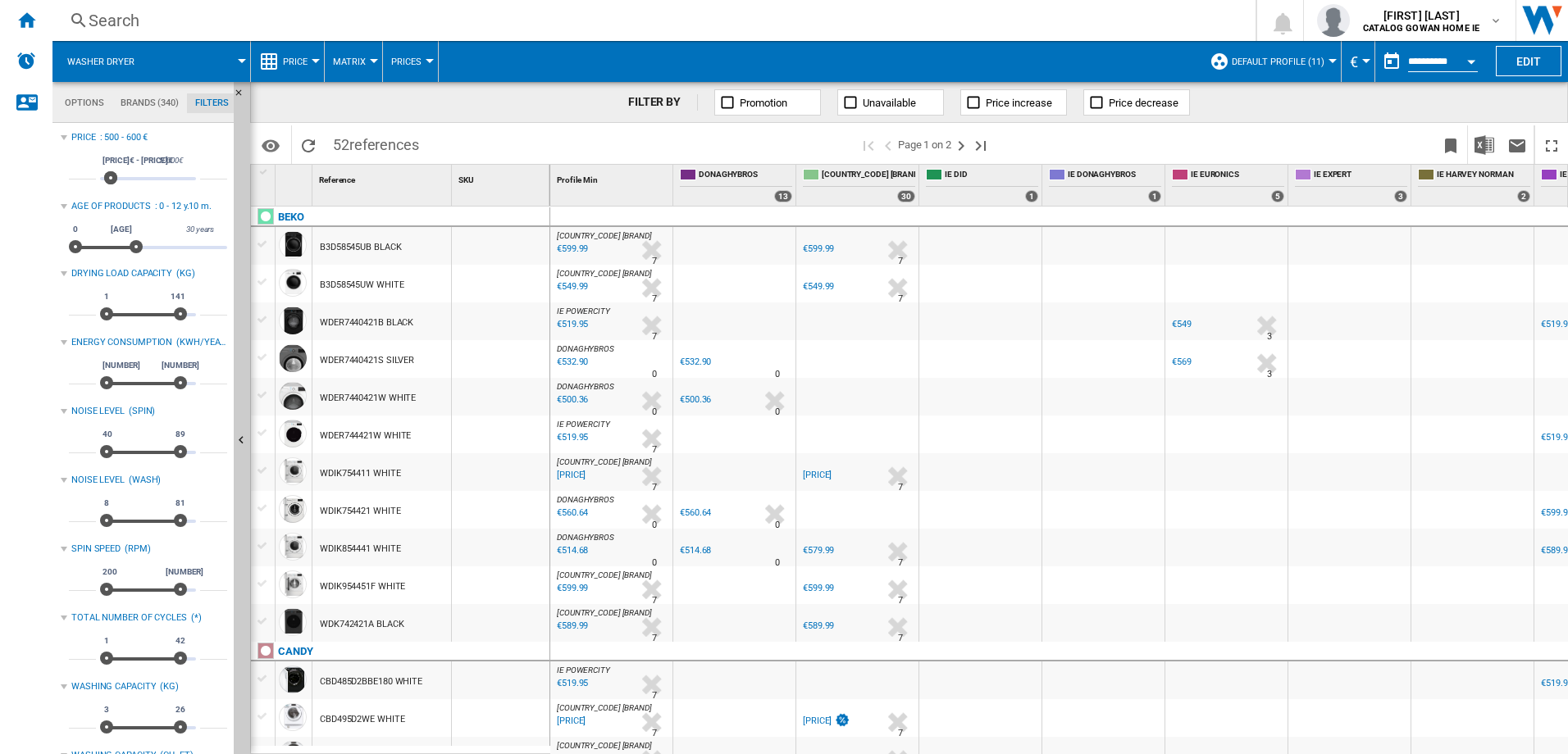 click at bounding box center (1333, 61) 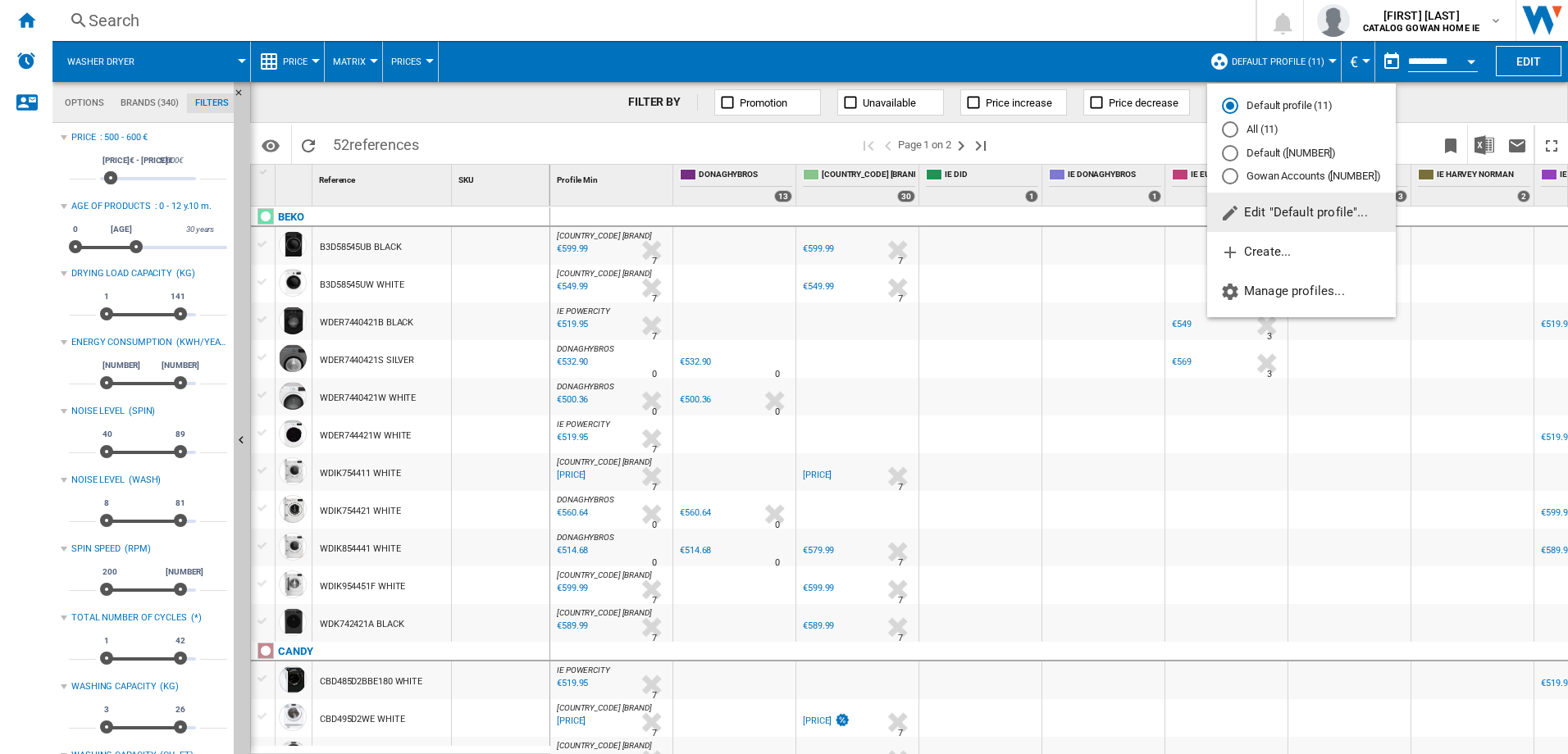 click on "Gowan Accounts (6)" at bounding box center [1301, 176] 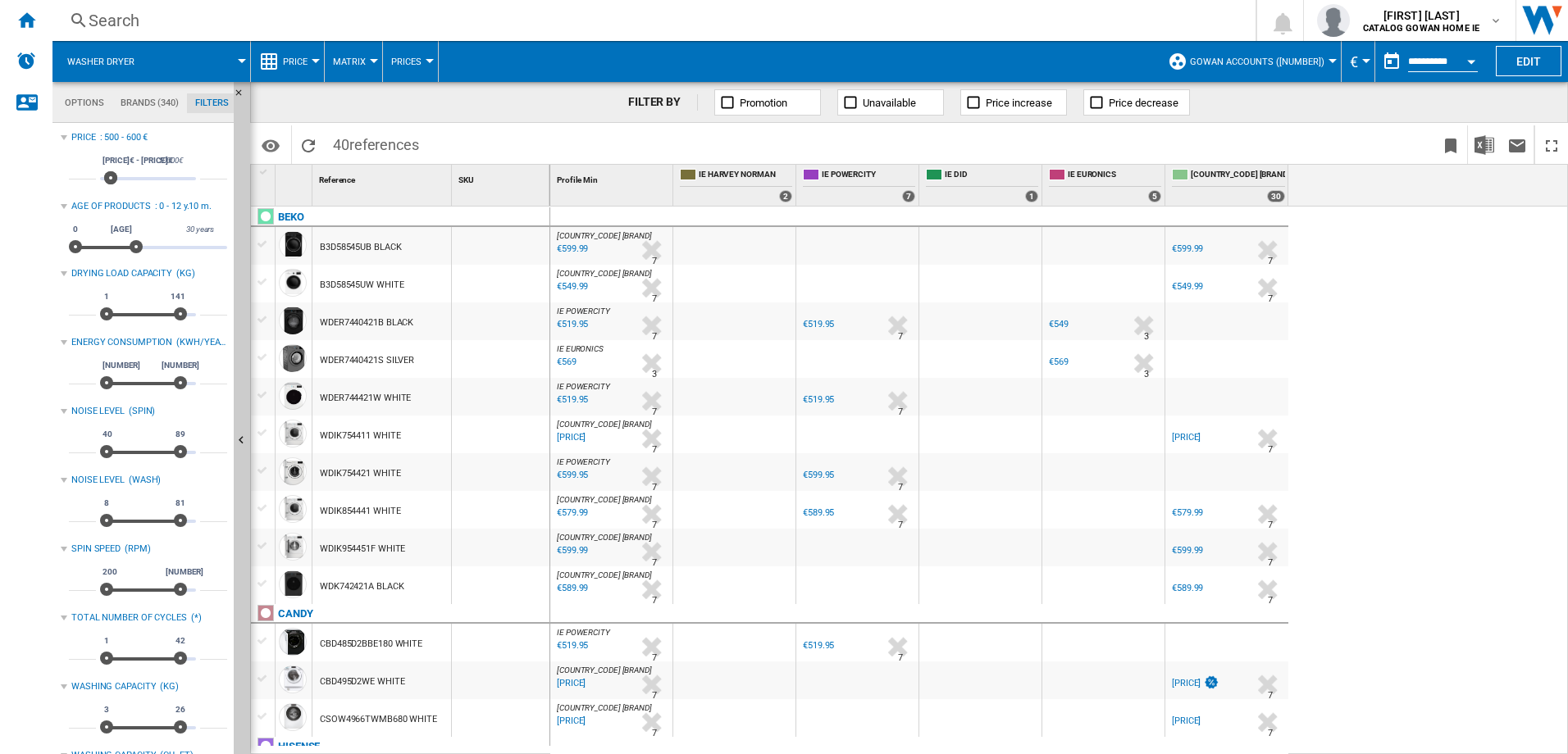 scroll, scrollTop: 82, scrollLeft: 0, axis: vertical 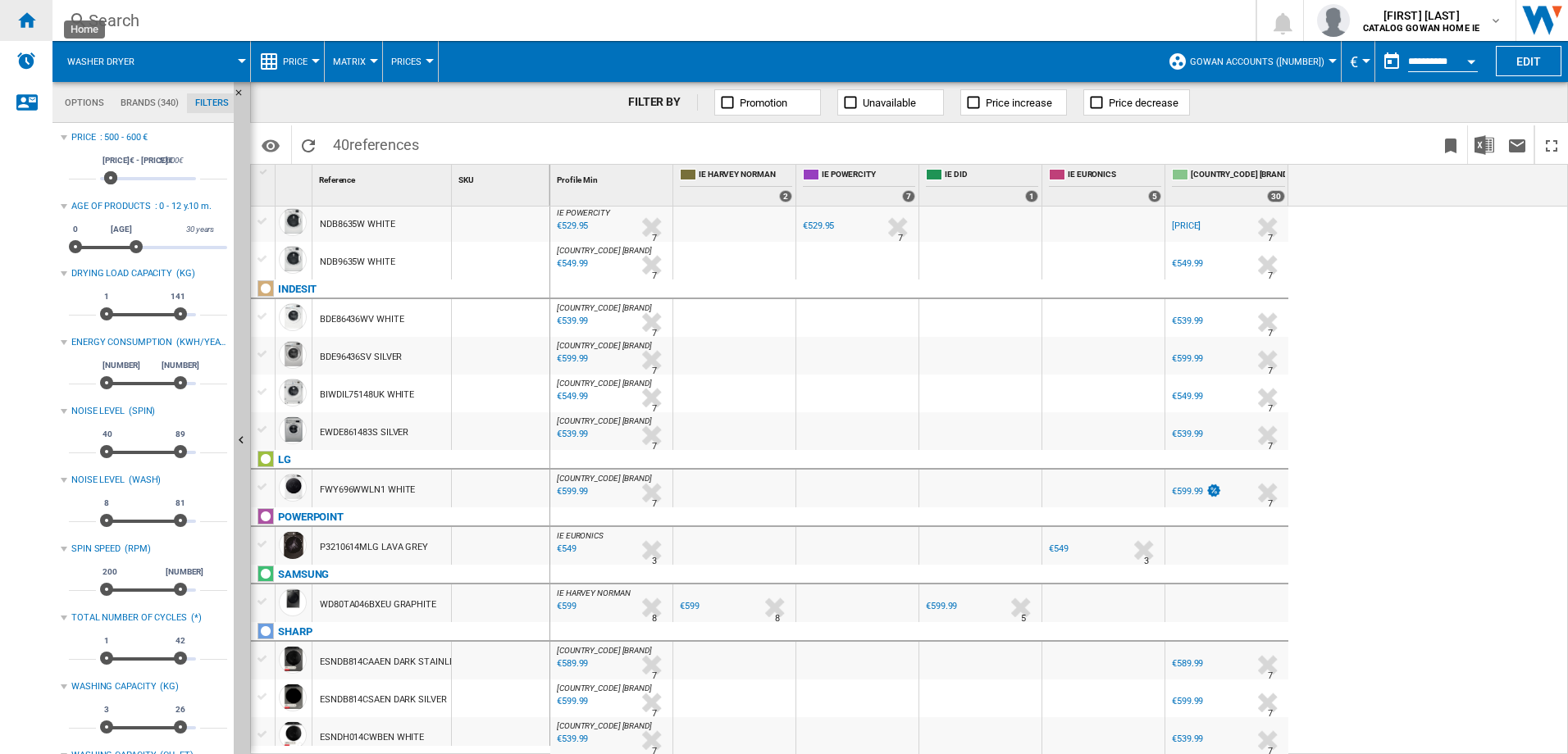 click at bounding box center (26, 20) 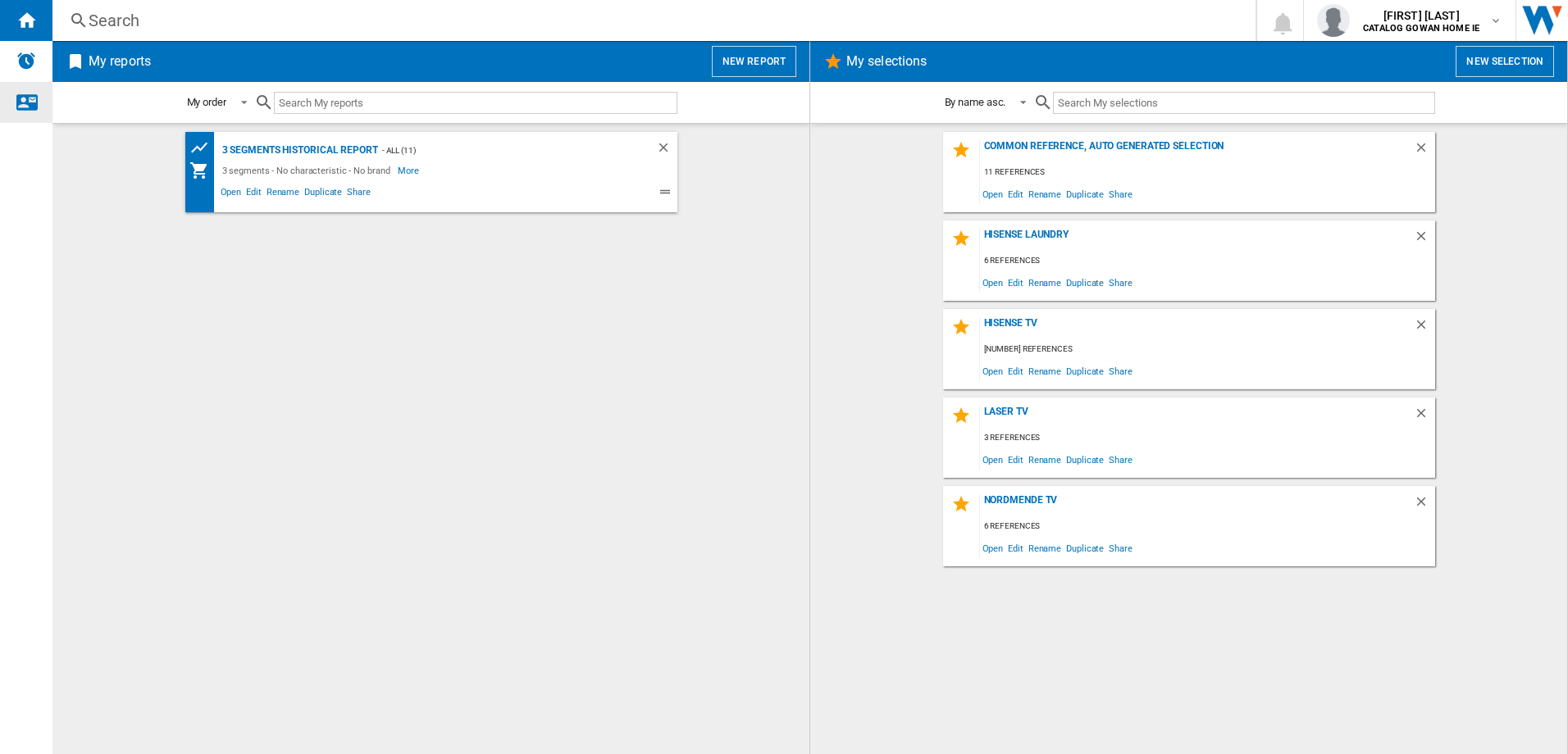 click at bounding box center [26, 102] 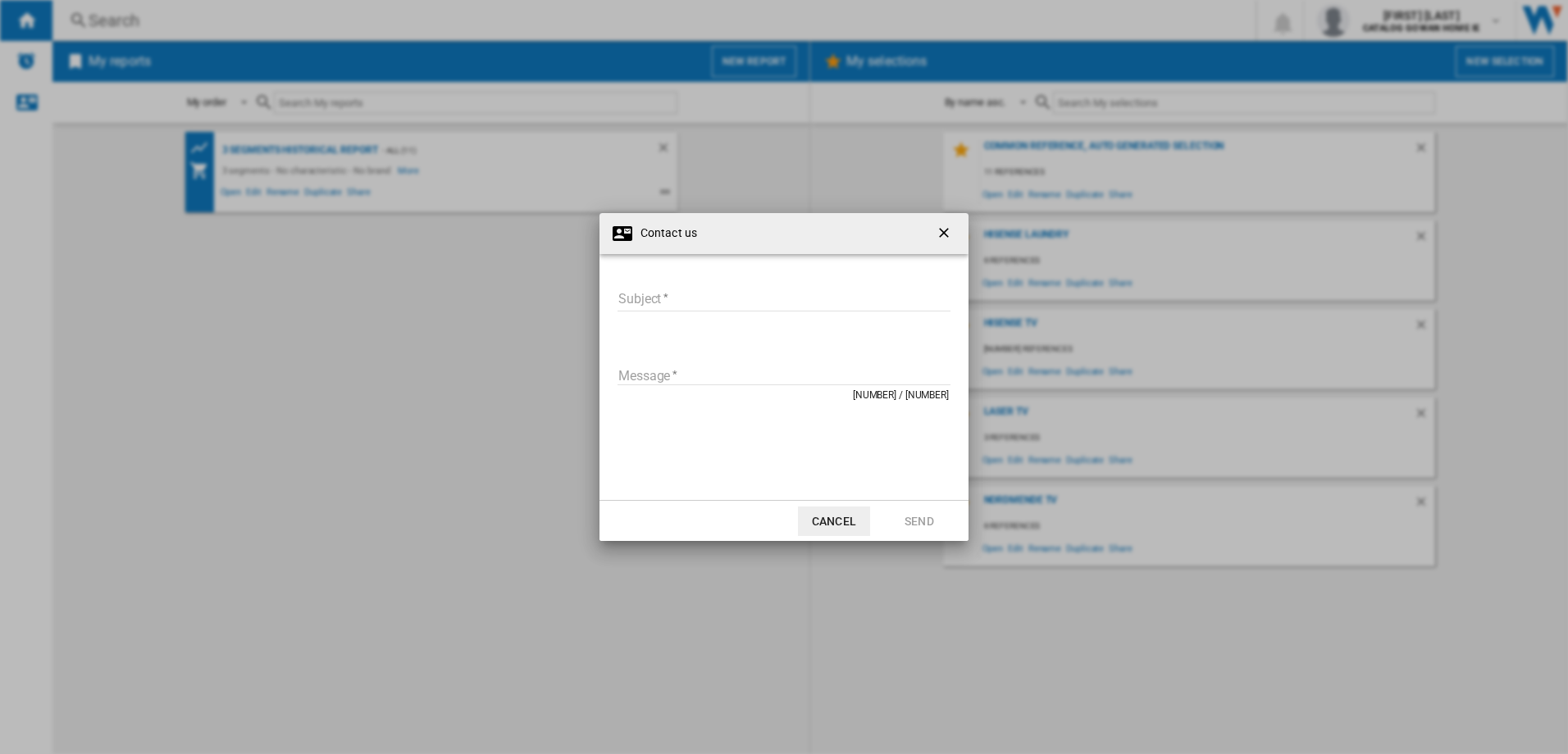 click at bounding box center [946, 234] 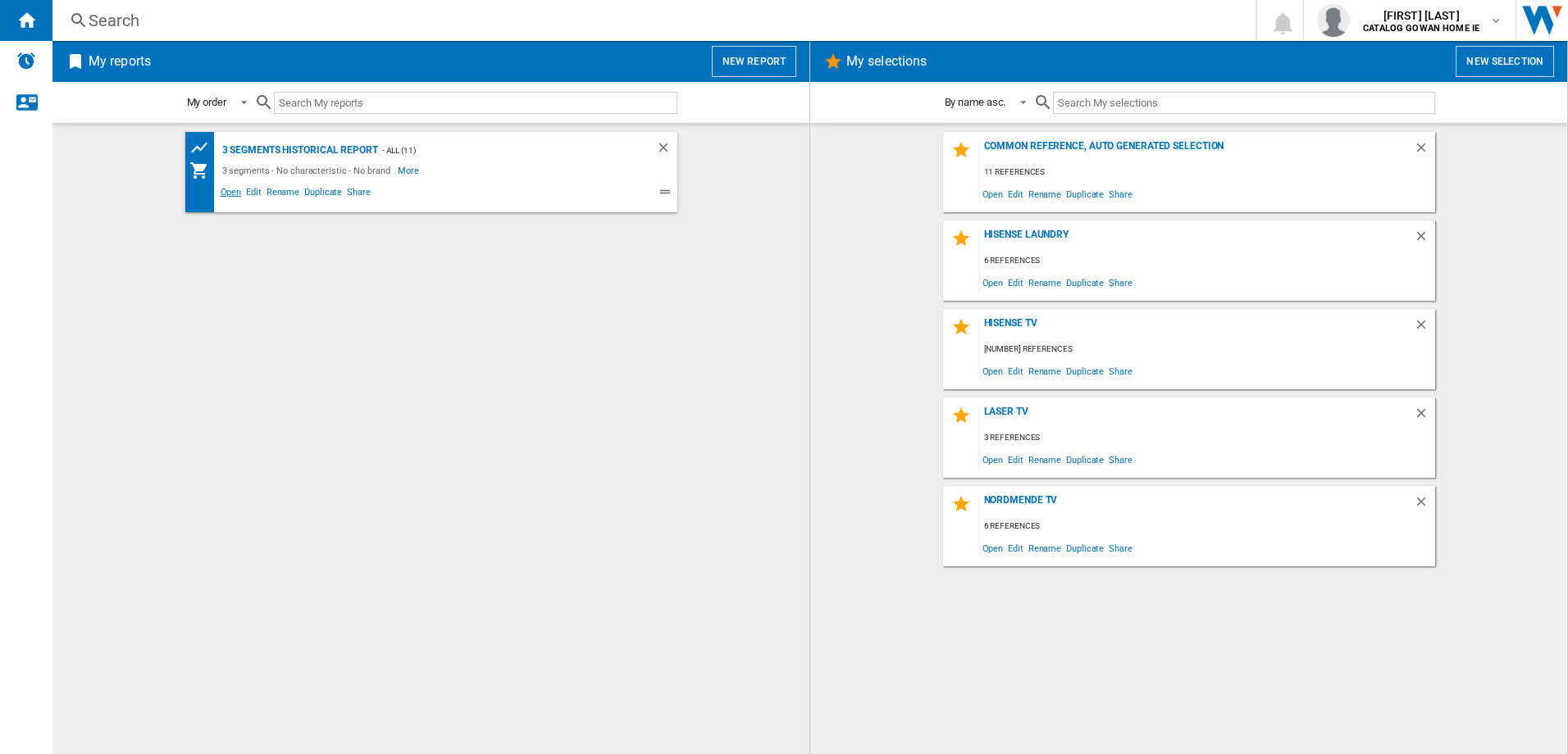 click on "Open" 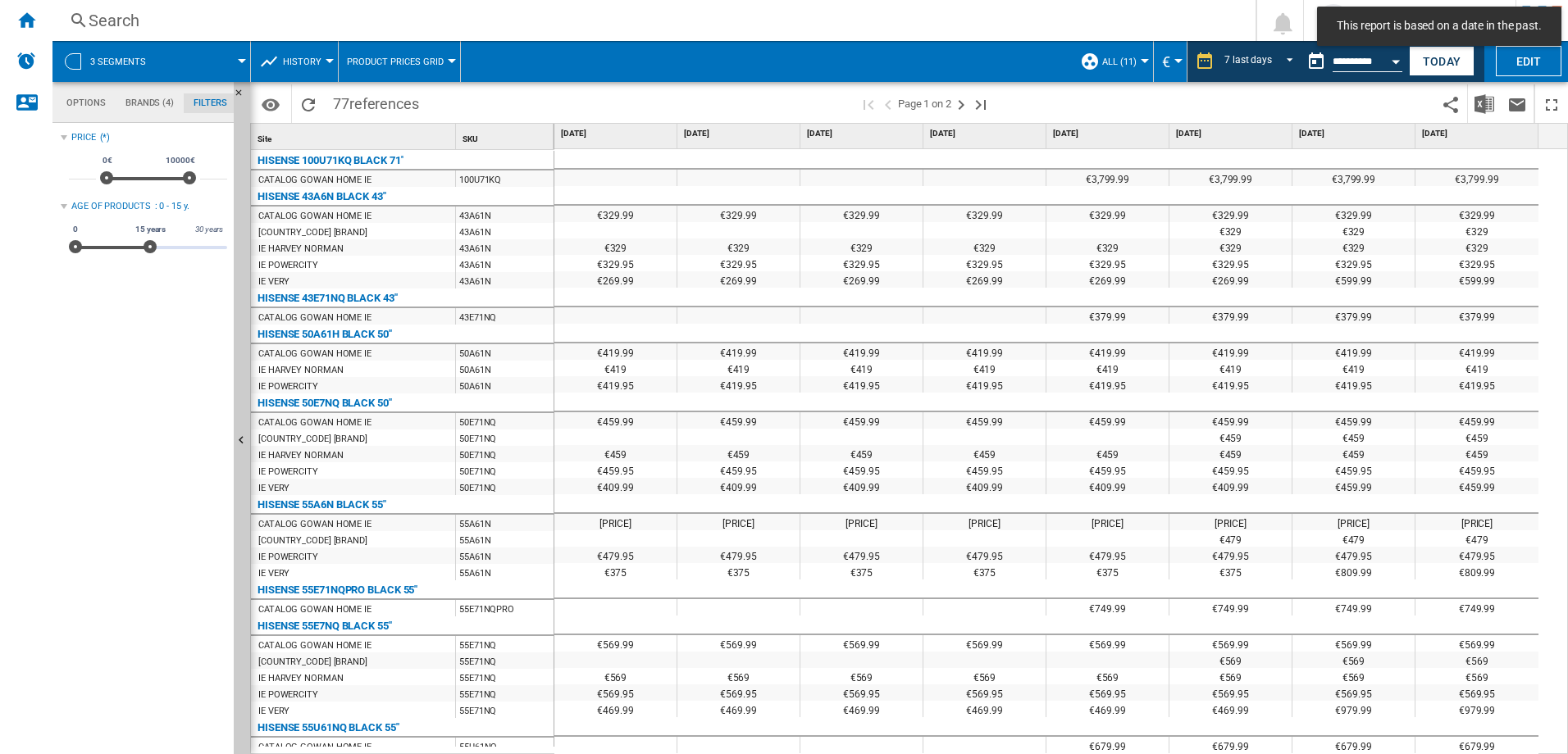 click at bounding box center (205, 61) 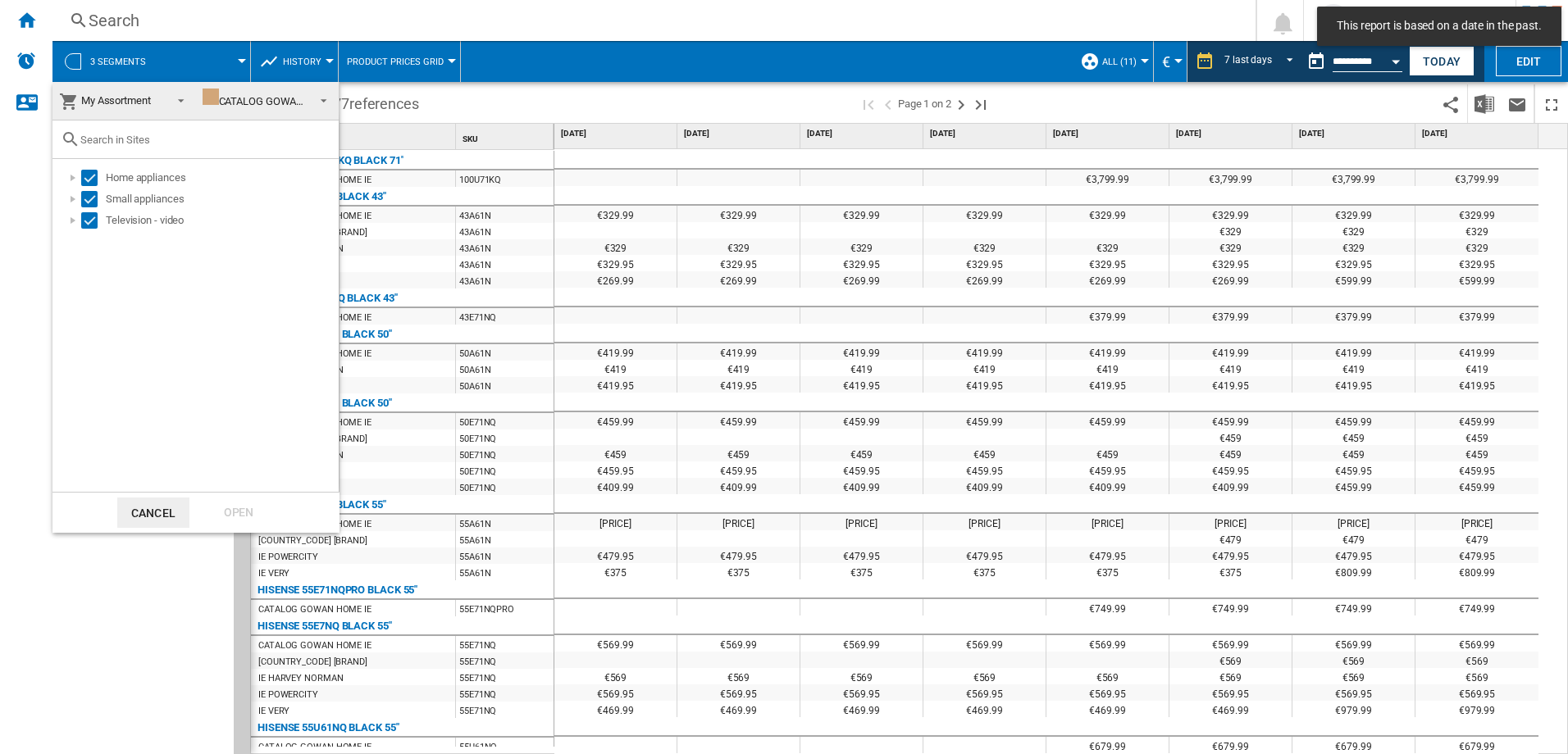 click at bounding box center (784, 377) 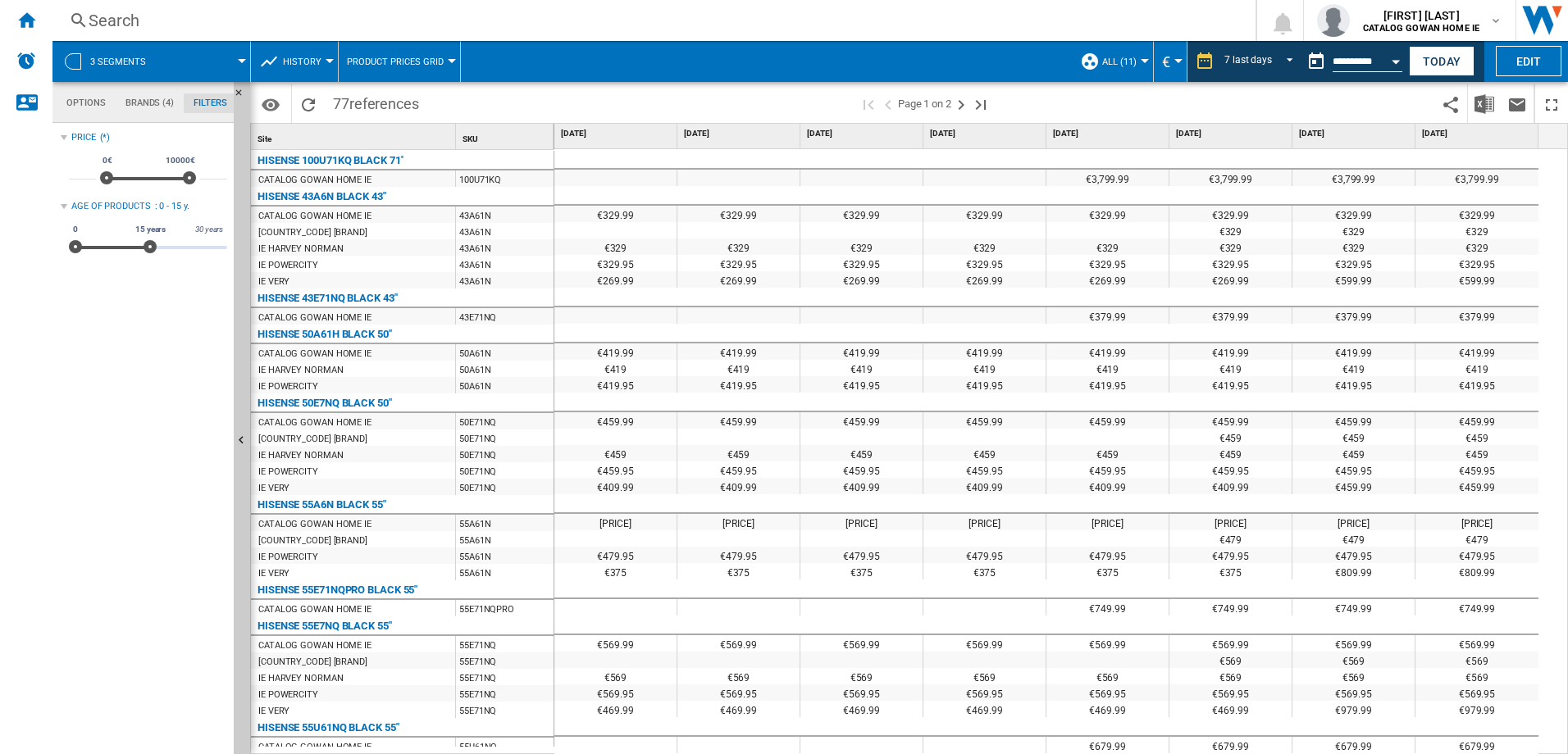click on "History" at bounding box center [302, 61] 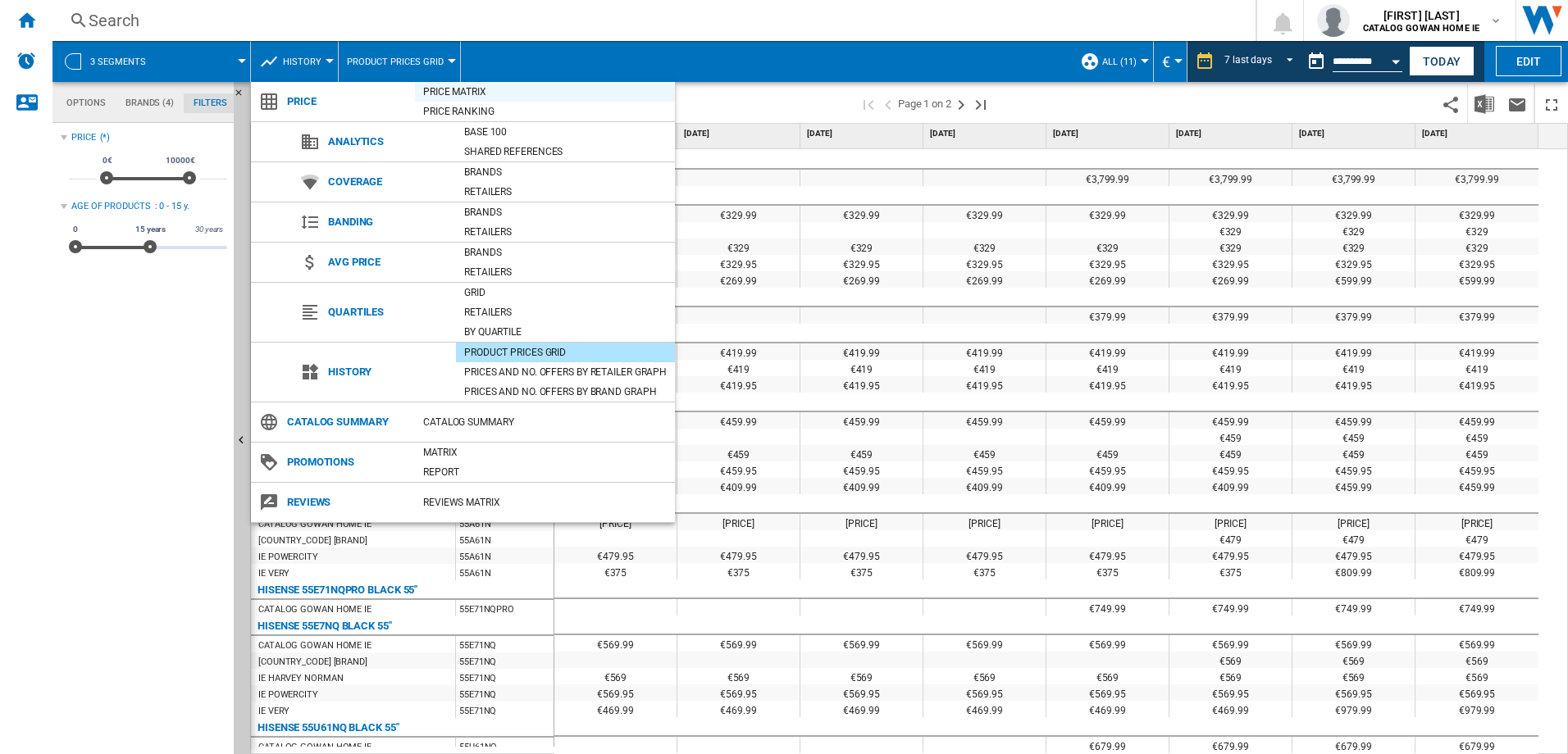 click on "Price Matrix" at bounding box center [545, 92] 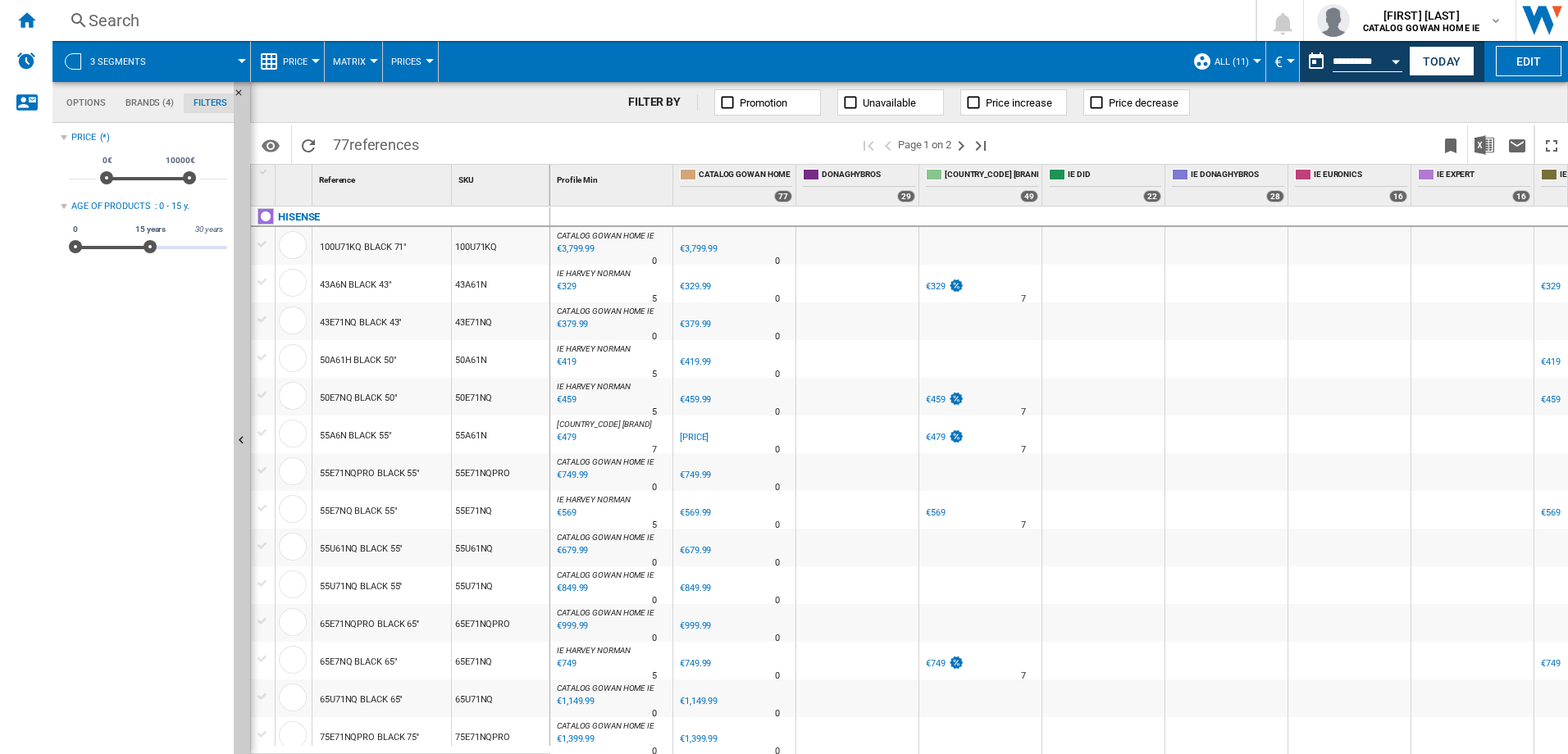scroll, scrollTop: 246, scrollLeft: 0, axis: vertical 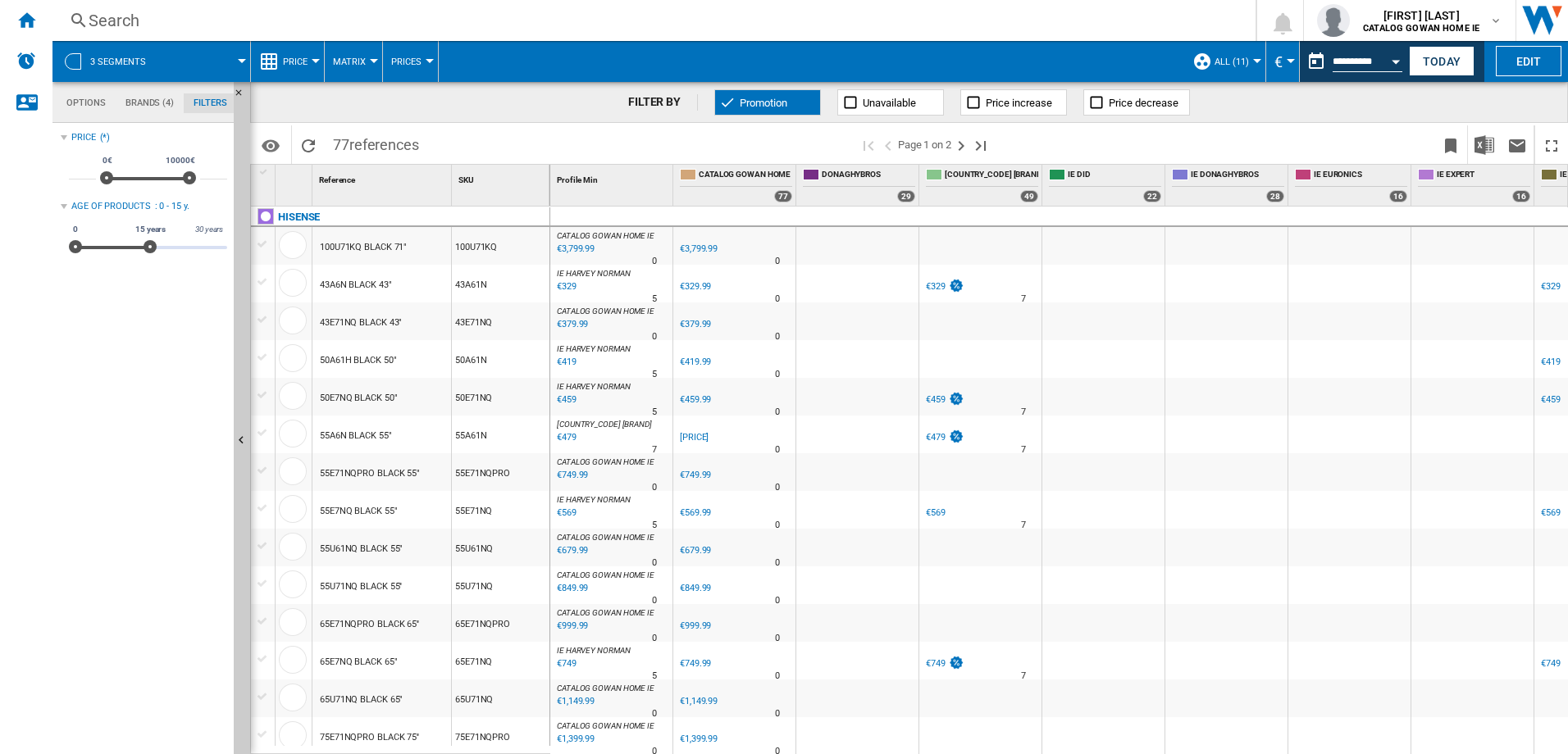 click on "Brands (4)" 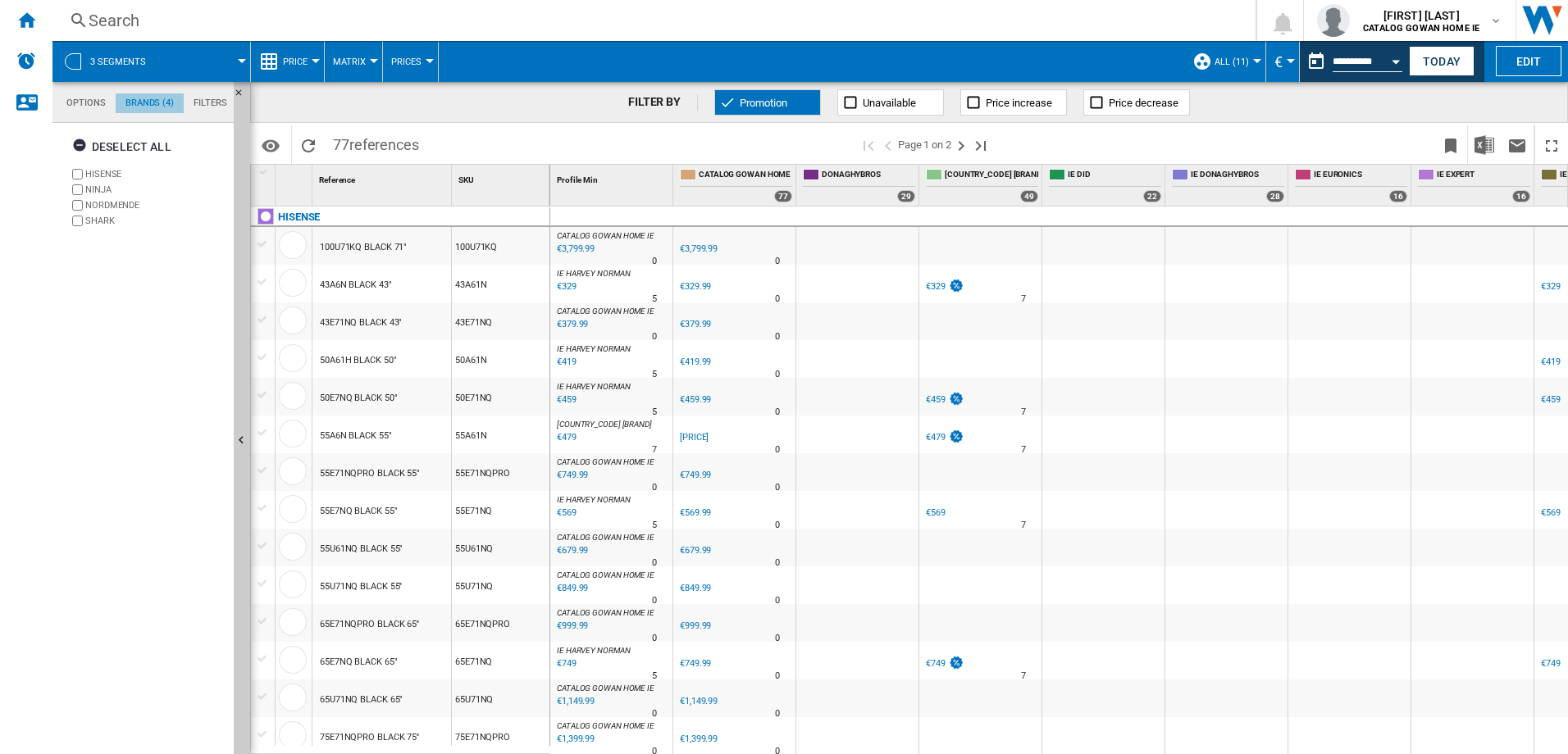 scroll, scrollTop: 63, scrollLeft: 0, axis: vertical 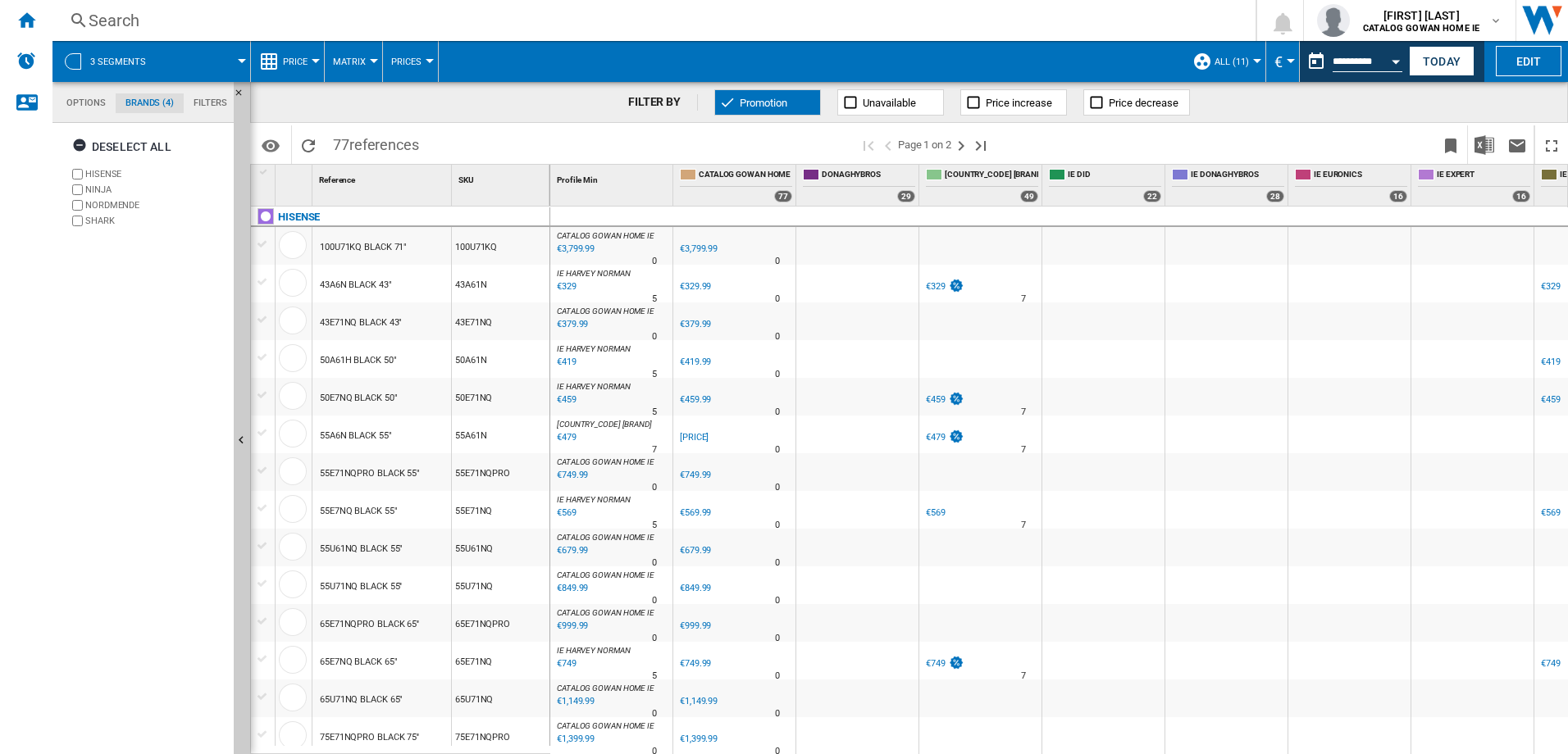 click on "HISENSE" at bounding box center (156, 174) 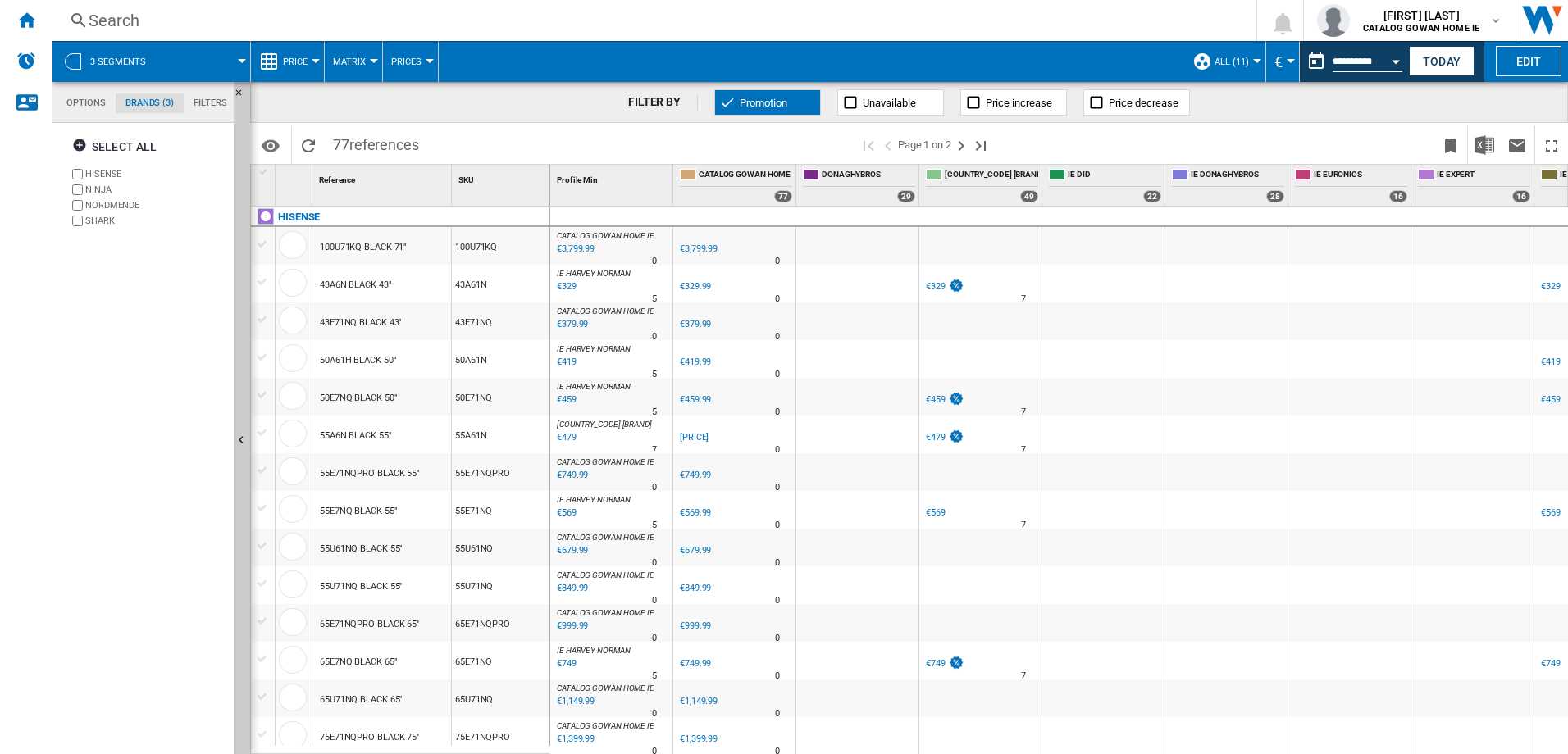 click on "NINJA" at bounding box center [156, 189] 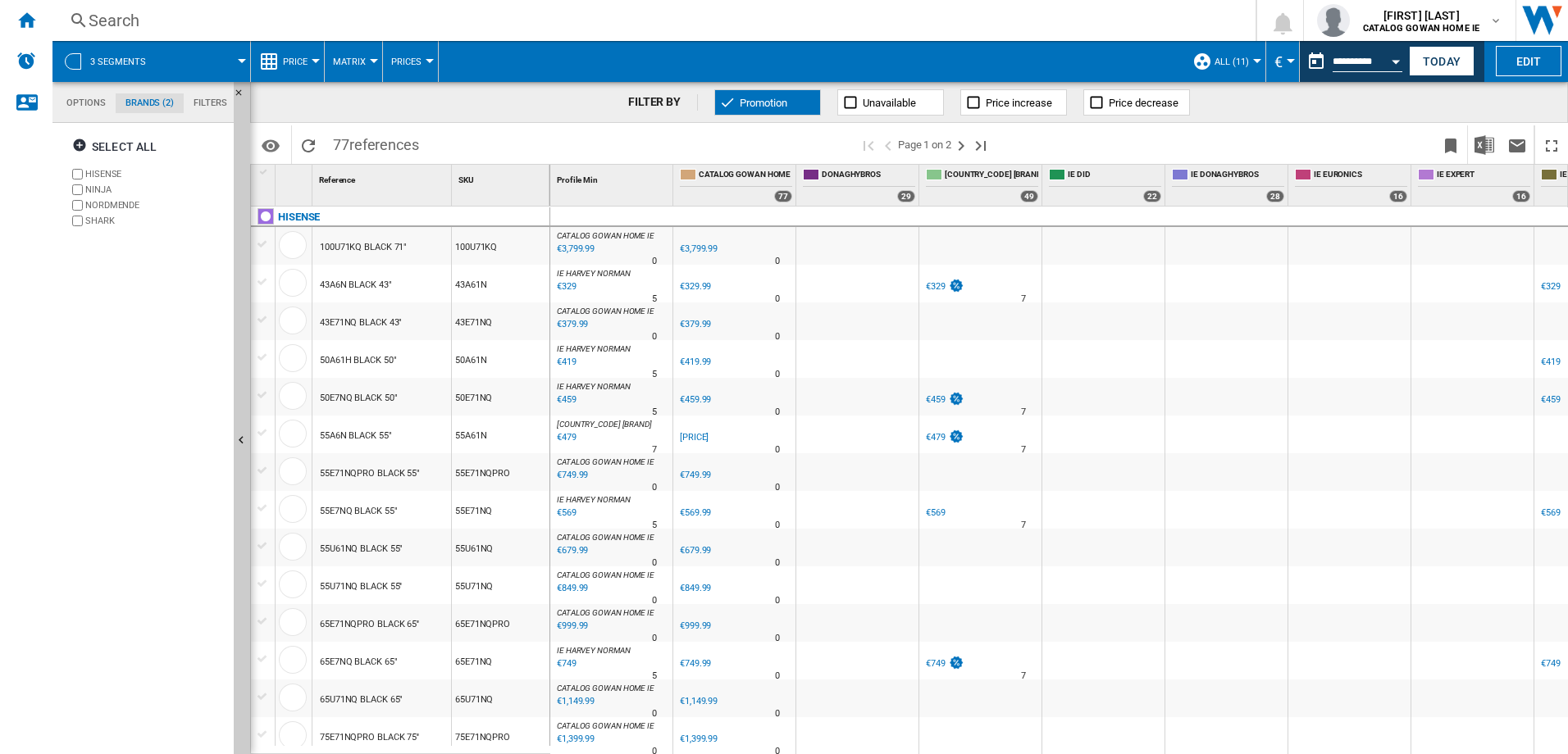 click on "NORDMENDE" at bounding box center [156, 205] 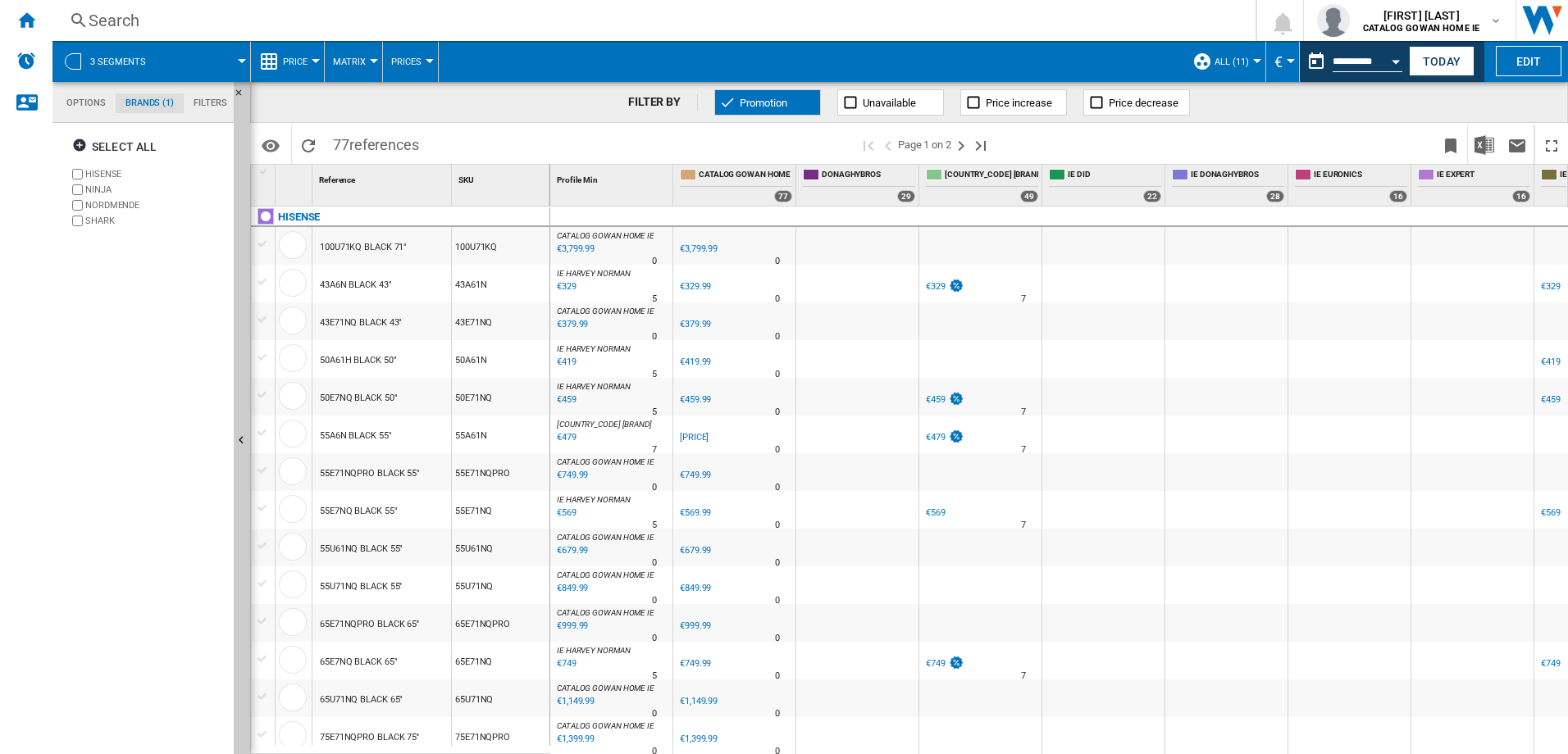 click on "SHARK" at bounding box center [156, 220] 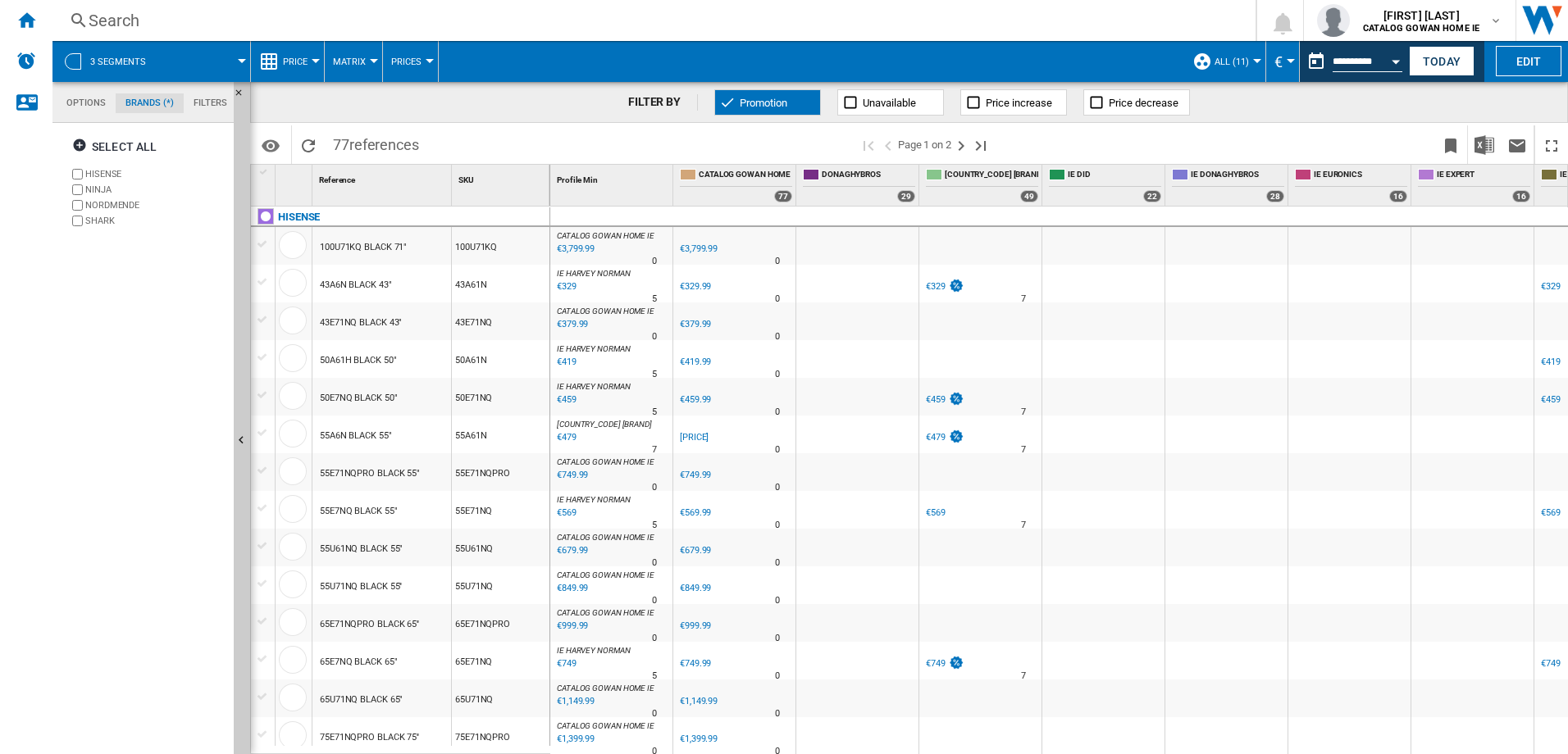 click on "NINJA" at bounding box center [156, 189] 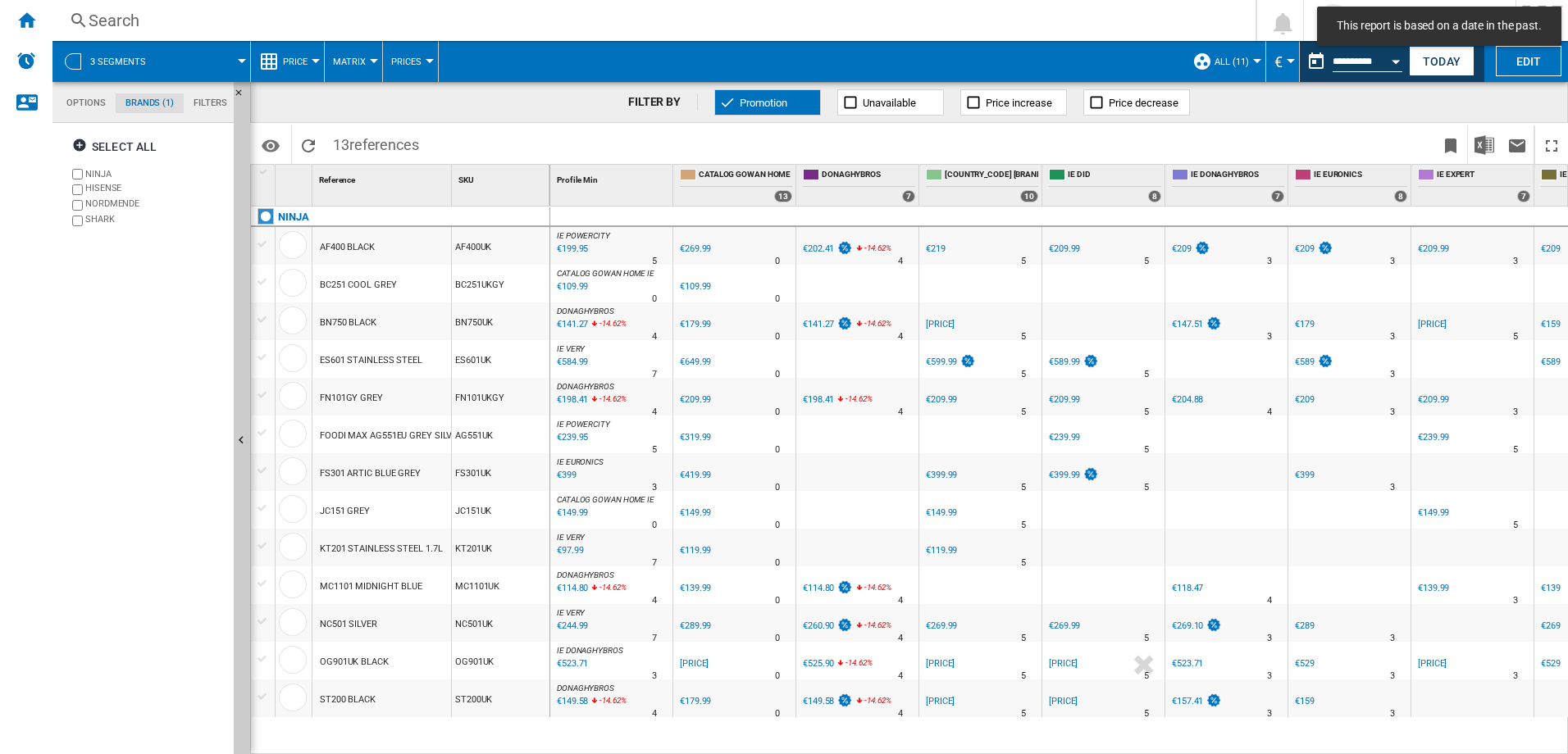 click at bounding box center [1202, 61] 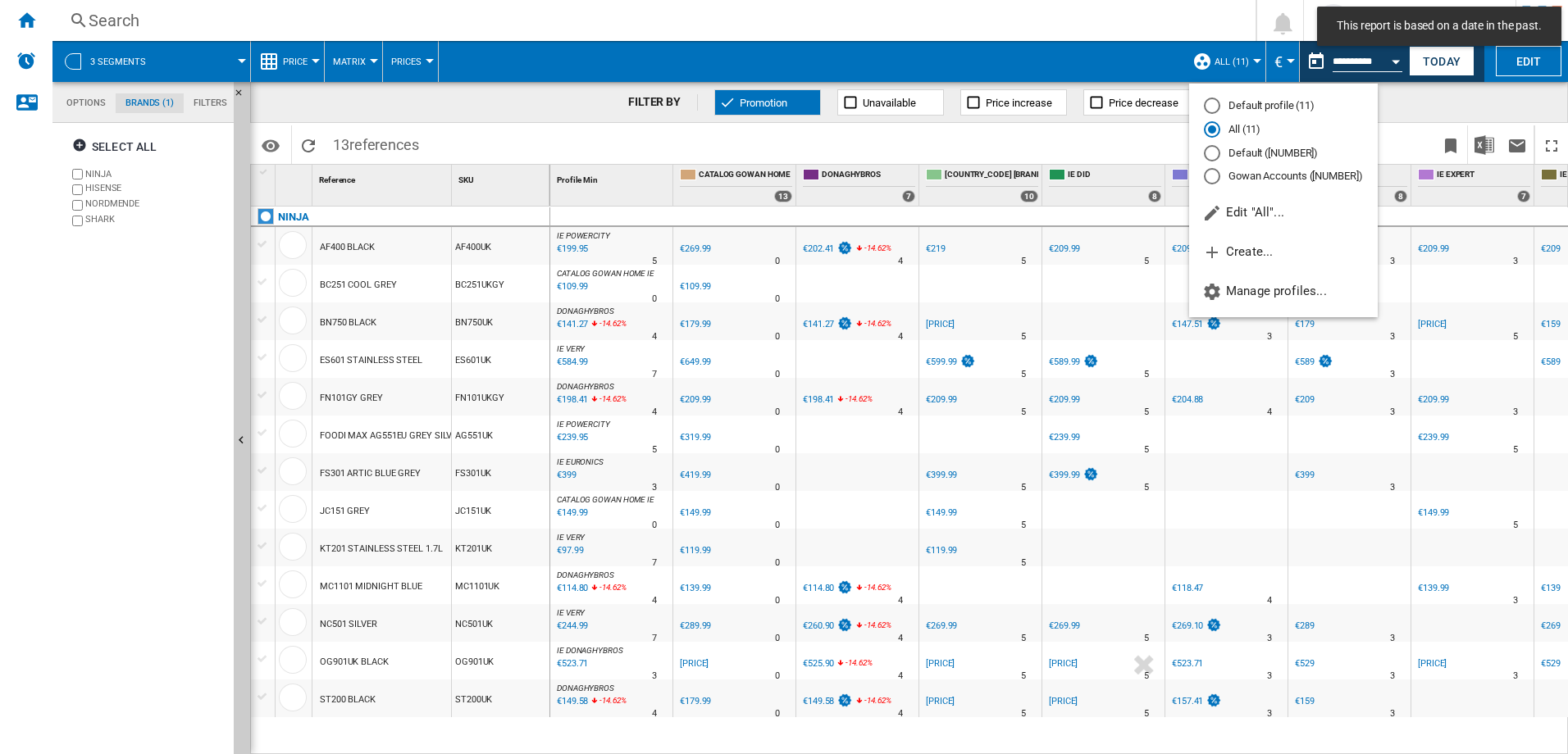 click on "Gowan Accounts (6)" at bounding box center (1283, 176) 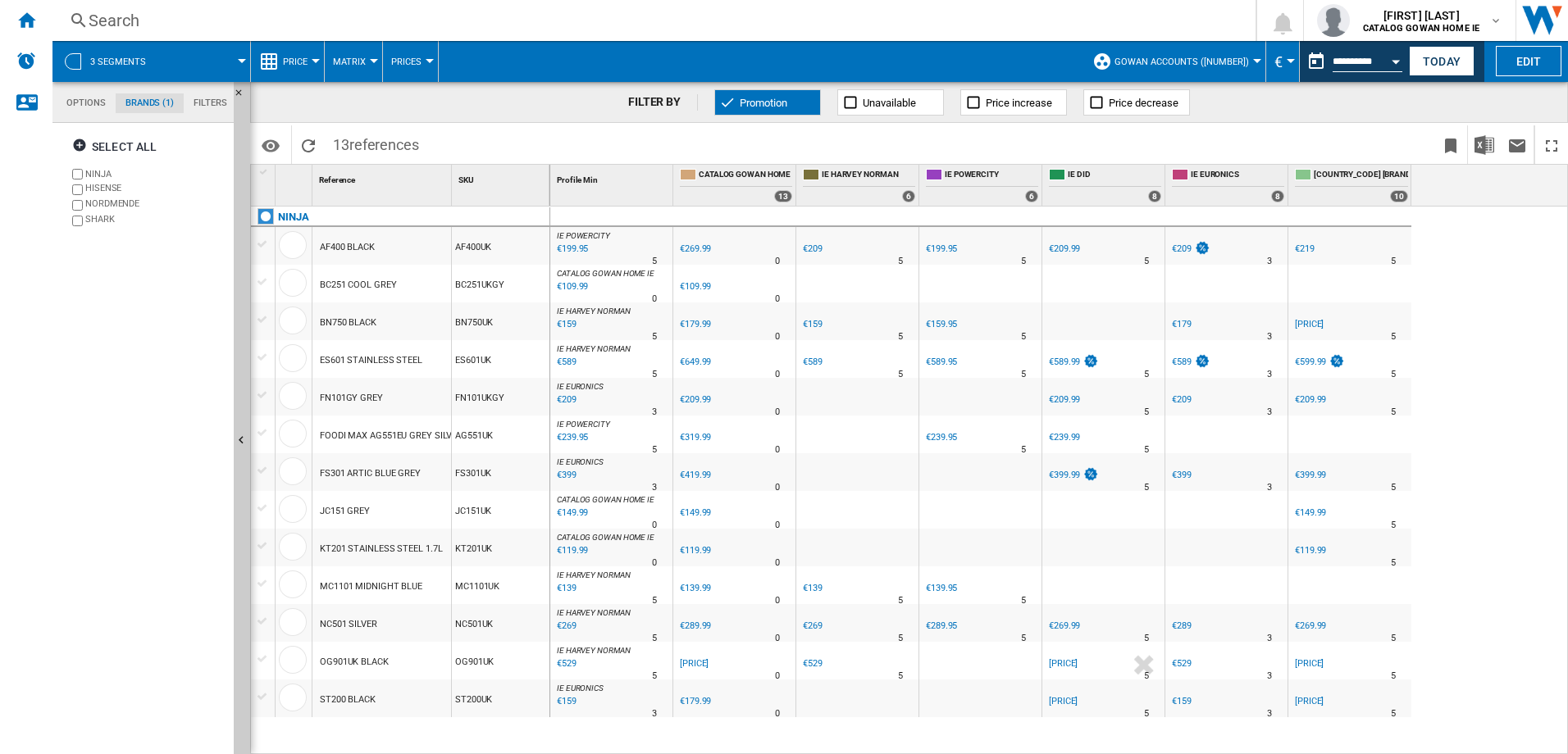 click on "€269.99" at bounding box center [695, 248] 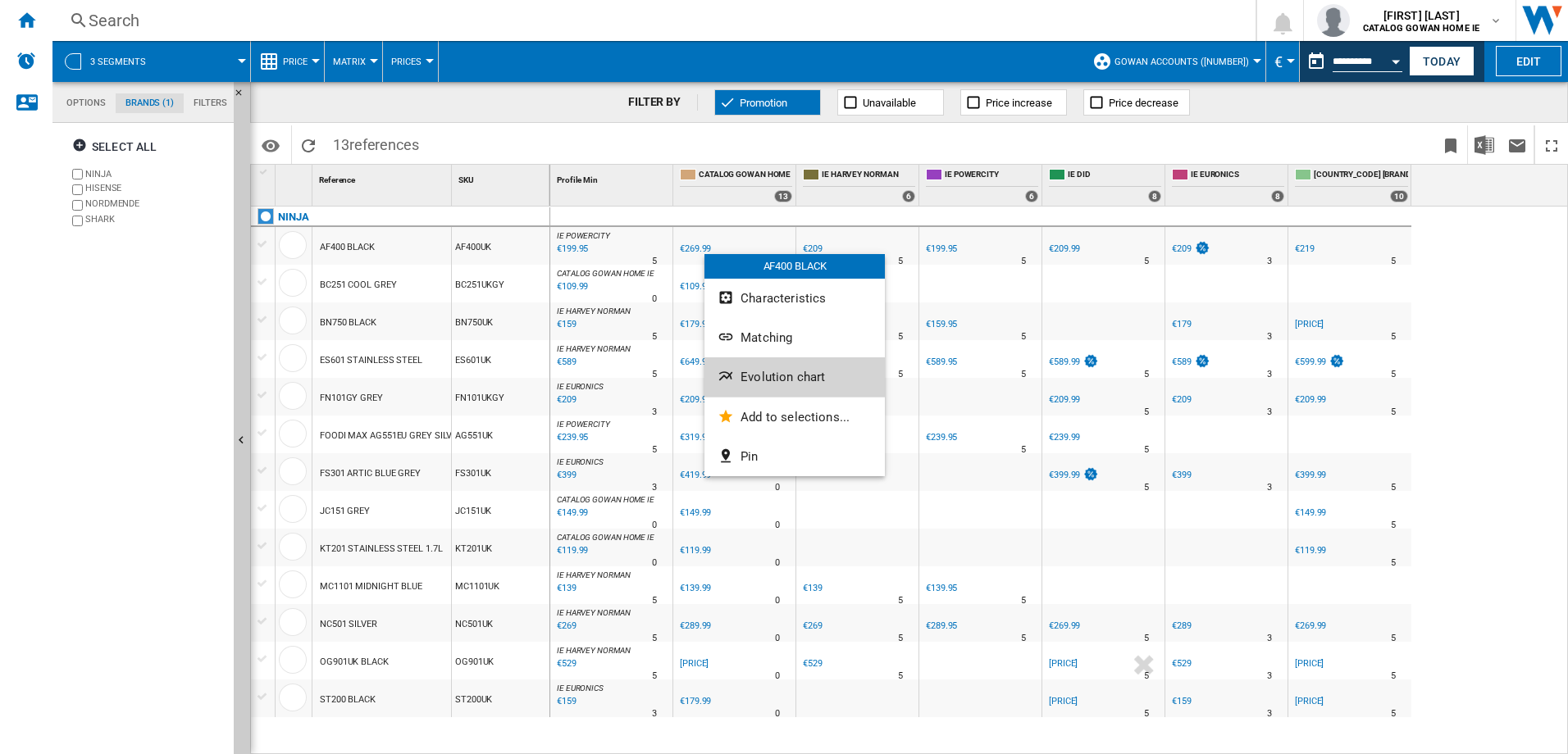 click on "Evolution chart" at bounding box center (795, 377) 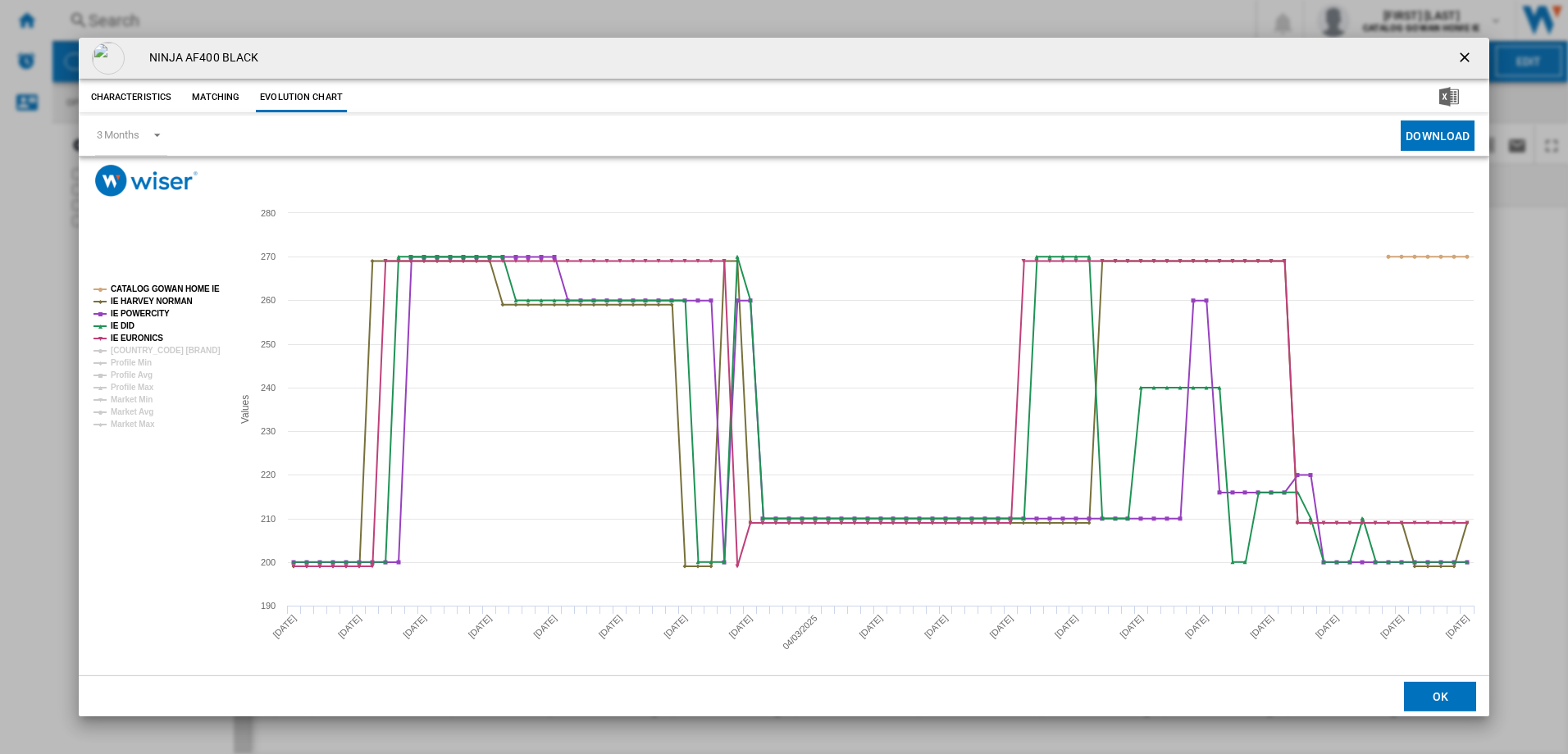 click on "Matching" 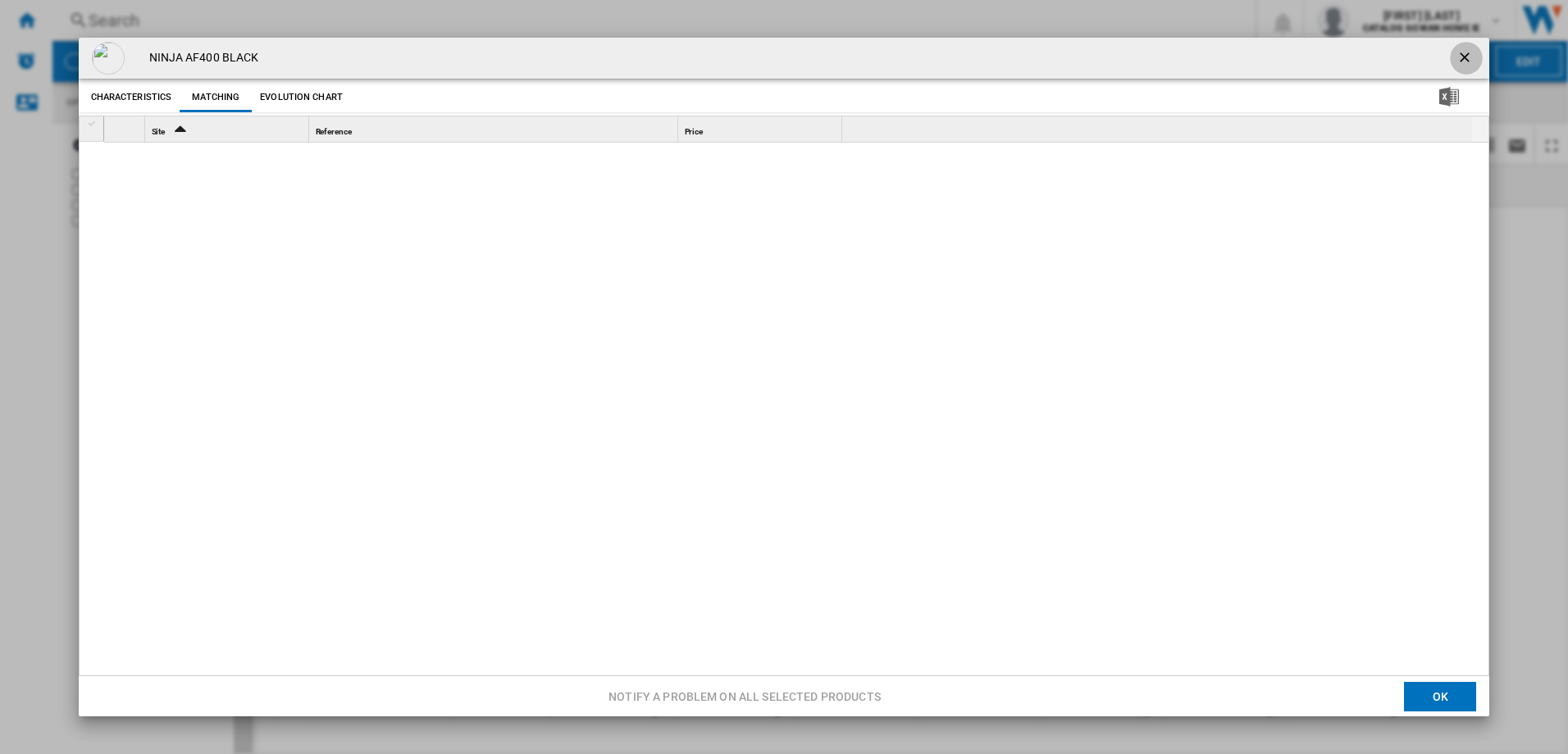 click at bounding box center [1466, 59] 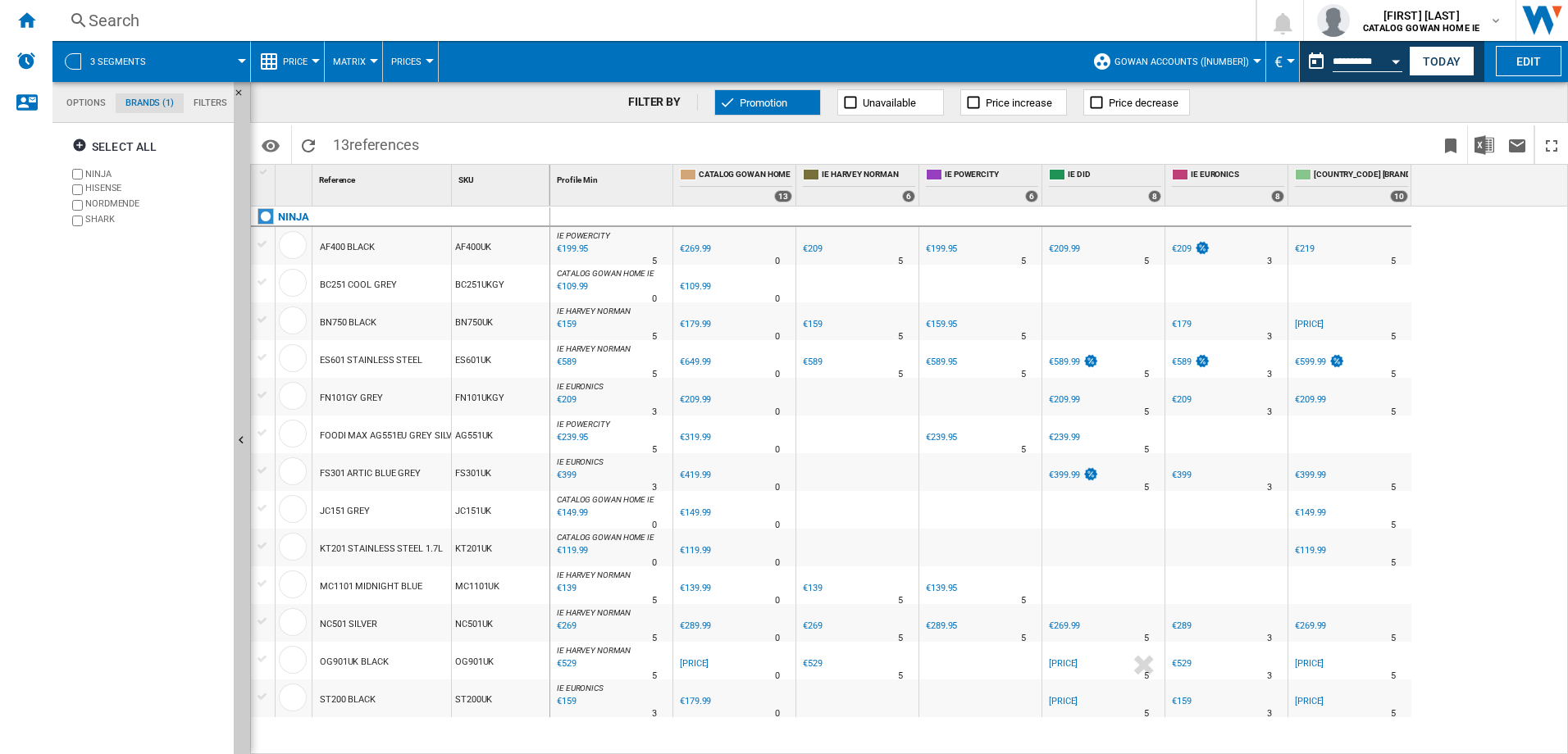 drag, startPoint x: 742, startPoint y: 104, endPoint x: 747, endPoint y: 115, distance: 12.083046 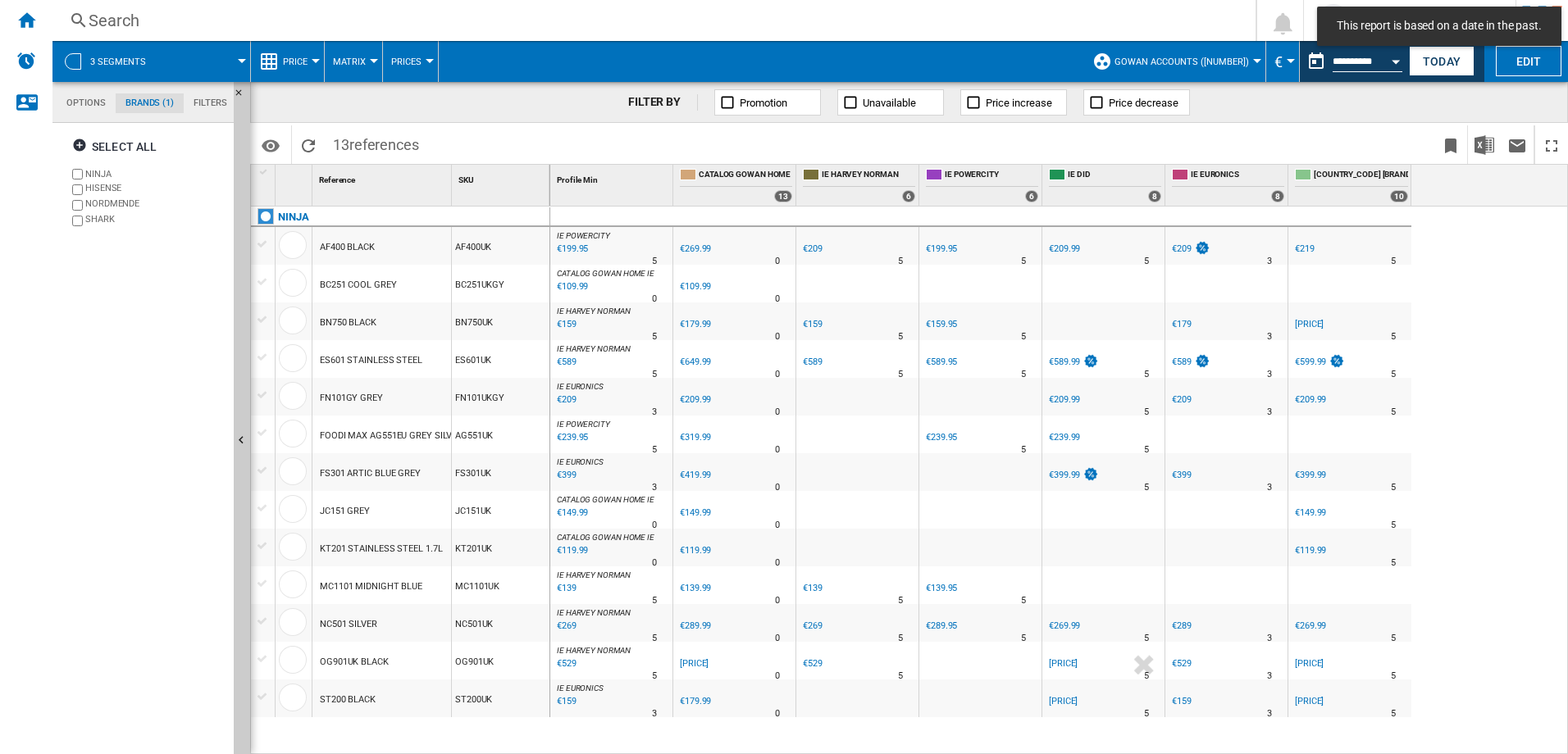 click at bounding box center [850, 102] 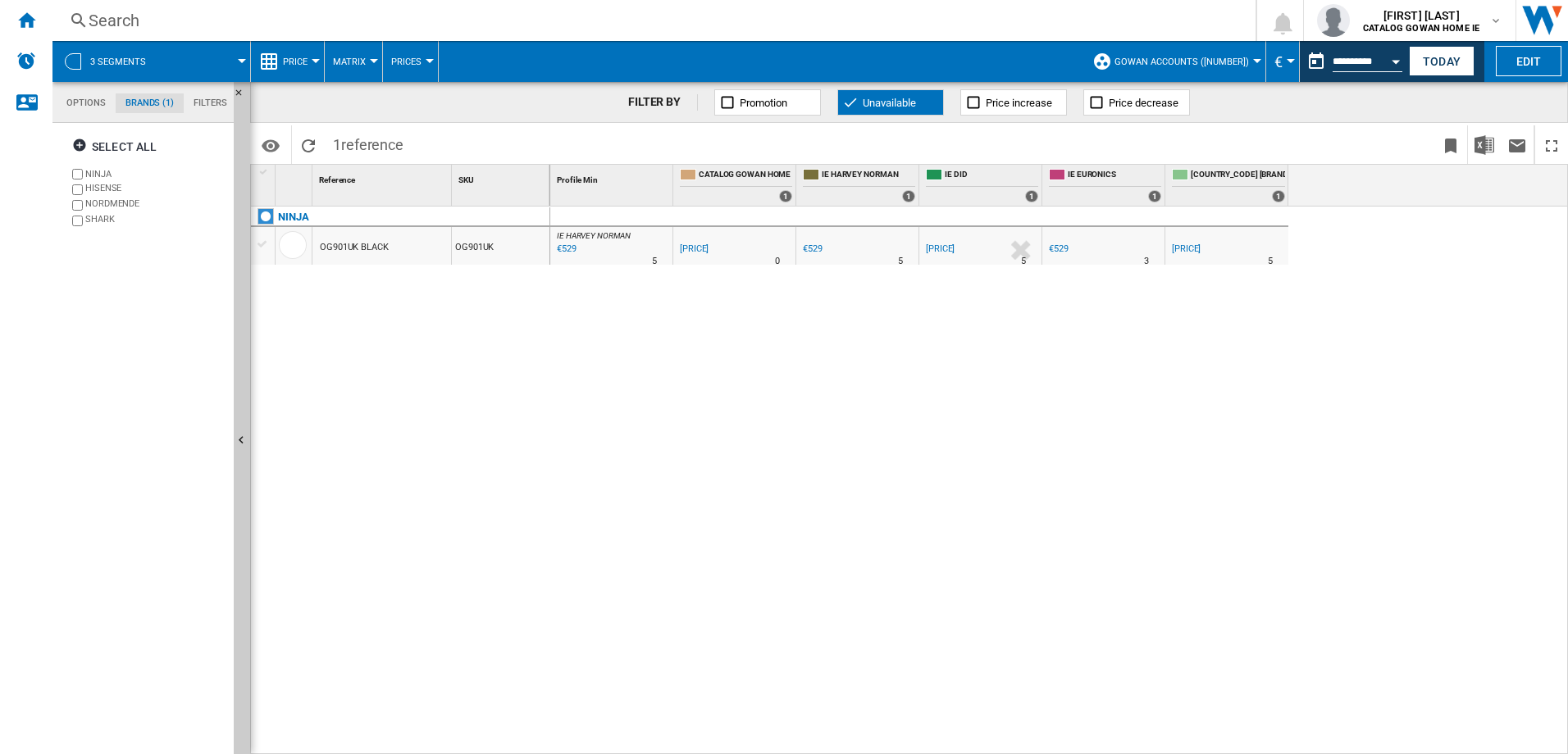 click on "€529" at bounding box center [813, 248] 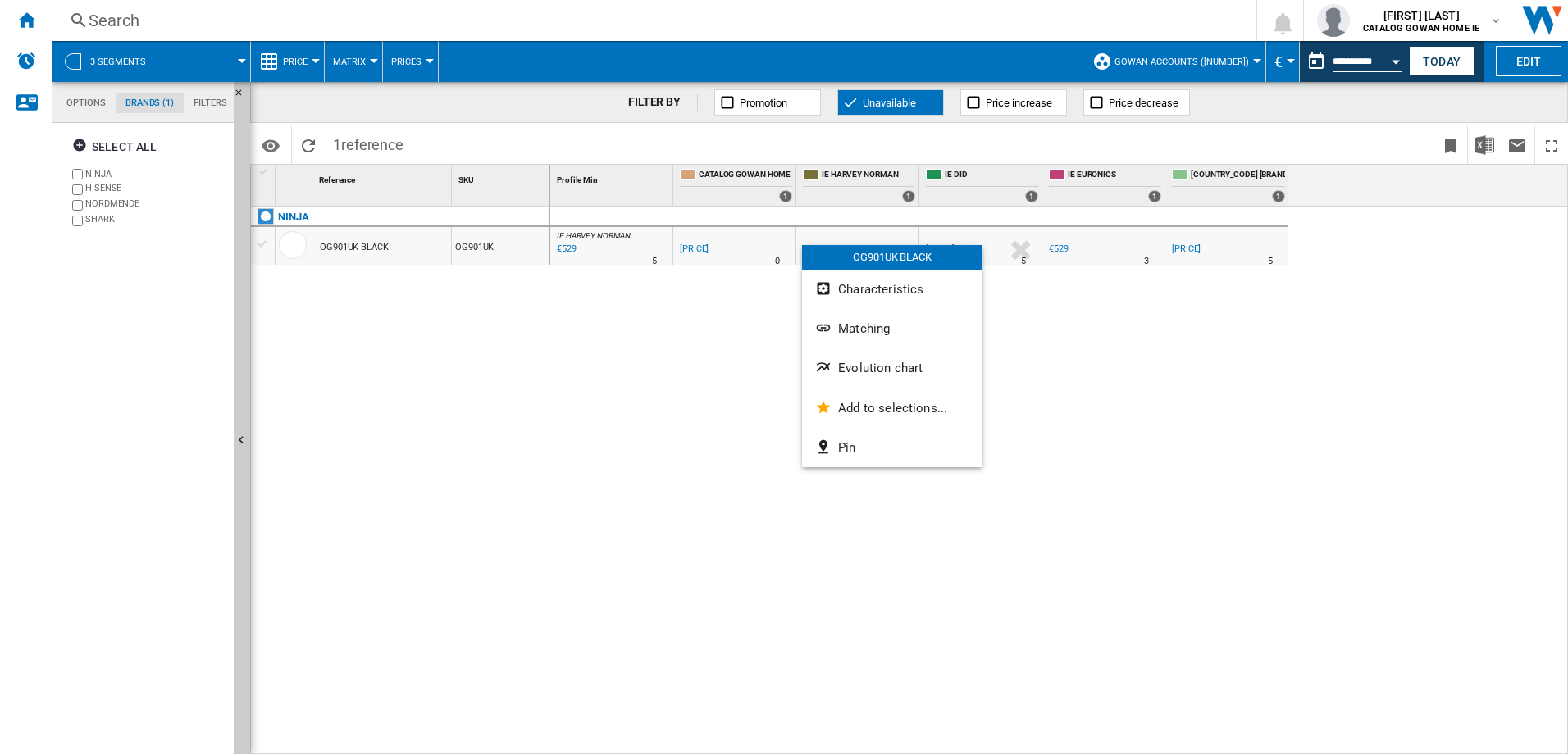 click at bounding box center (784, 377) 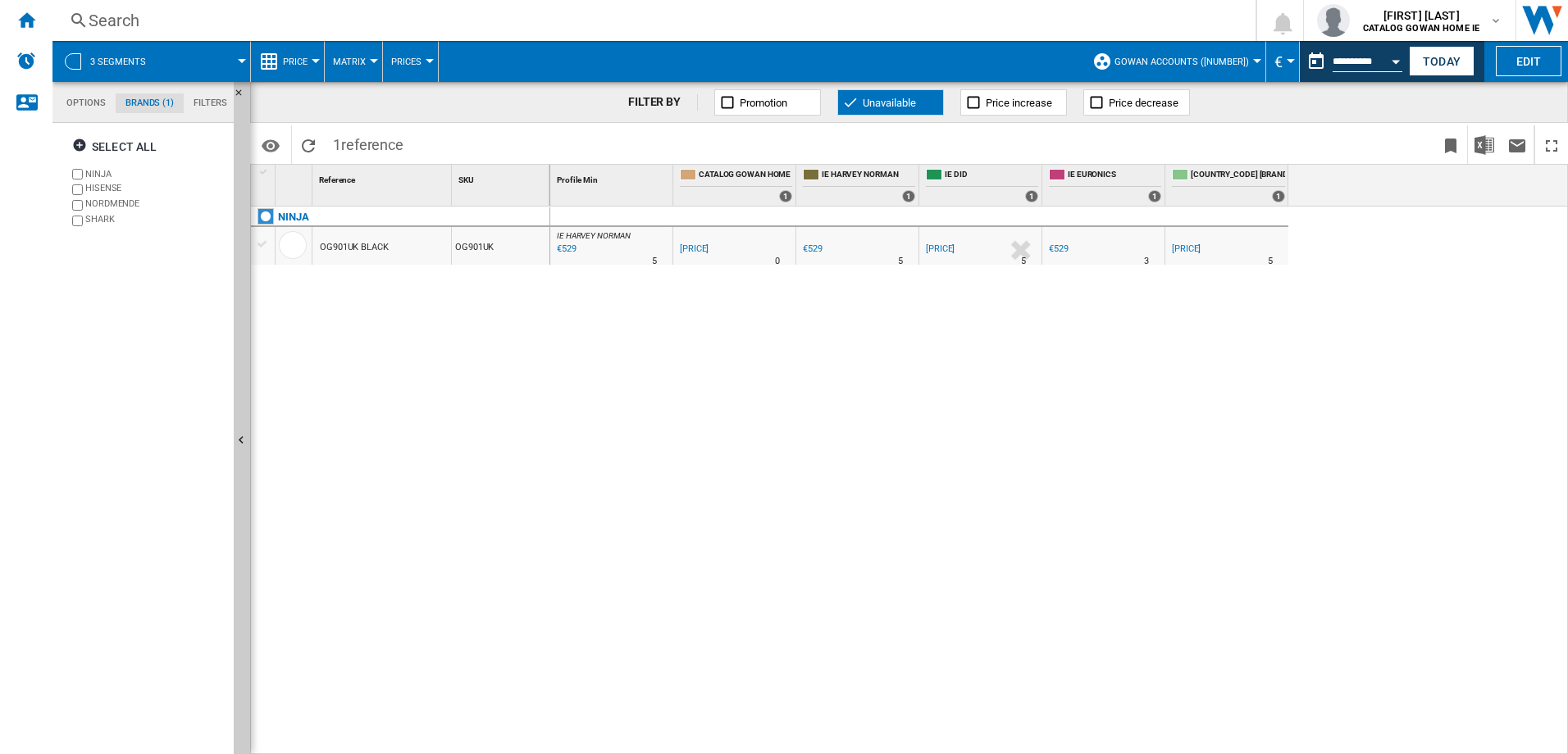 click at bounding box center [850, 102] 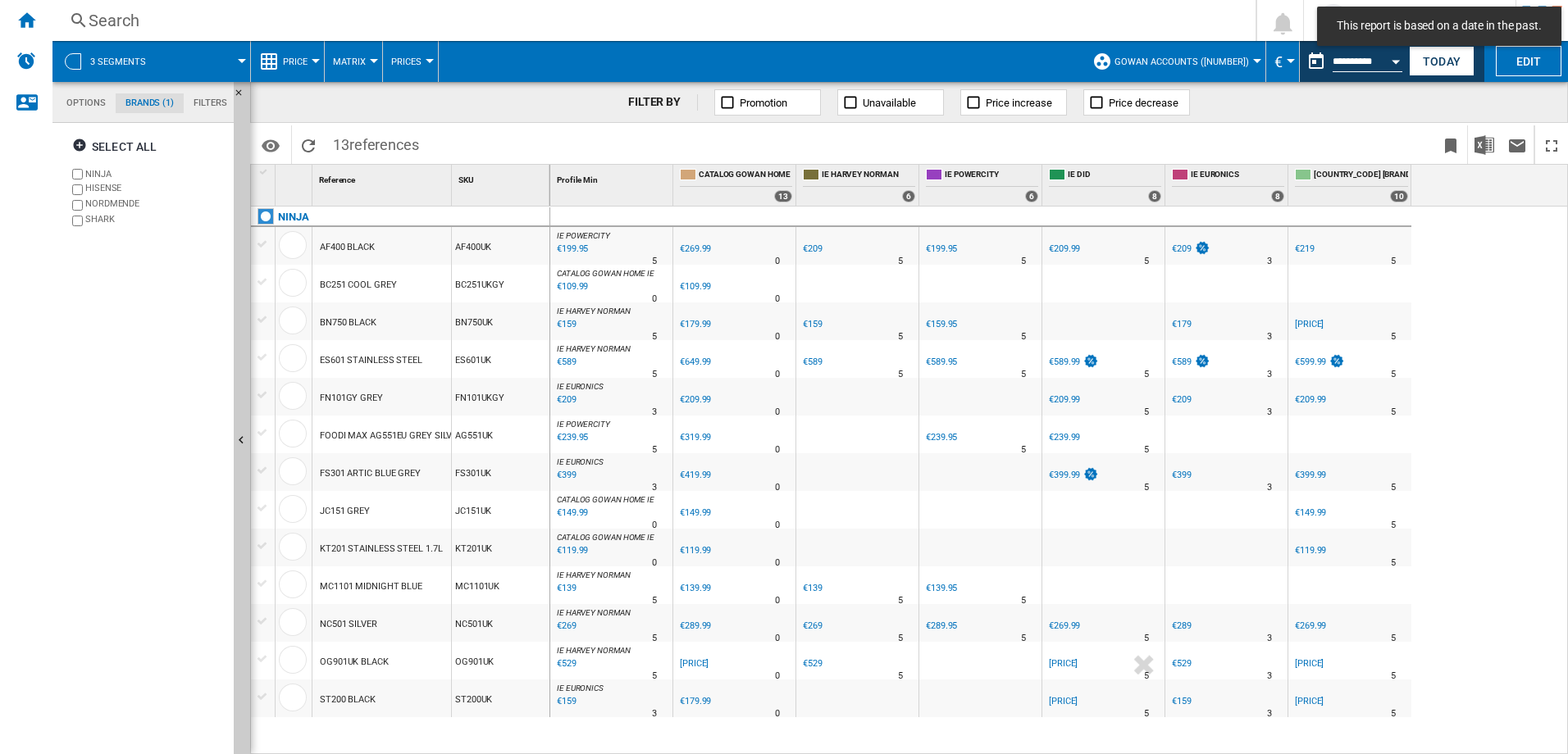 click at bounding box center (1096, 102) 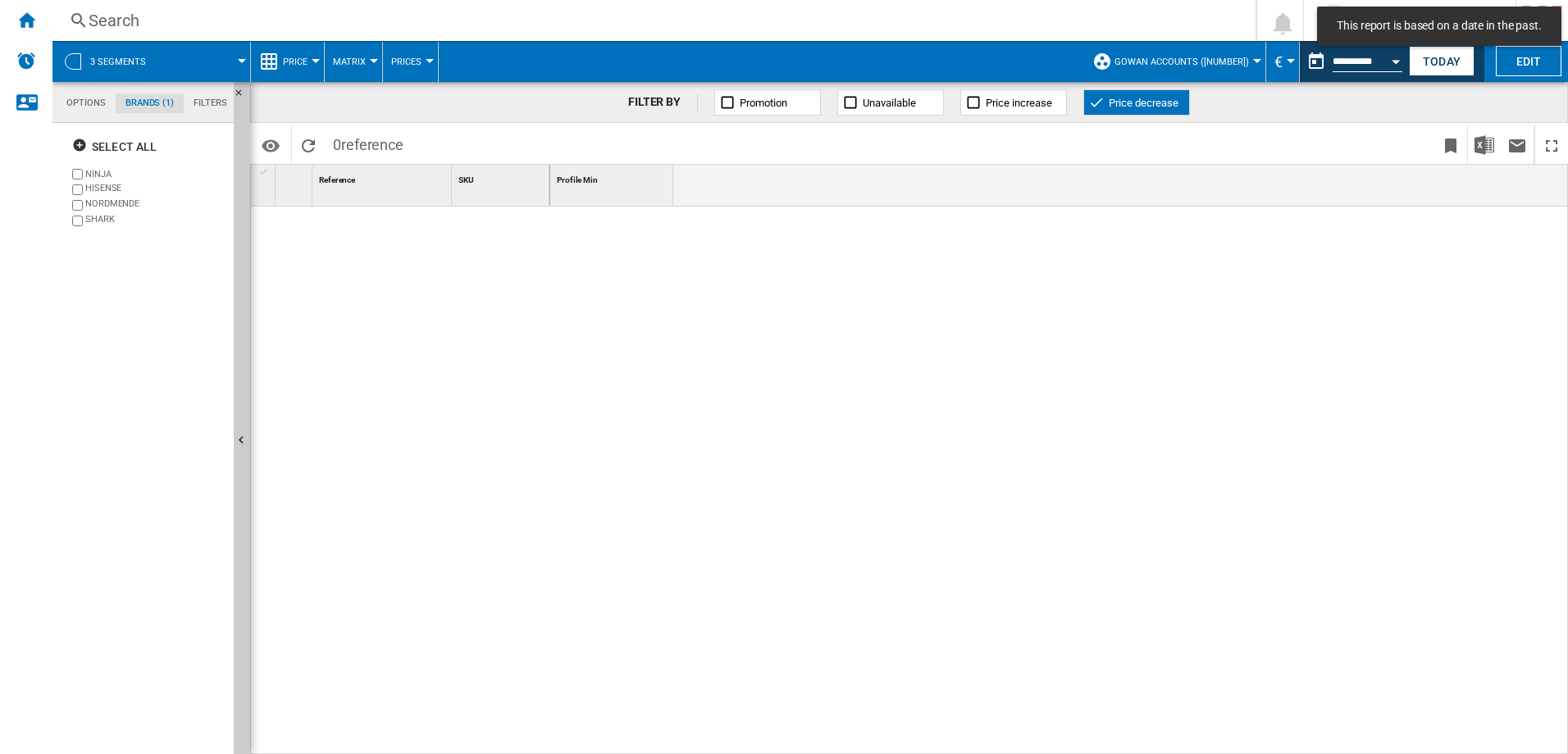 click at bounding box center [1096, 102] 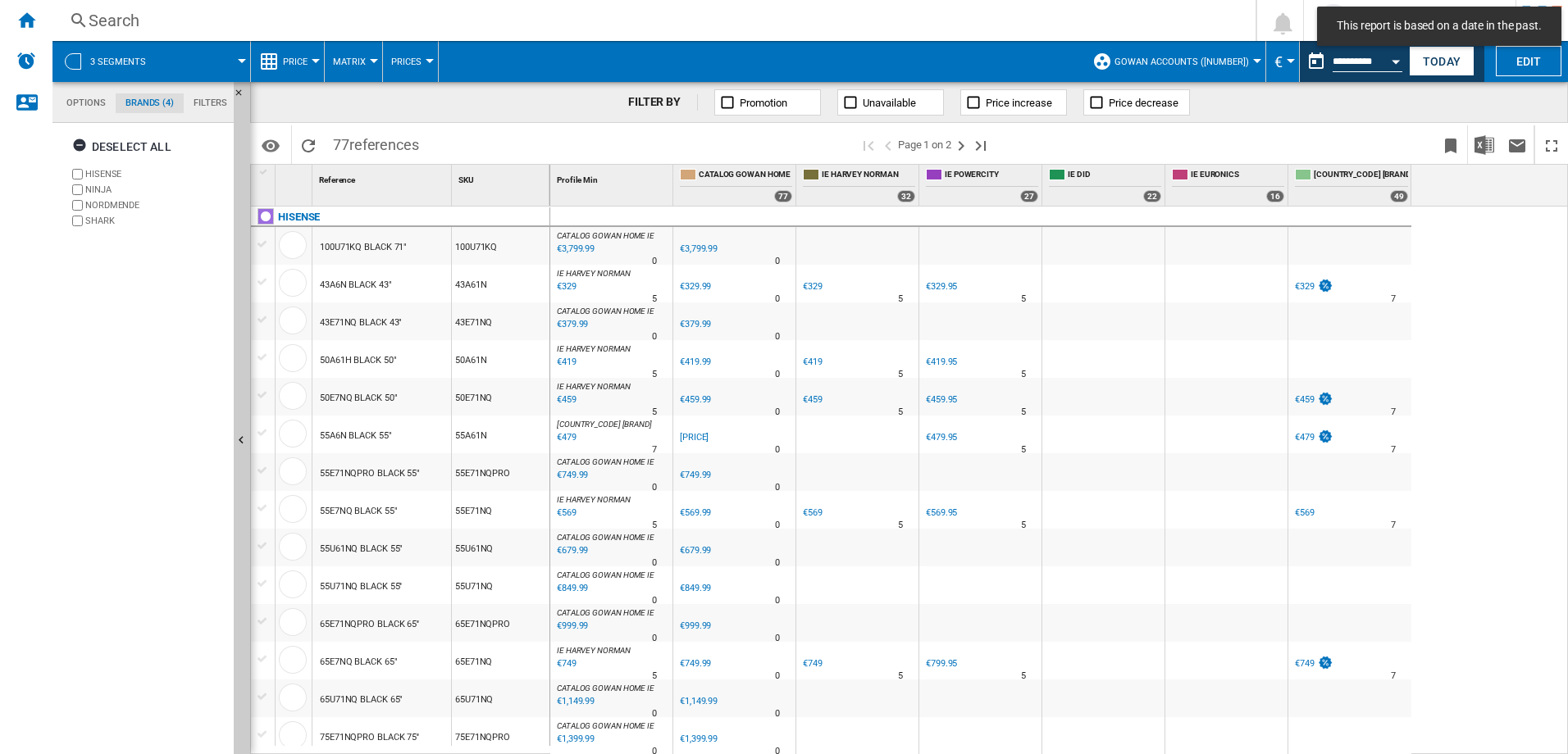 click on "Price" at bounding box center [295, 61] 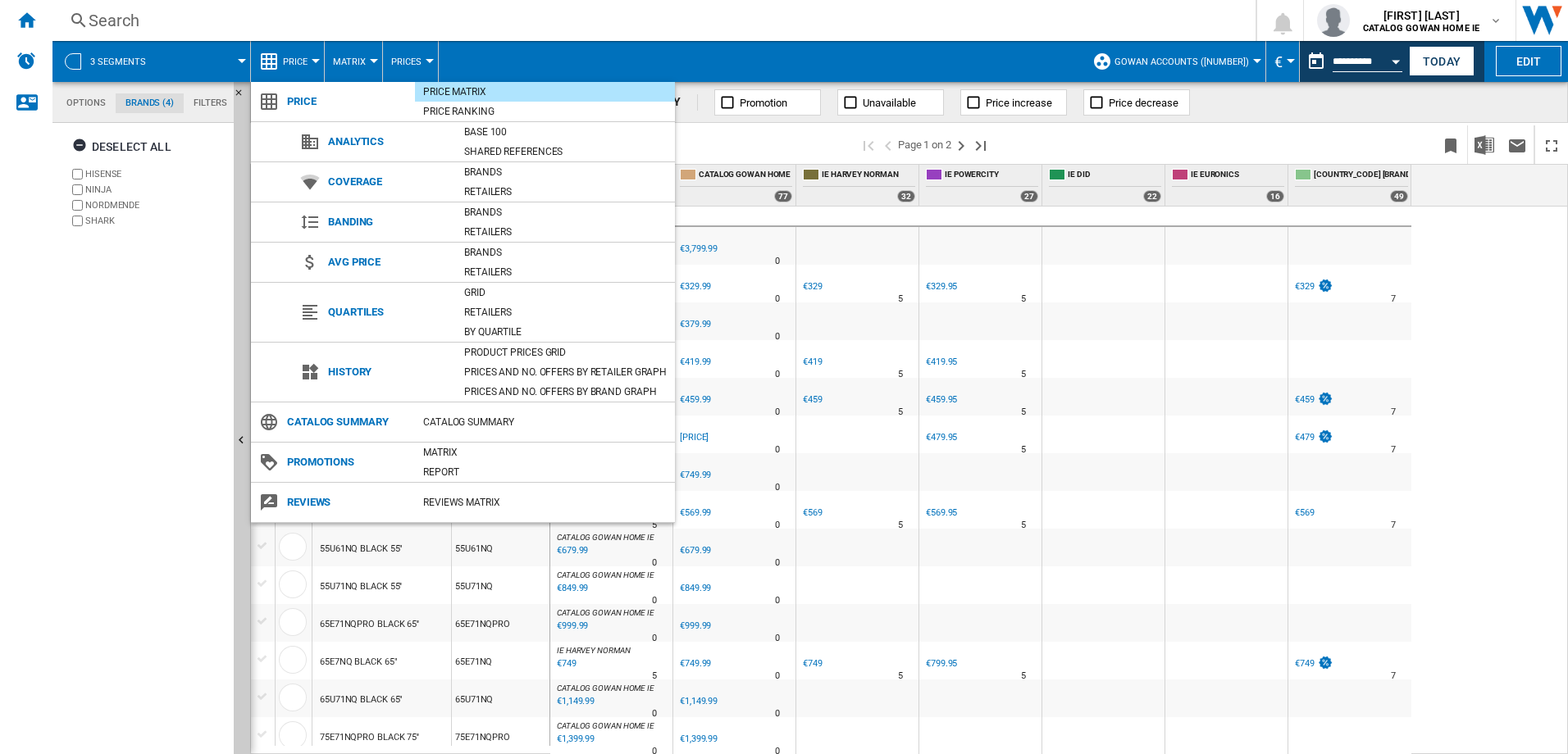 click at bounding box center [784, 377] 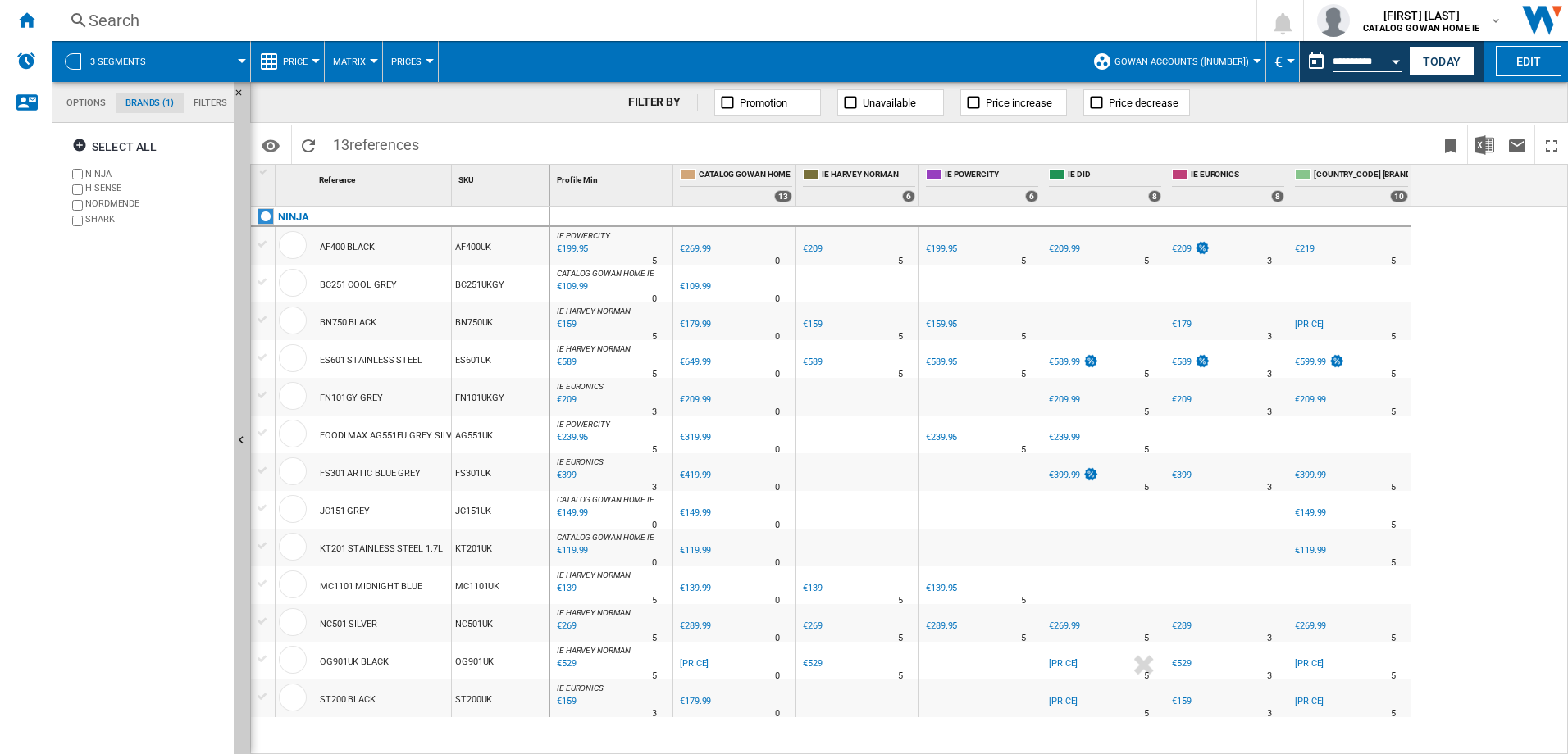 click on "Price" at bounding box center (299, 61) 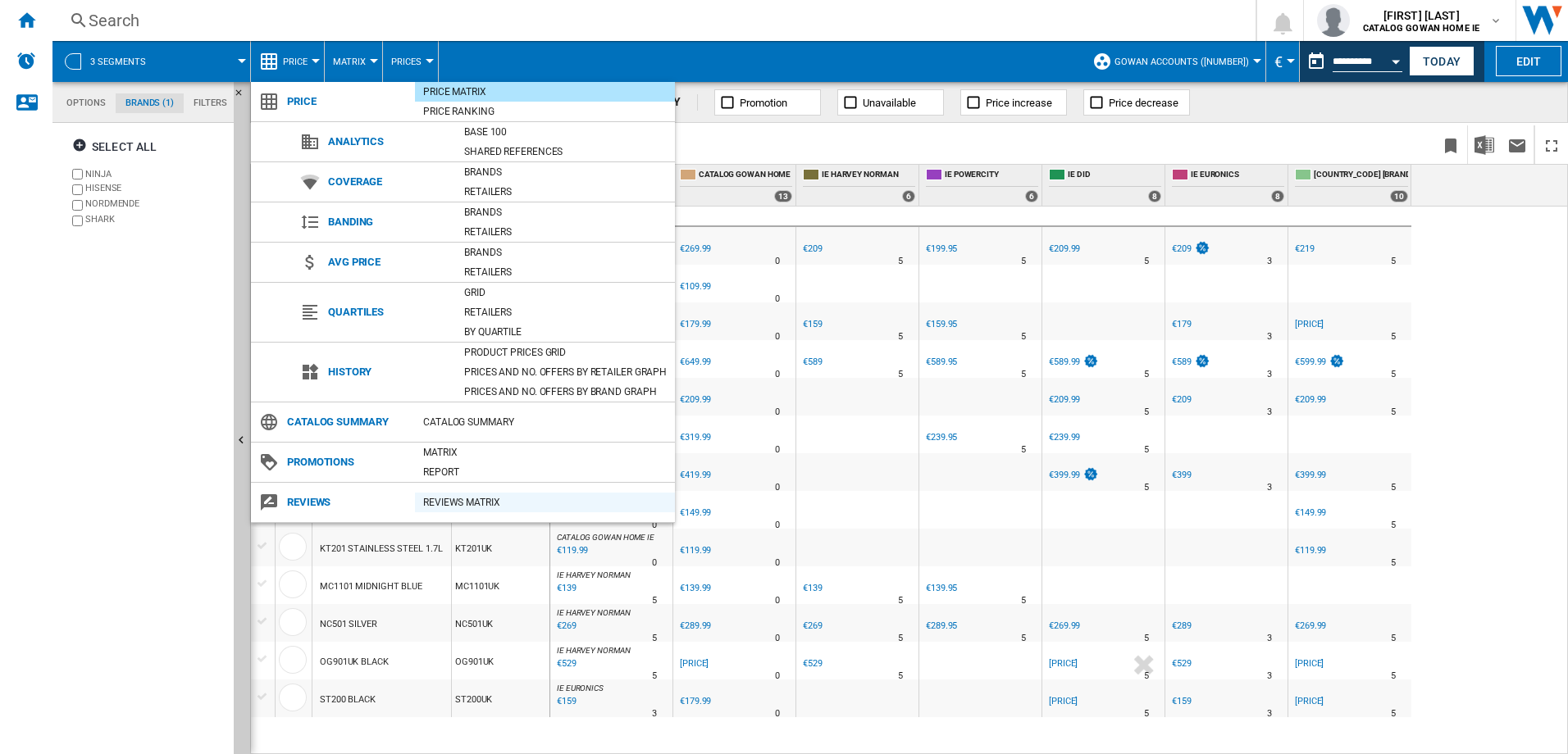 click on "REVIEWS Matrix" at bounding box center (545, 502) 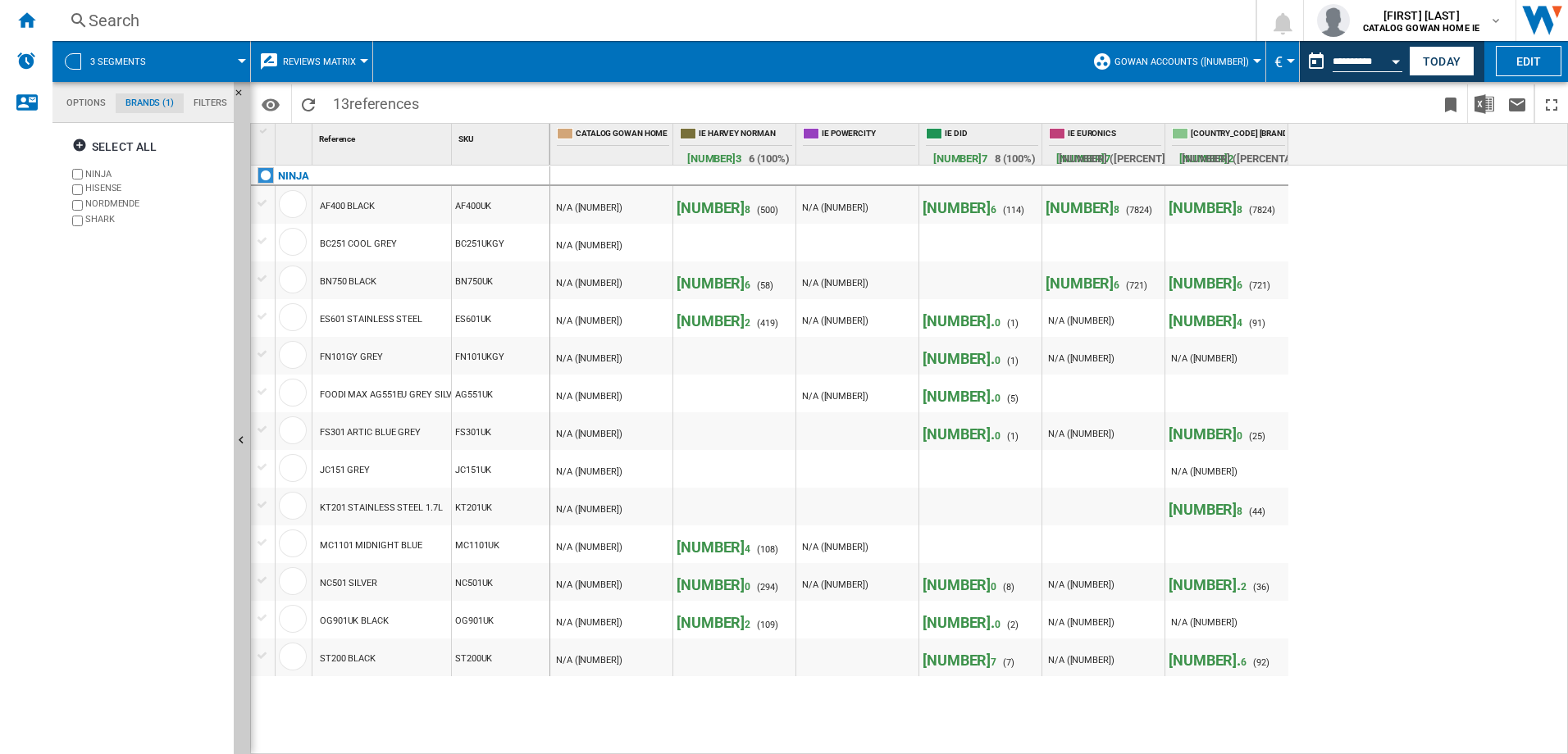 click on "Reviews Matrix" at bounding box center [319, 61] 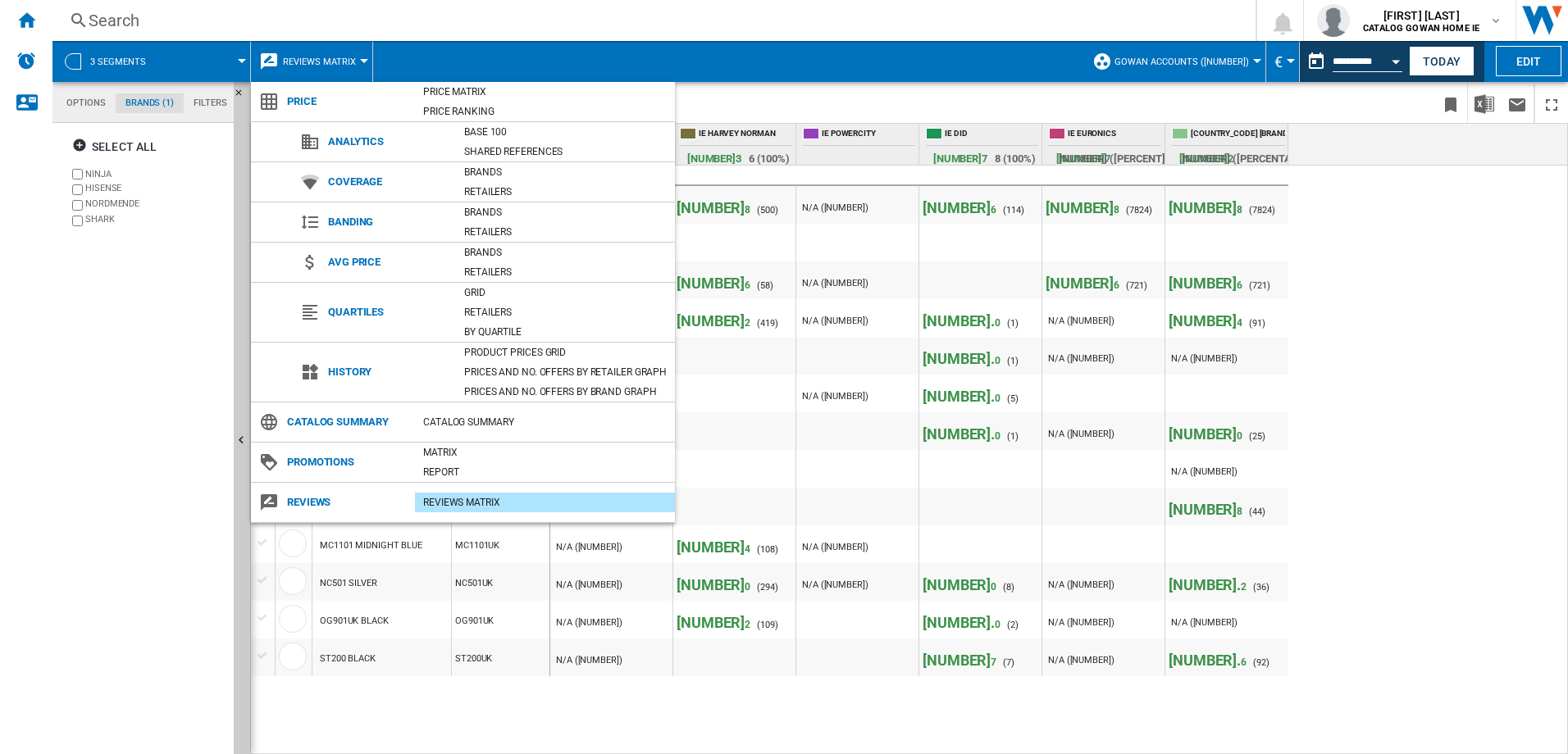 click on "Promotions" at bounding box center (347, 462) 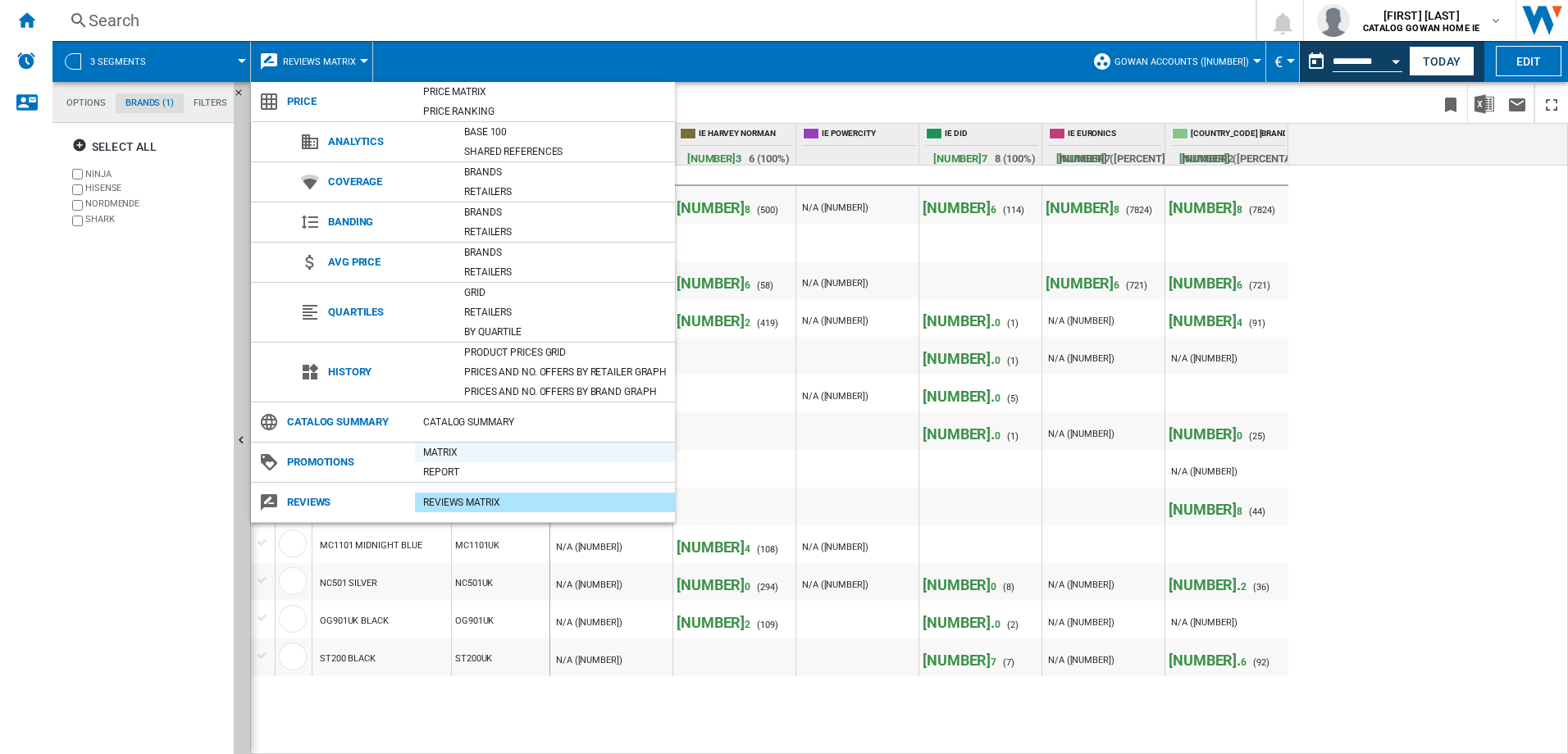 click on "Matrix" at bounding box center [545, 452] 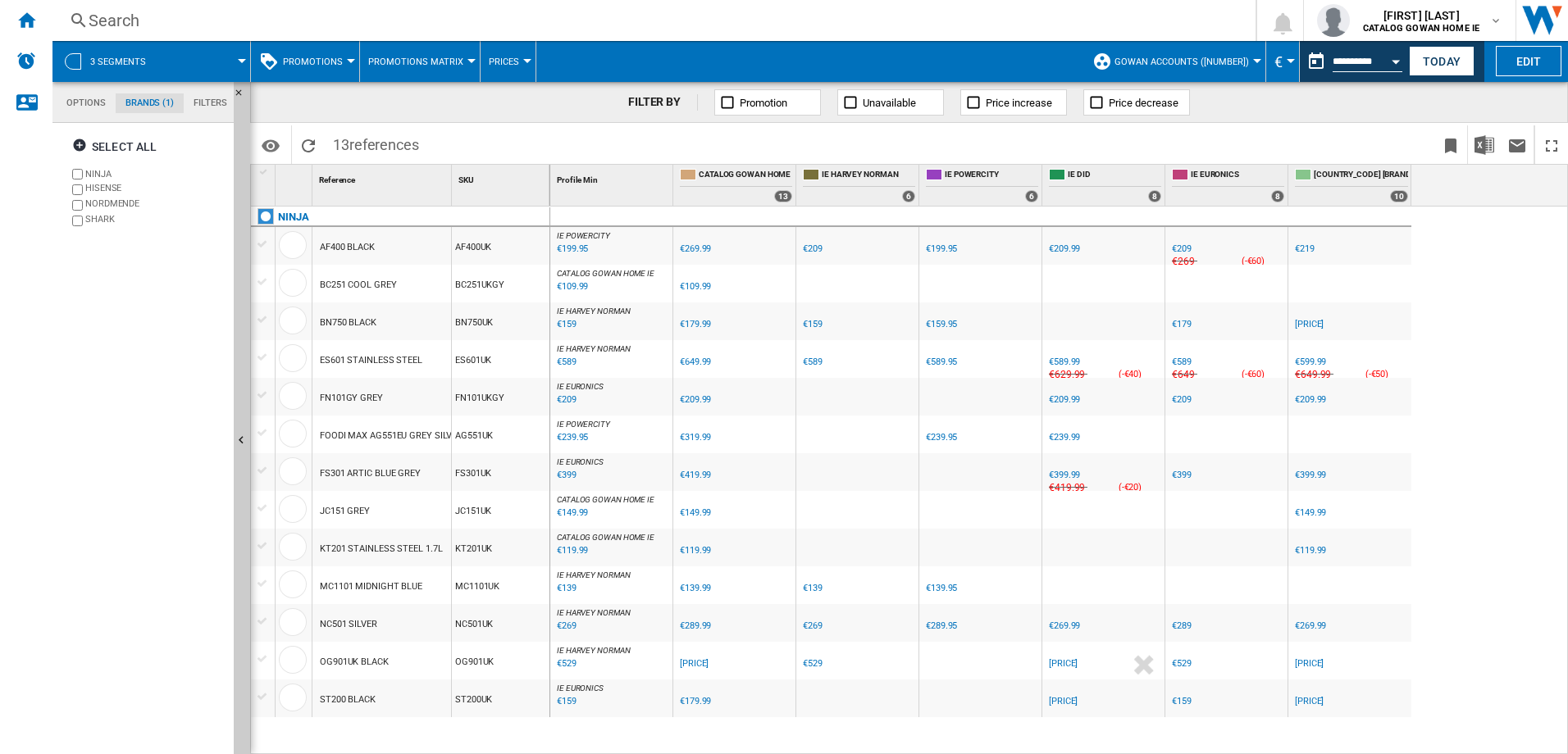 click on "Promotions Matrix" at bounding box center (420, 61) 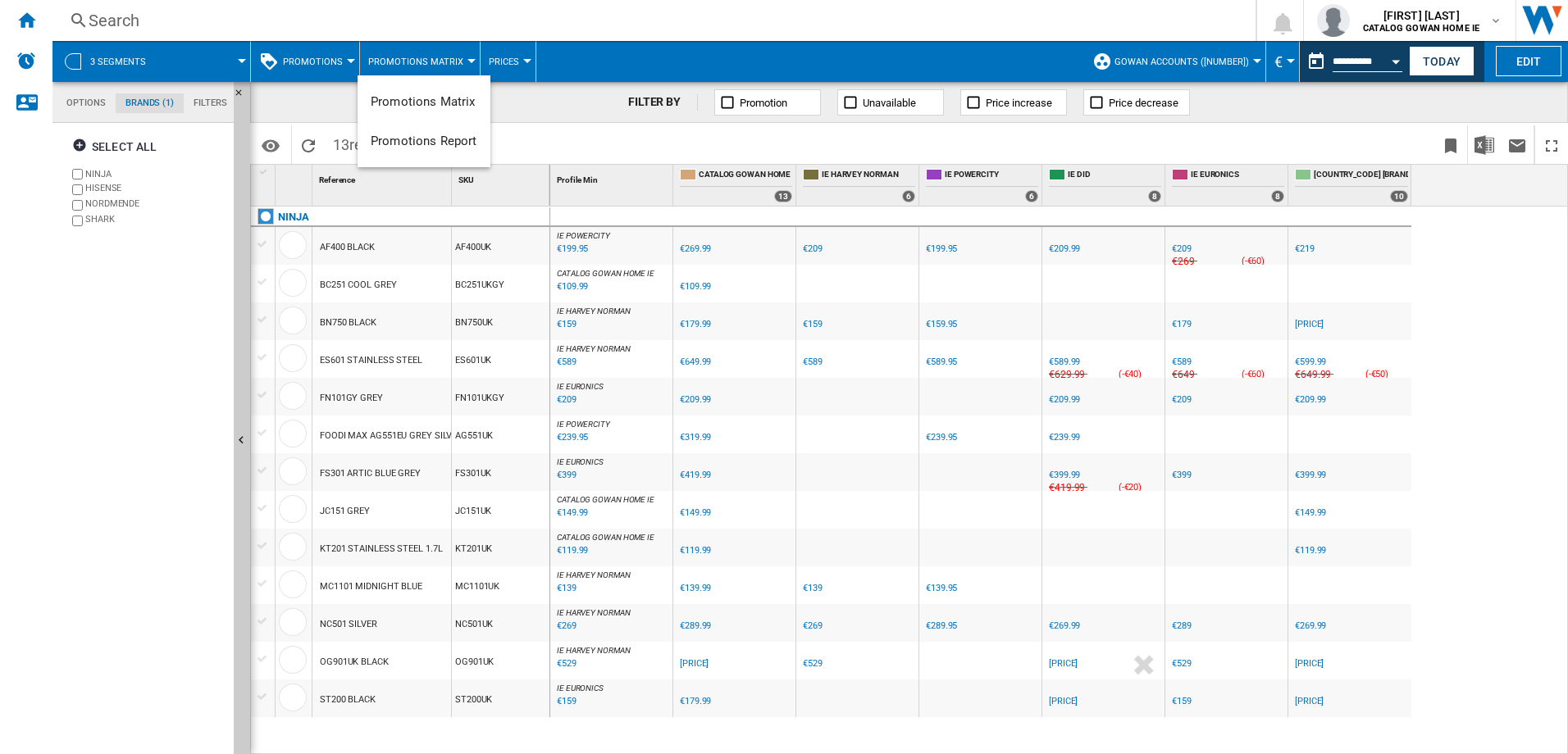 click at bounding box center [784, 377] 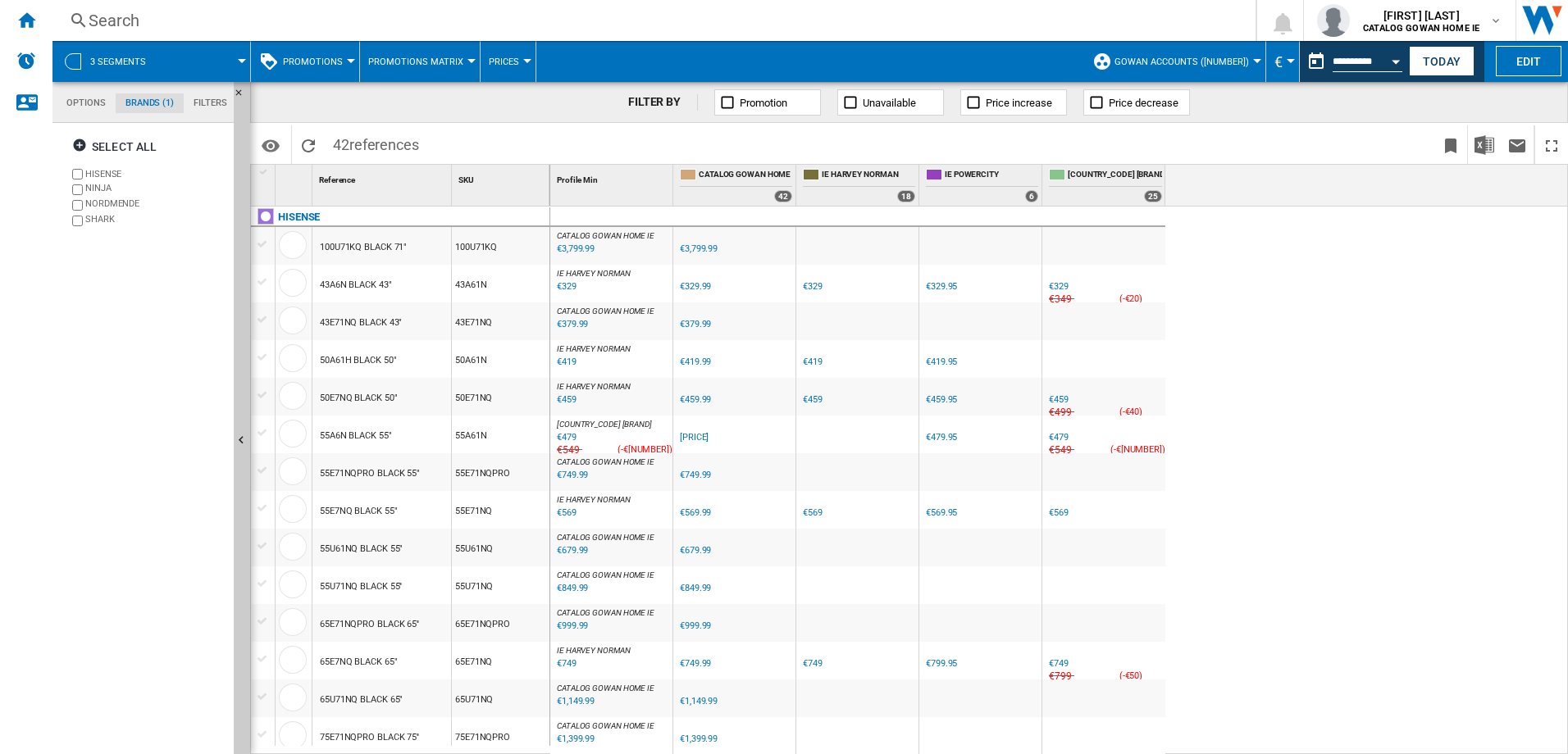 scroll, scrollTop: 328, scrollLeft: 0, axis: vertical 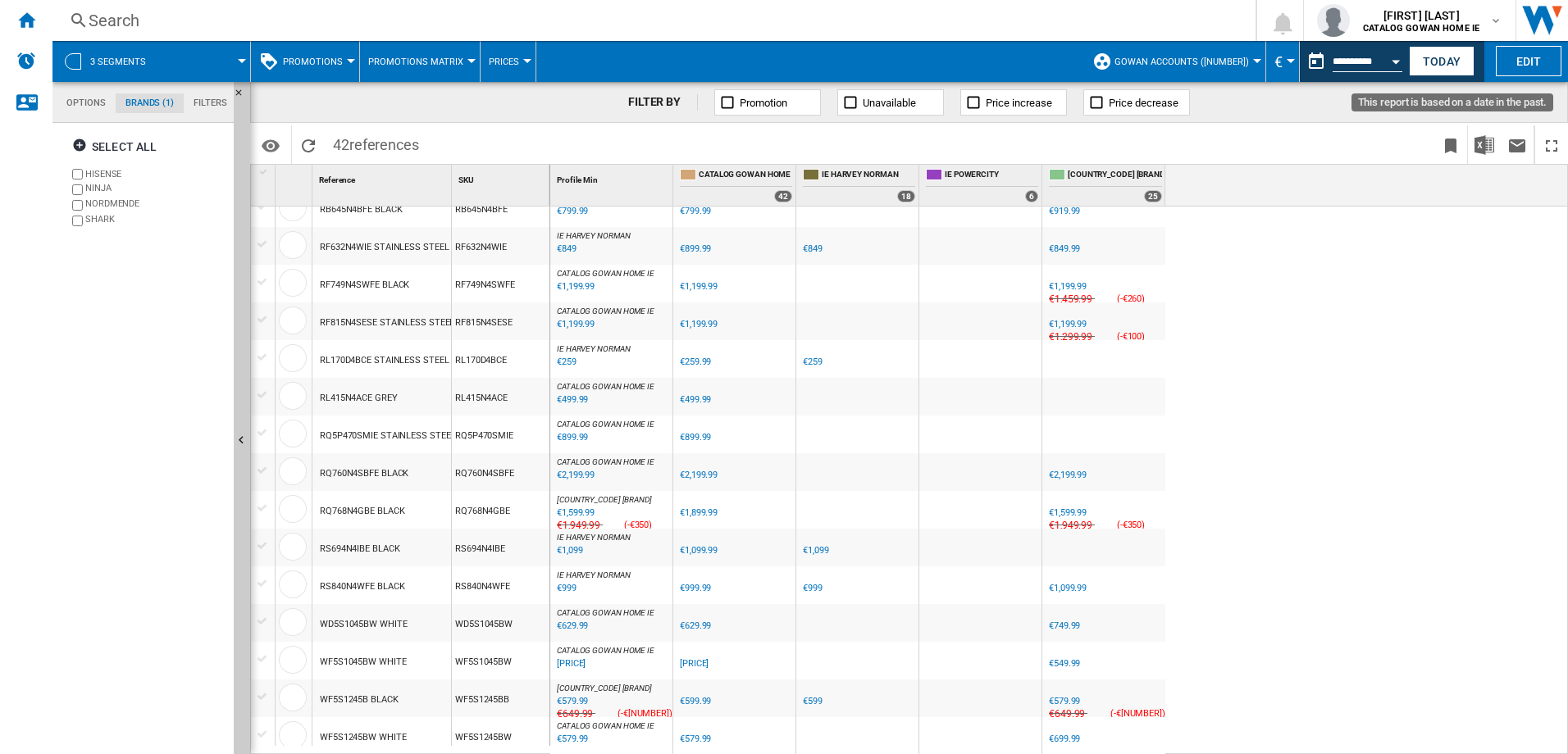 click on "**********" at bounding box center [1367, 64] 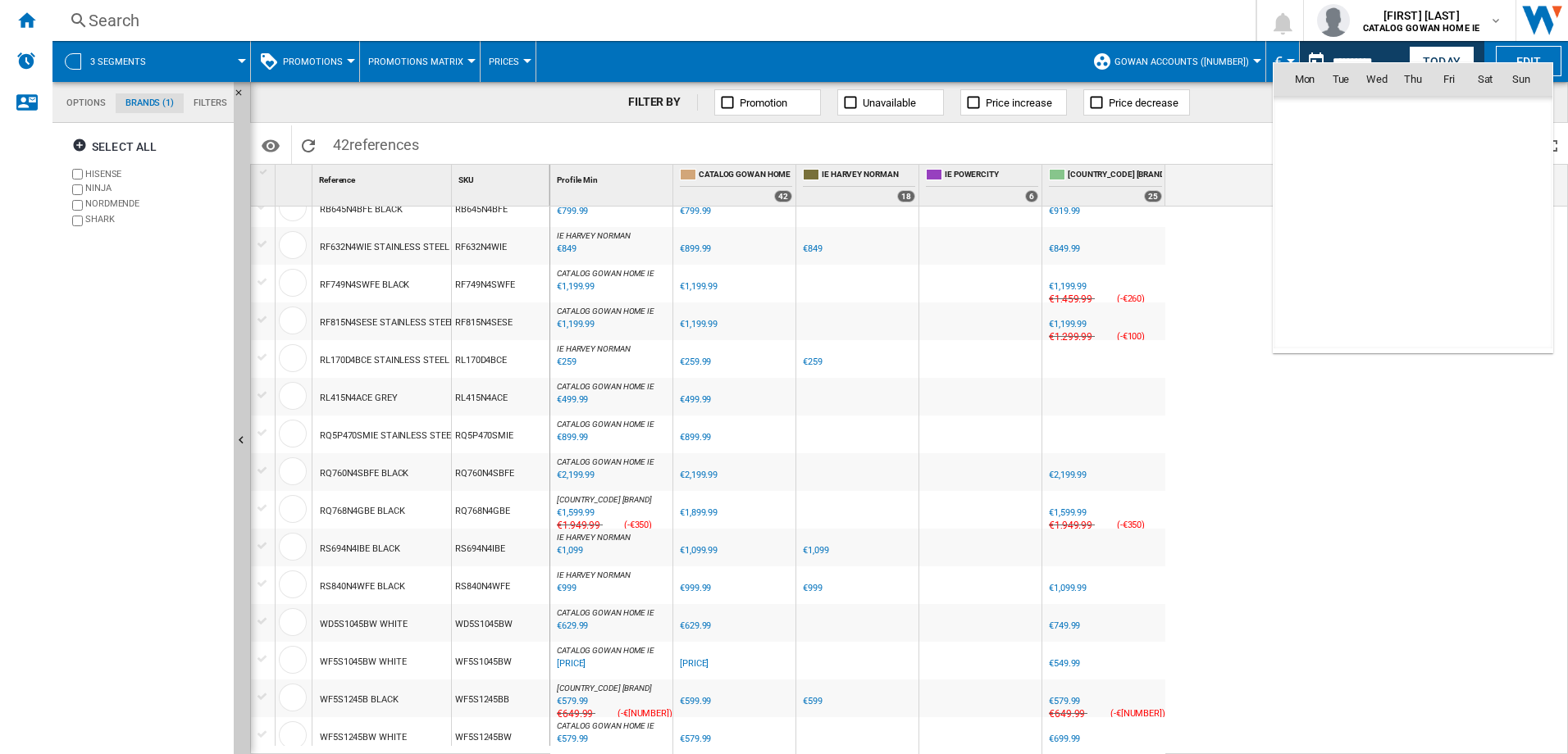 scroll, scrollTop: 6950, scrollLeft: 0, axis: vertical 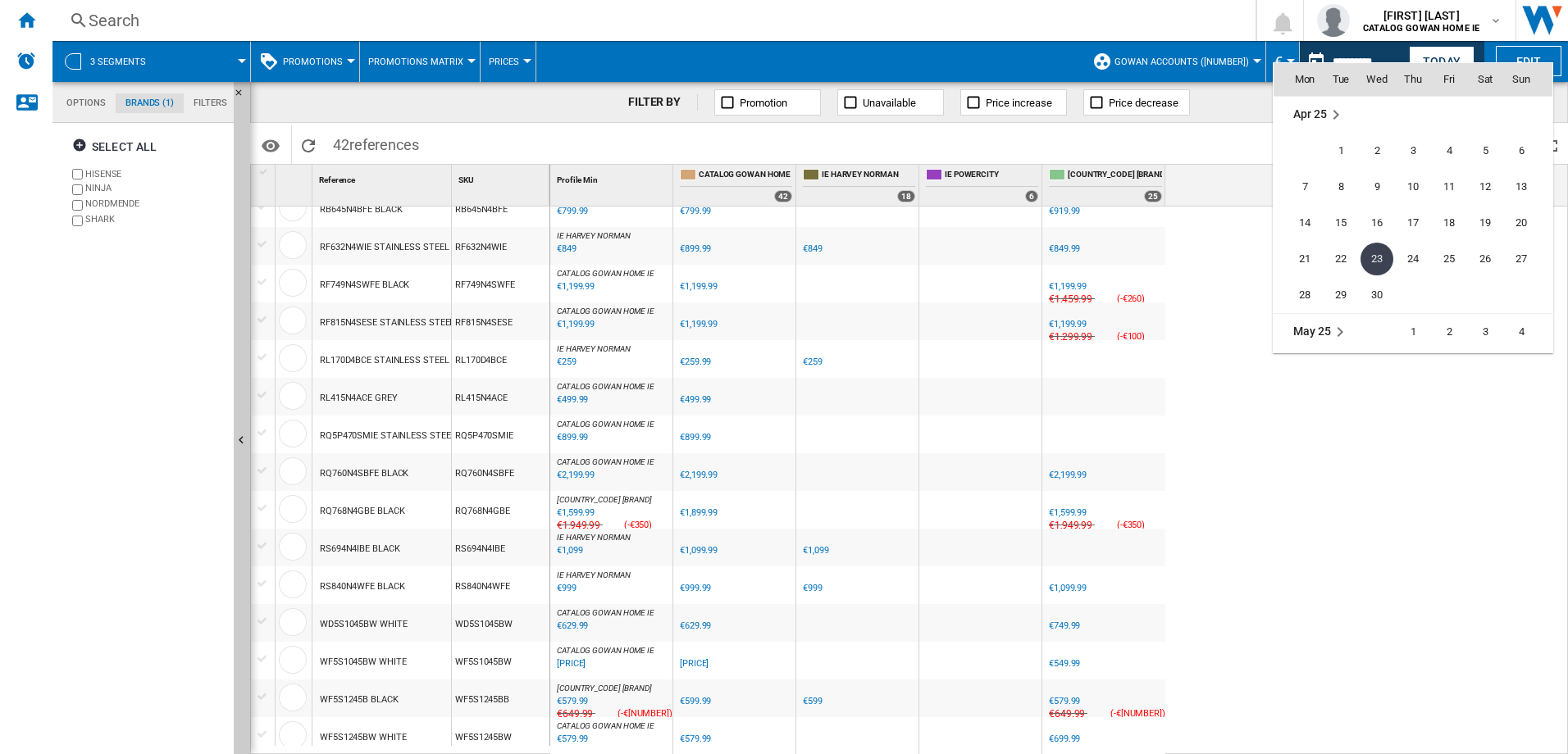 click at bounding box center (784, 377) 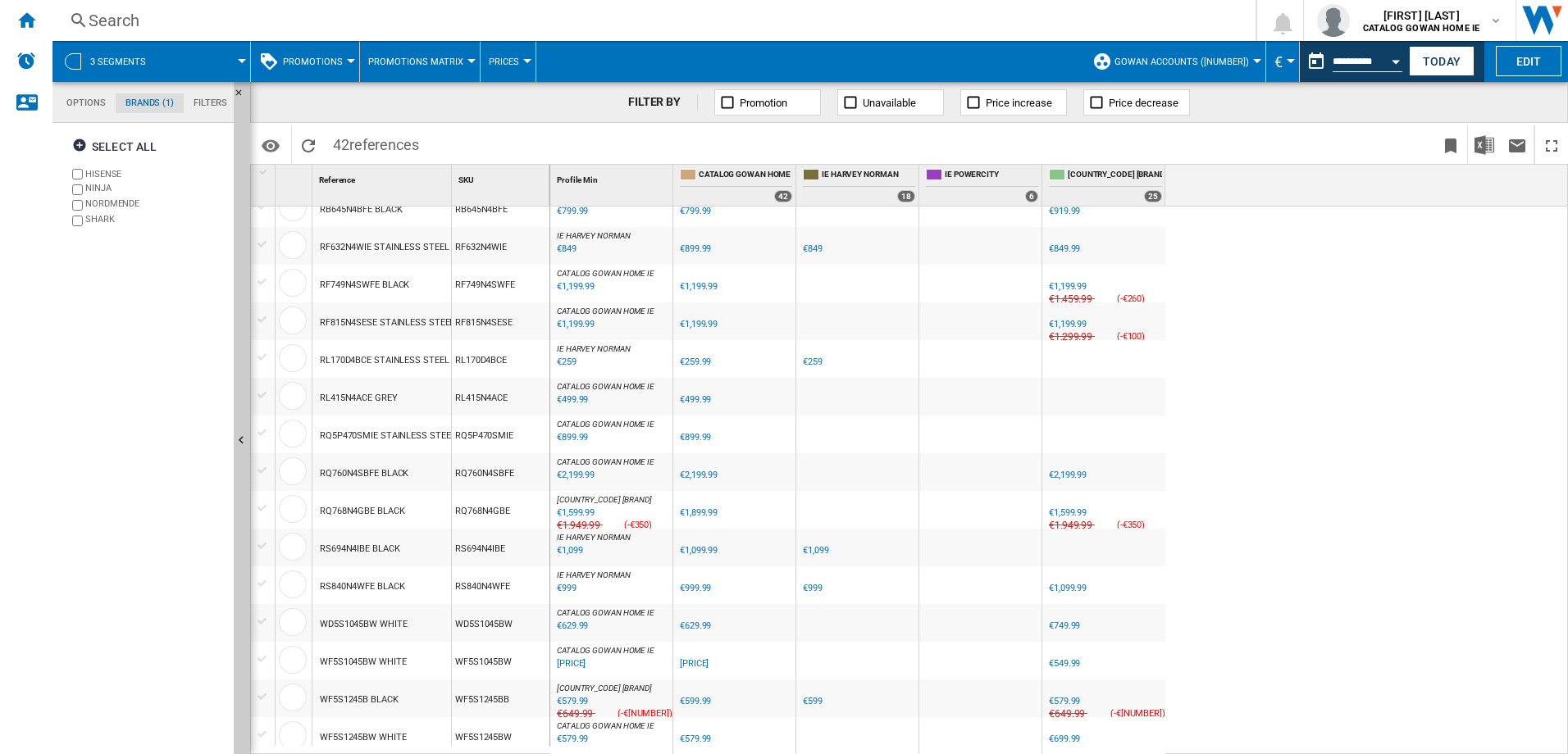 click on "Gowan Accounts (6)" at bounding box center (1182, 61) 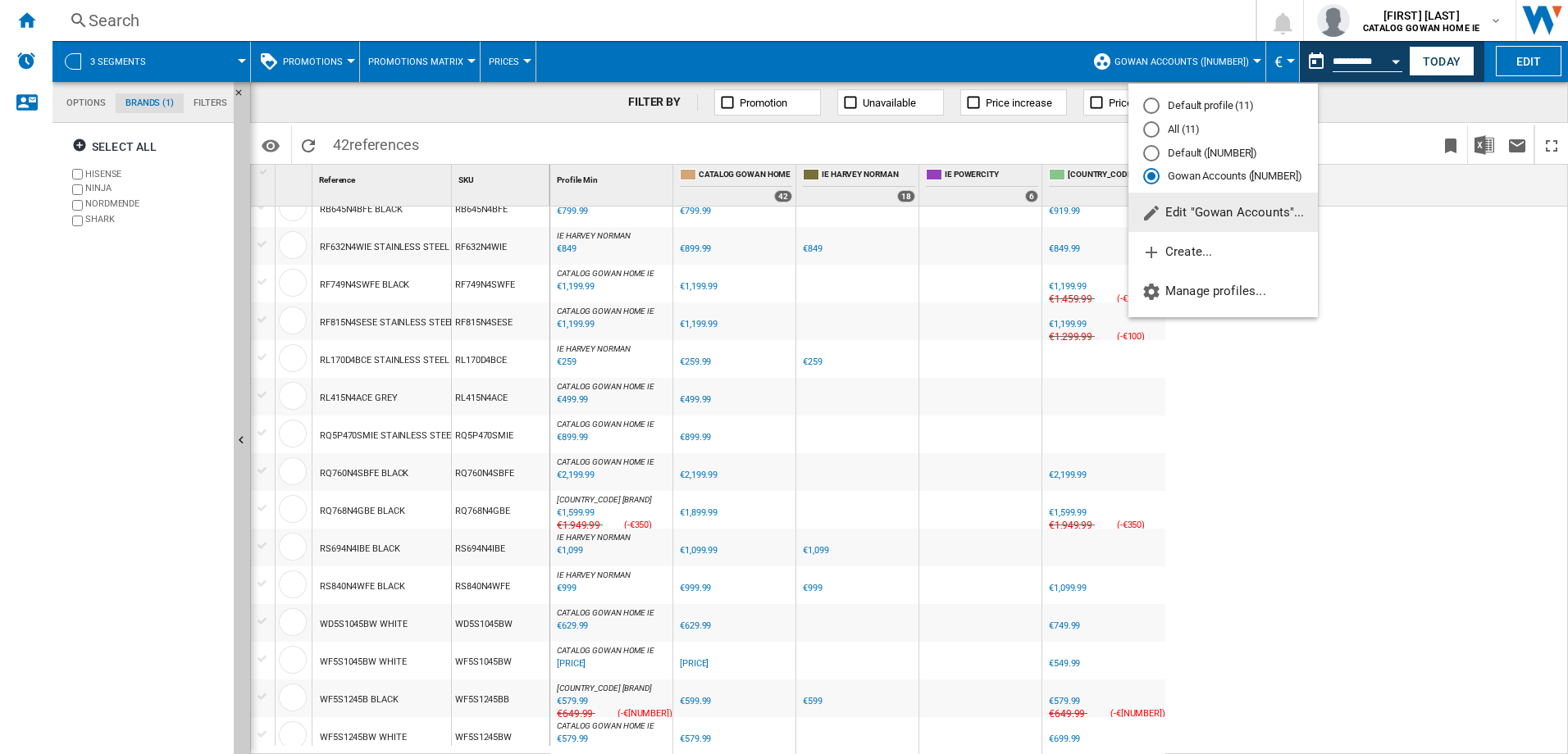 click at bounding box center [784, 377] 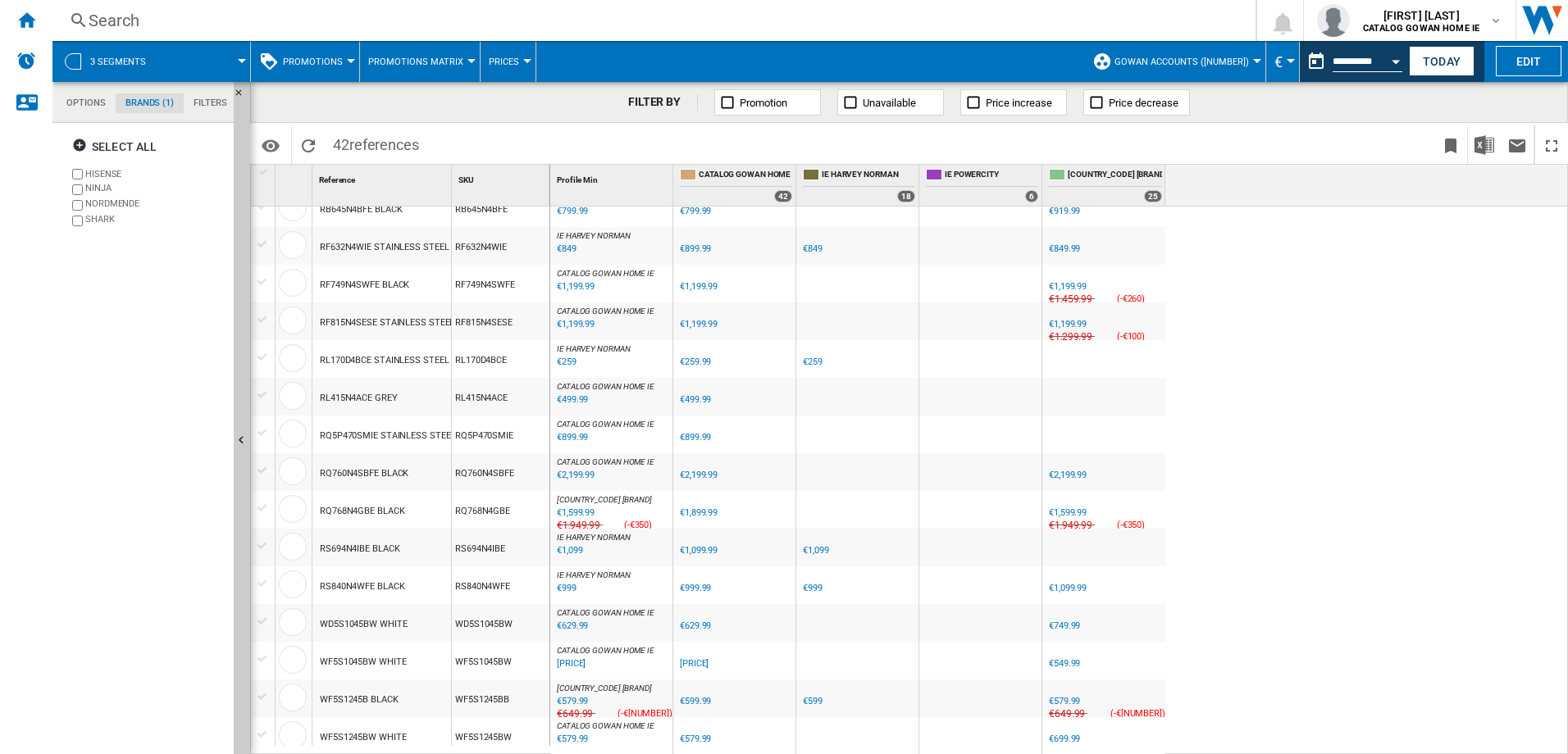 click on "€" at bounding box center (1283, 61) 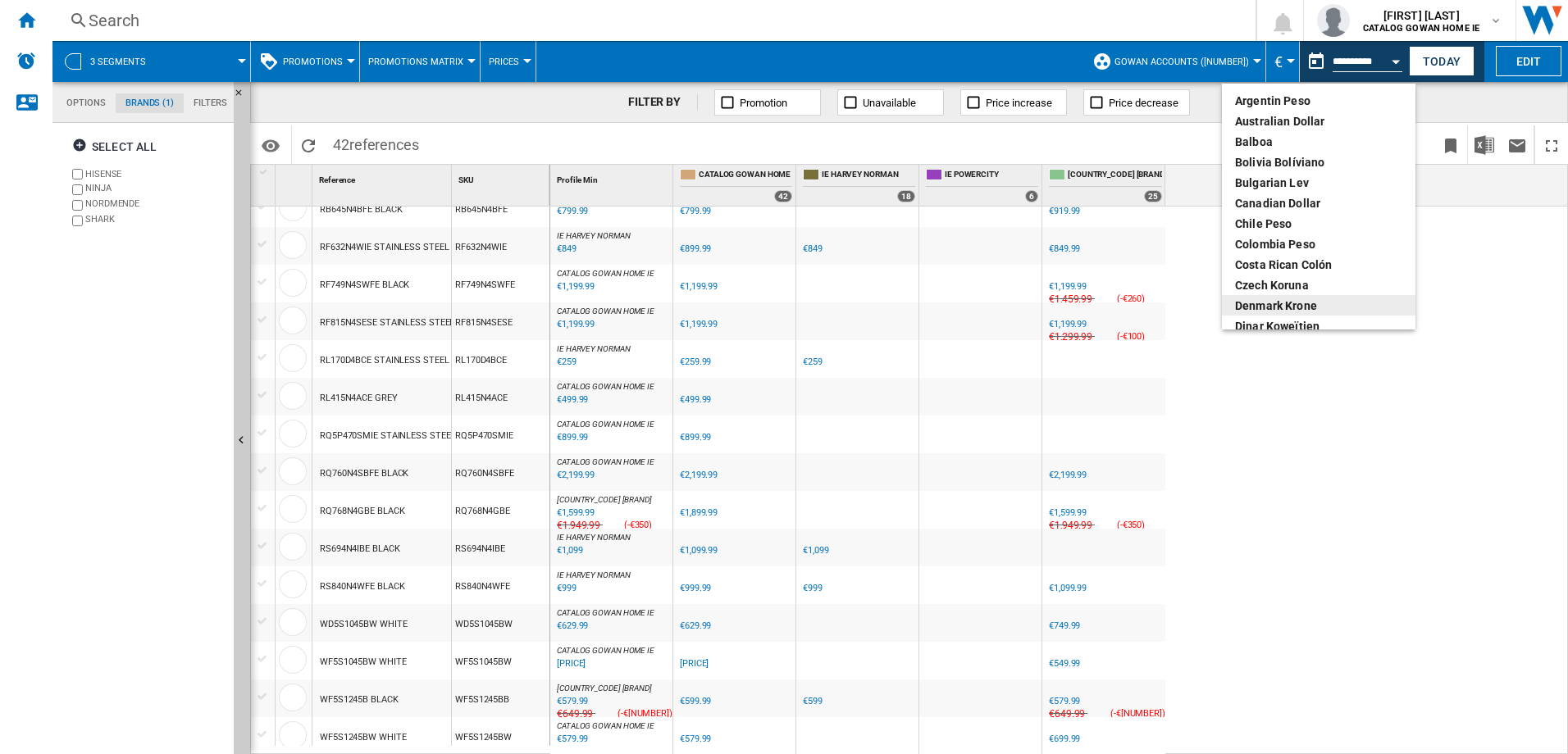 click at bounding box center [784, 377] 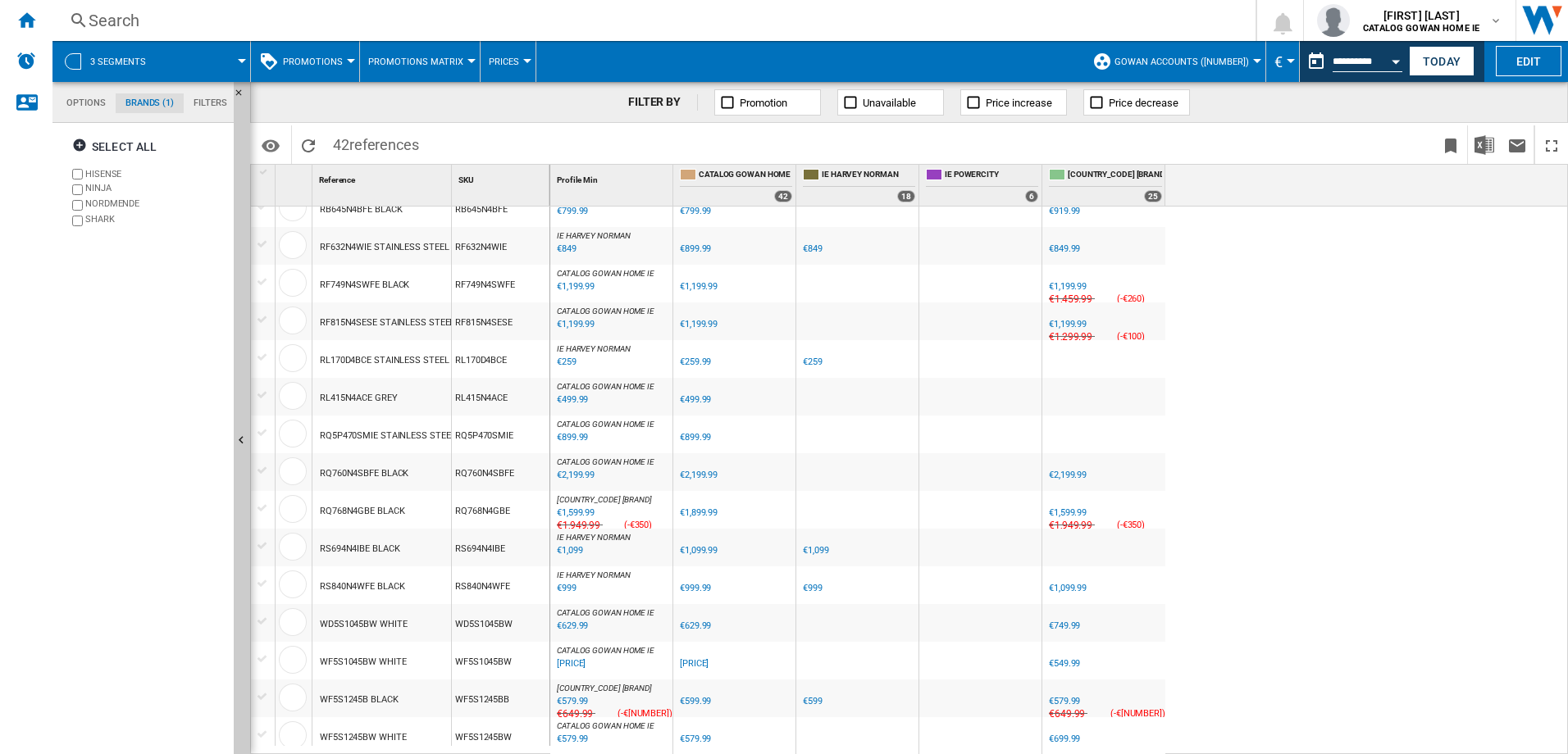 scroll, scrollTop: 810, scrollLeft: 0, axis: vertical 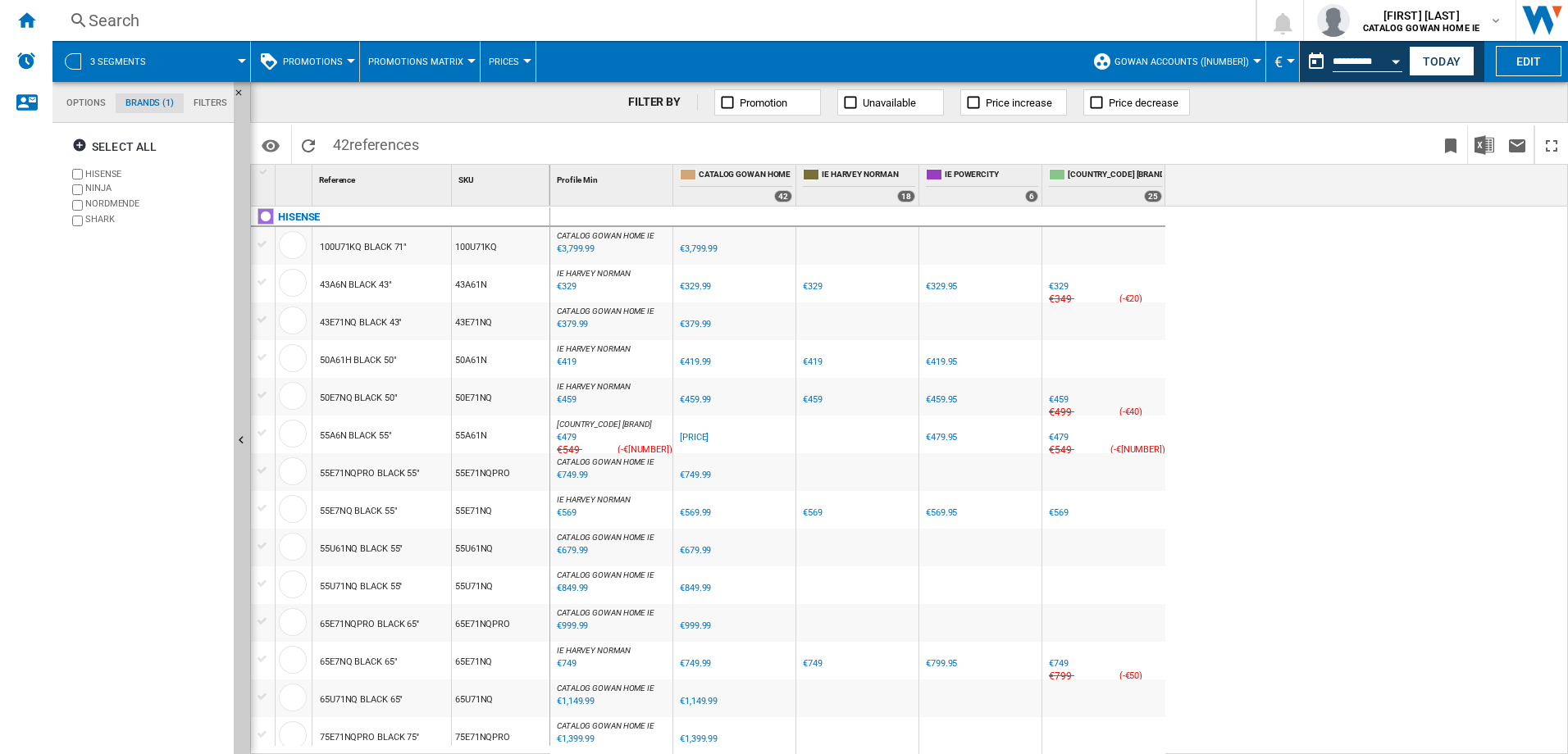 click on "Promotions" at bounding box center (317, 61) 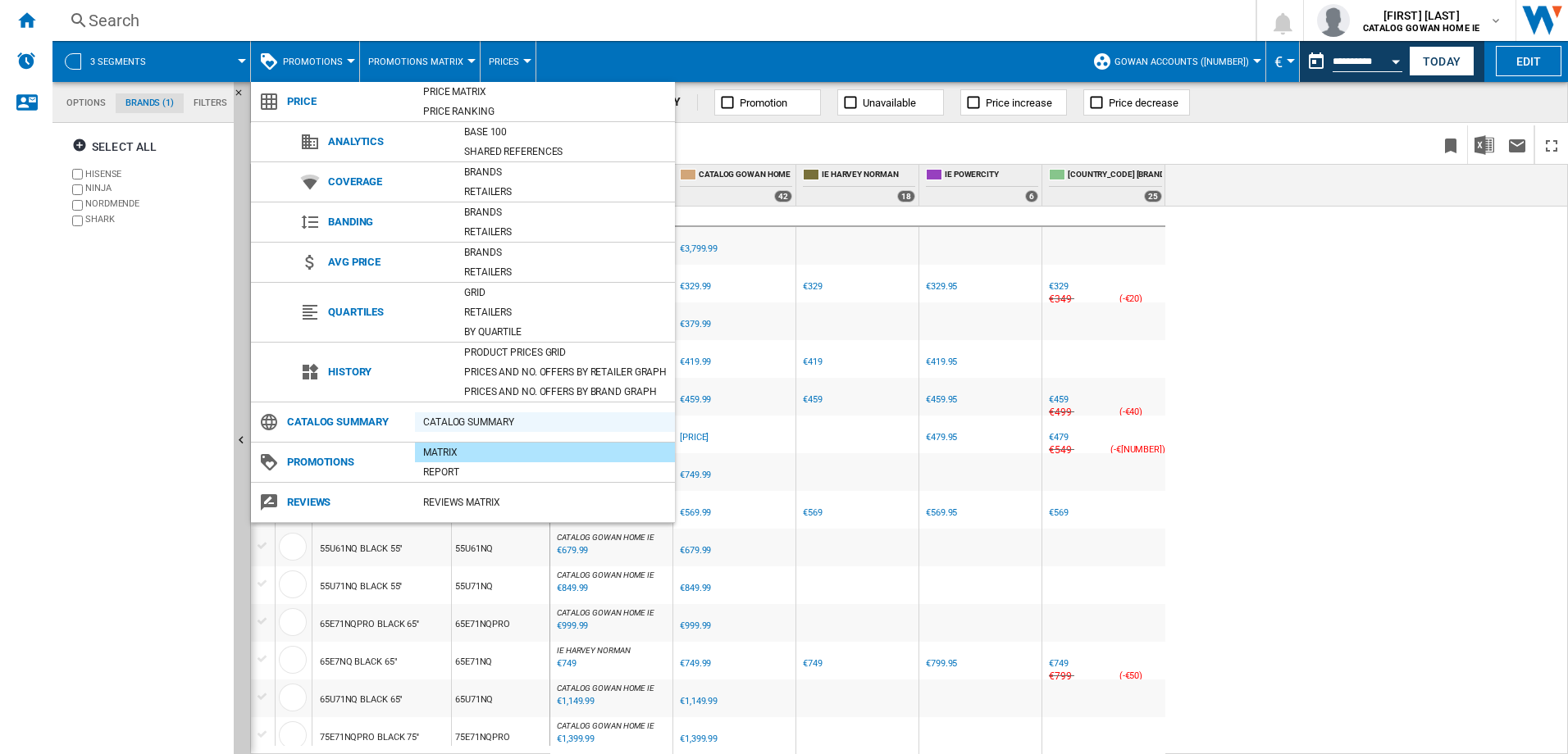 click on "Catalog Summary" at bounding box center (545, 422) 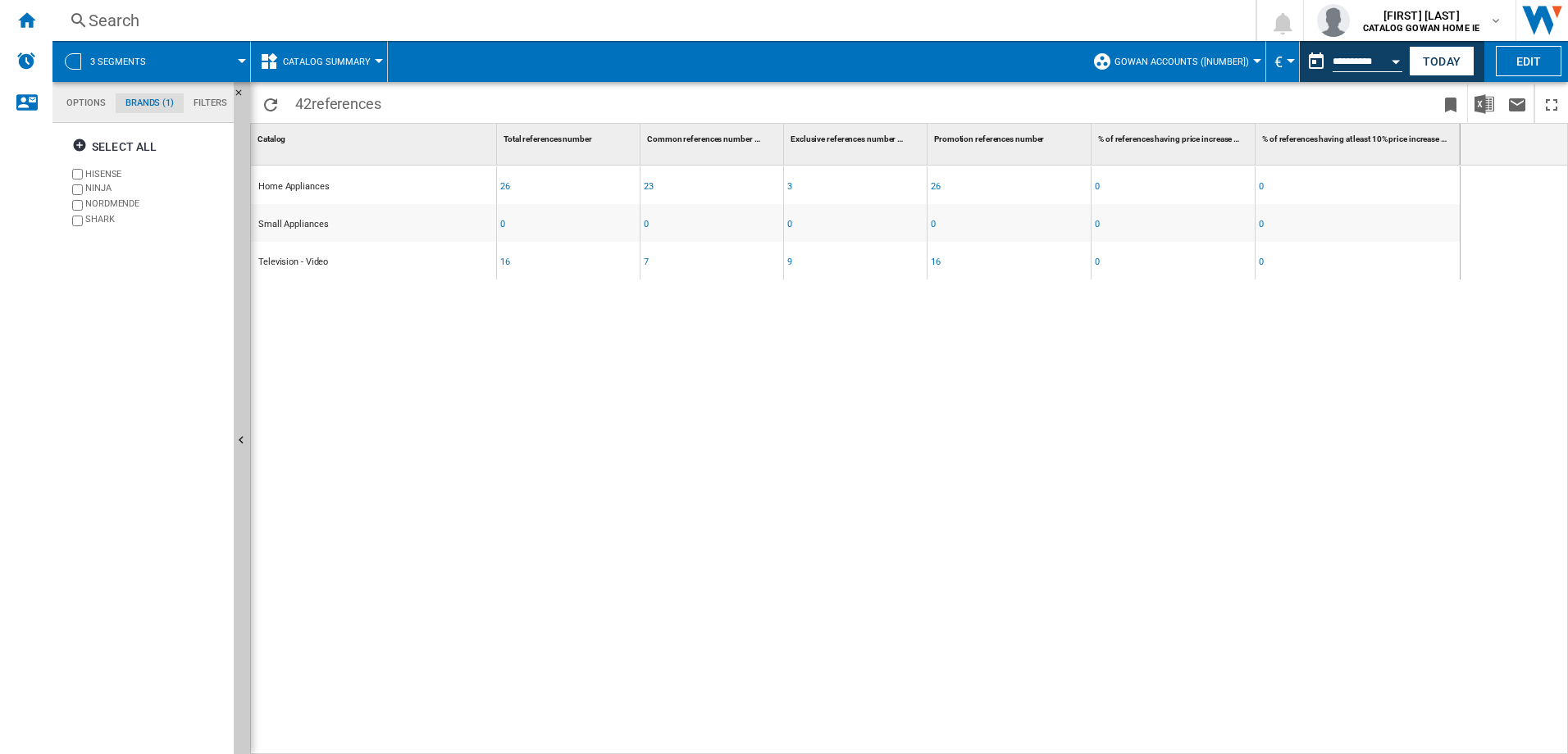 click on "Catalog Summary
Price
Price Matrix
Price Ranking
Analytics
Base 100
Shared references
Coverage
Brands
Retailers
Banding
Grid" at bounding box center [319, 61] 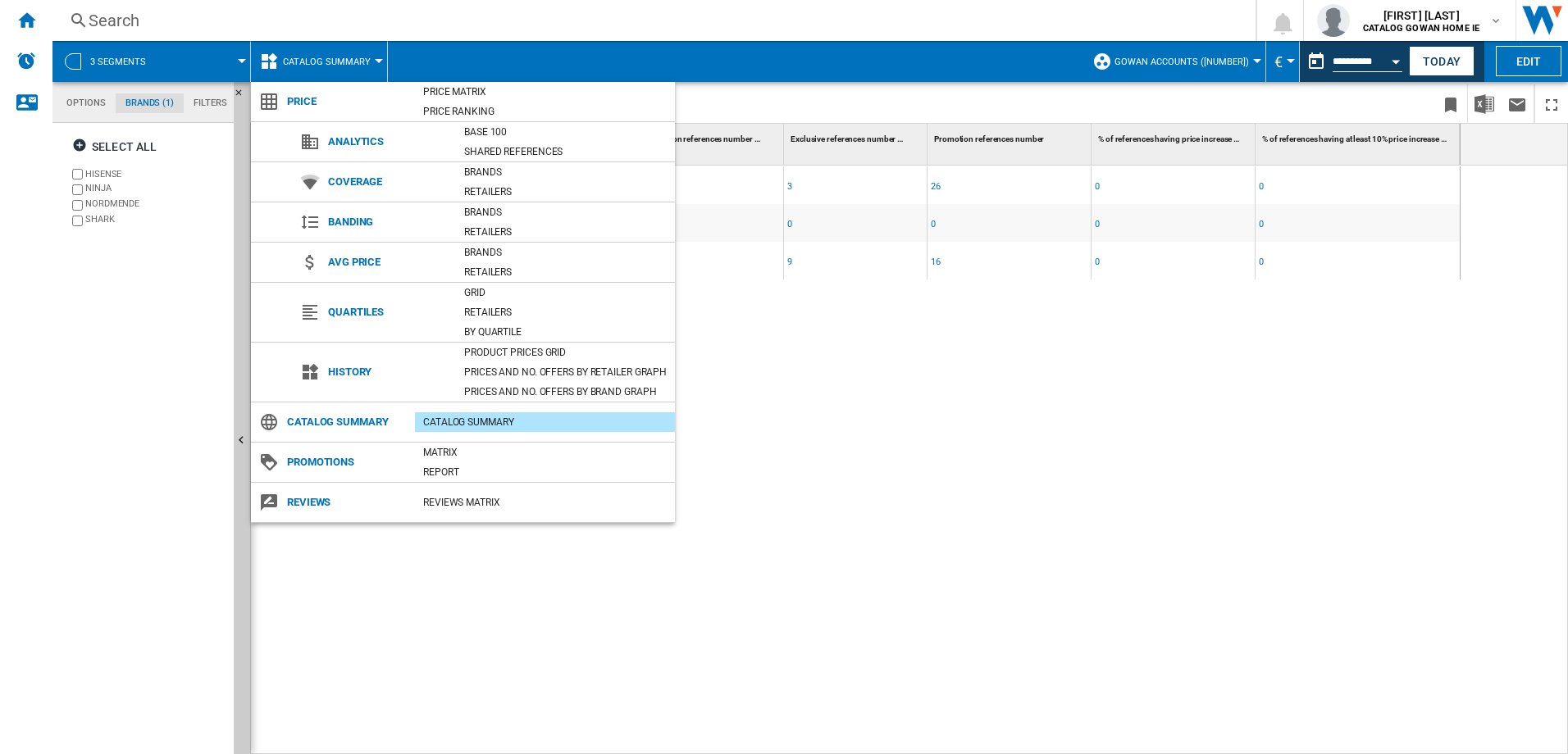 click on "History" at bounding box center [388, 372] 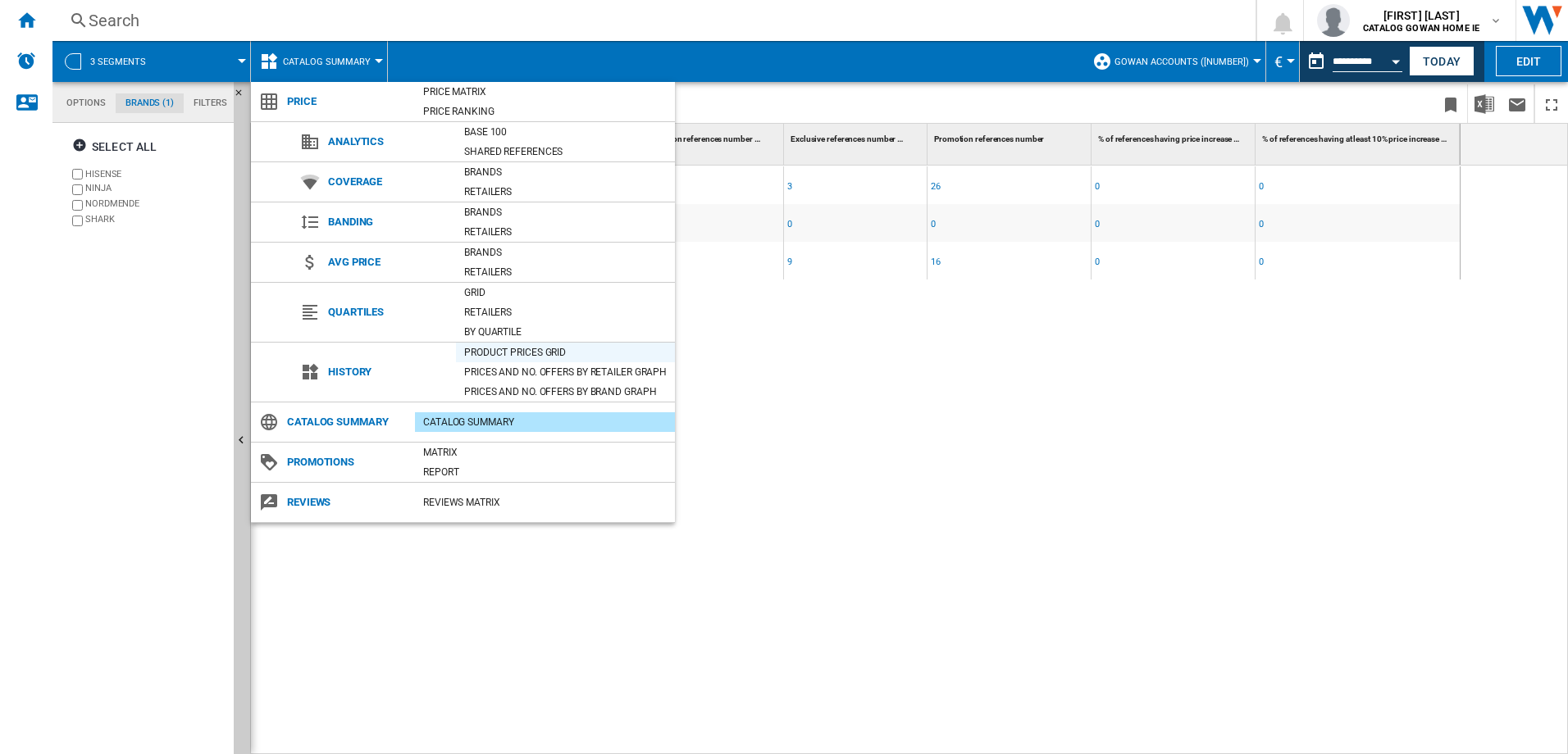 click on "Product prices grid" at bounding box center (565, 352) 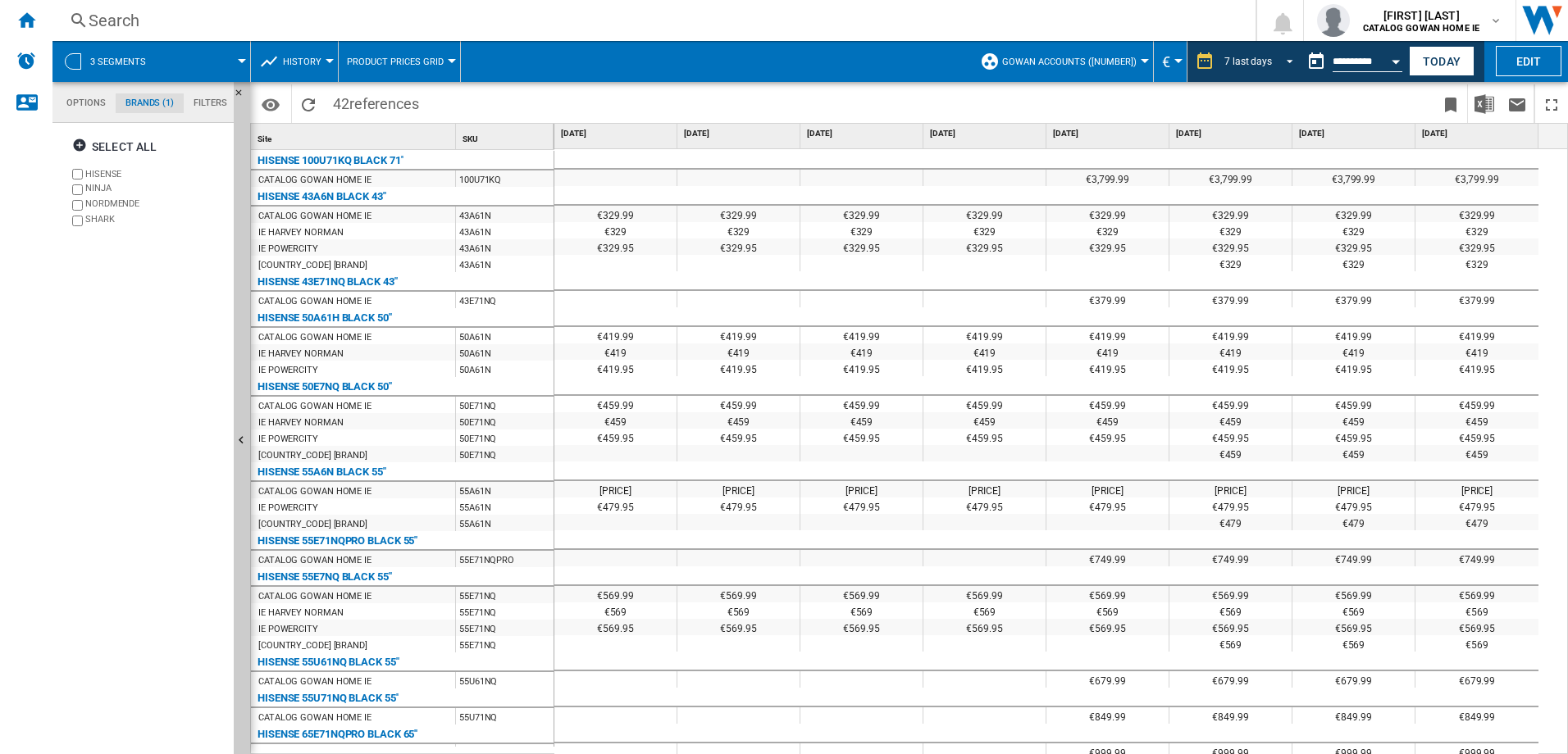click on "7 last days" at bounding box center (1248, 61) 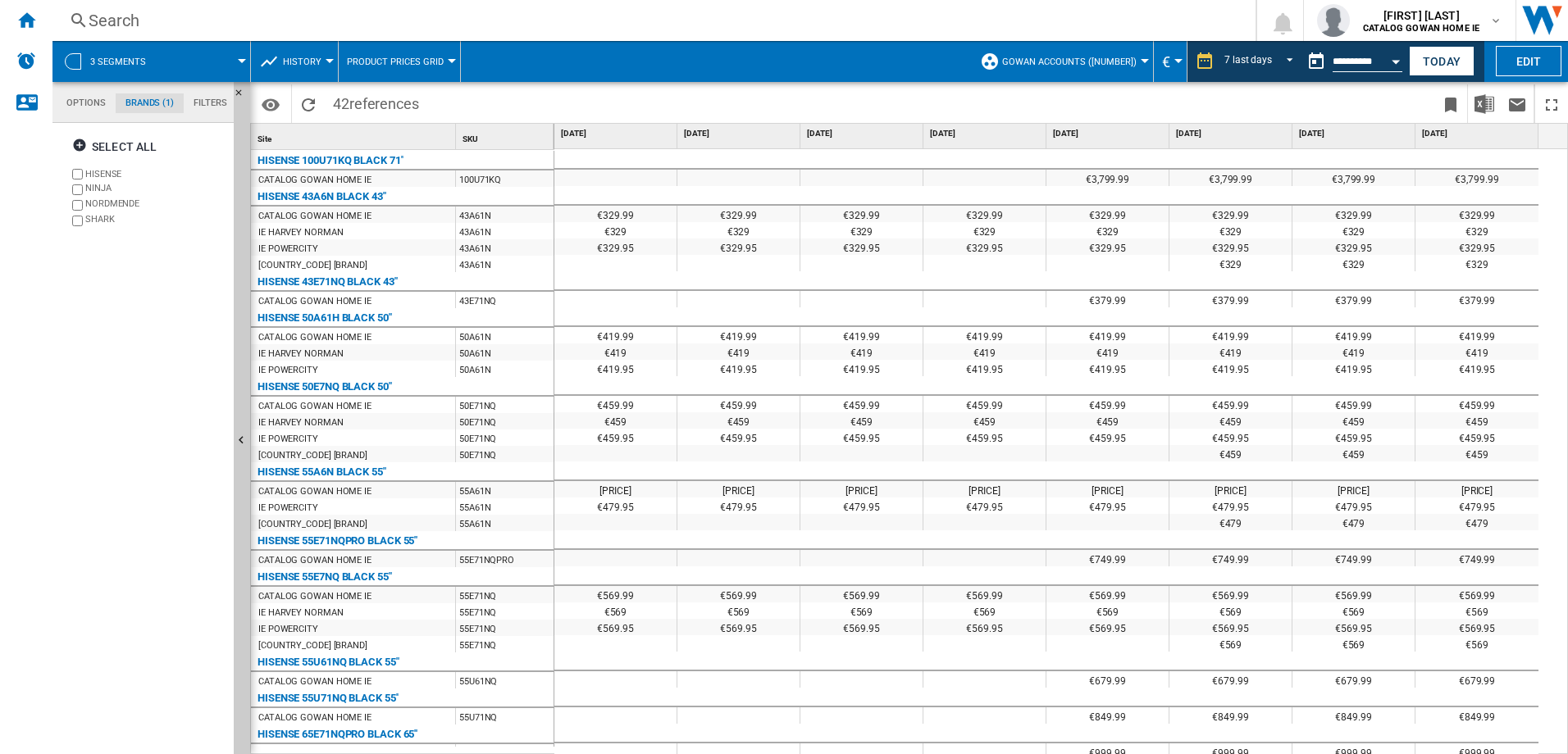 scroll, scrollTop: 25, scrollLeft: 0, axis: vertical 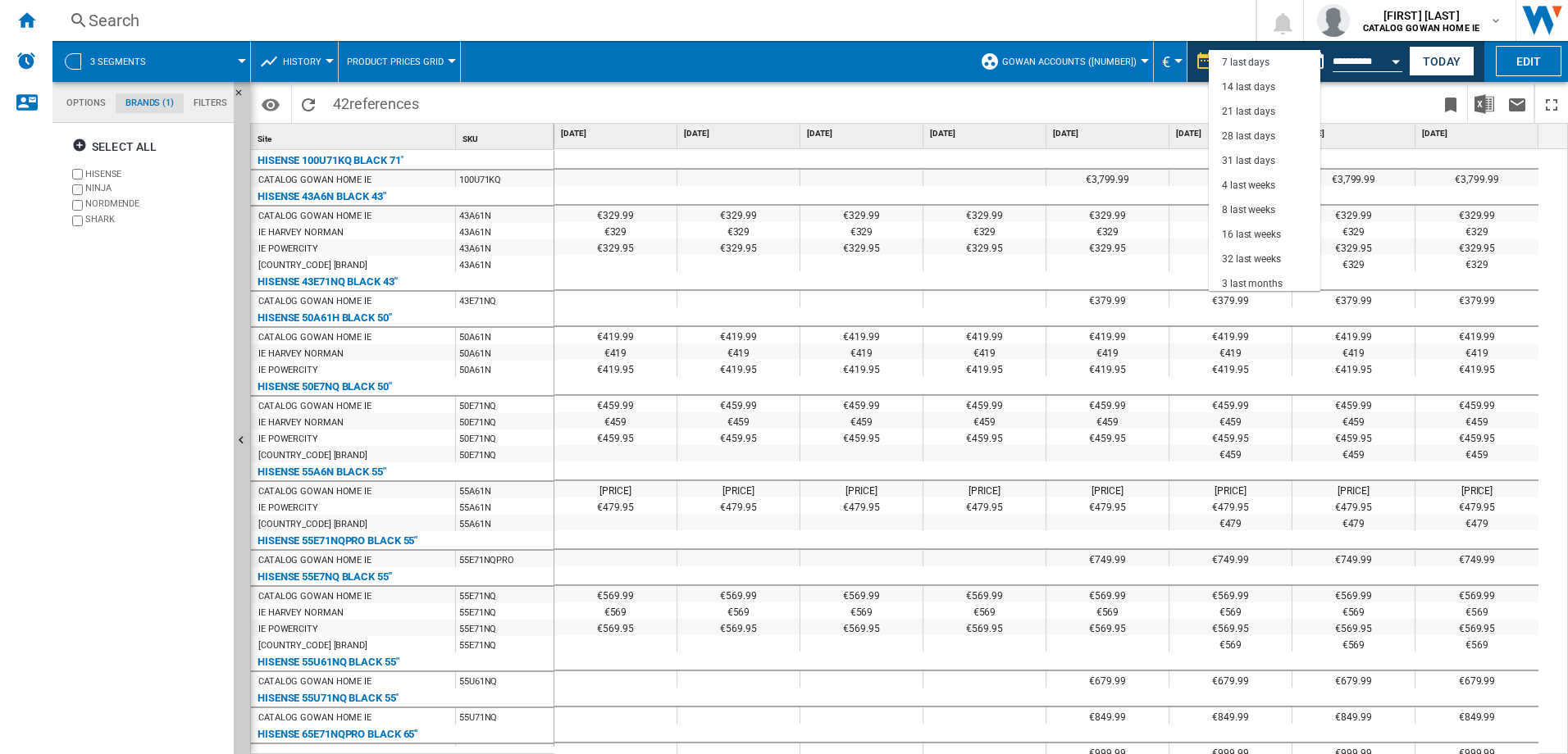click at bounding box center (784, 377) 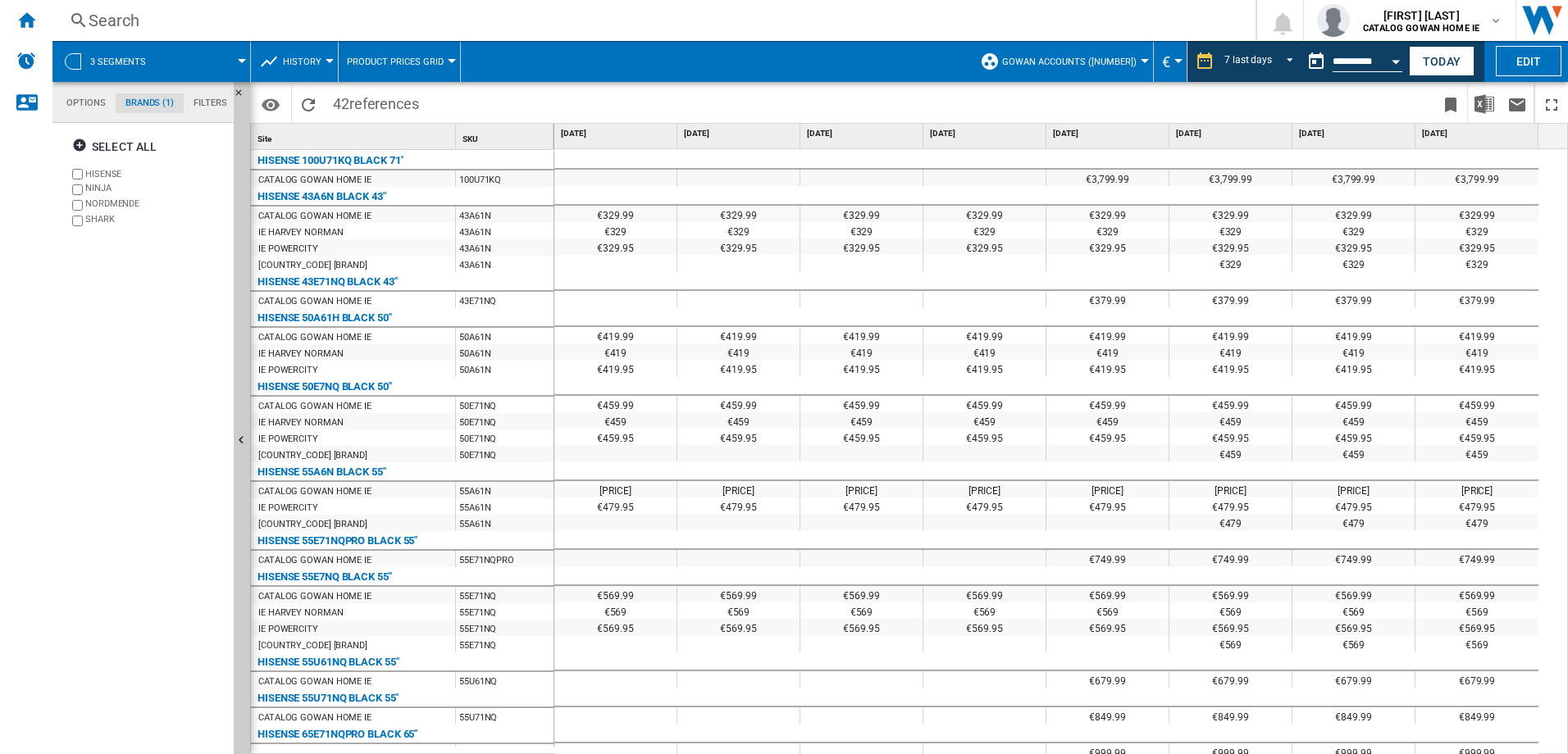 drag, startPoint x: 349, startPoint y: 197, endPoint x: 827, endPoint y: 175, distance: 478.50601 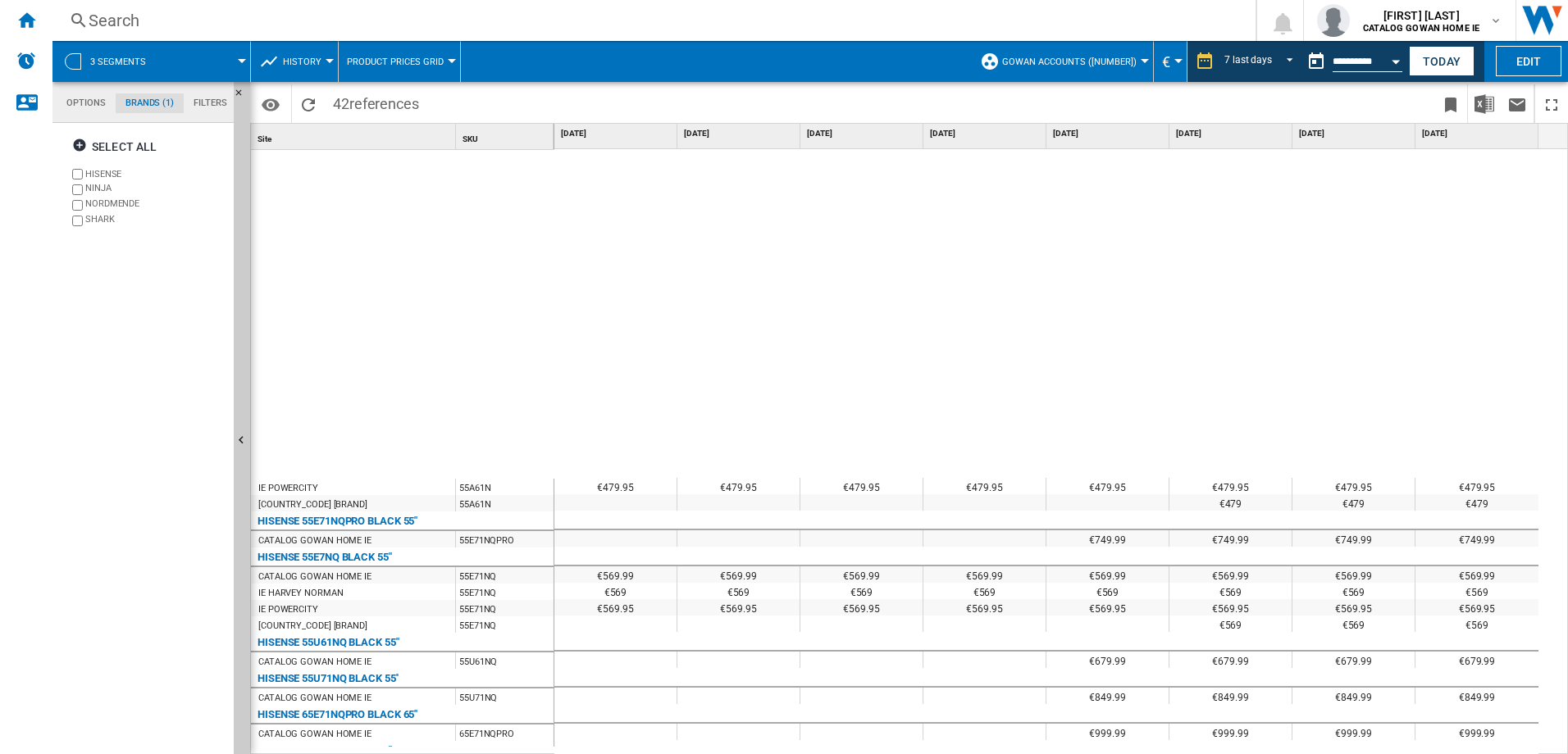 scroll, scrollTop: 390, scrollLeft: 0, axis: vertical 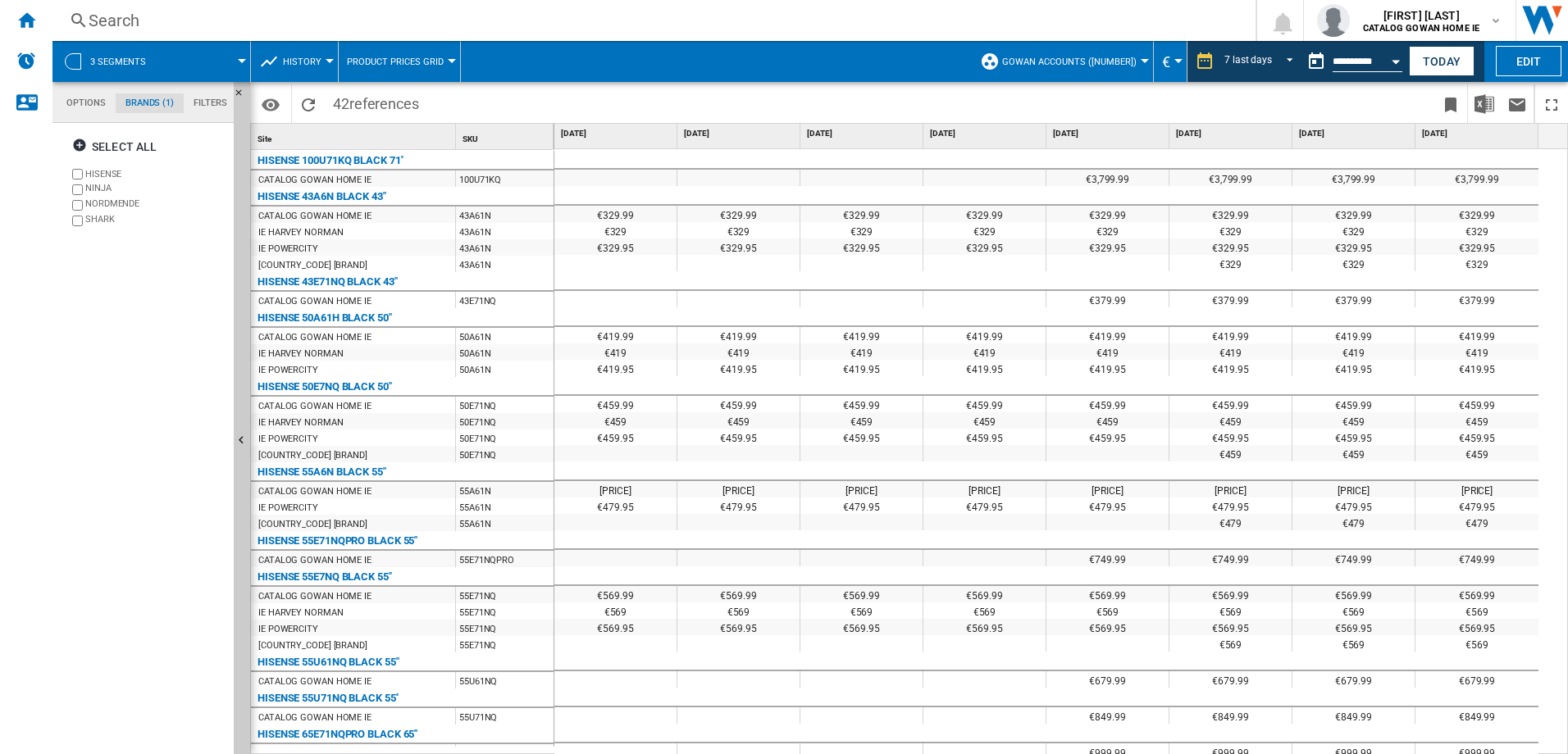 click on "Product prices grid" at bounding box center [395, 61] 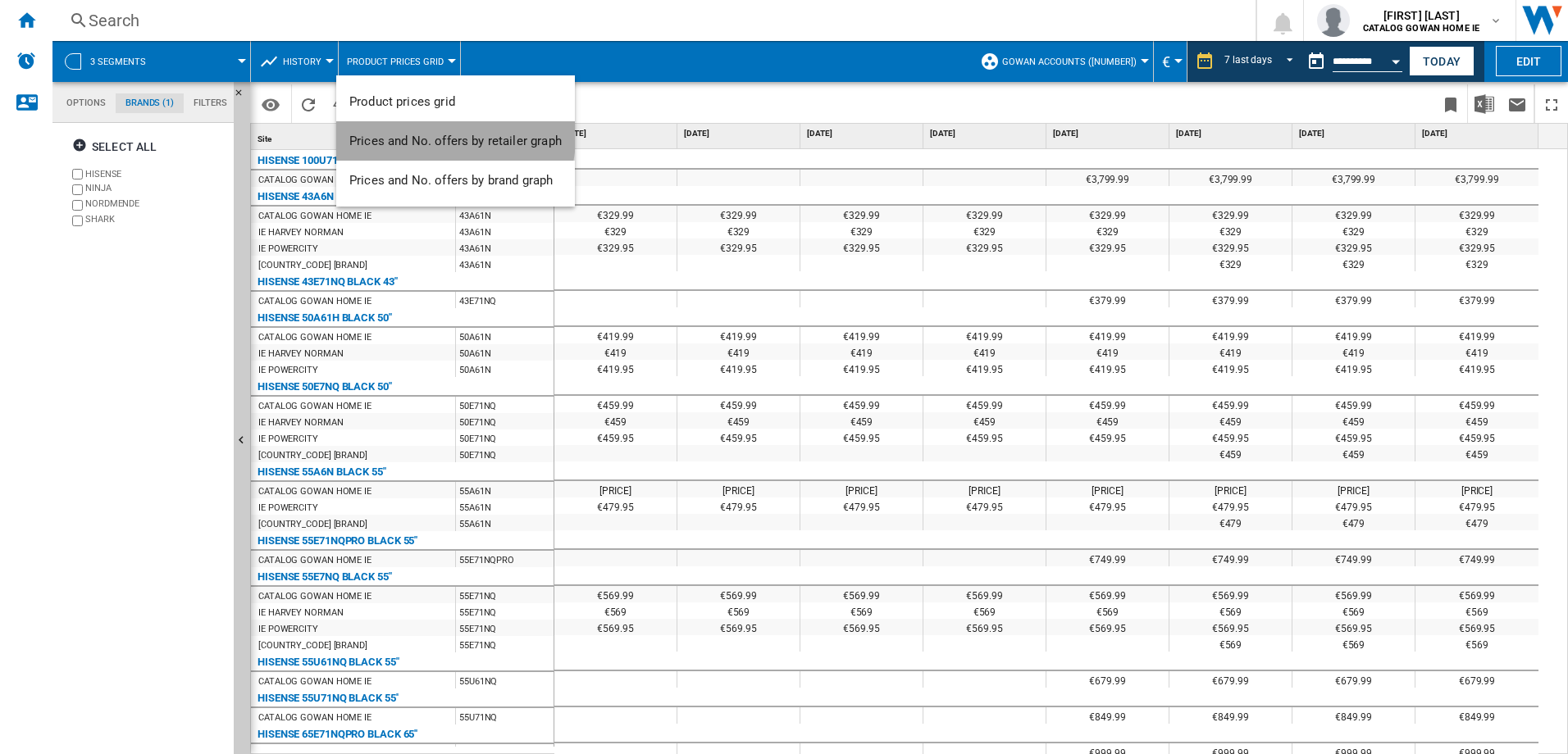 click on "Prices and No. offers by retailer graph" at bounding box center [455, 141] 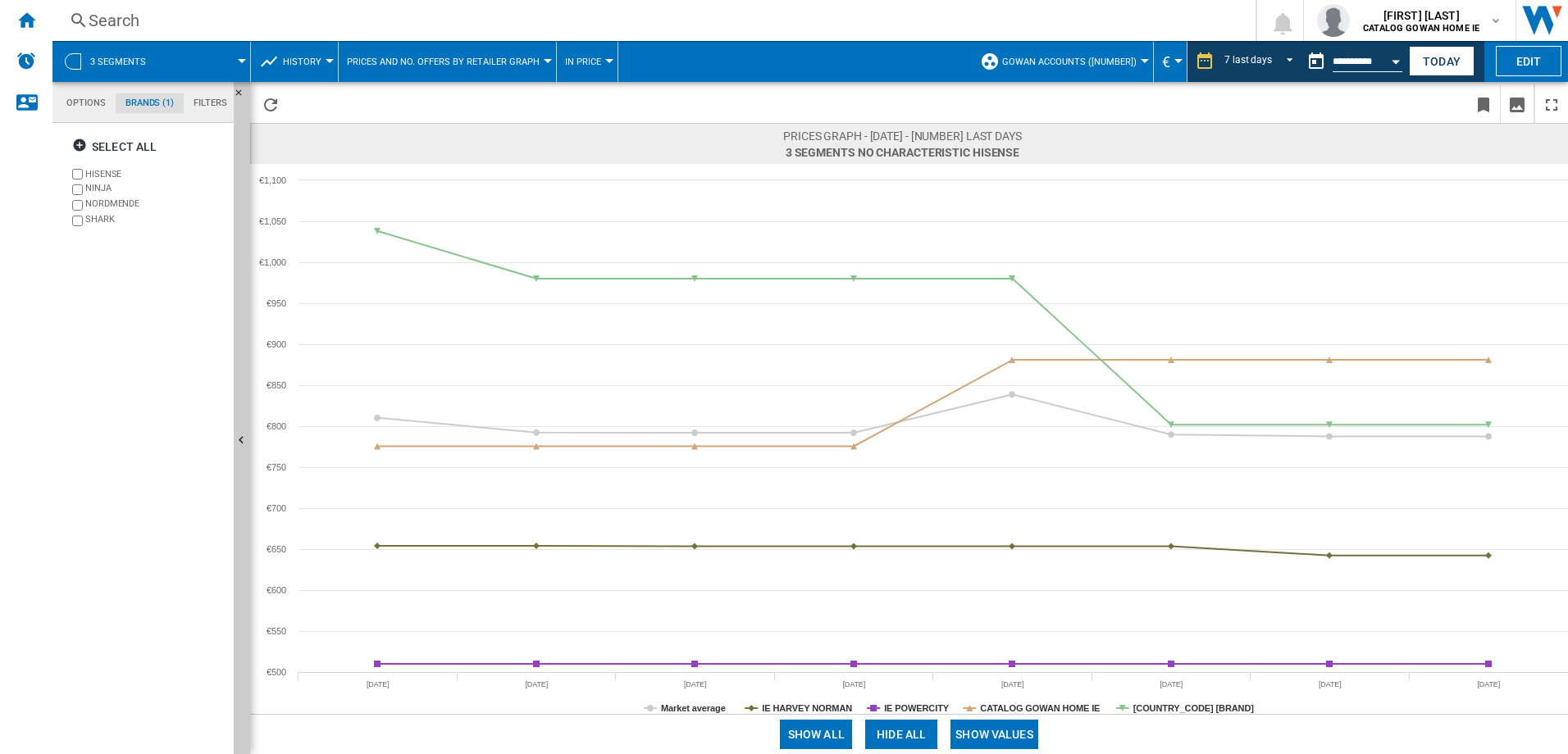 click on "History" at bounding box center [302, 61] 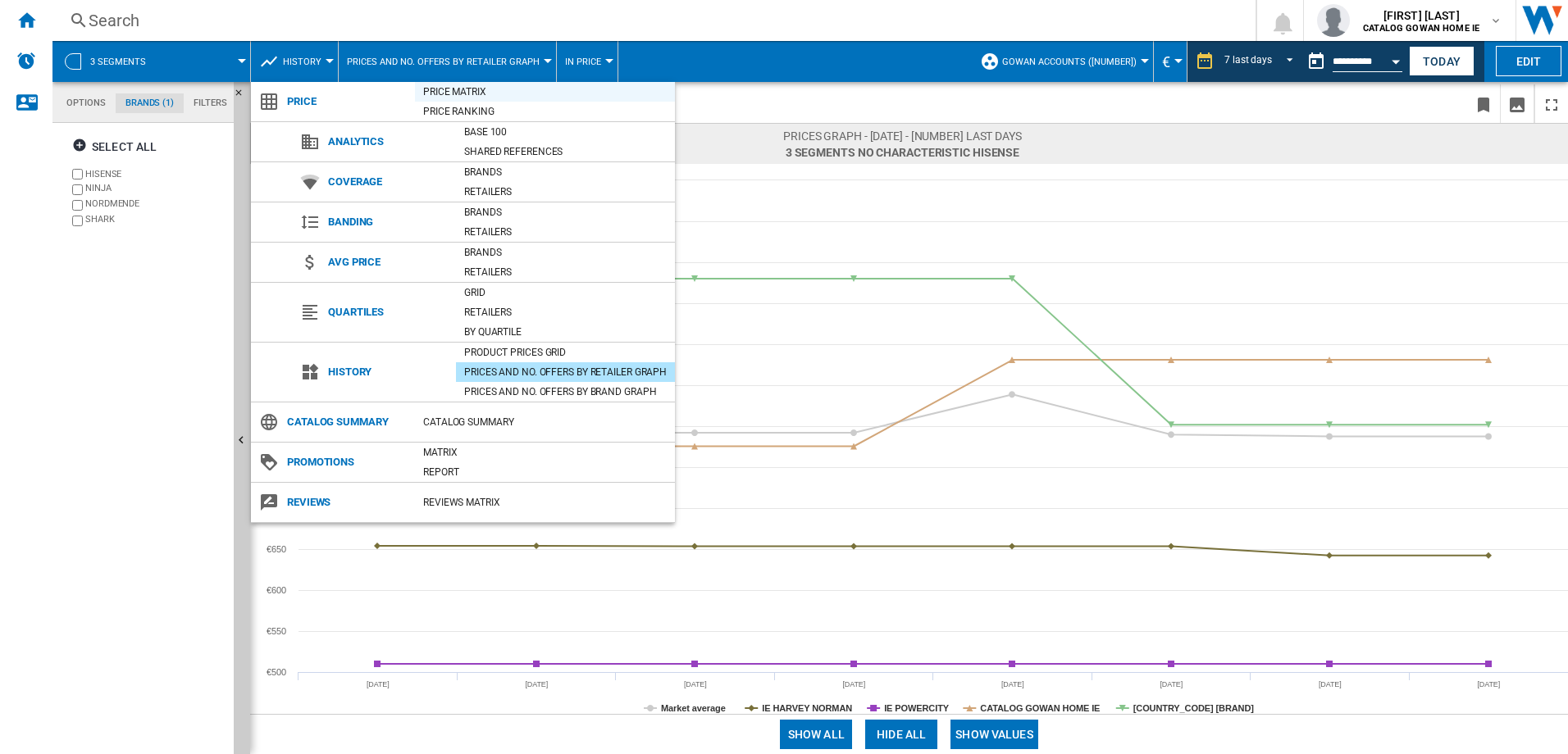 click on "Price Matrix" at bounding box center [545, 92] 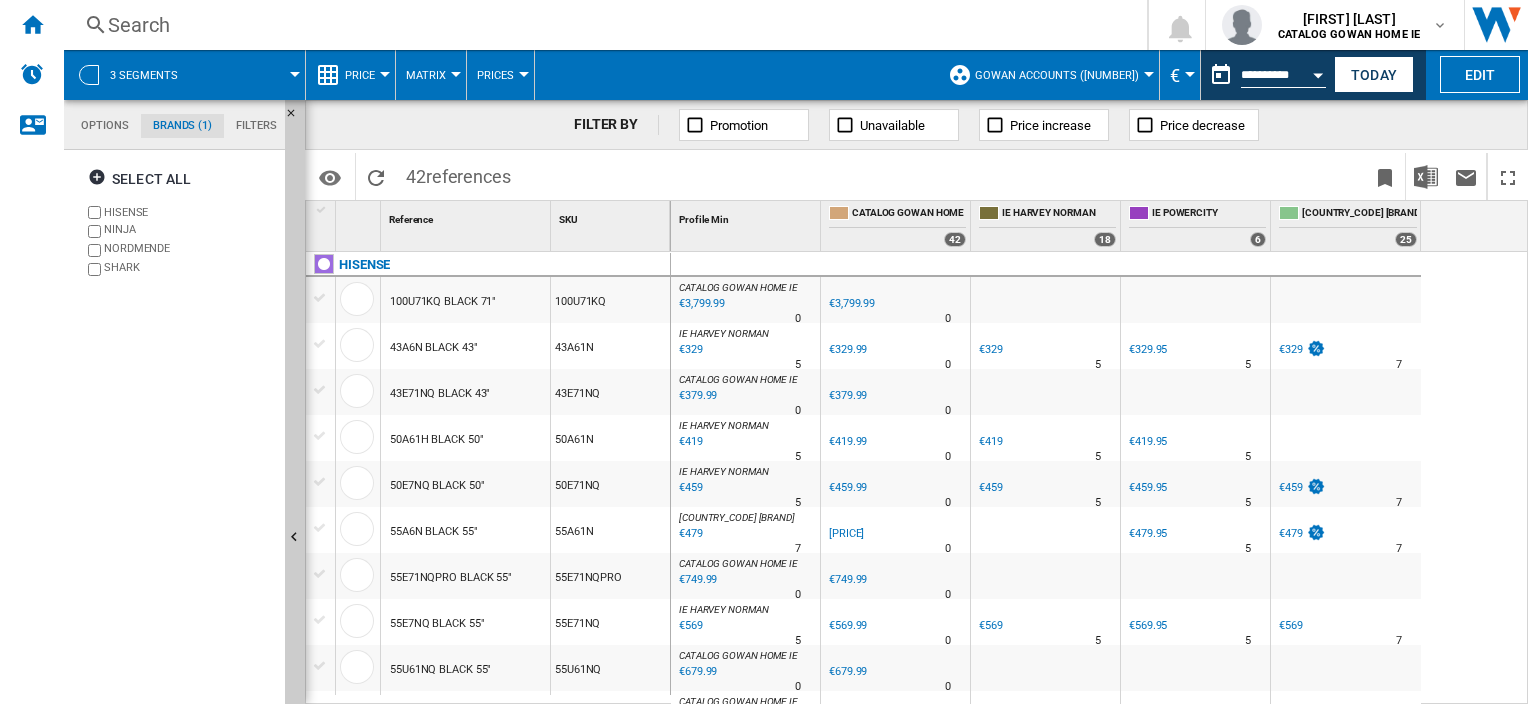 click on "Select all
HISENSE
NINJA
NORDMENDE
SHARK" at bounding box center (175, 429) 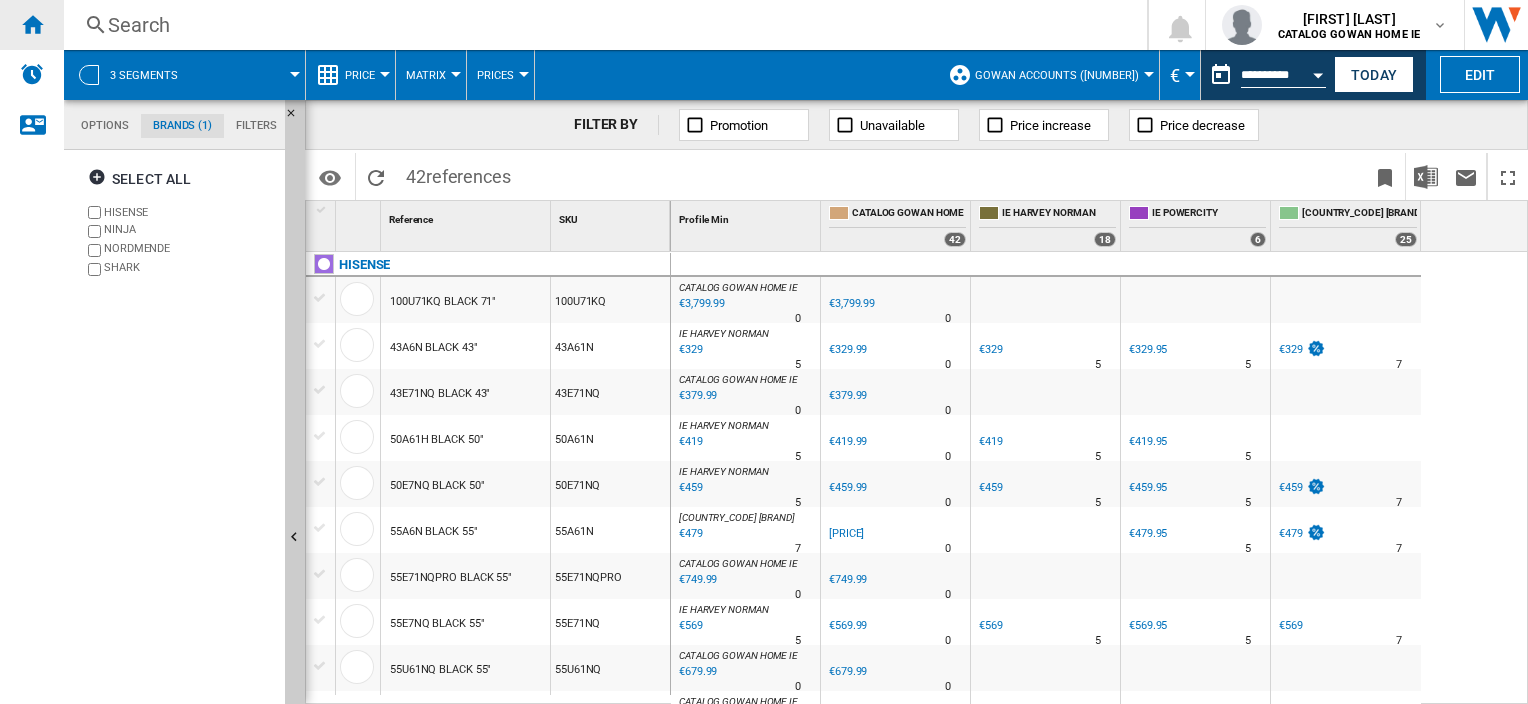 click at bounding box center [32, 24] 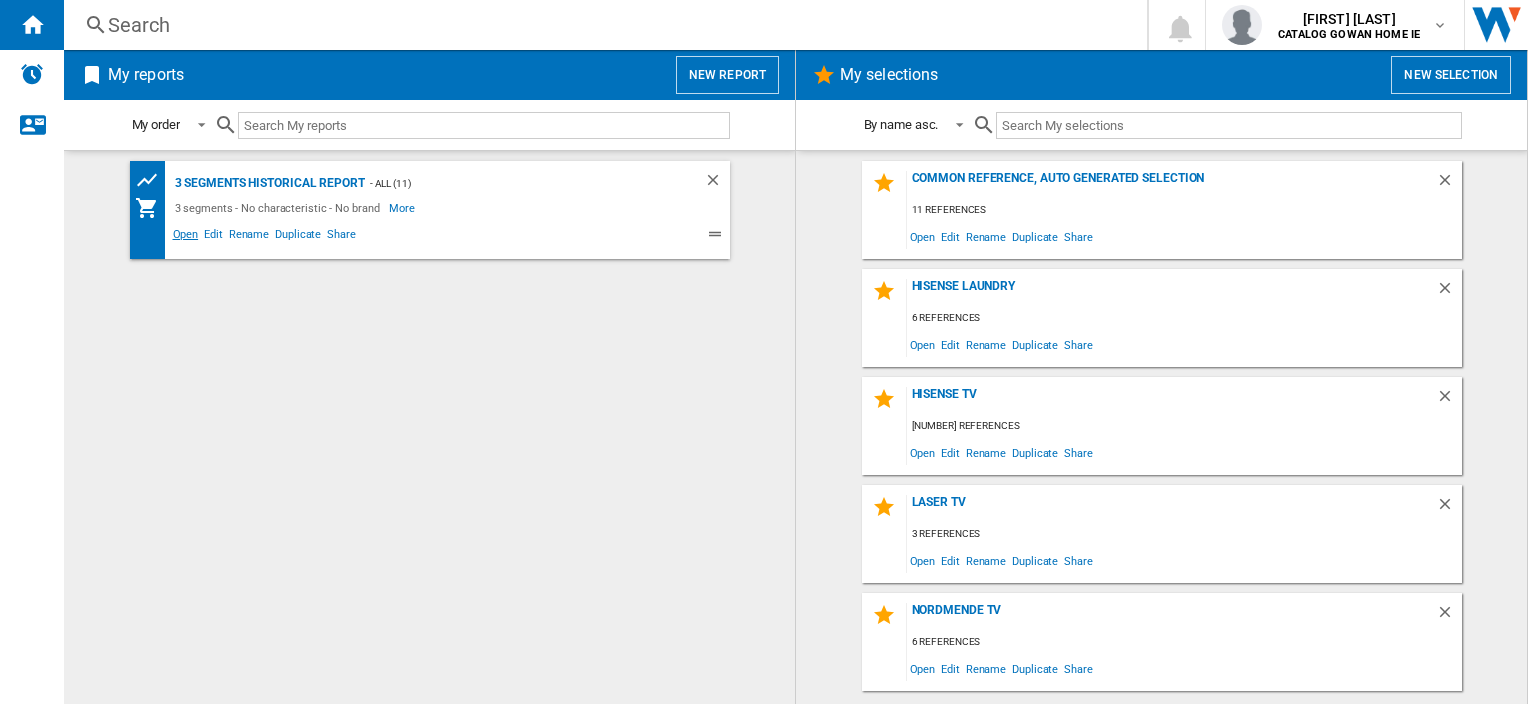 click on "Open" 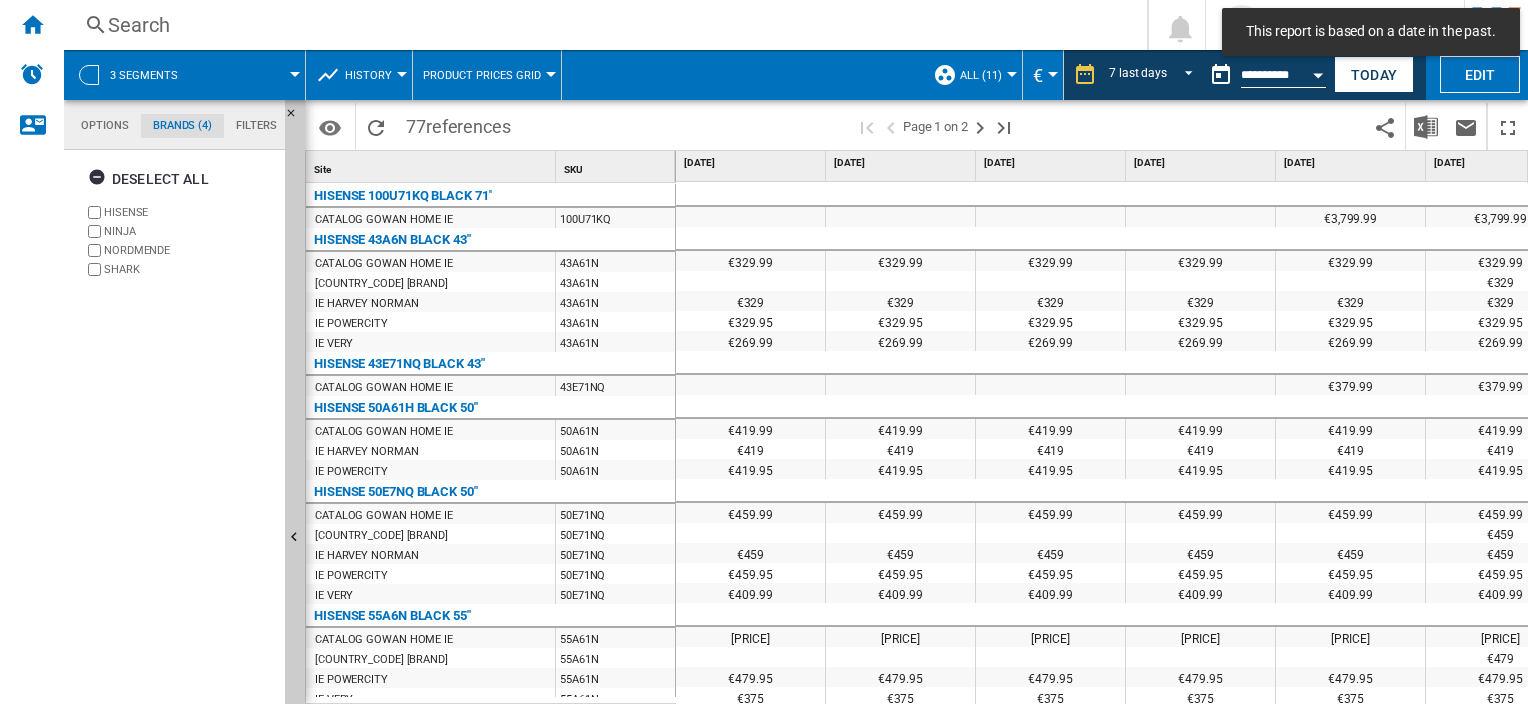 click on "Options Brands (4) Filters         Options Brands (4) Filters" 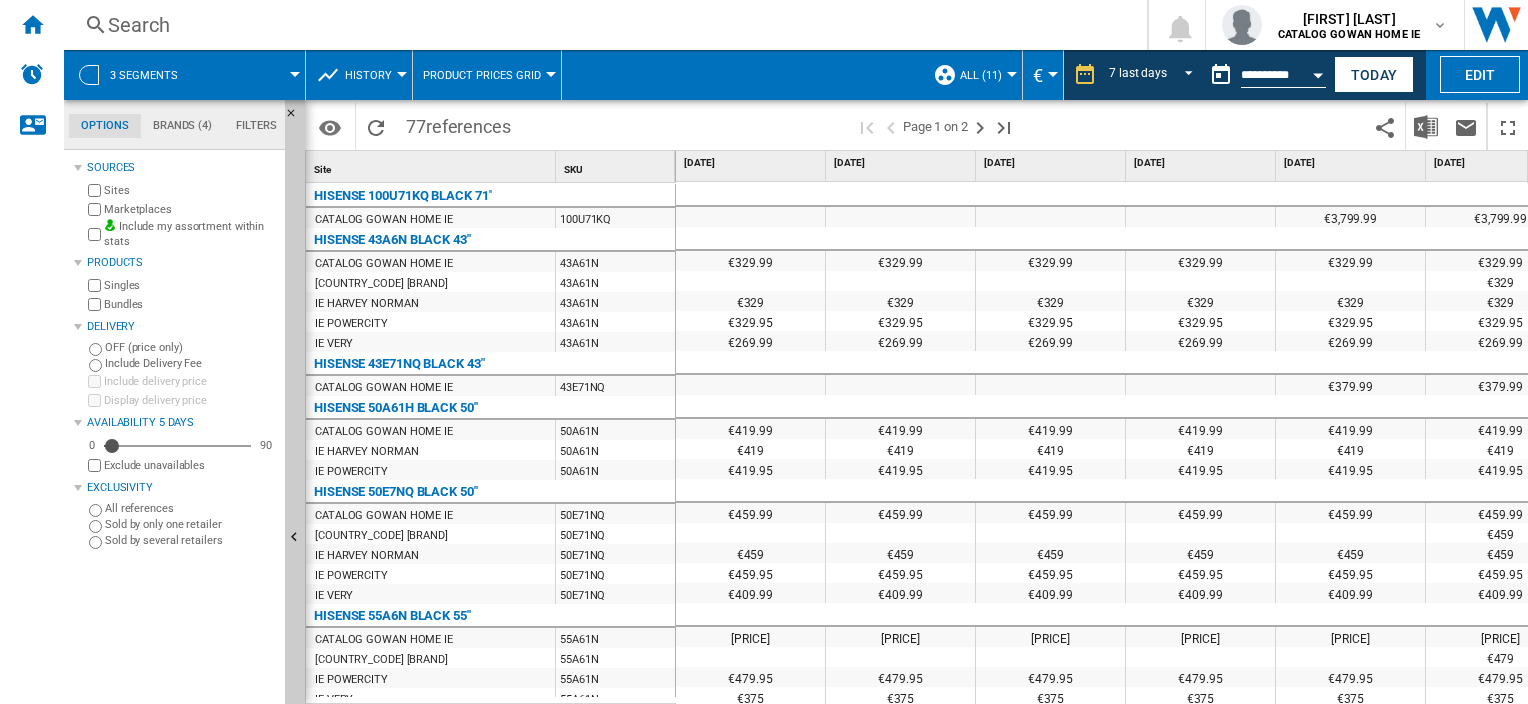 click on "Brands (4)" 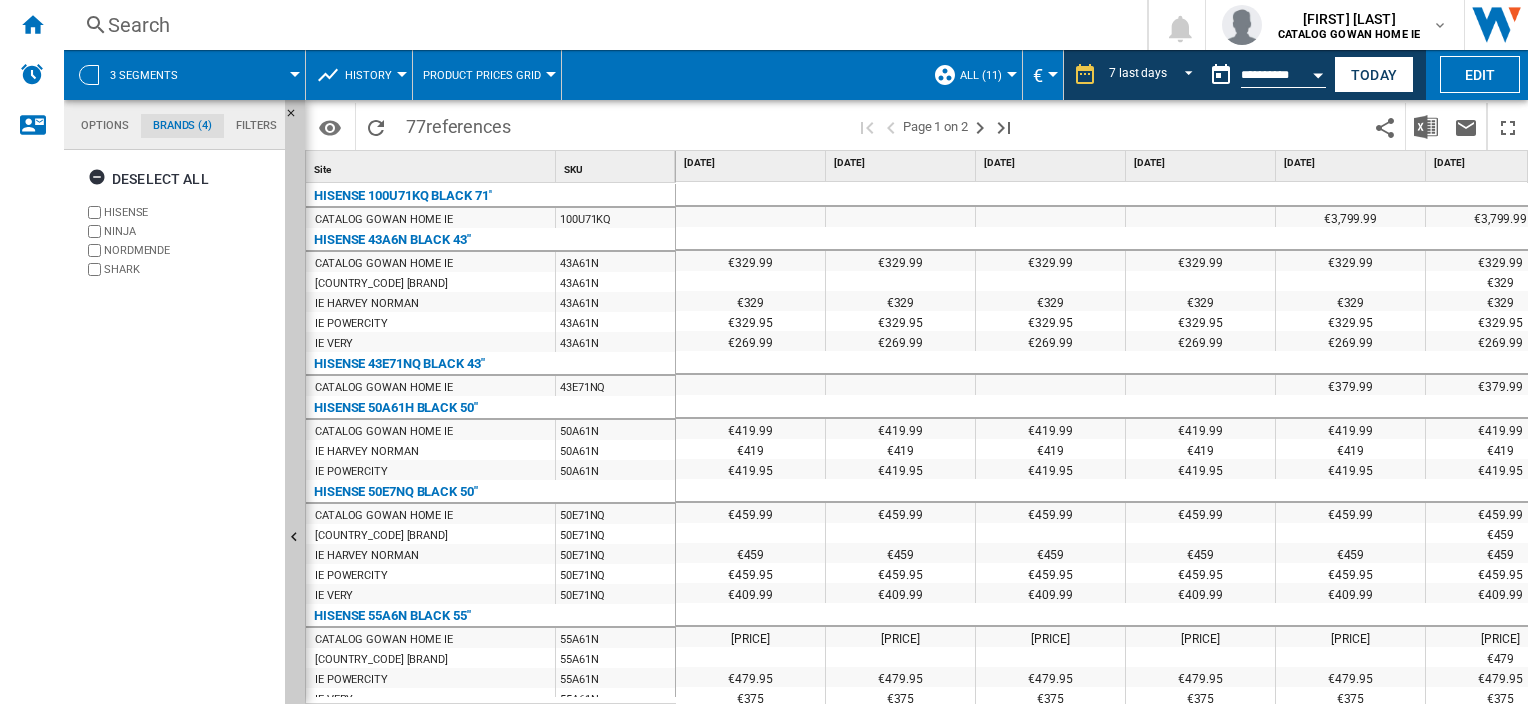 scroll, scrollTop: 76, scrollLeft: 0, axis: vertical 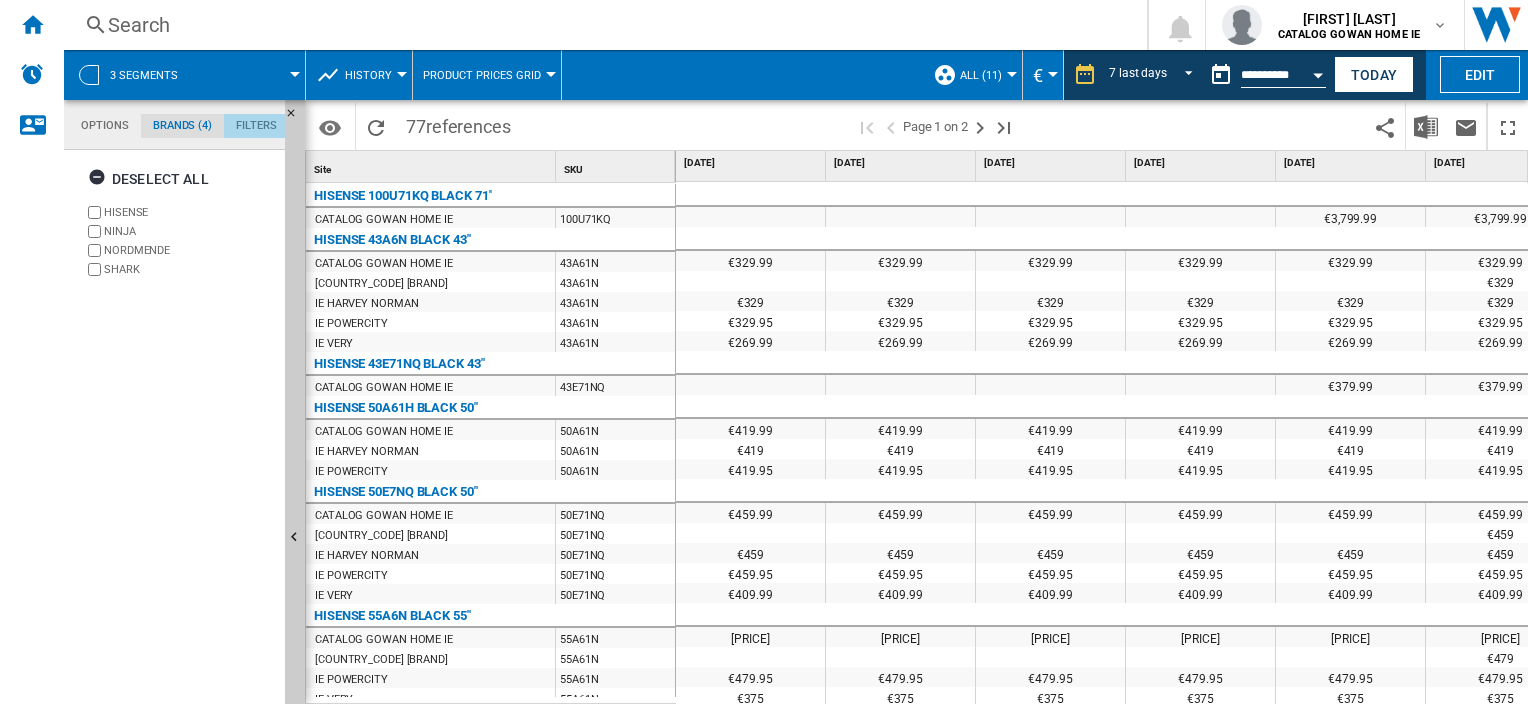 click on "Filters" 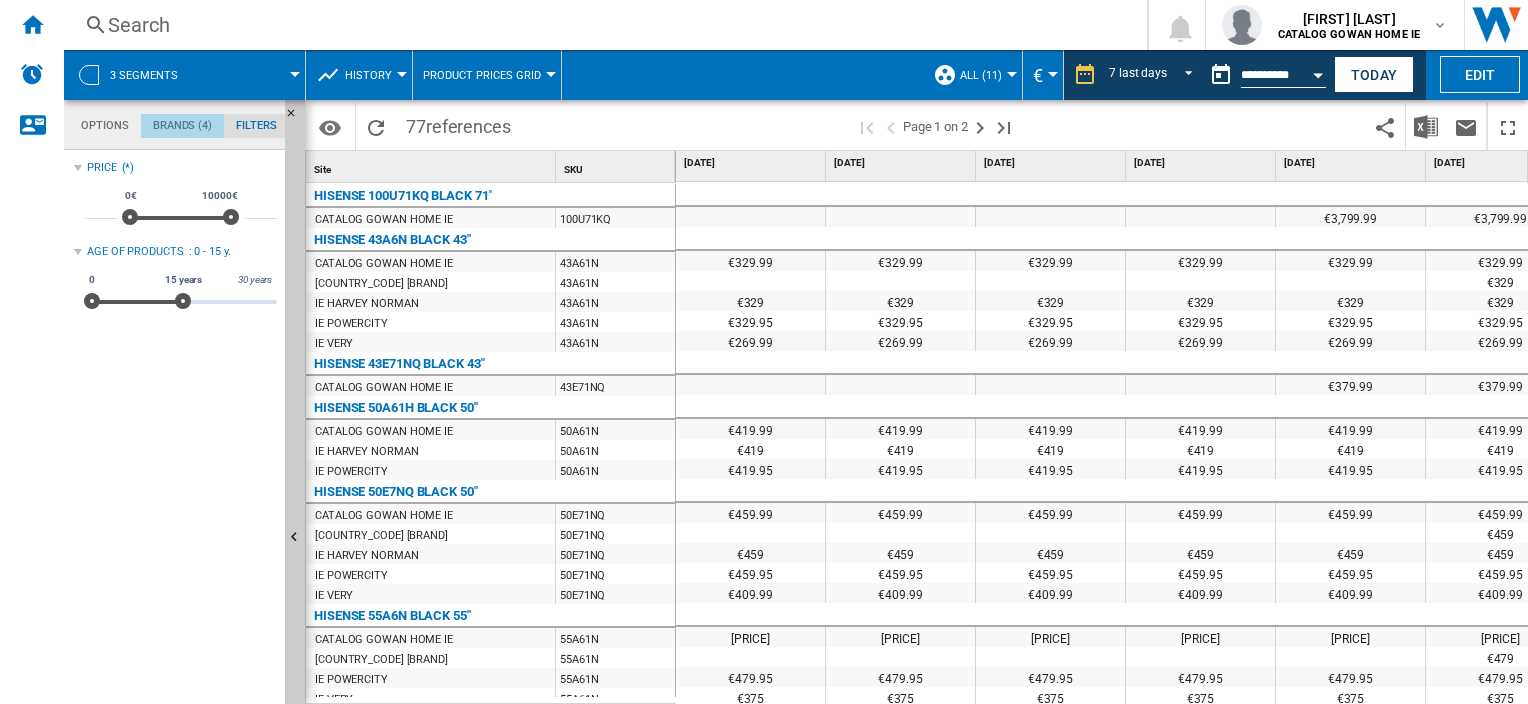 click on "Brands (4)" 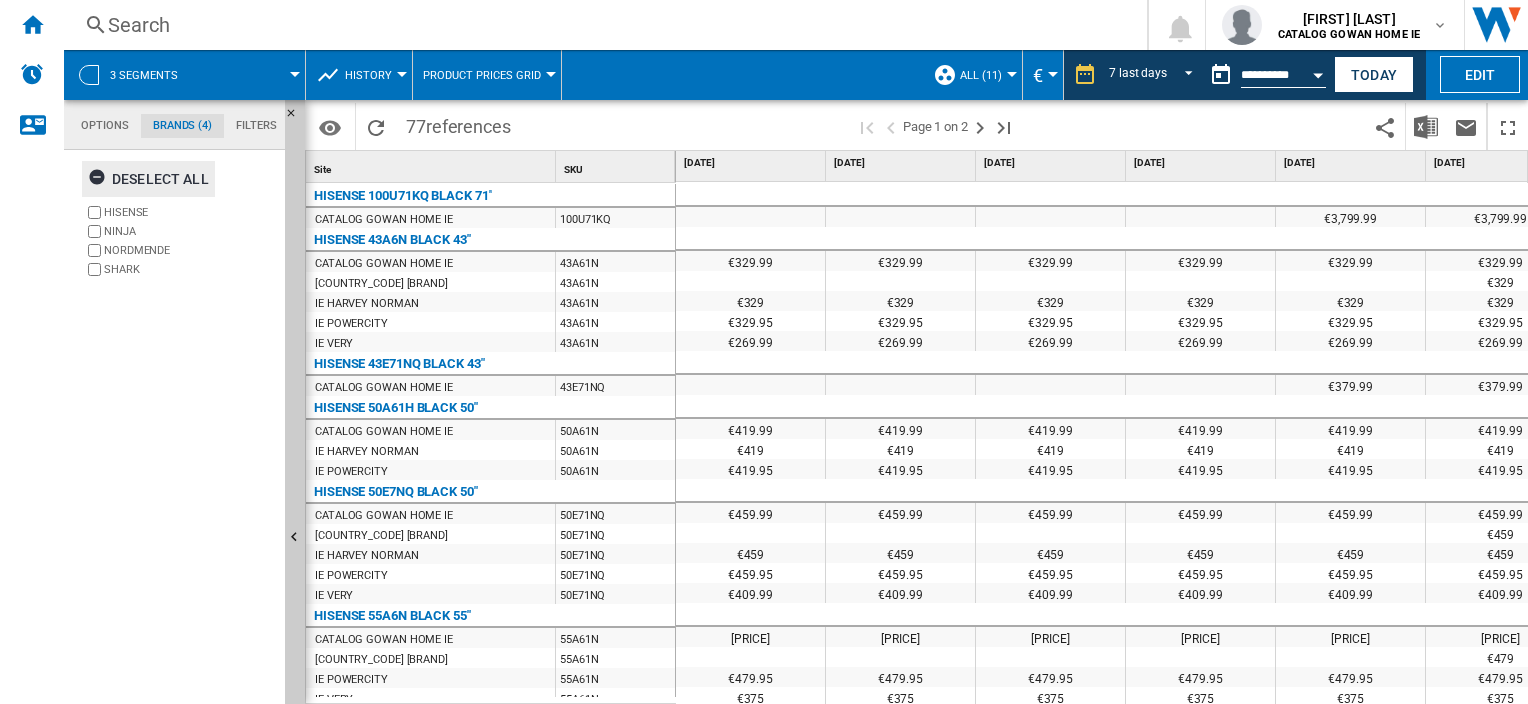 click at bounding box center (100, 180) 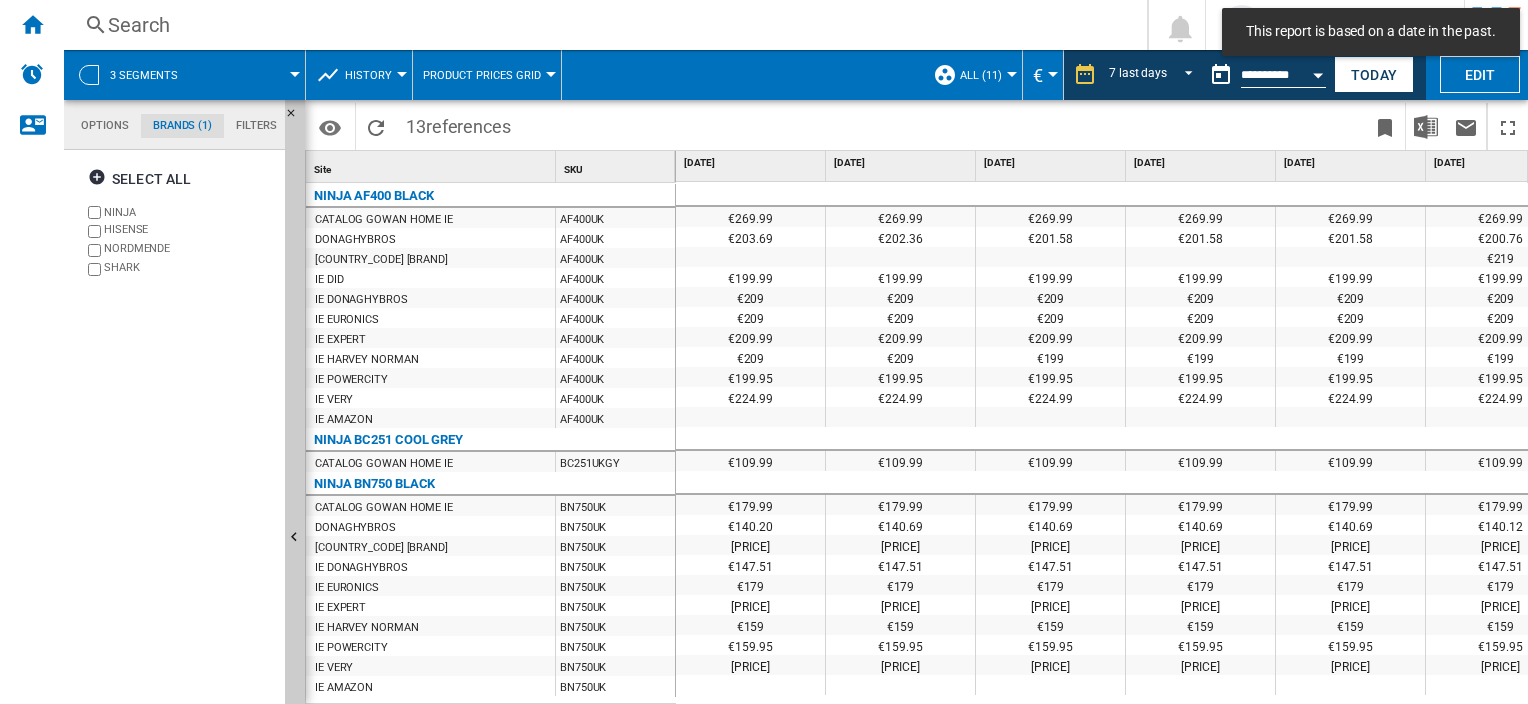 click on "History" at bounding box center [373, 75] 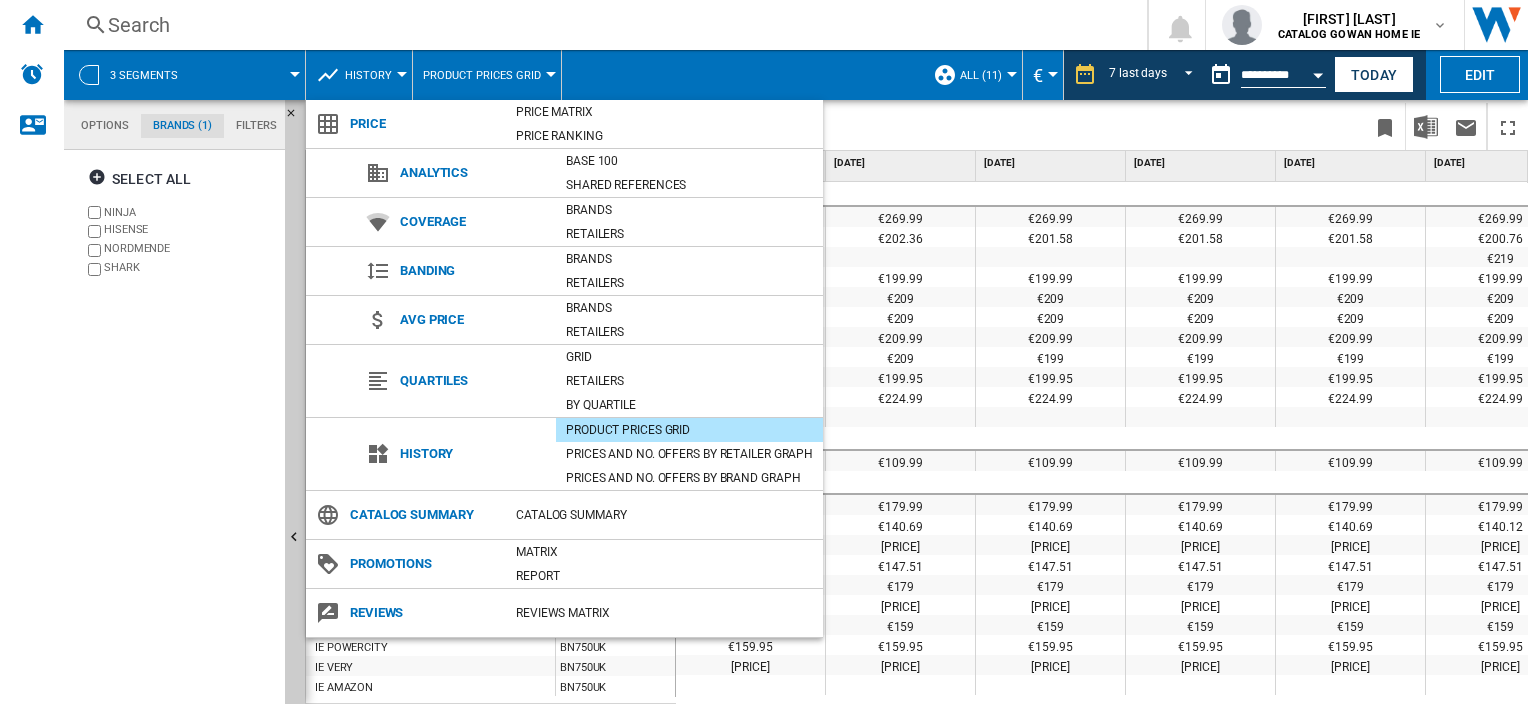 click at bounding box center [764, 352] 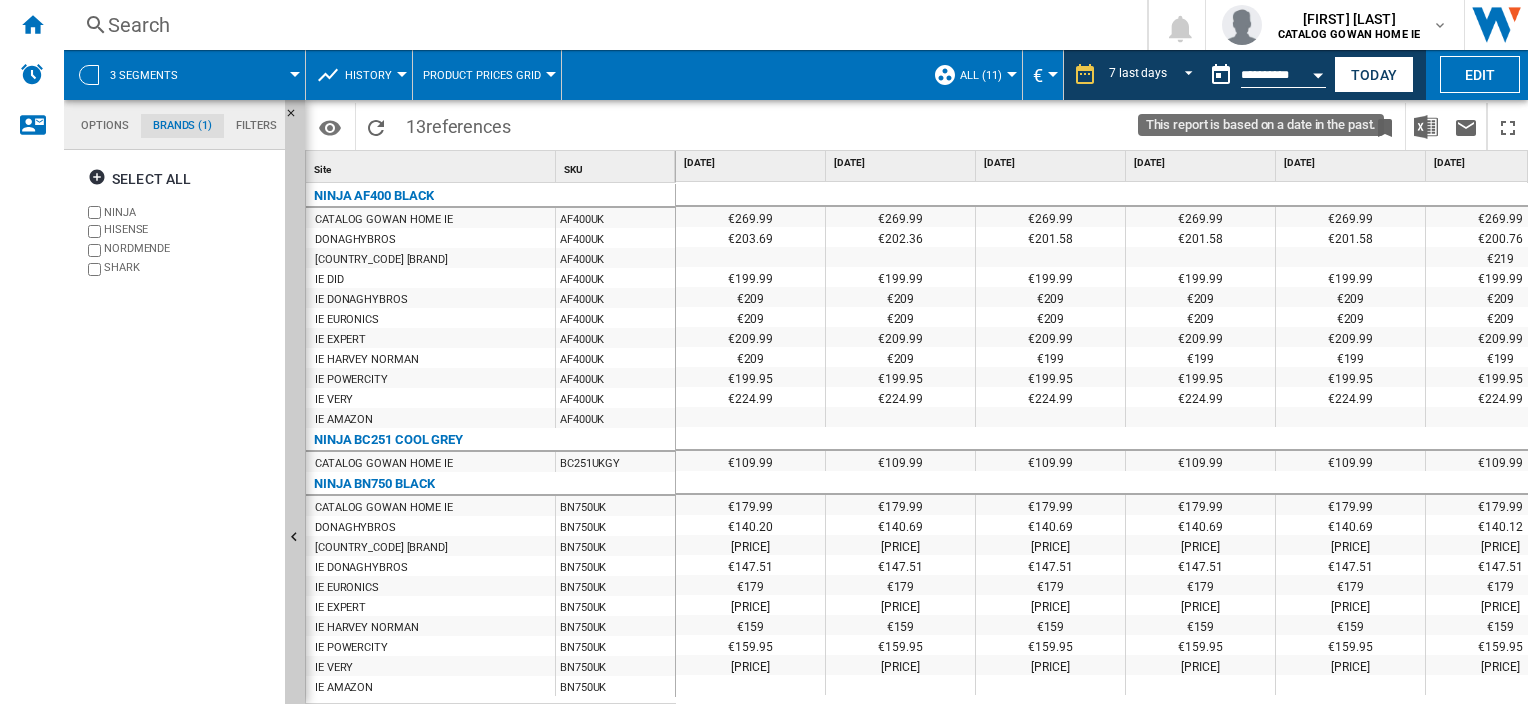 click on "**********" at bounding box center [1283, 78] 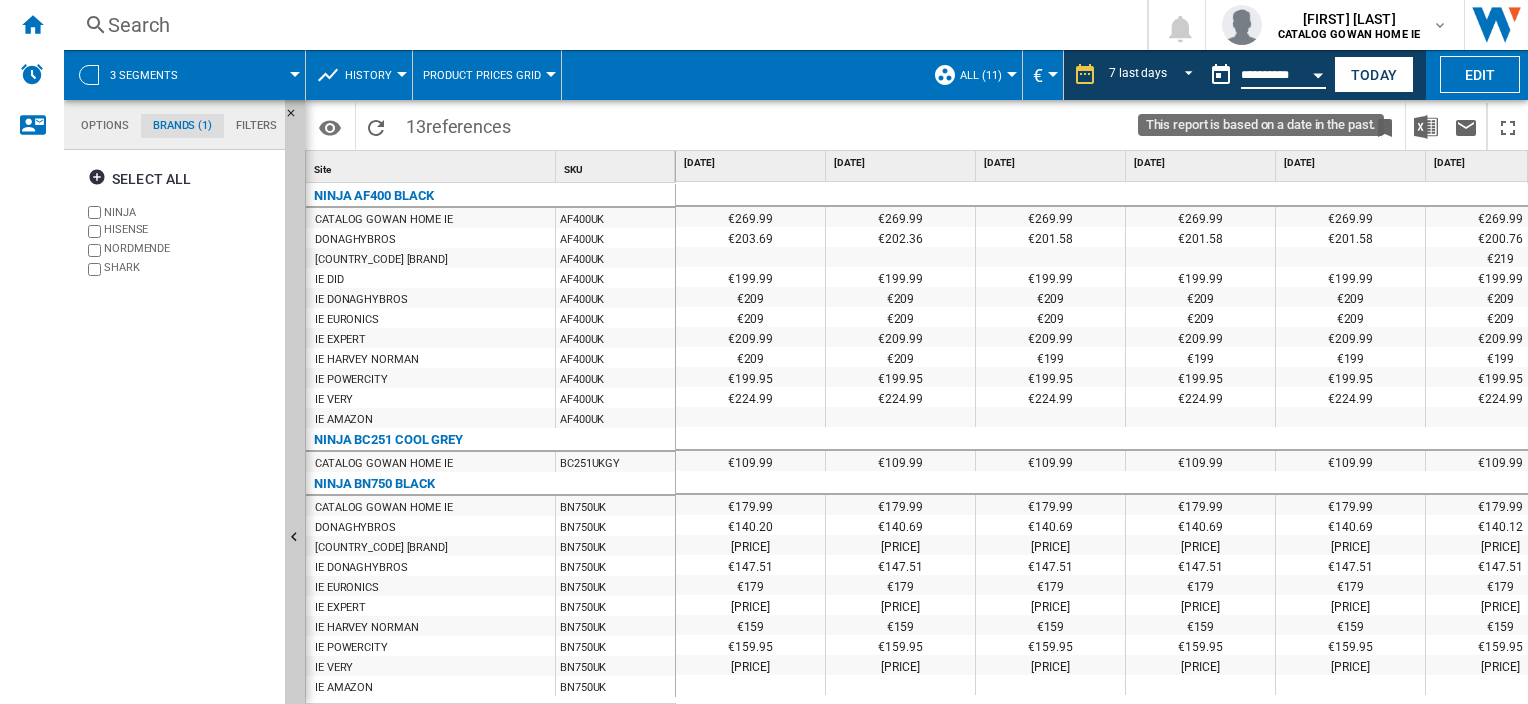 click at bounding box center [1318, 72] 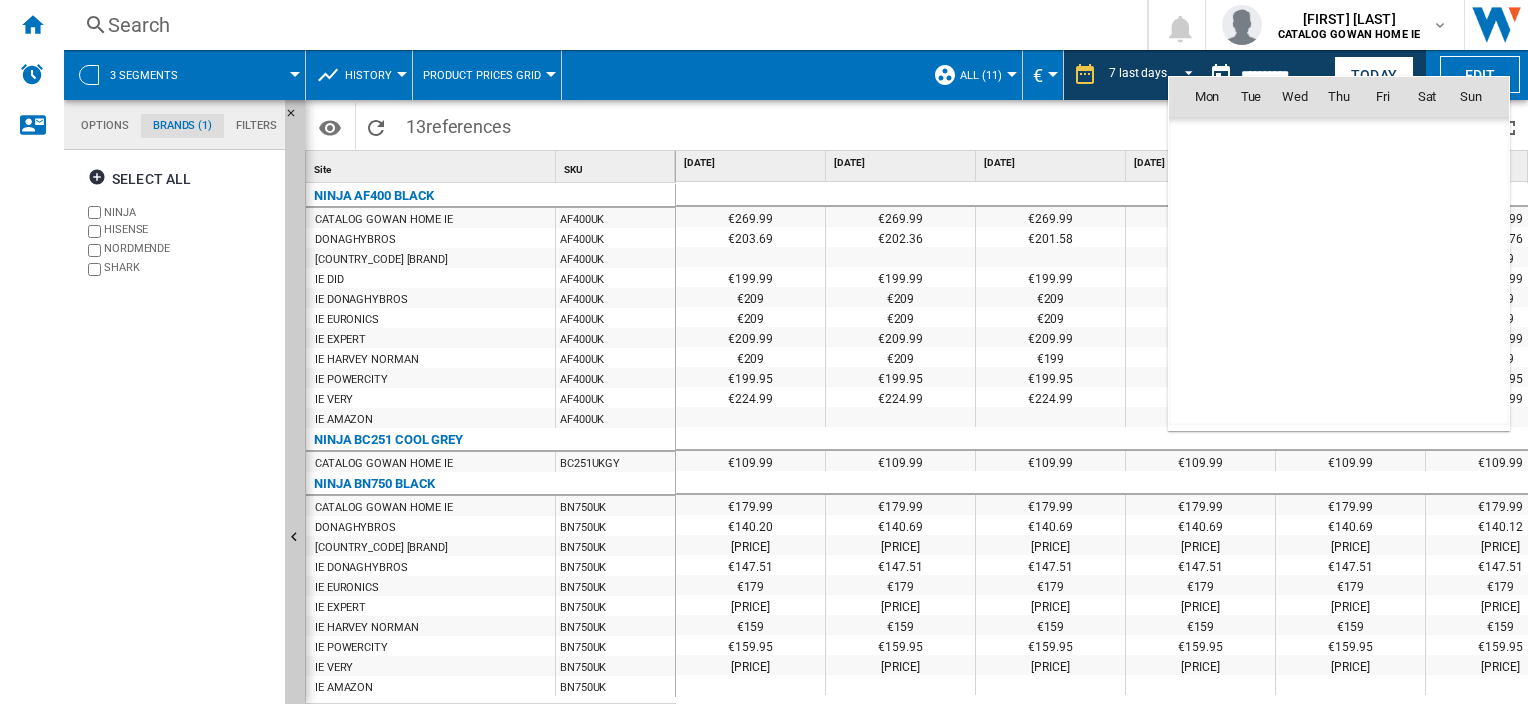 scroll, scrollTop: 8480, scrollLeft: 0, axis: vertical 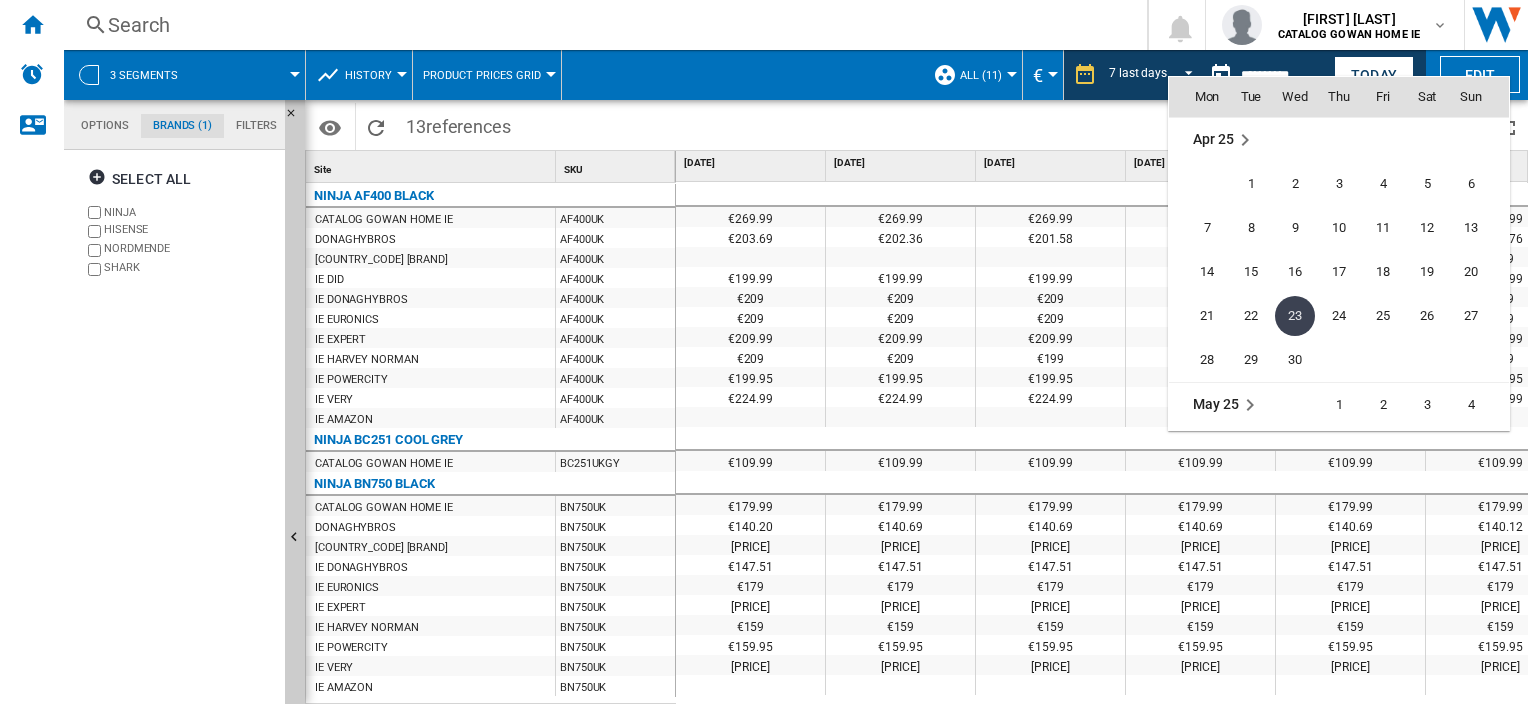 click on "Thu" at bounding box center [1339, 97] 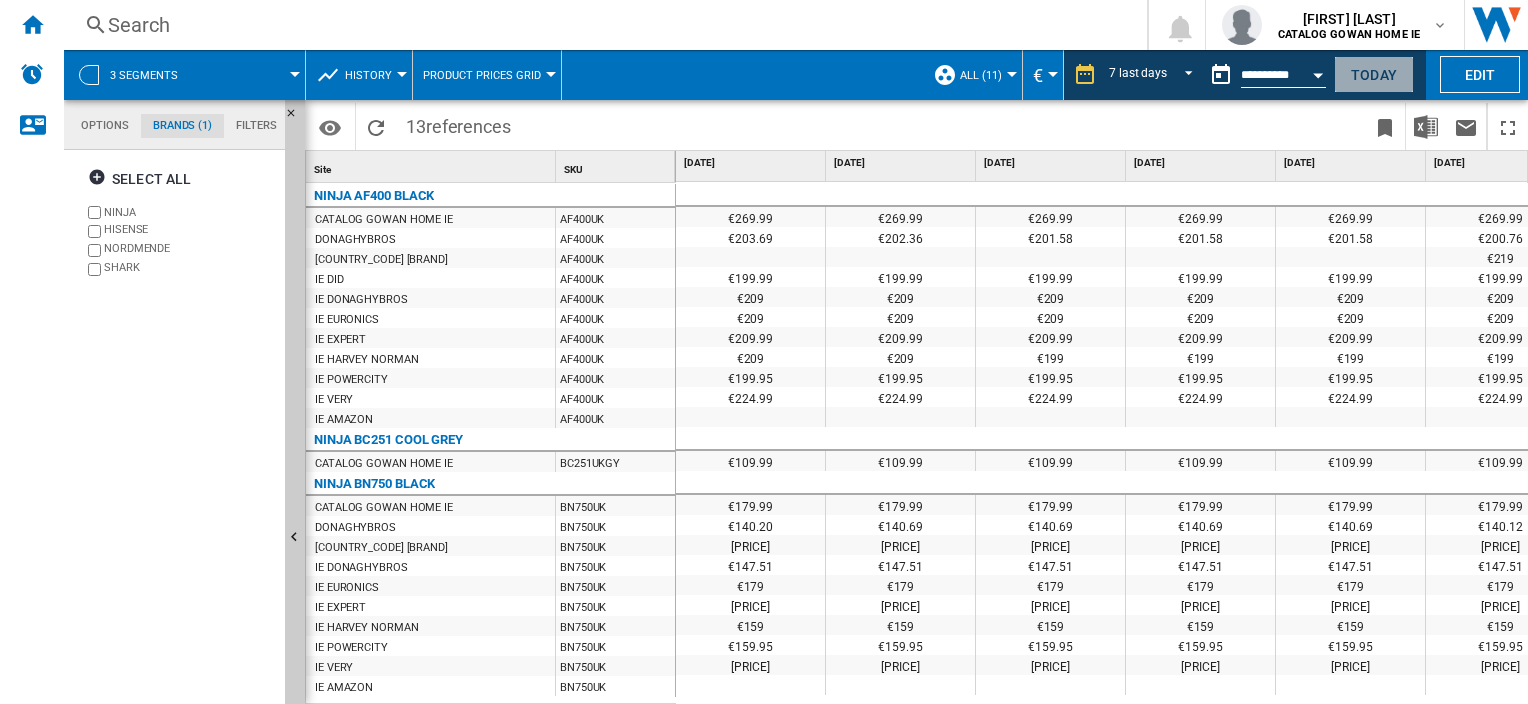 click on "Today" at bounding box center [1374, 74] 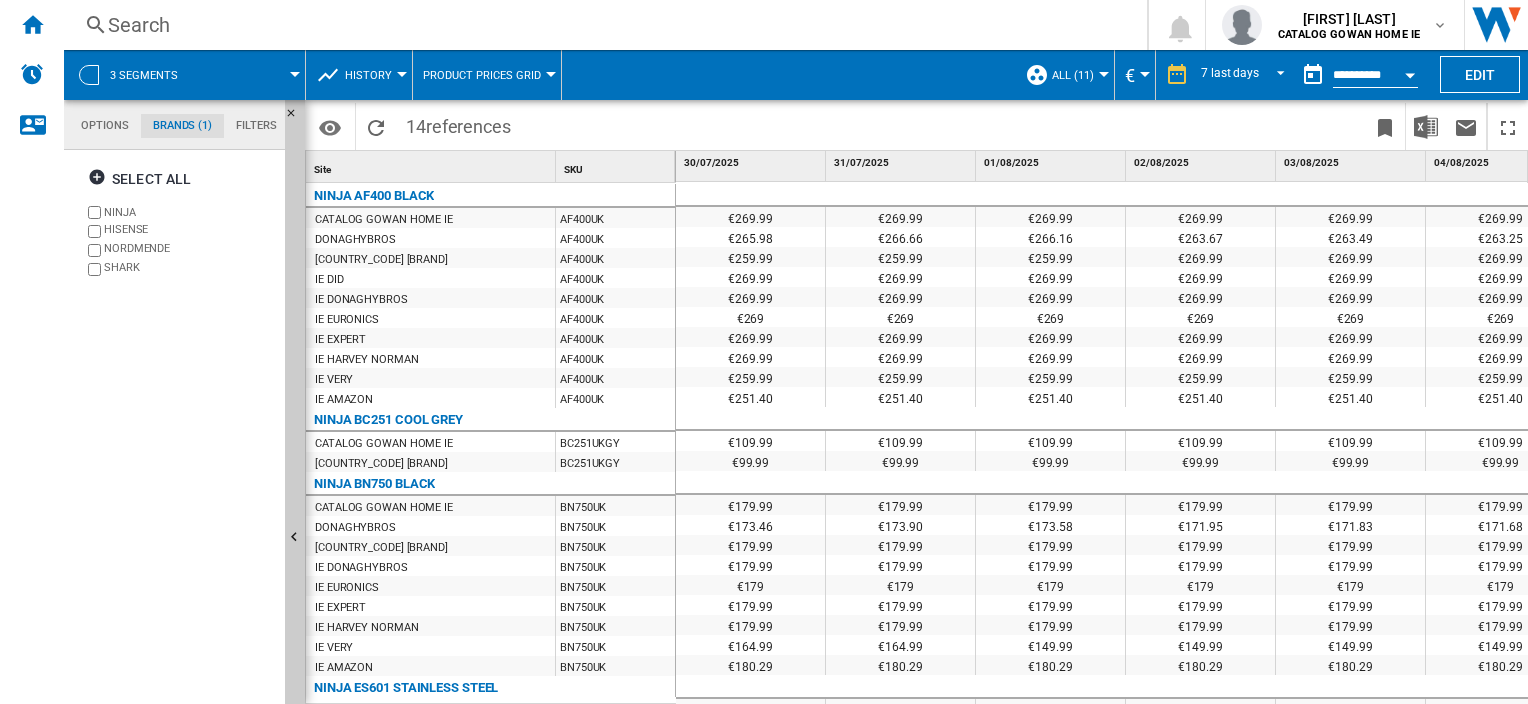 click at bounding box center [1177, 74] 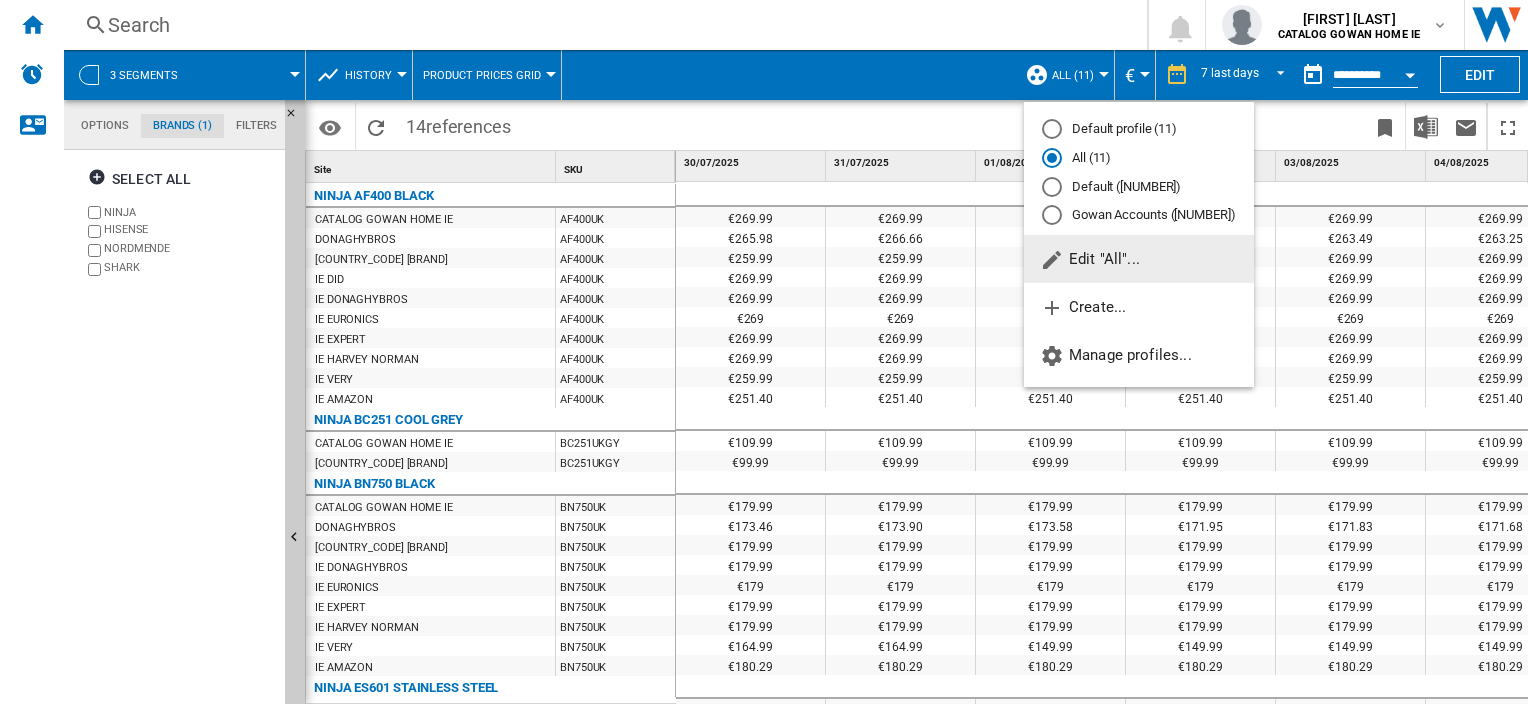 click at bounding box center (764, 352) 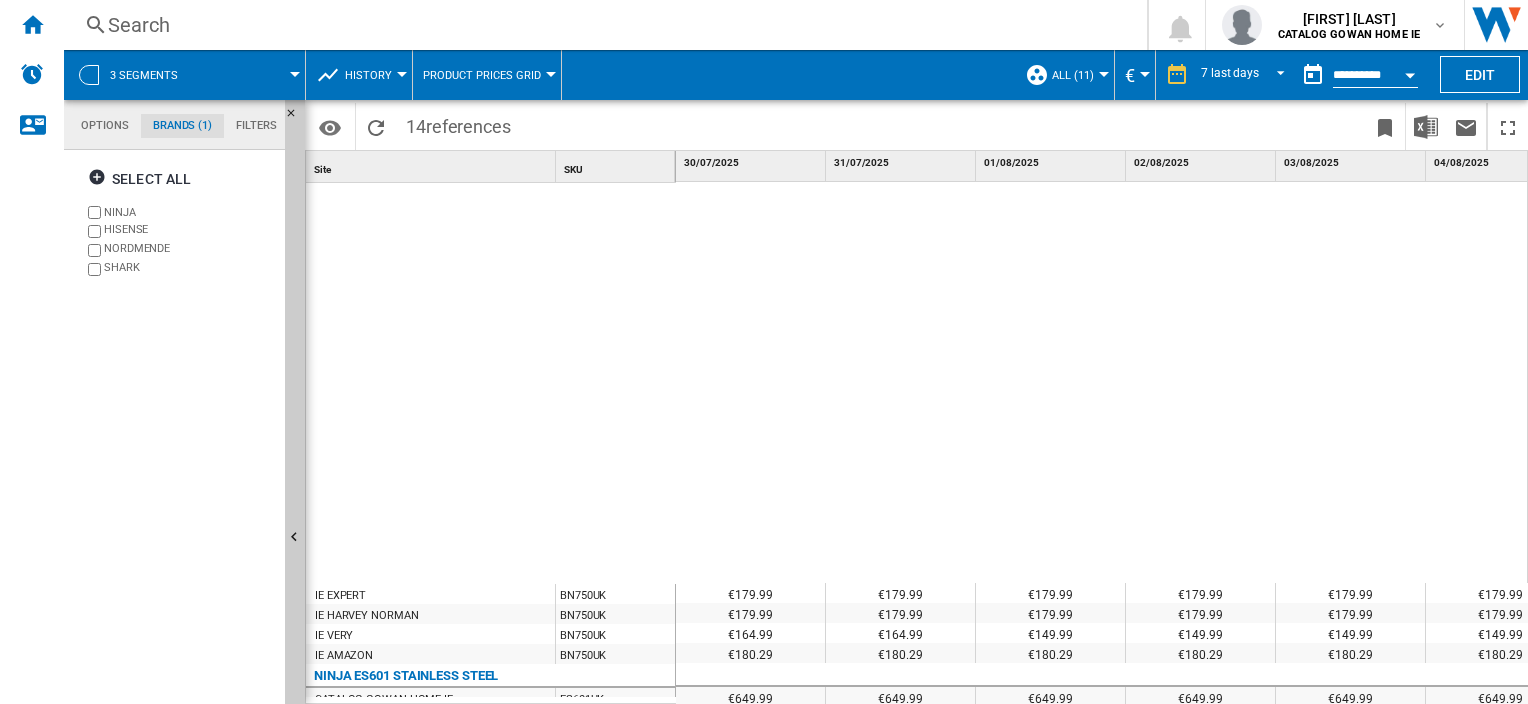 scroll, scrollTop: 576, scrollLeft: 0, axis: vertical 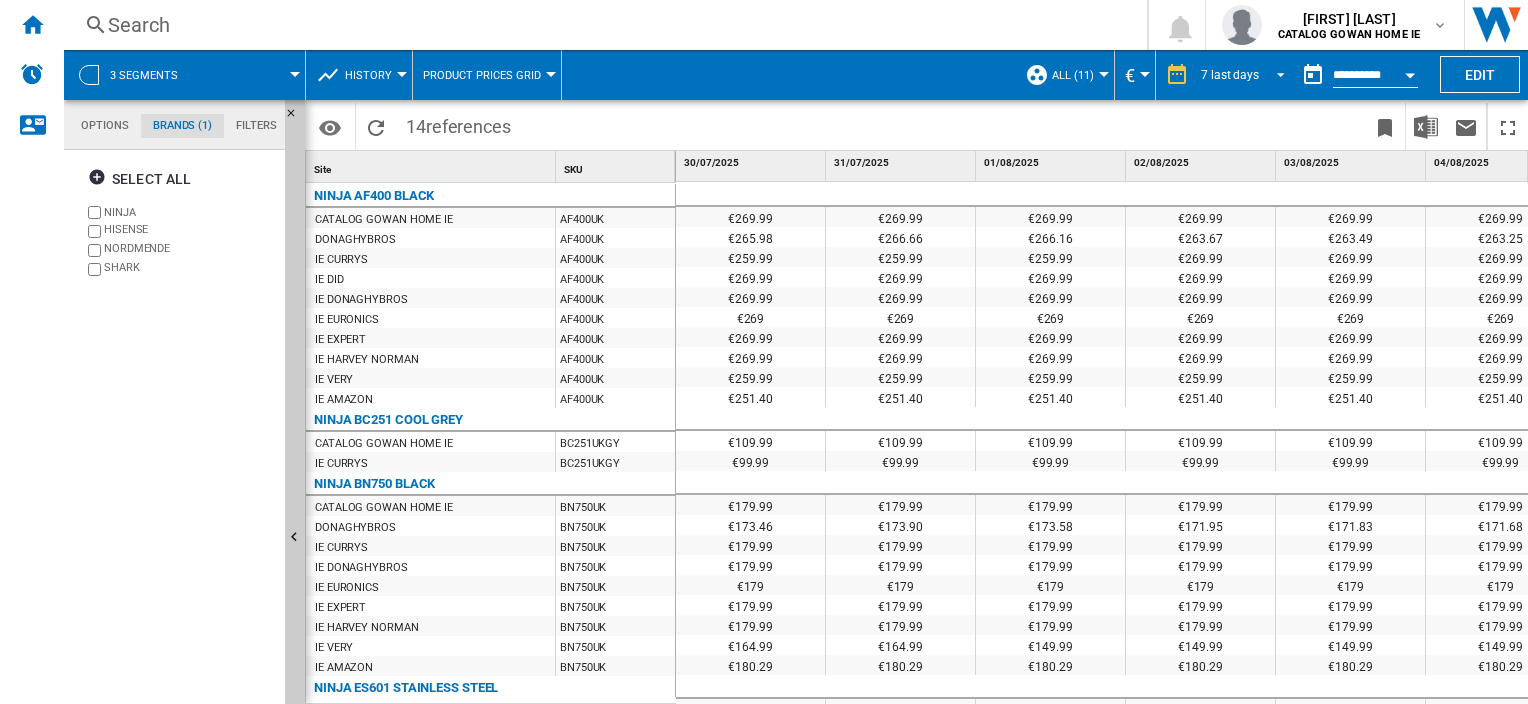 click on "7 last days" at bounding box center [1246, 75] 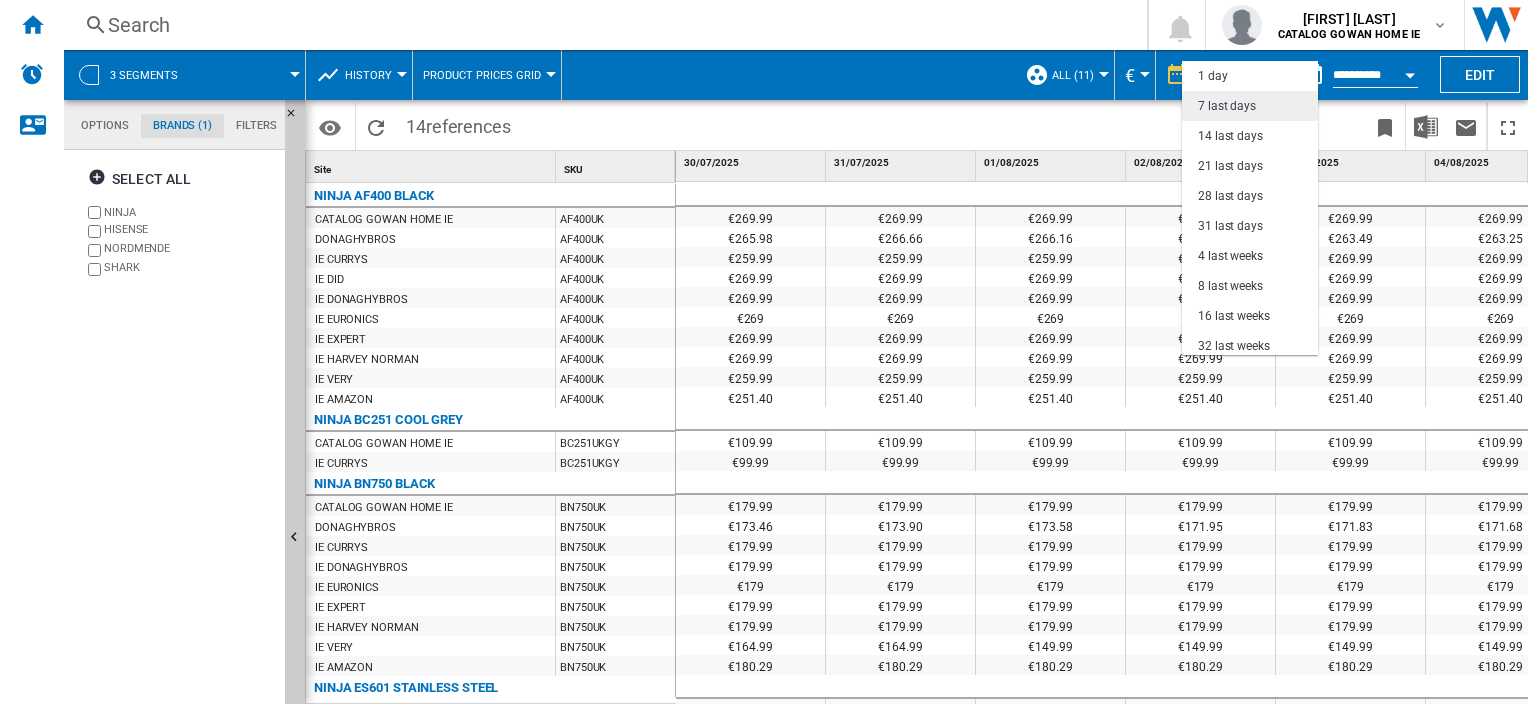 scroll, scrollTop: 29, scrollLeft: 0, axis: vertical 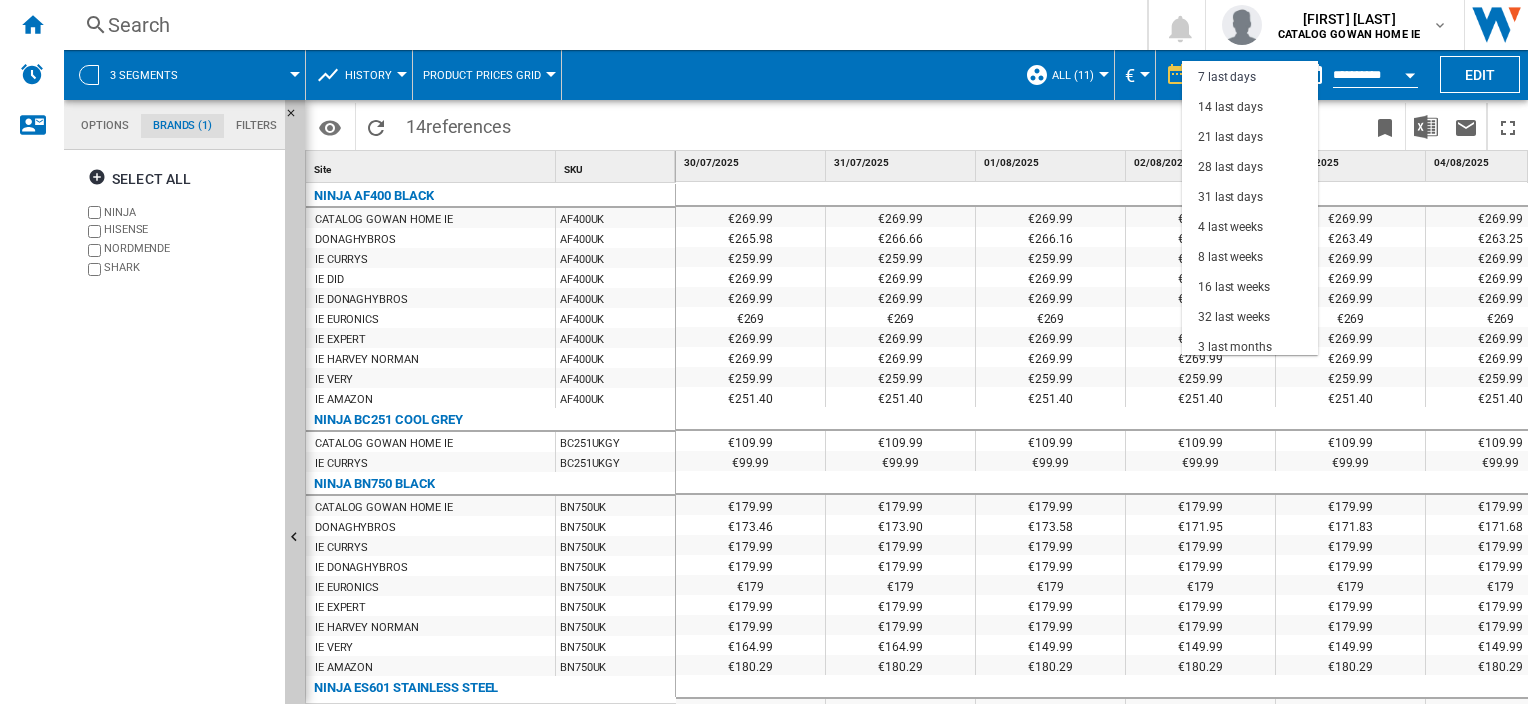 click at bounding box center (764, 352) 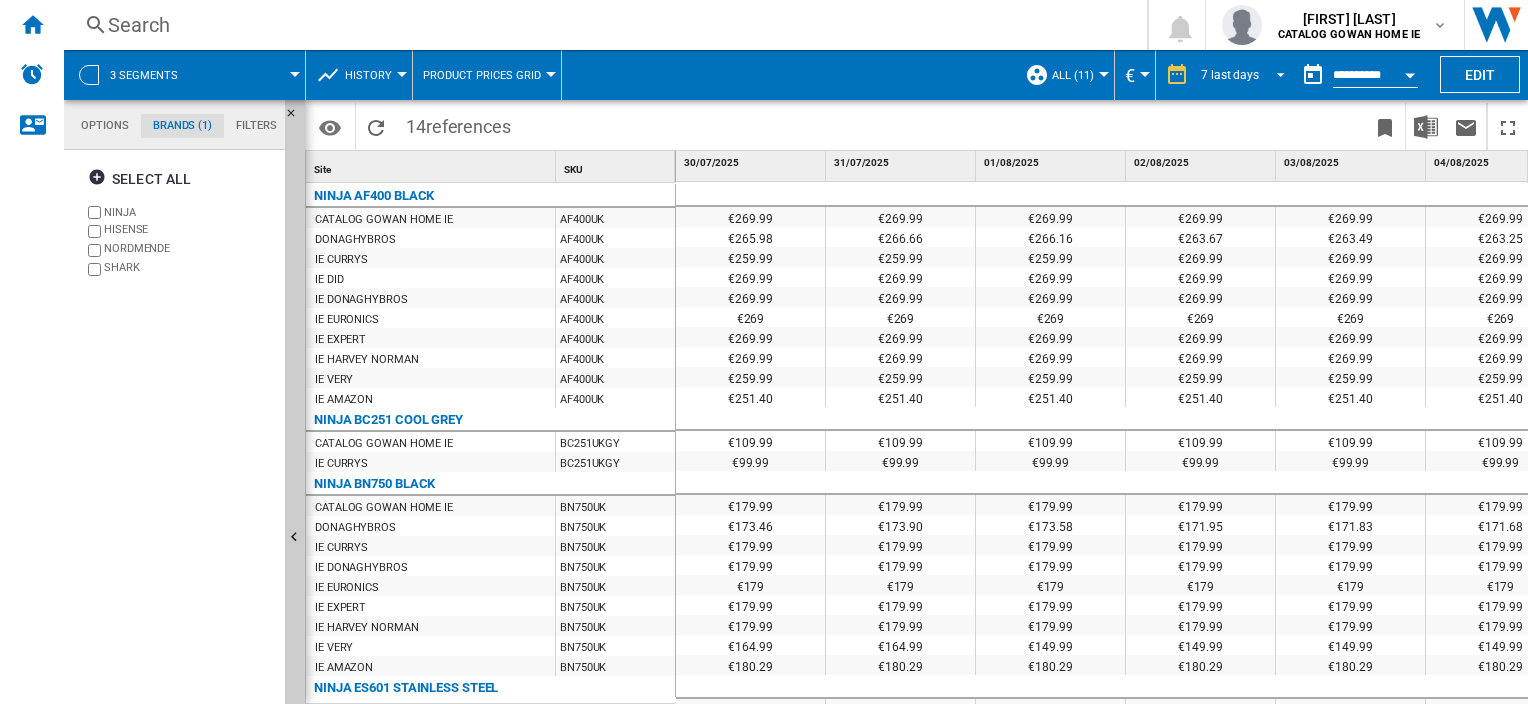 scroll, scrollTop: 0, scrollLeft: 78, axis: horizontal 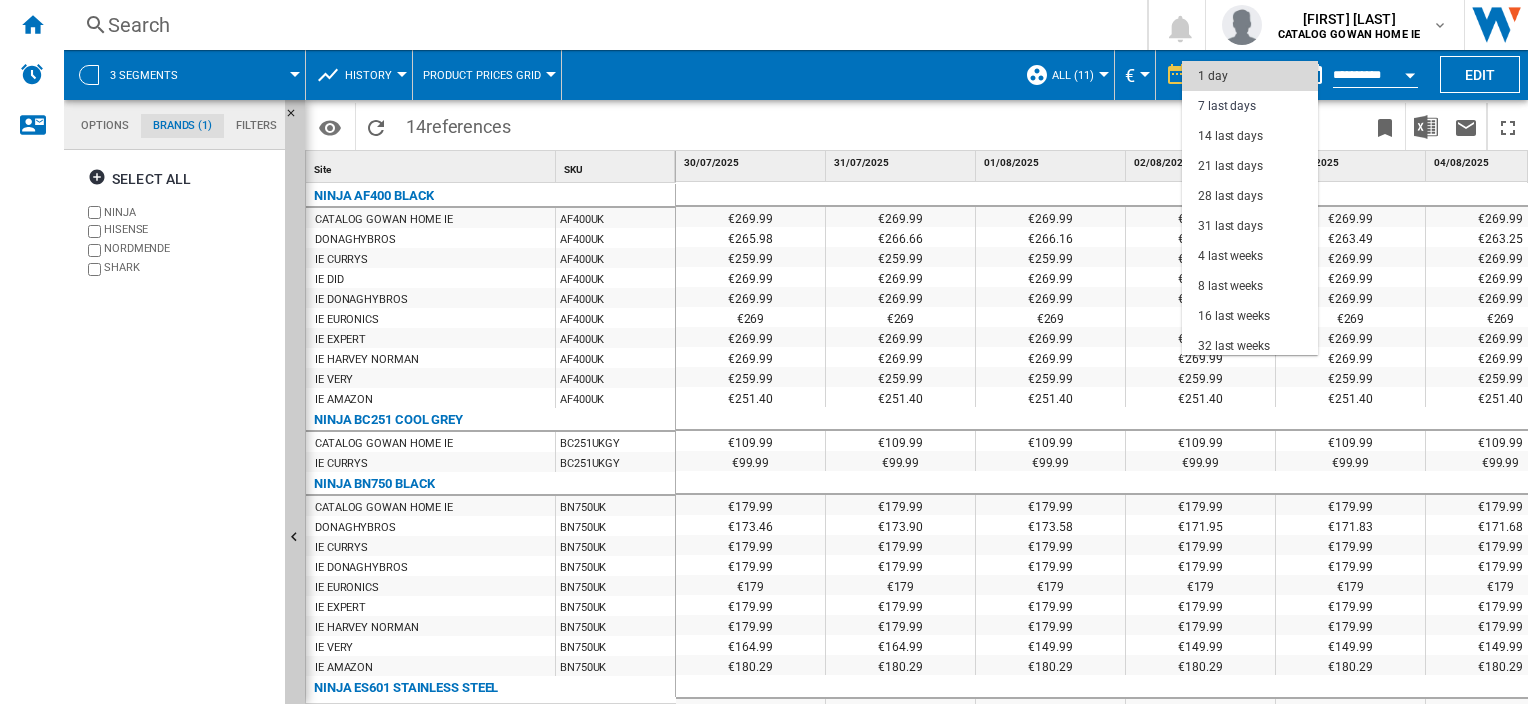 click on "1 day" at bounding box center (1213, 76) 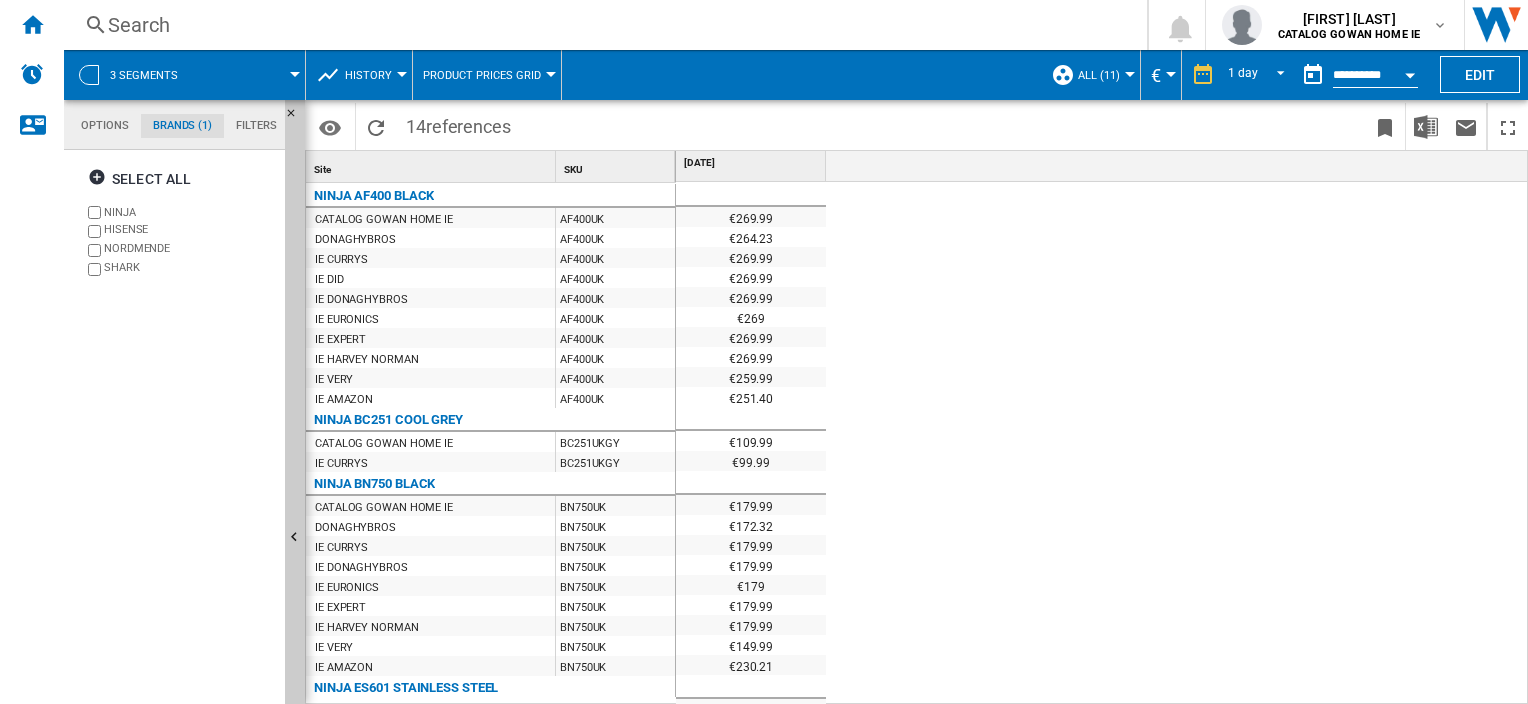 click on "Select all
NINJA
HISENSE
NORDMENDE
SHARK" at bounding box center (175, 429) 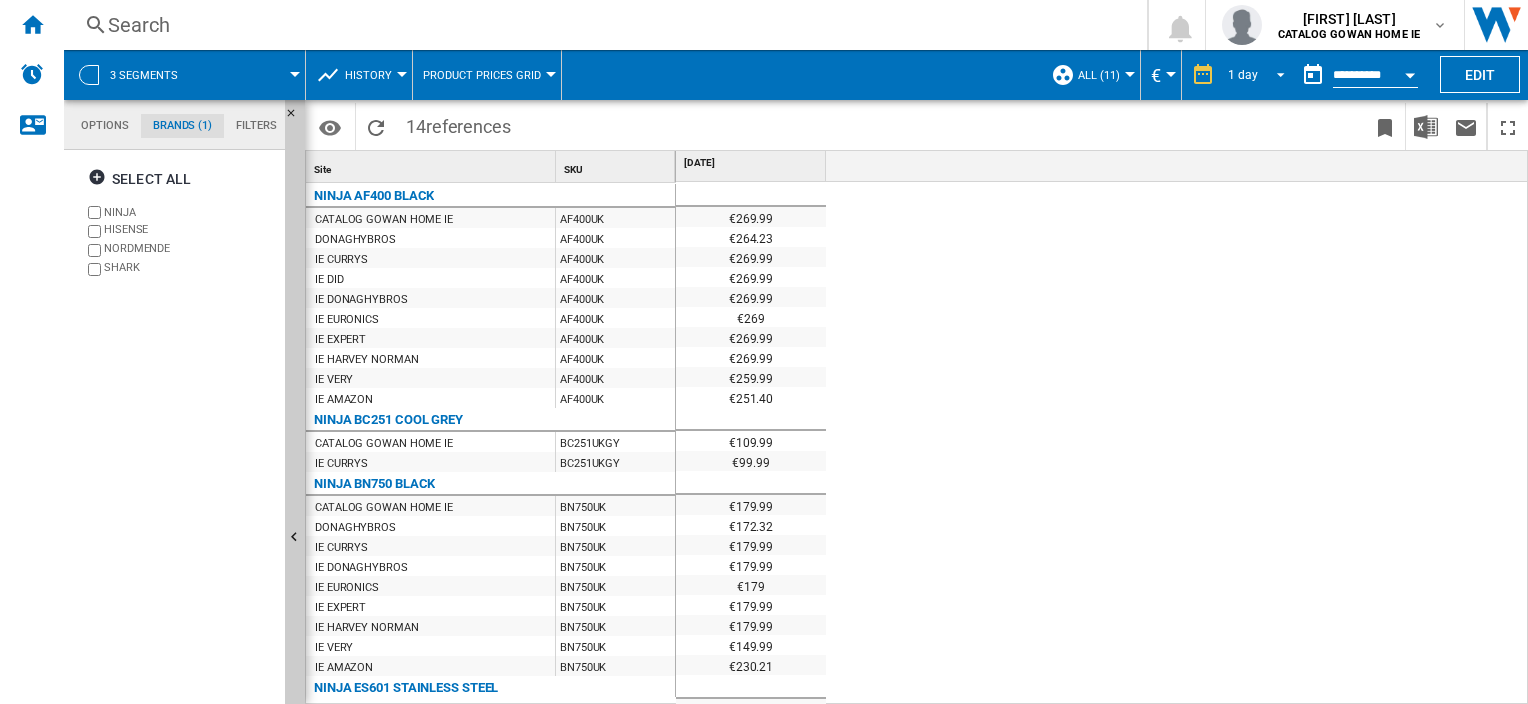 click on "1 day" at bounding box center [1243, 75] 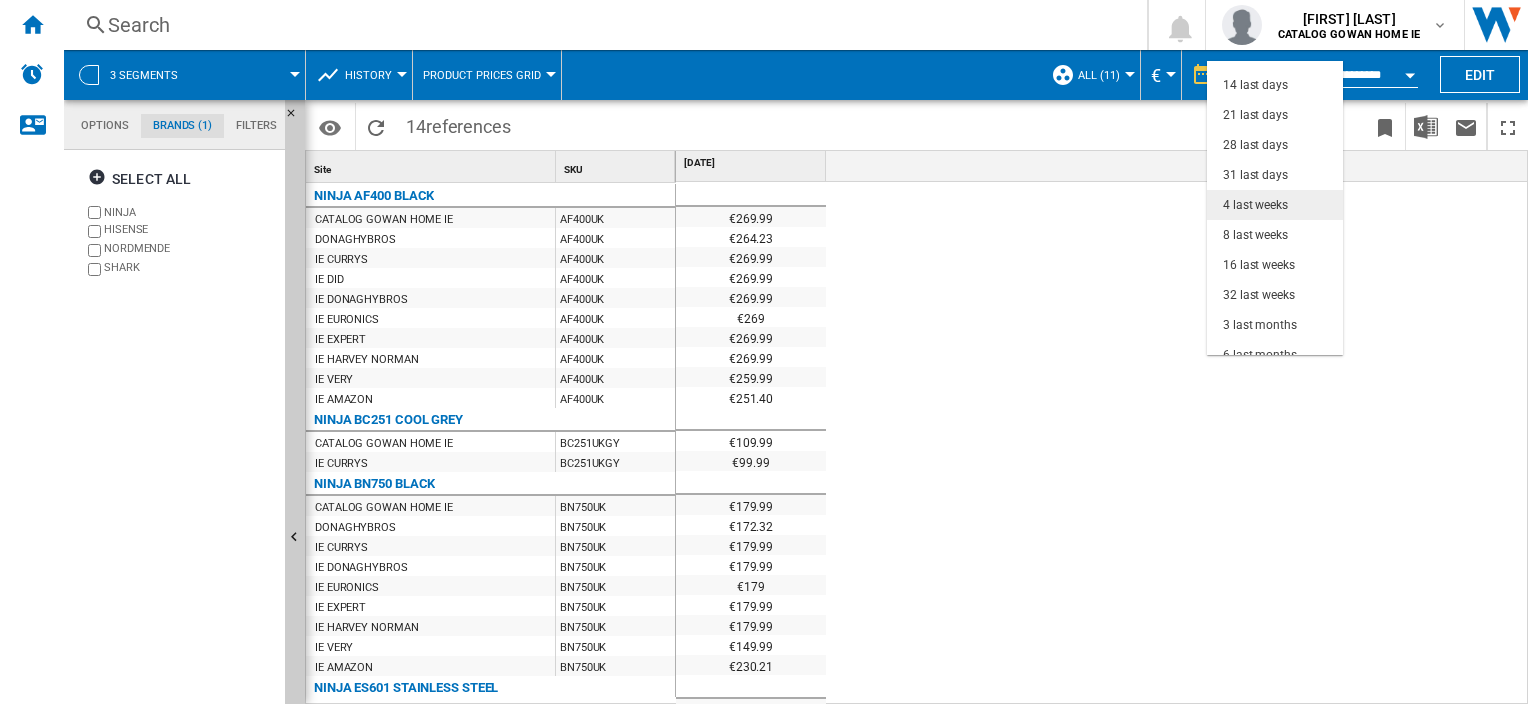 scroll, scrollTop: 0, scrollLeft: 0, axis: both 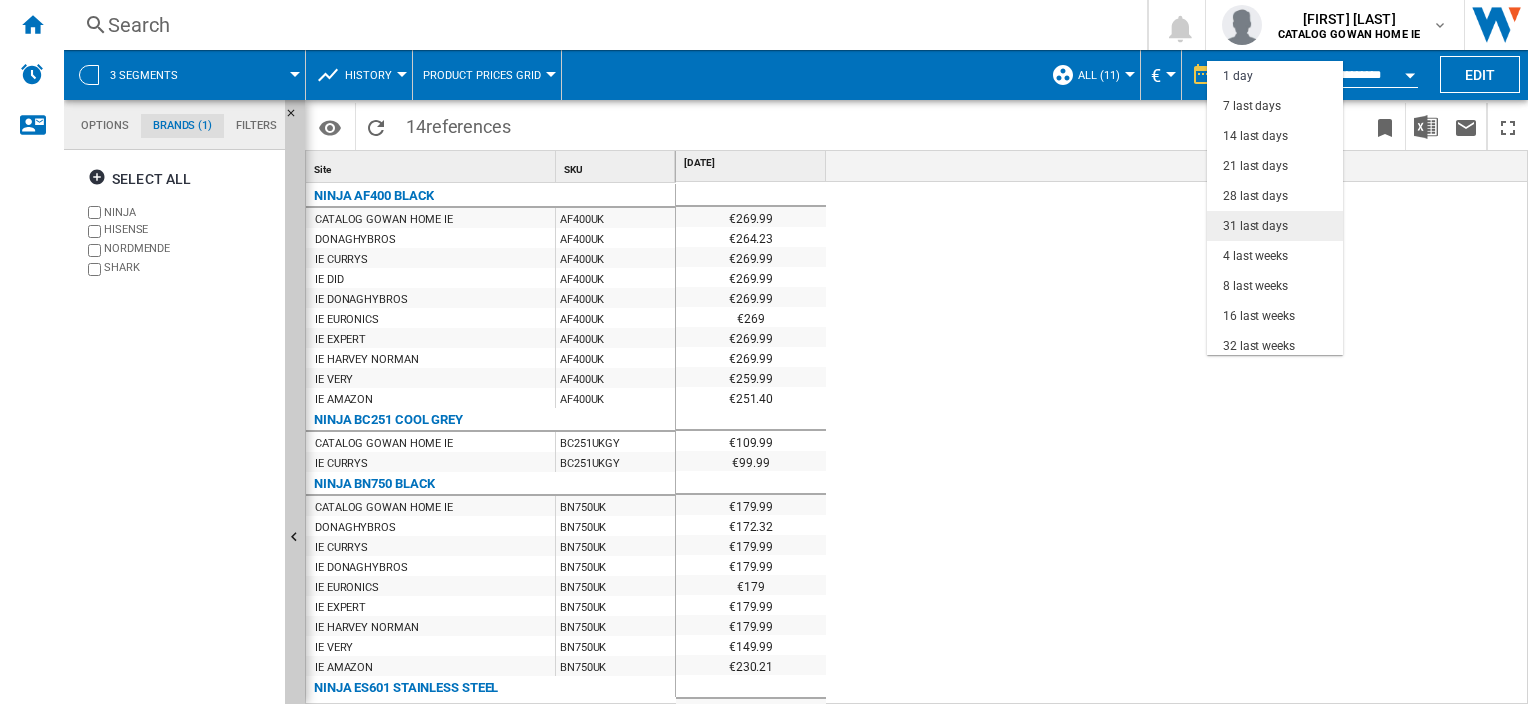 click on "31 last days" at bounding box center [1255, 226] 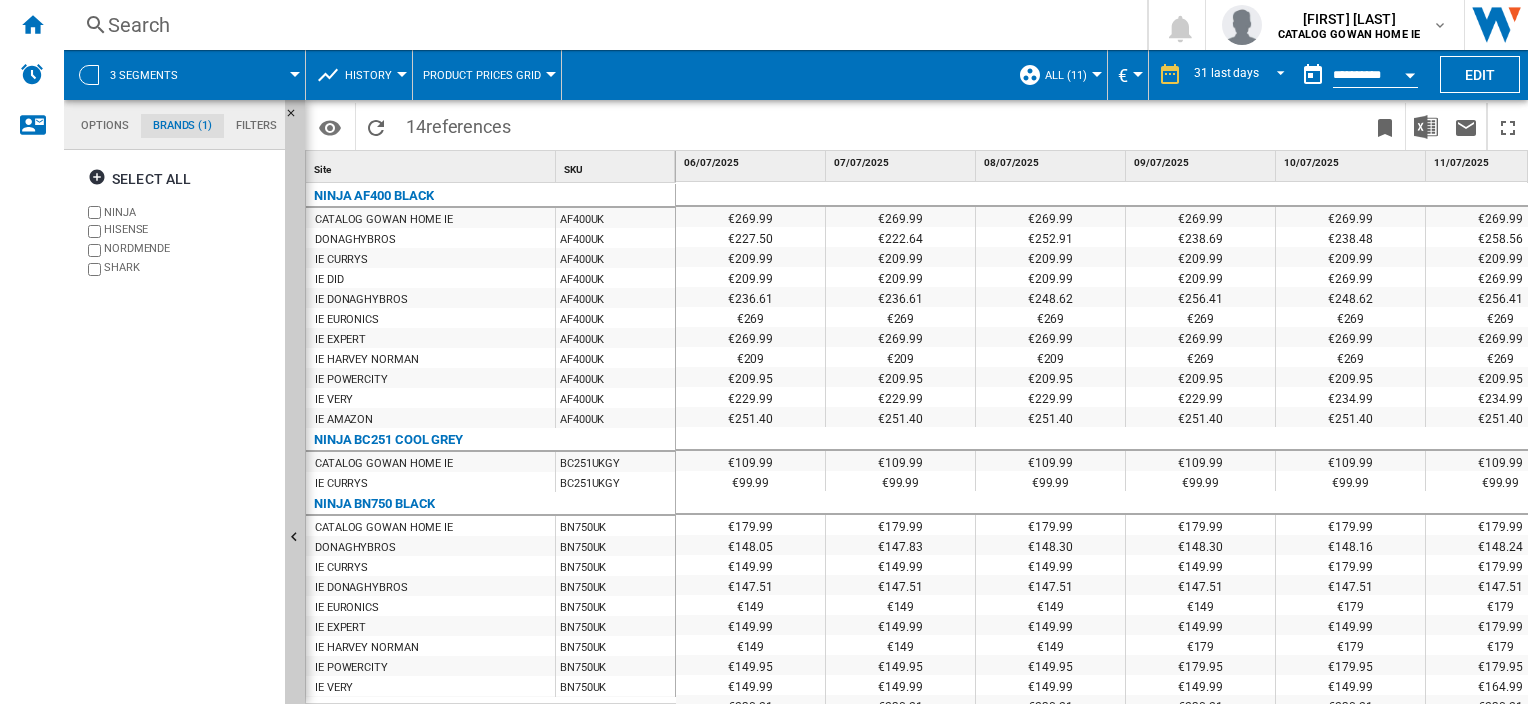 click on "All (11)" at bounding box center (1071, 75) 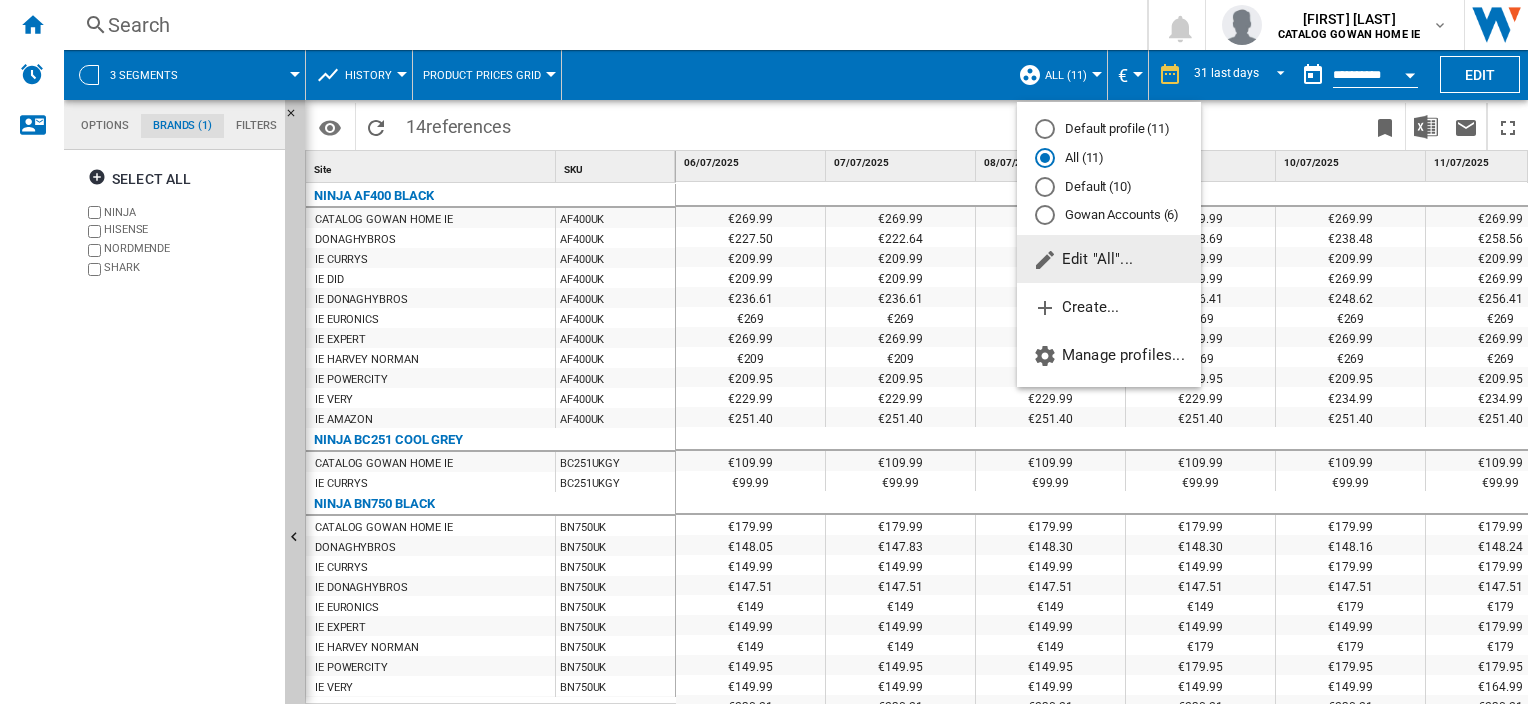 click on "Gowan Accounts (6)" at bounding box center [1109, 215] 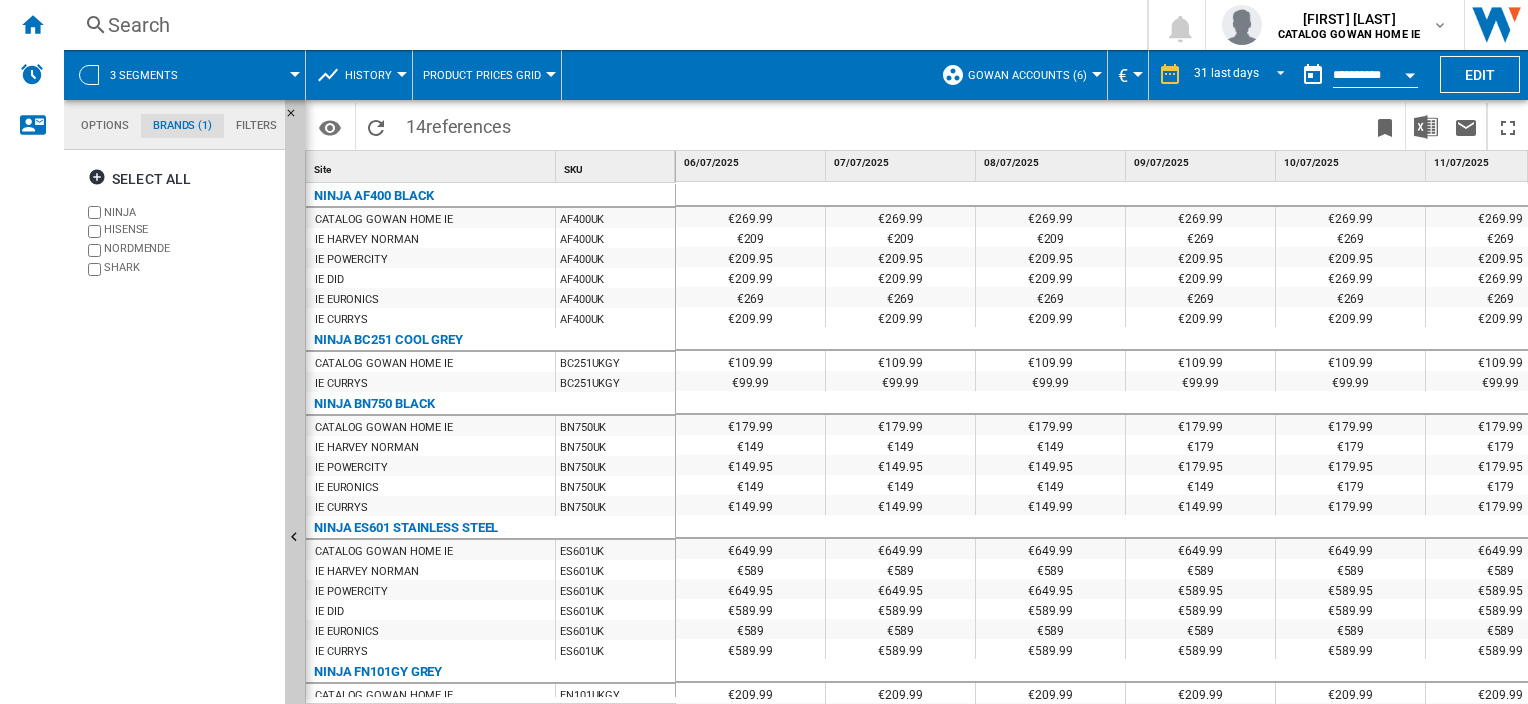 scroll, scrollTop: 300, scrollLeft: 0, axis: vertical 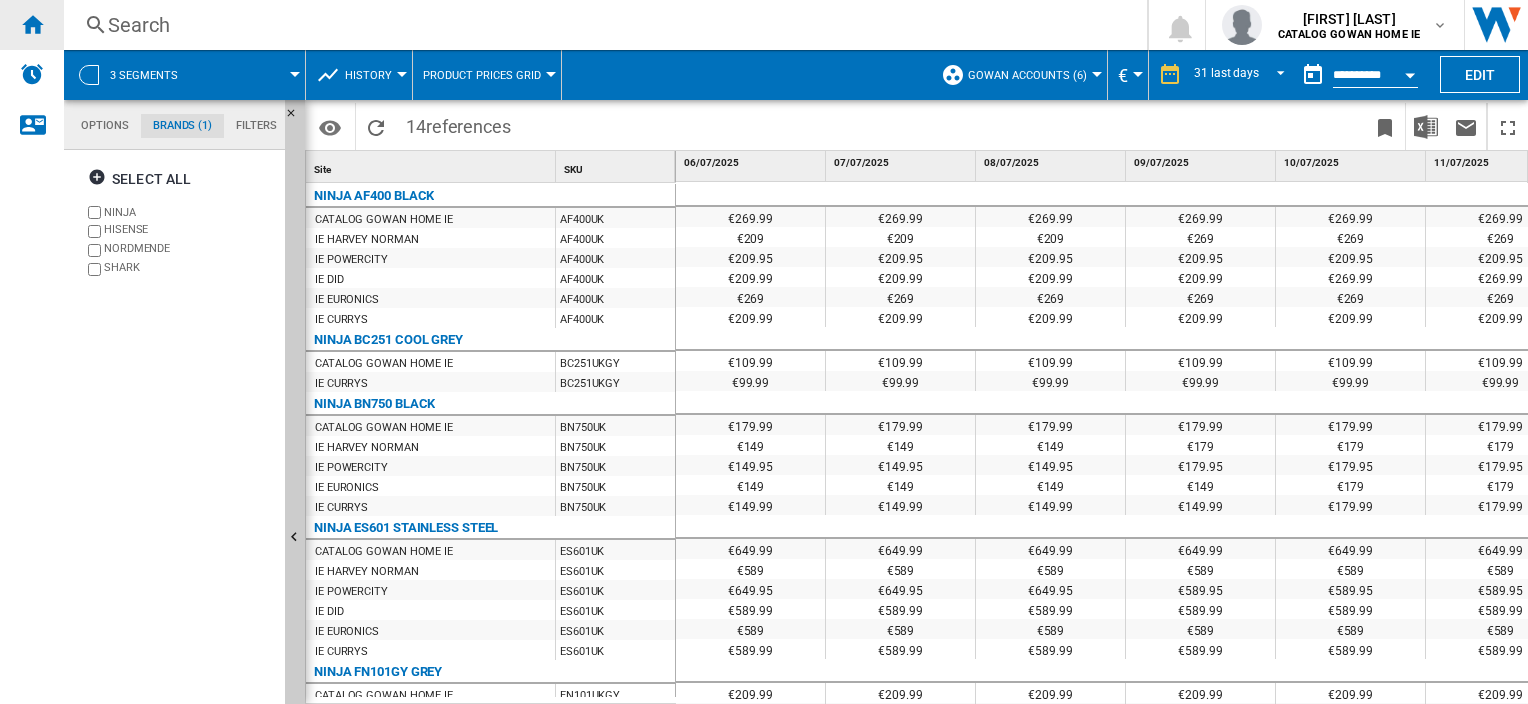 click at bounding box center (32, 25) 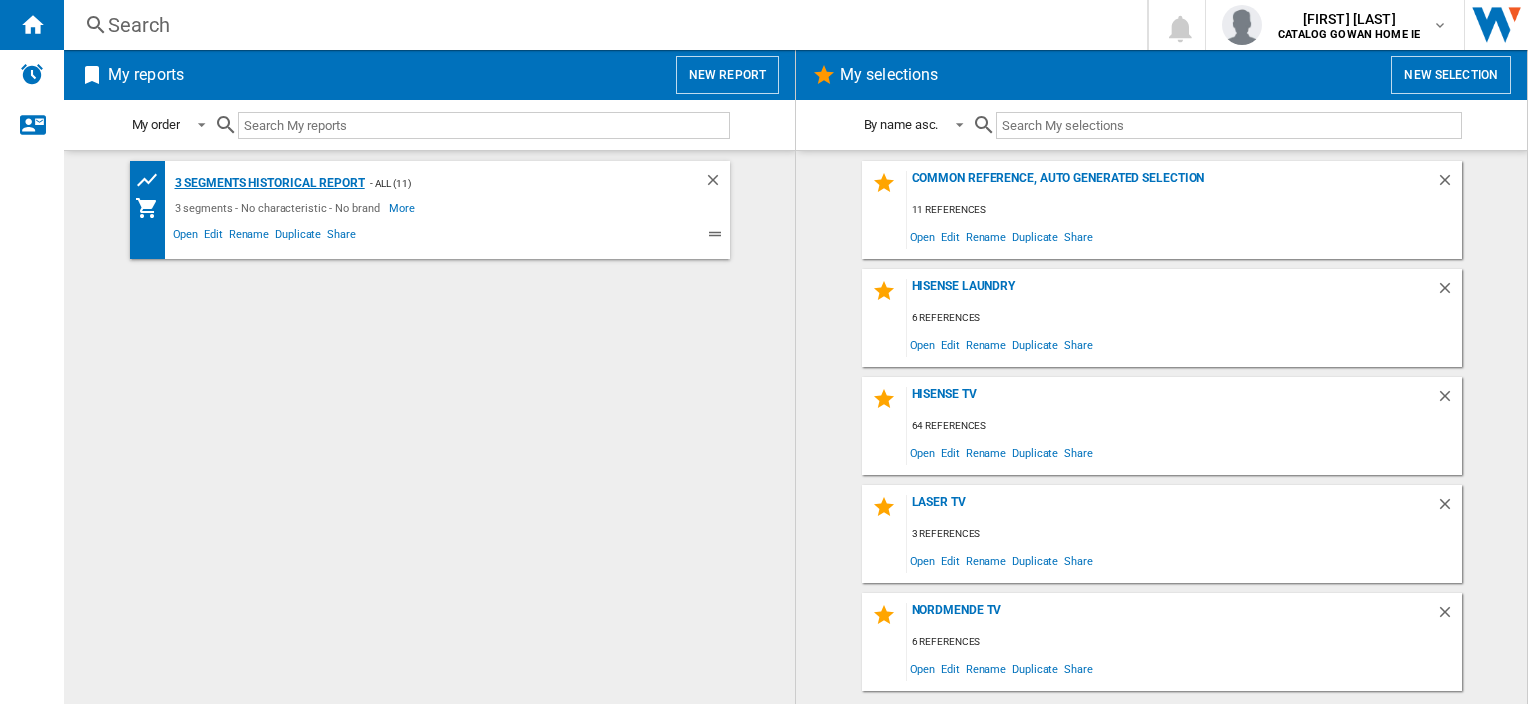 click on "[NUMBER] segments [REPORT_TYPE]" 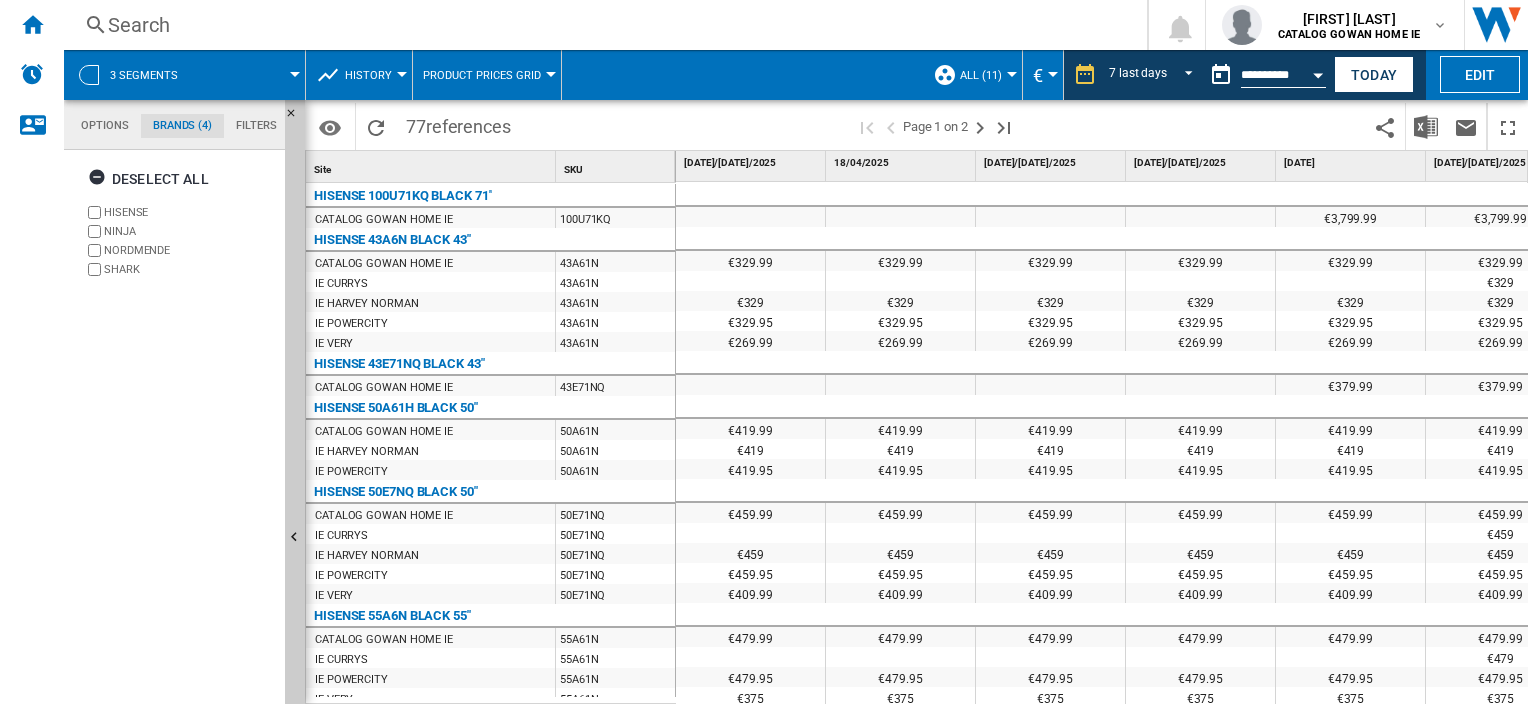 click on "3 segments" at bounding box center [144, 75] 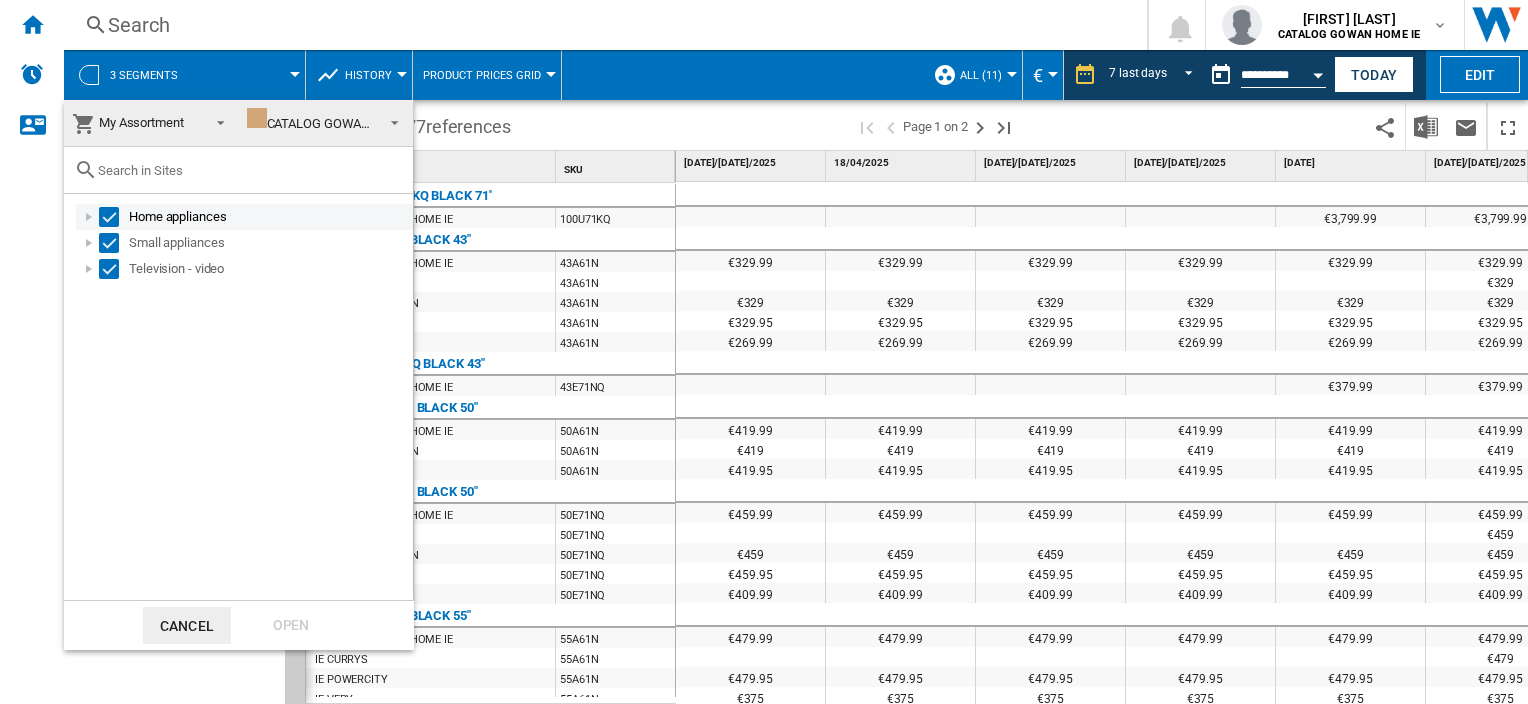 click at bounding box center (89, 217) 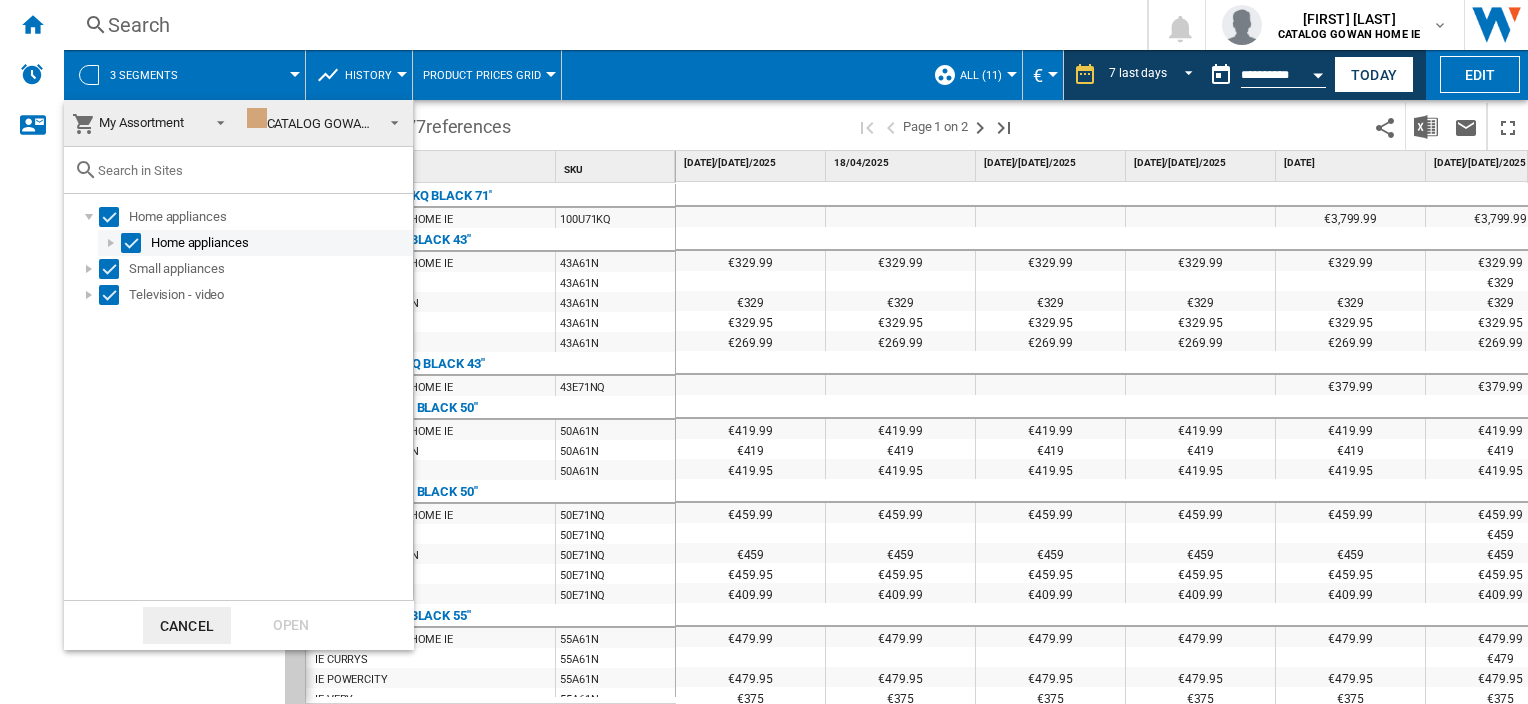 click at bounding box center (111, 243) 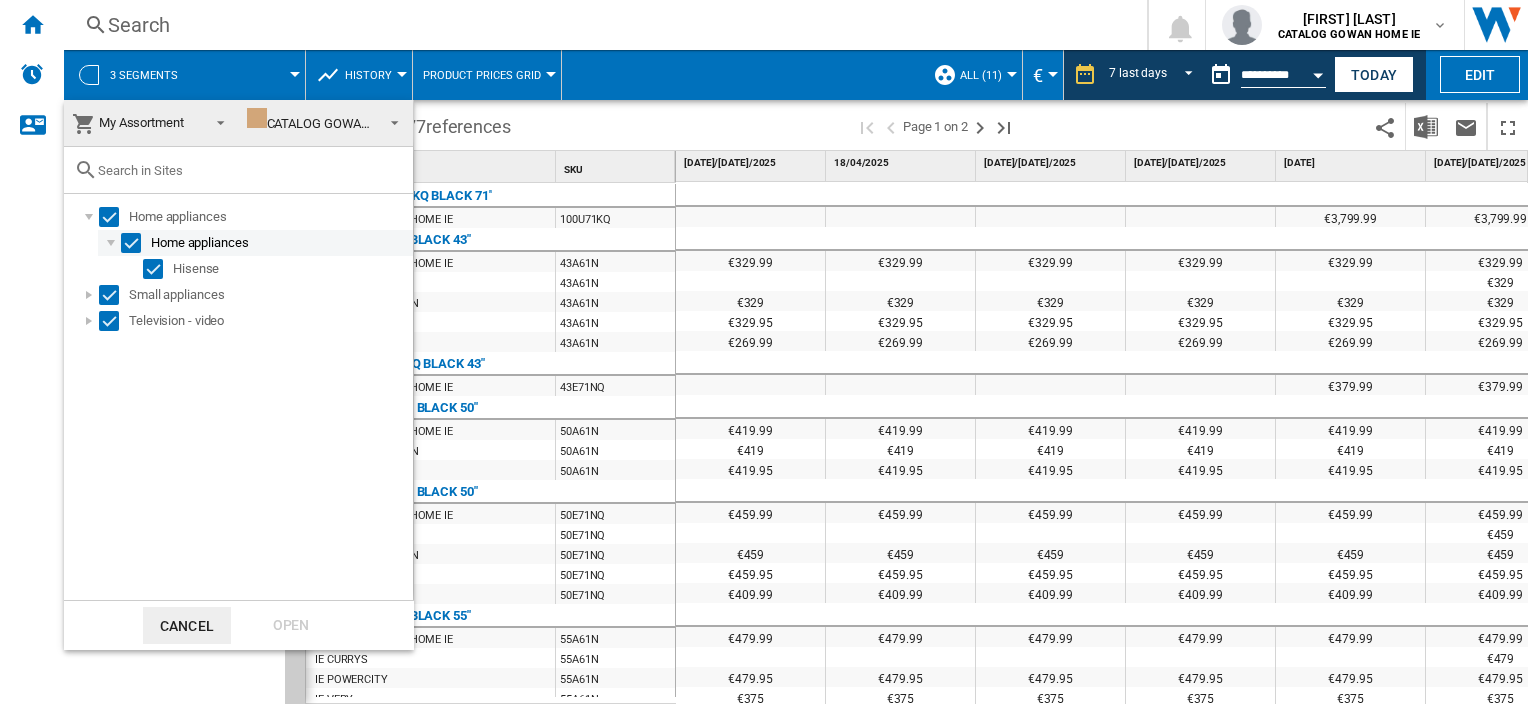 click at bounding box center [111, 243] 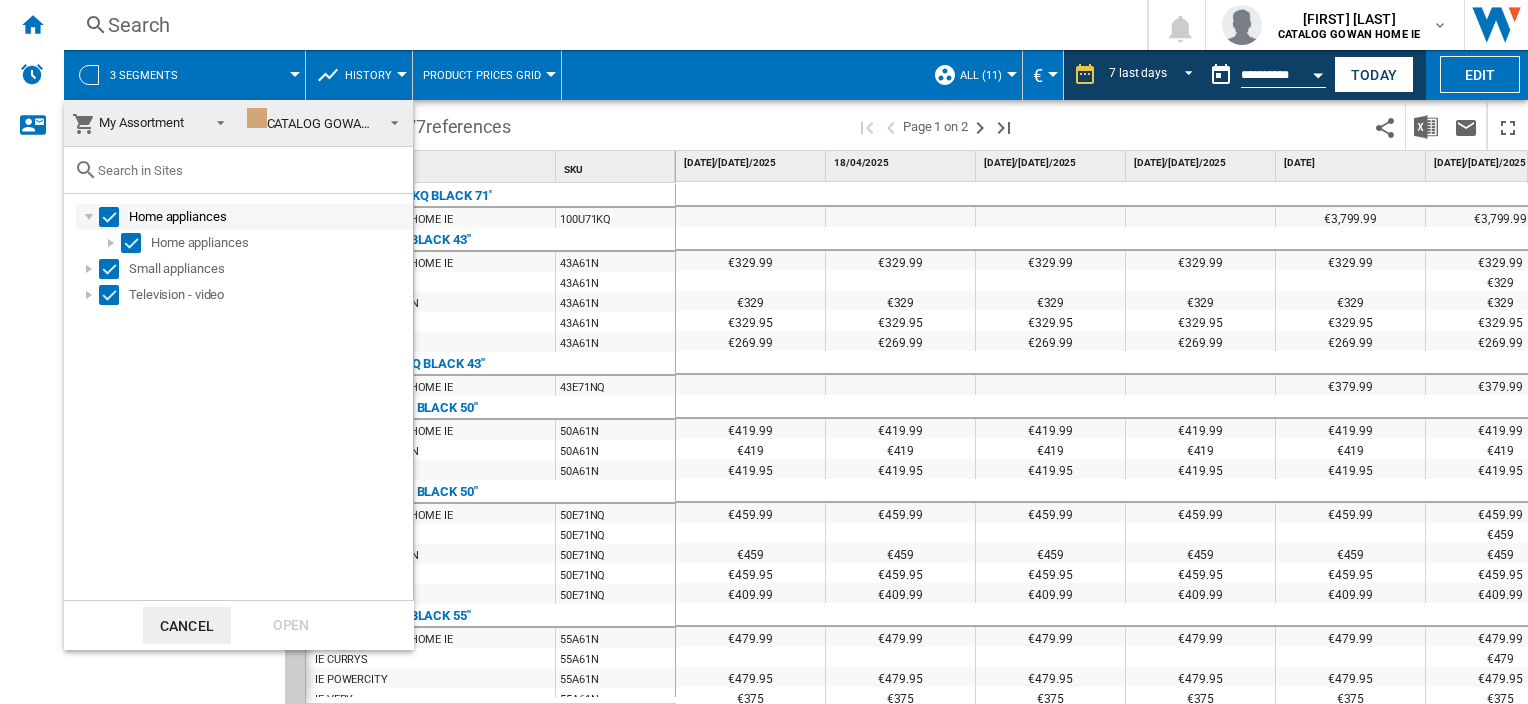 click at bounding box center [89, 217] 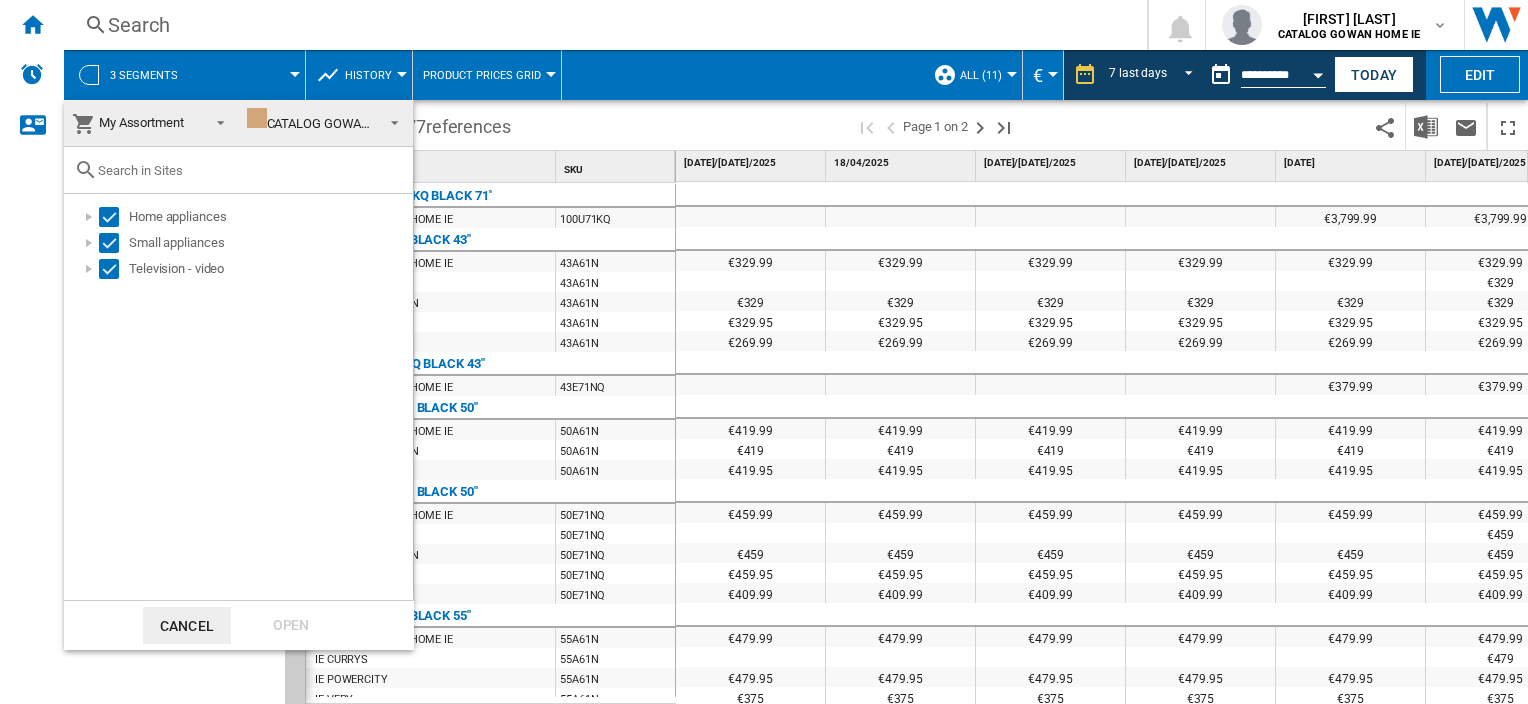 click on "[BRAND] [PRODUCT_TYPE] [LOCATION]" at bounding box center (335, 123) 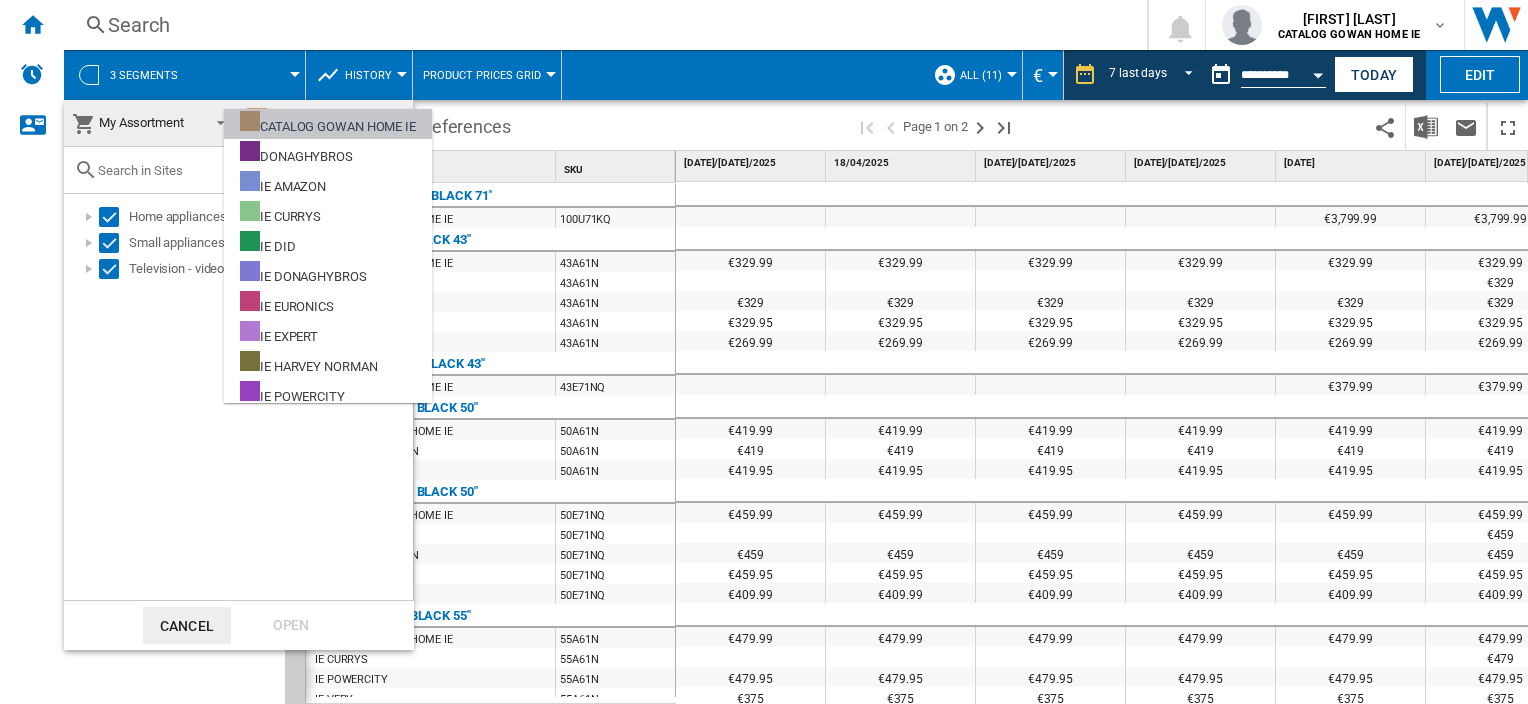 click on "[BRAND] [PRODUCT_TYPE] [LOCATION]" at bounding box center (328, 123) 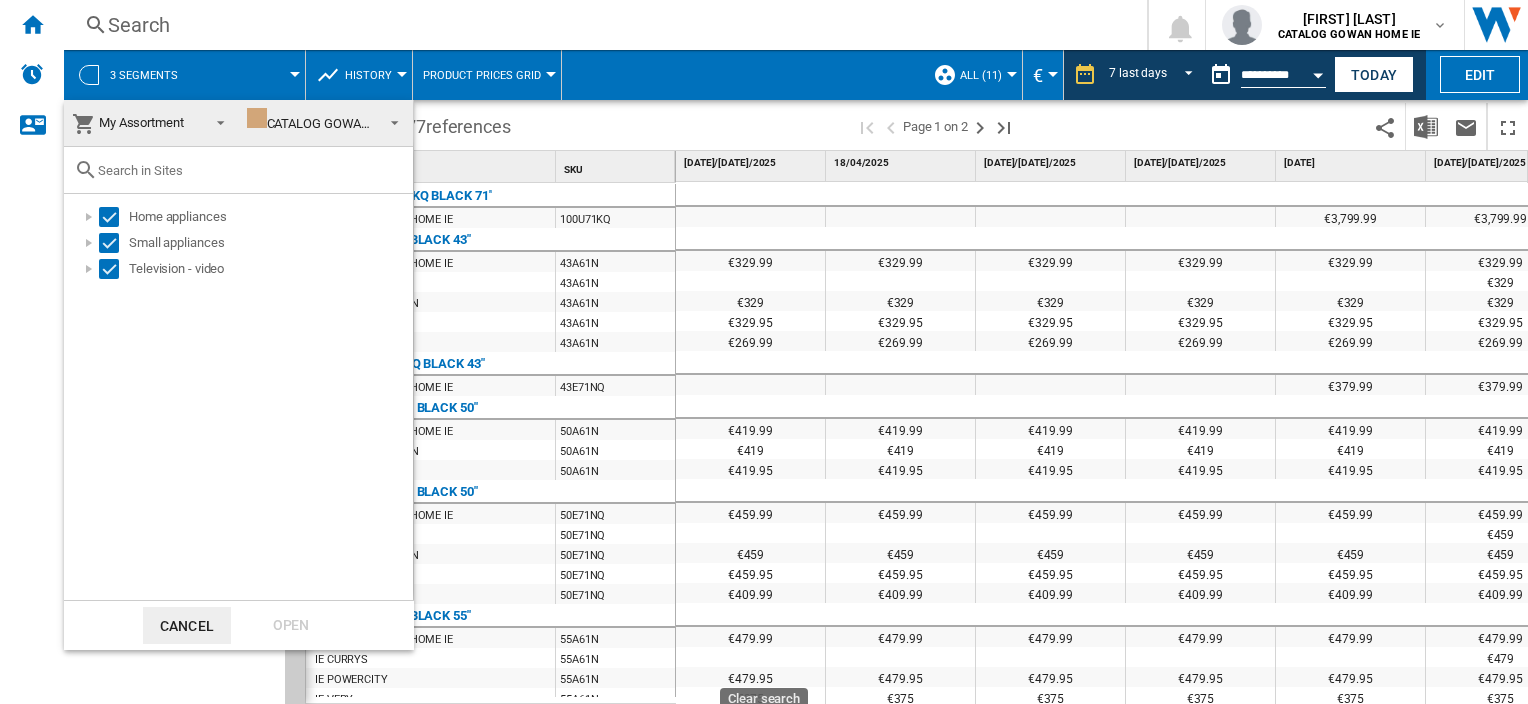 click on "My Assortment" at bounding box center (135, 123) 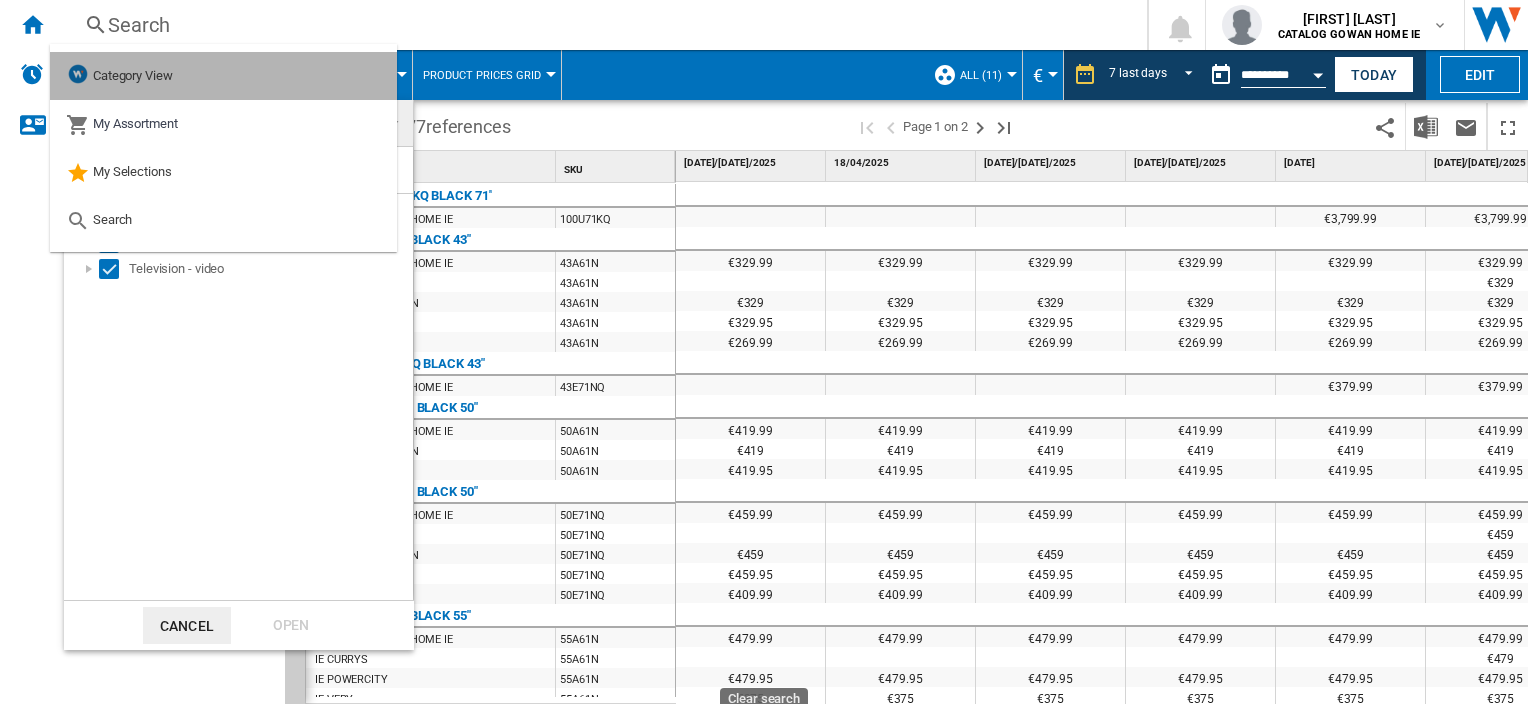 click on "Category View" at bounding box center (119, 76) 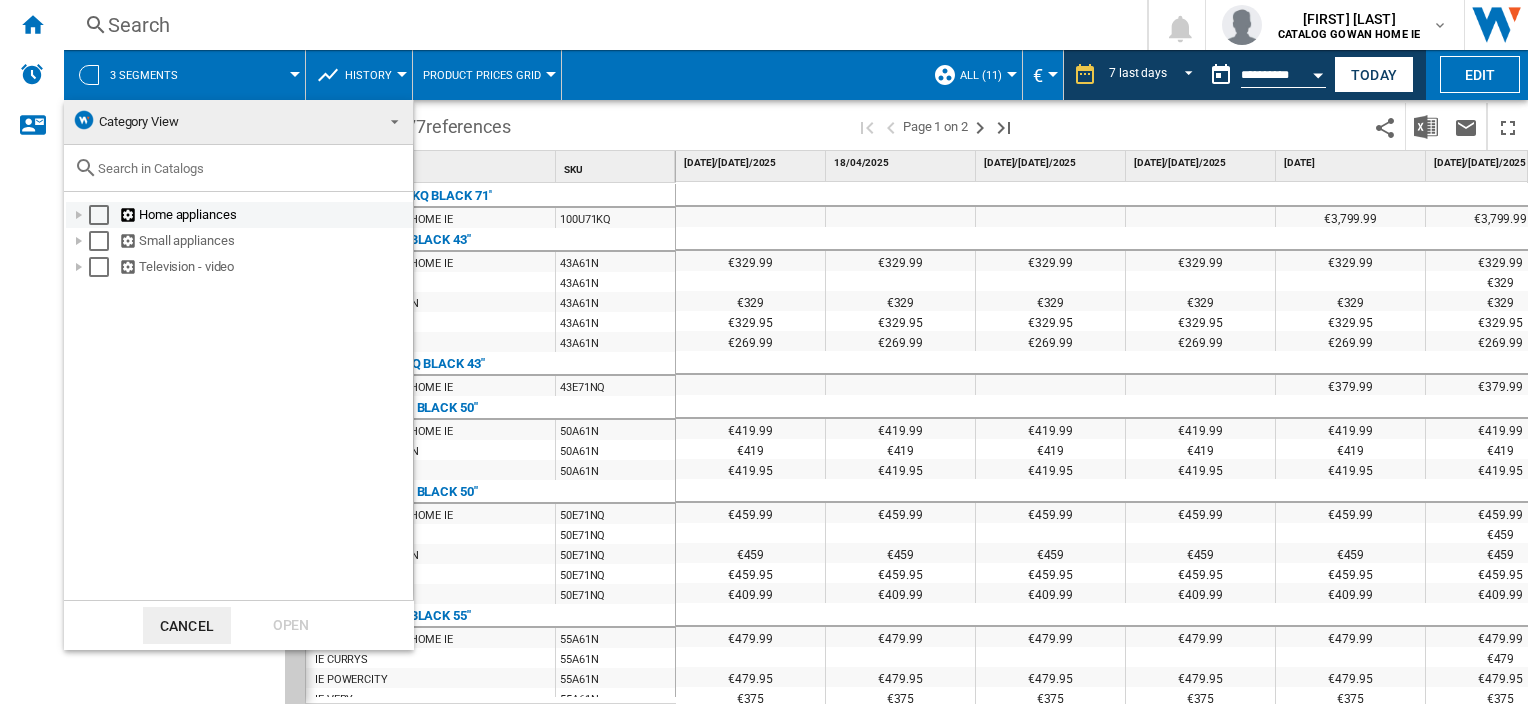 click at bounding box center (99, 215) 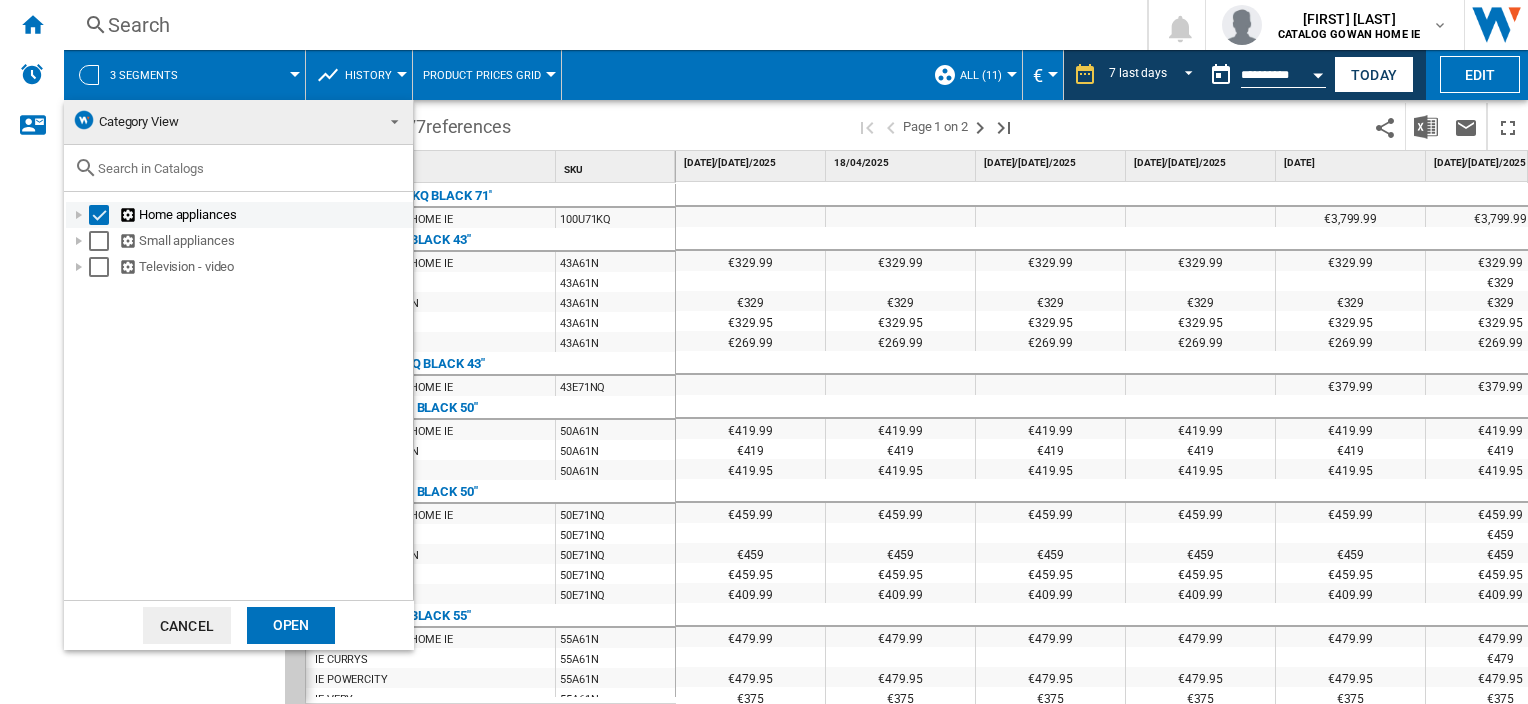 click at bounding box center (79, 215) 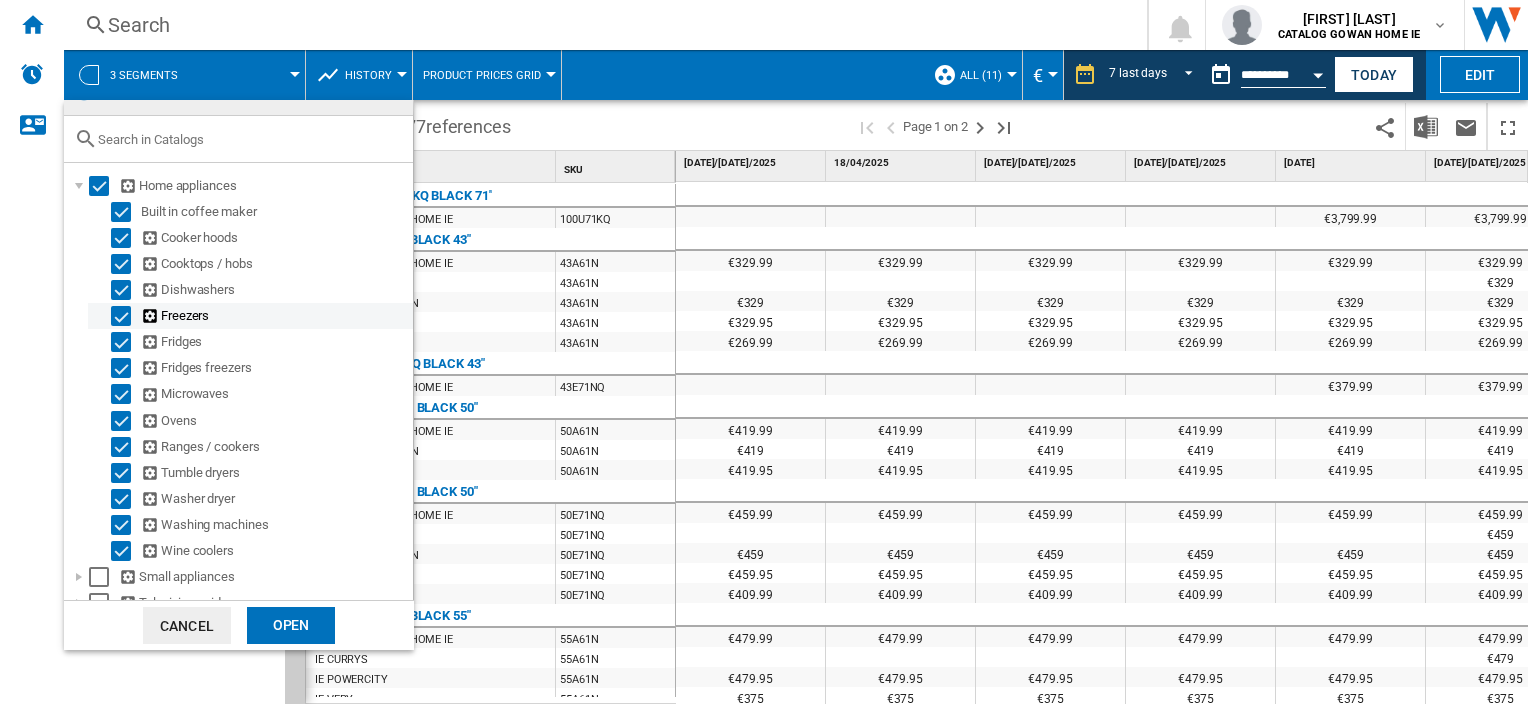 scroll, scrollTop: 51, scrollLeft: 0, axis: vertical 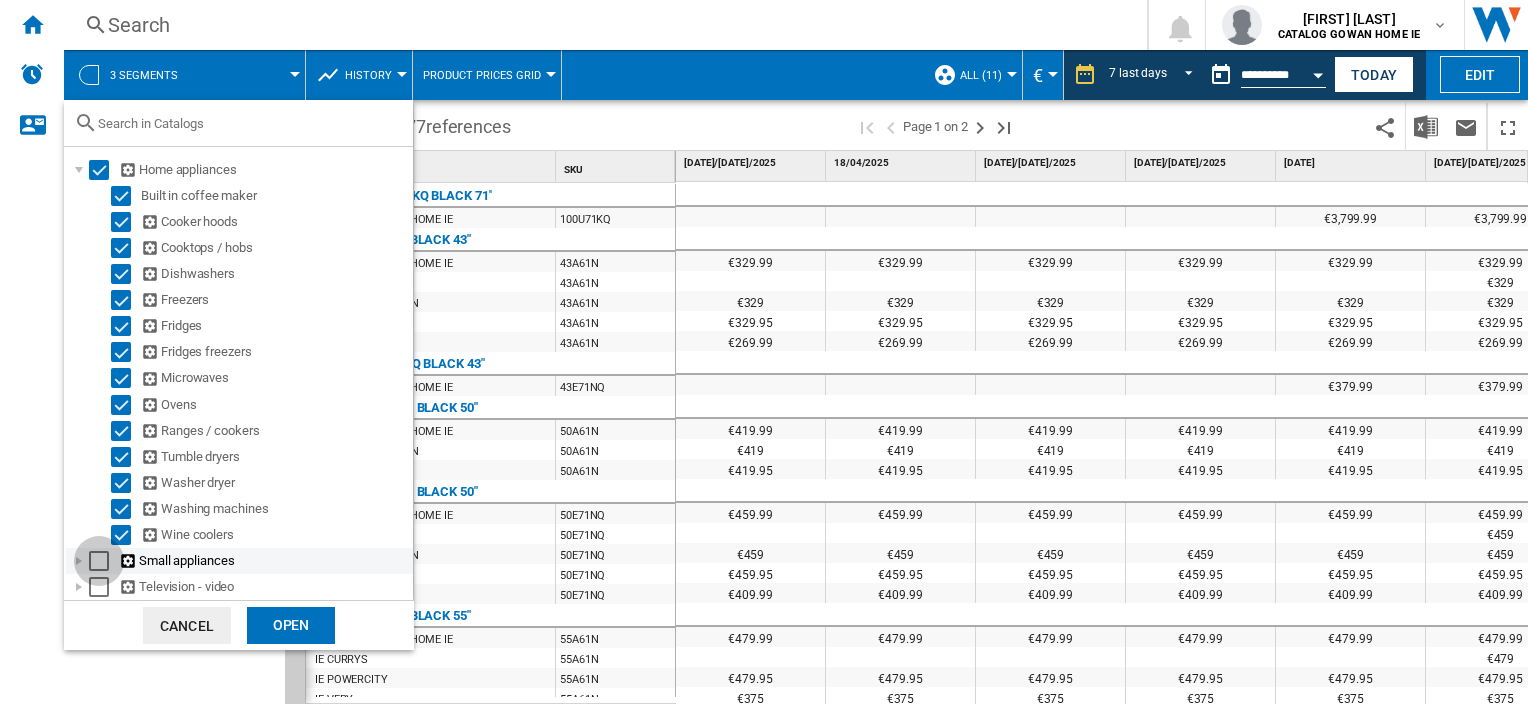 click at bounding box center [99, 561] 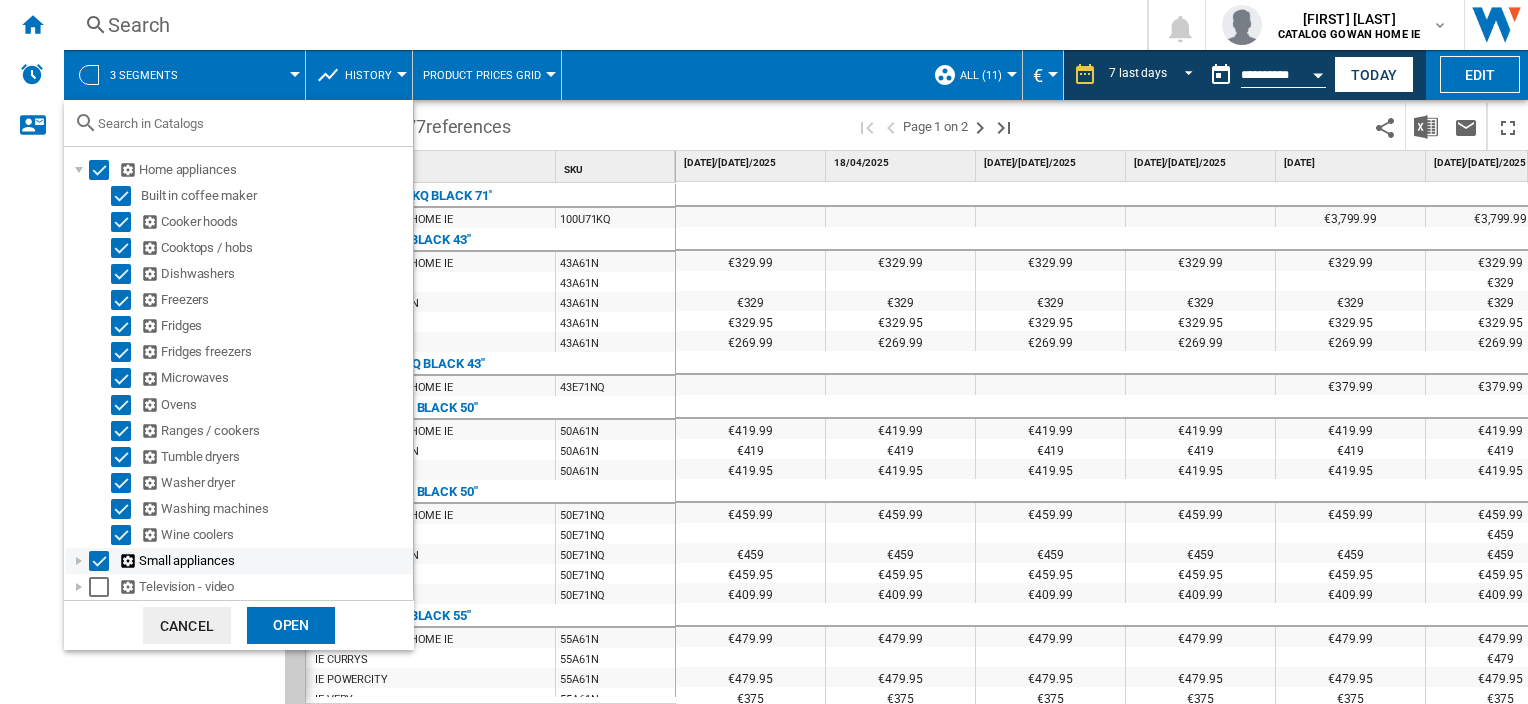 click at bounding box center [79, 561] 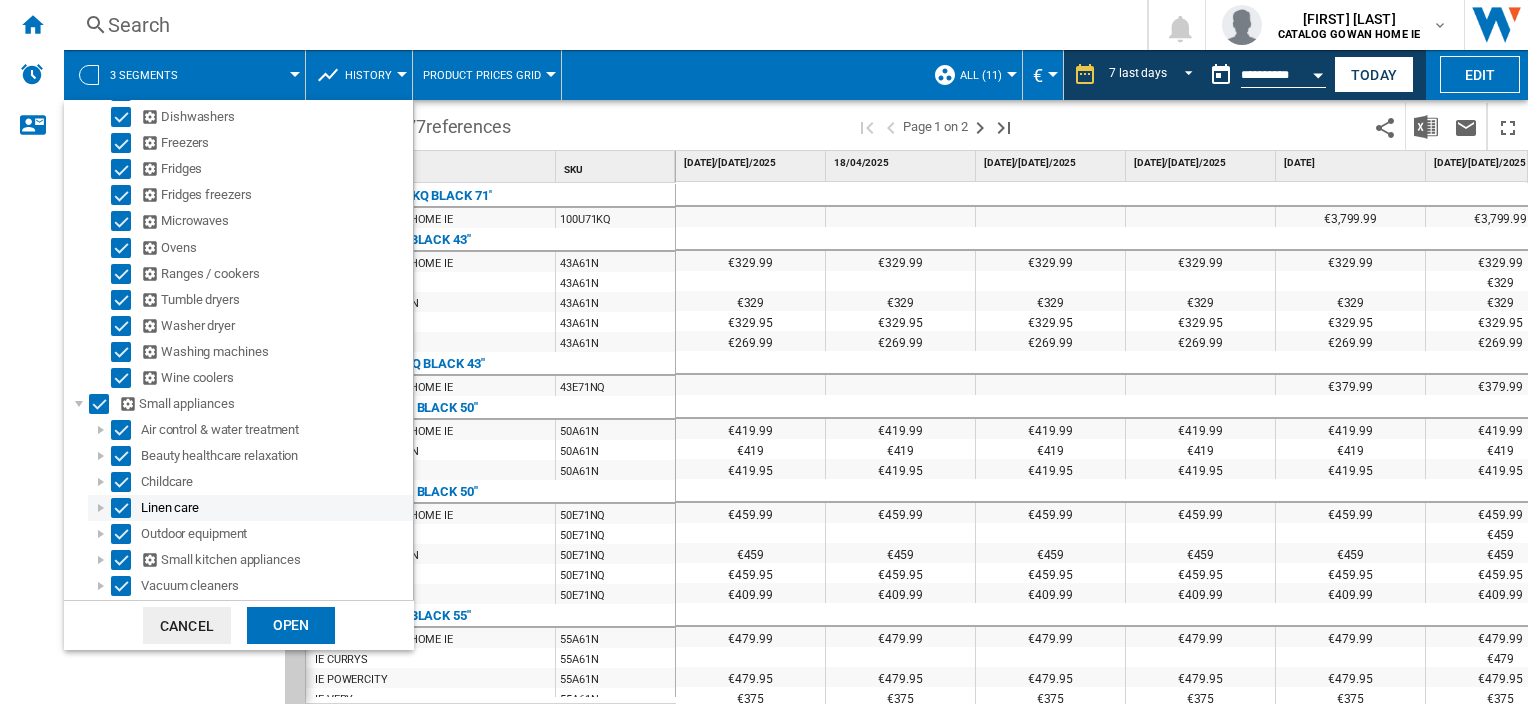 scroll, scrollTop: 233, scrollLeft: 0, axis: vertical 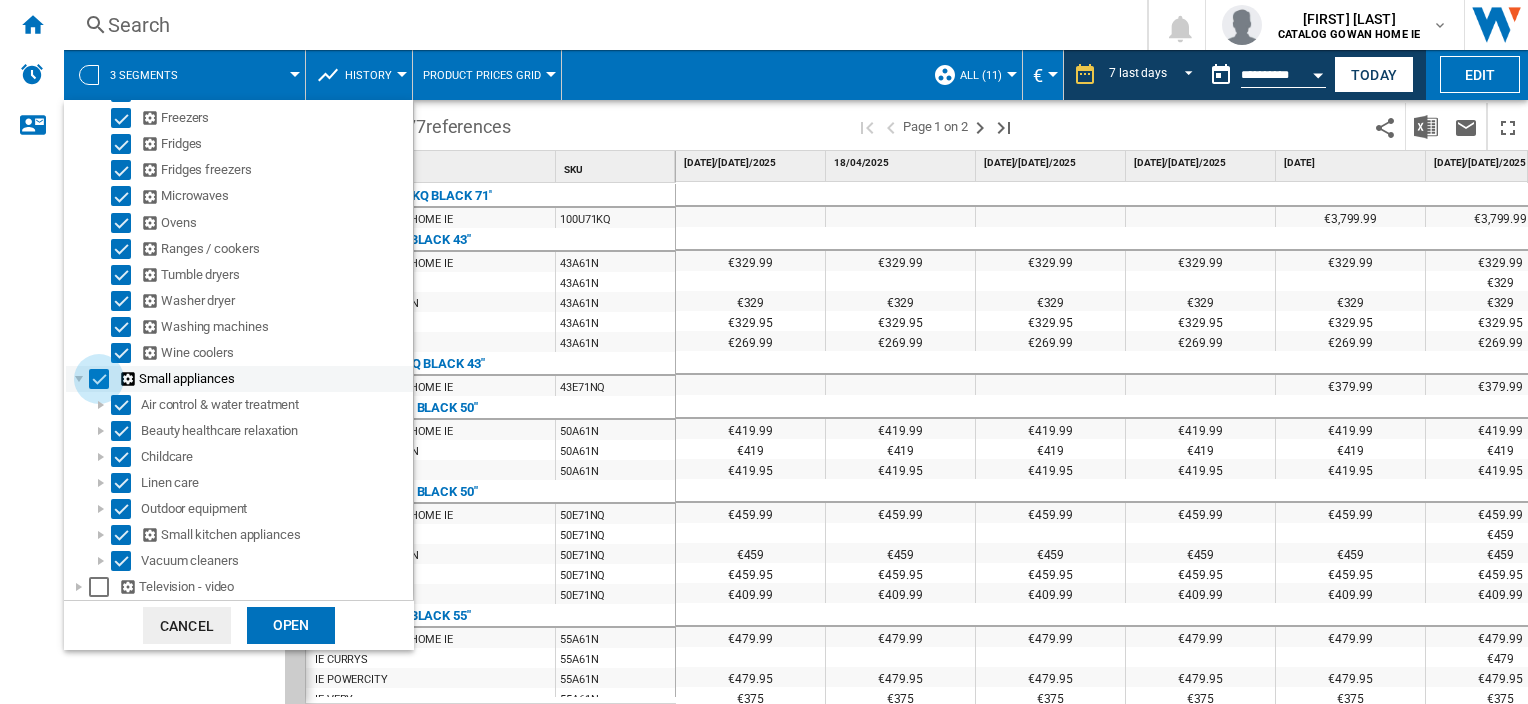 click at bounding box center [99, 379] 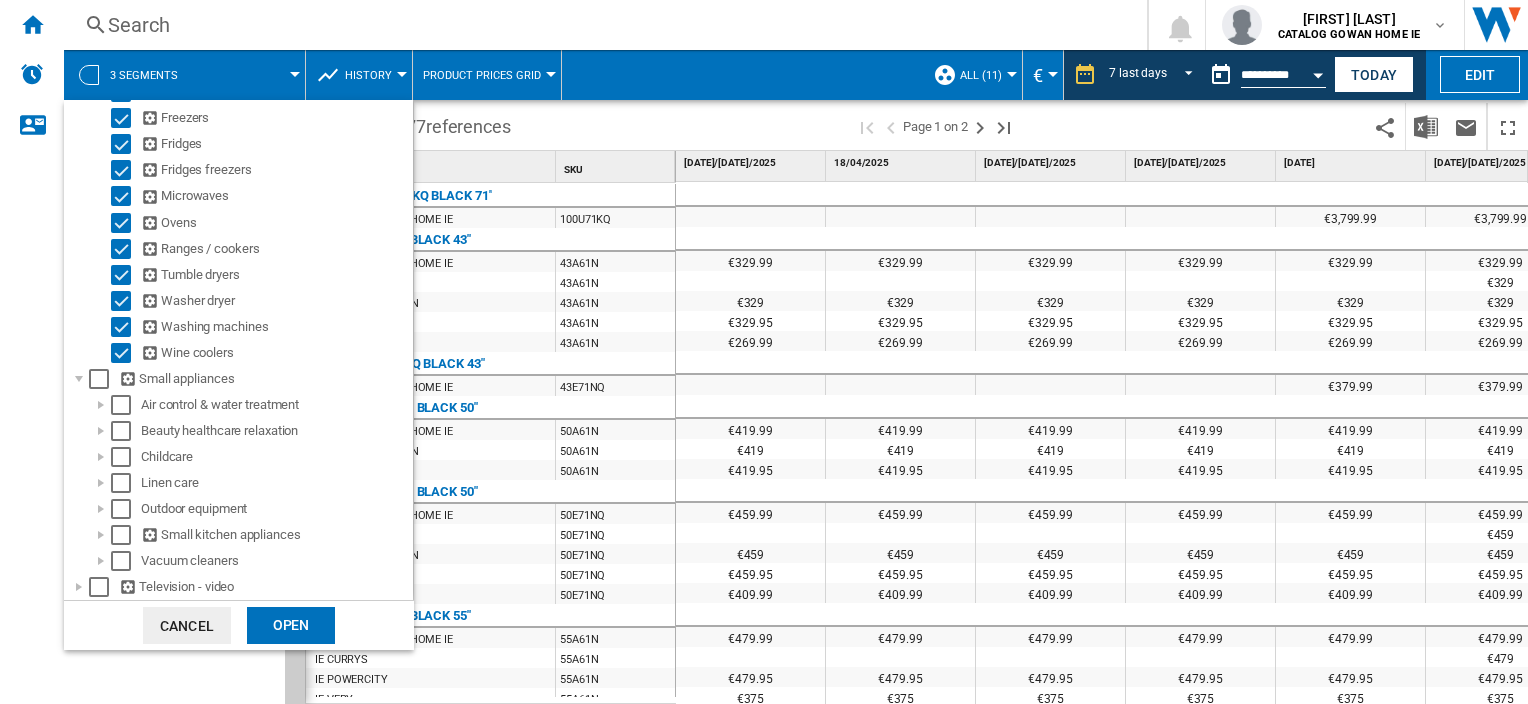 click at bounding box center (764, 352) 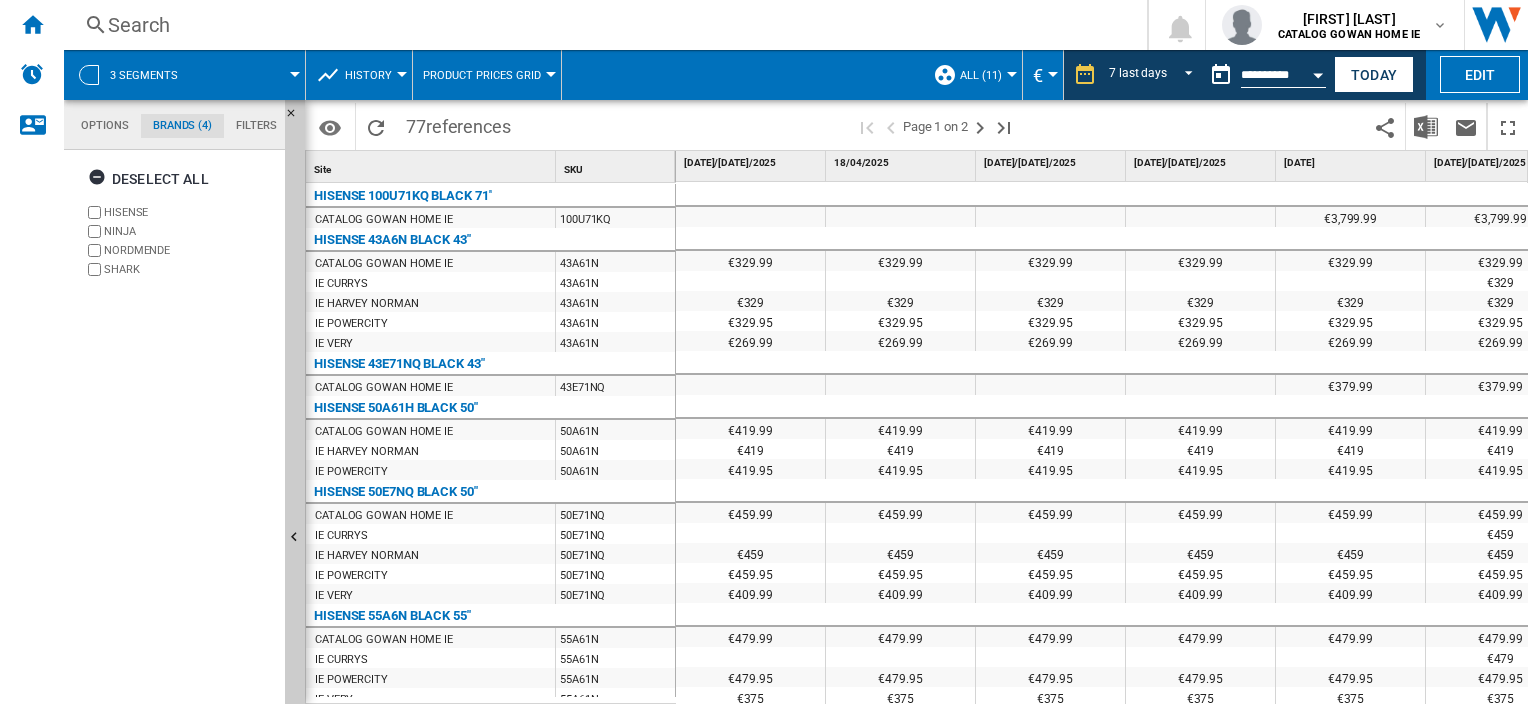 click on "Filters" 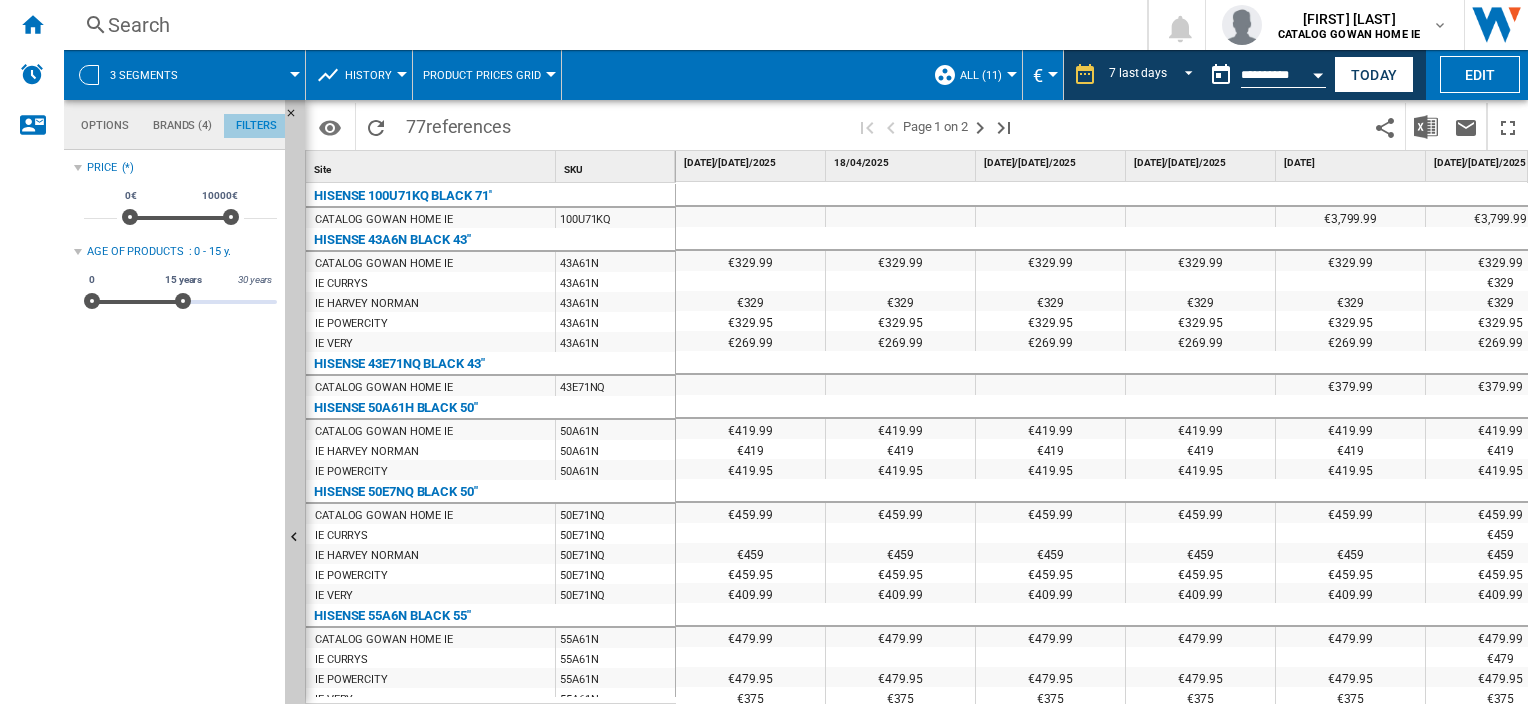 scroll, scrollTop: 130, scrollLeft: 0, axis: vertical 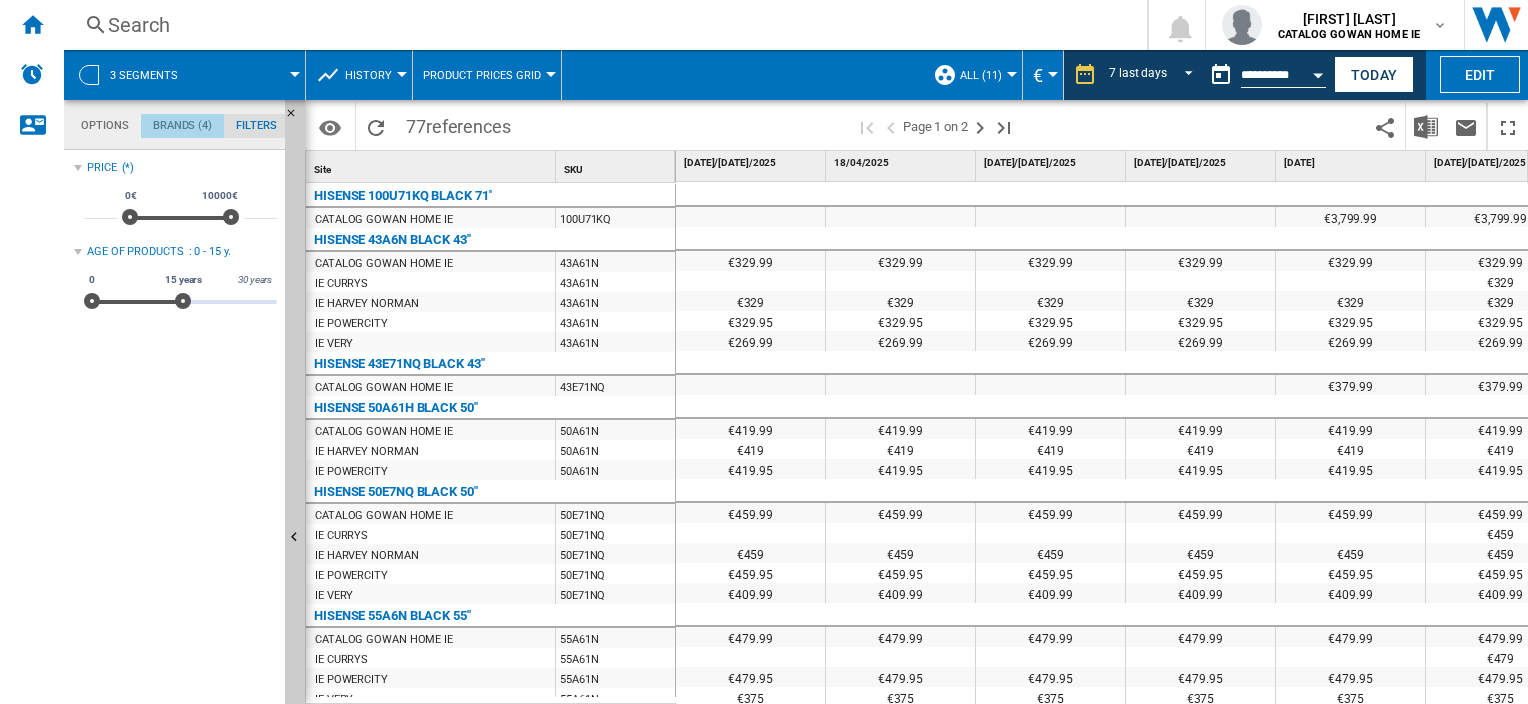 click on "Brands (4)" 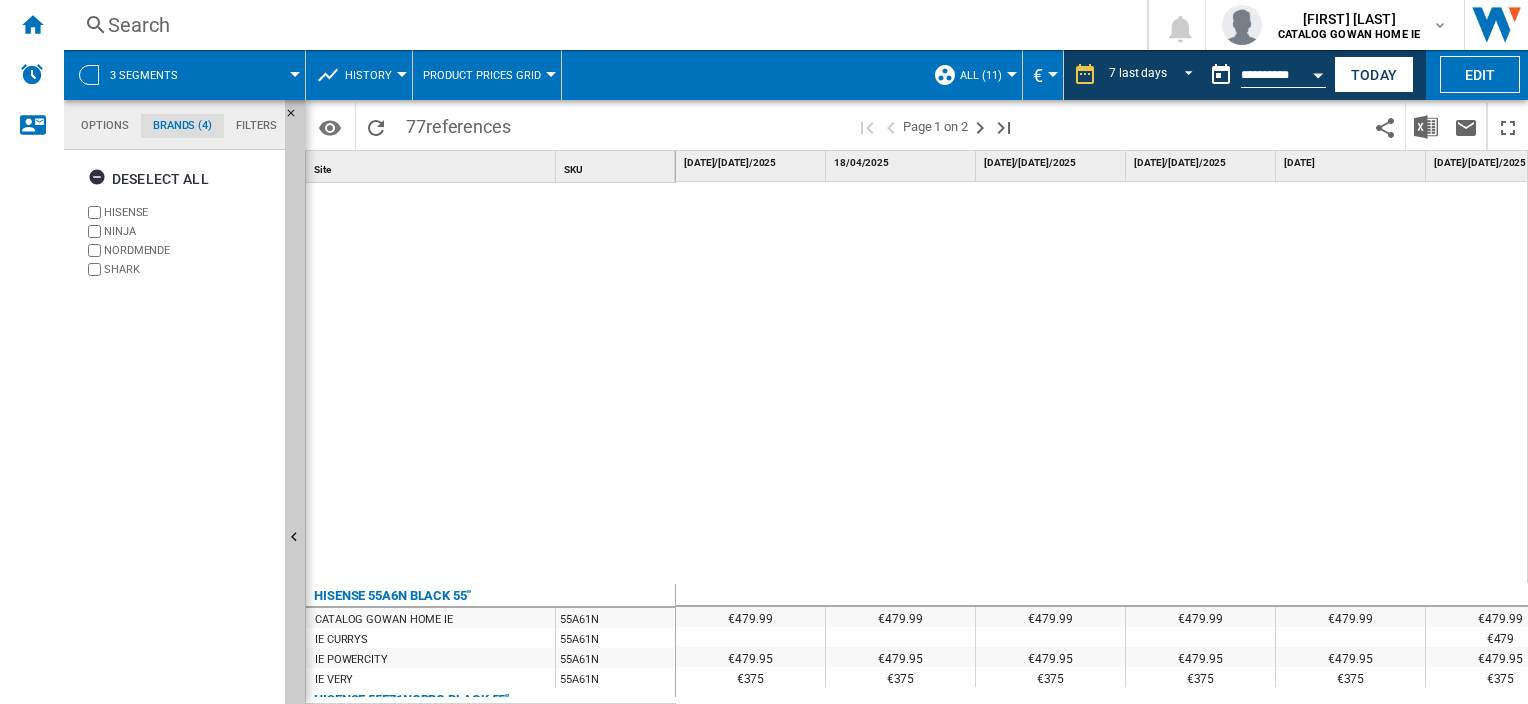 scroll, scrollTop: 476, scrollLeft: 0, axis: vertical 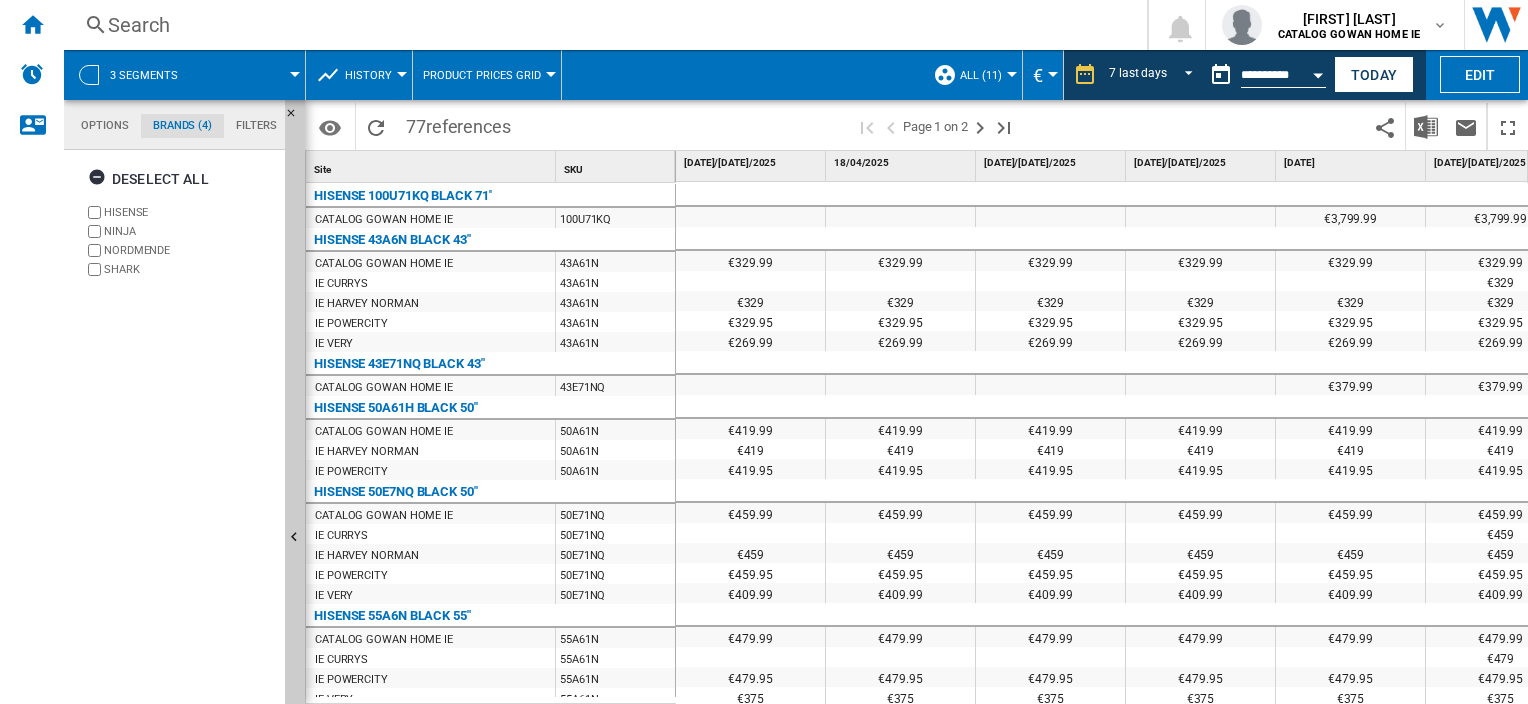 click at bounding box center (945, 75) 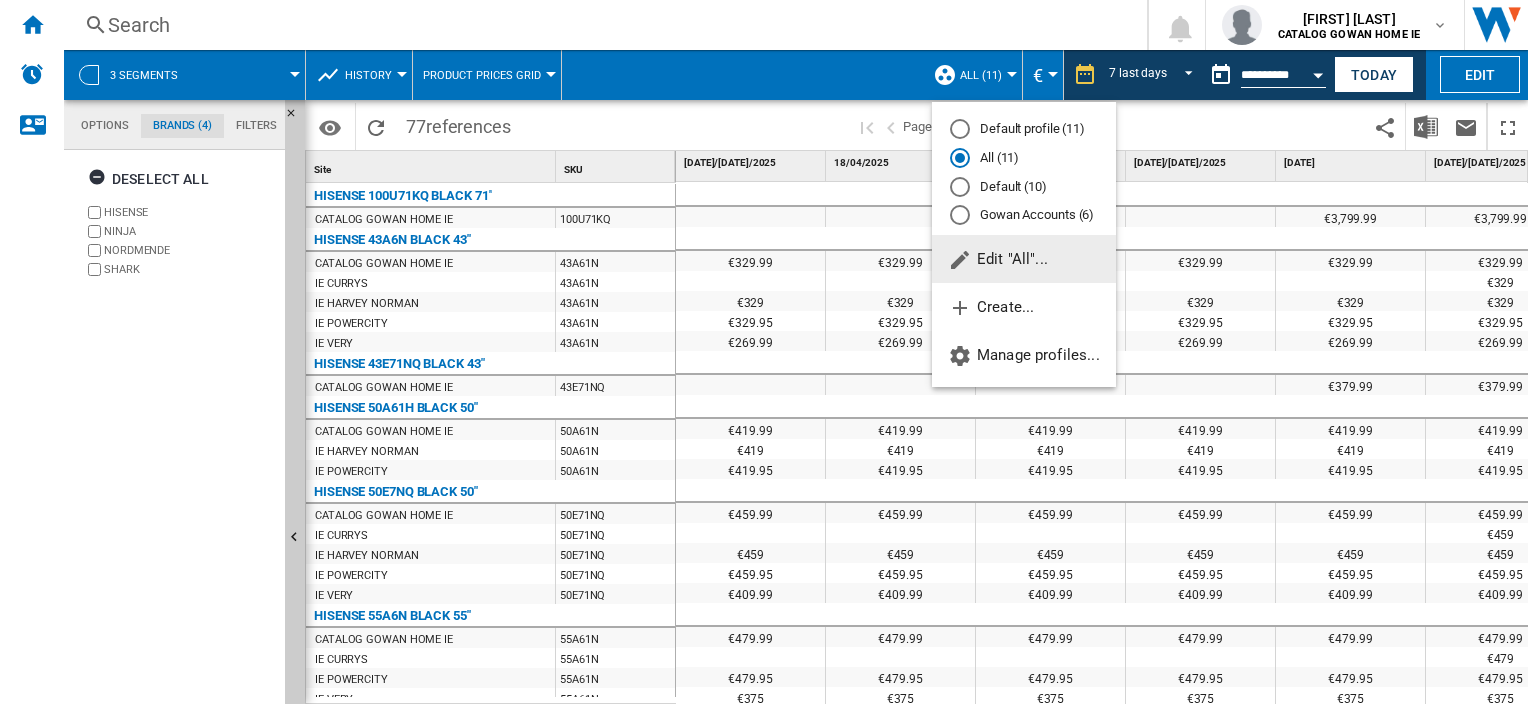drag, startPoint x: 963, startPoint y: 217, endPoint x: 960, endPoint y: 197, distance: 20.22375 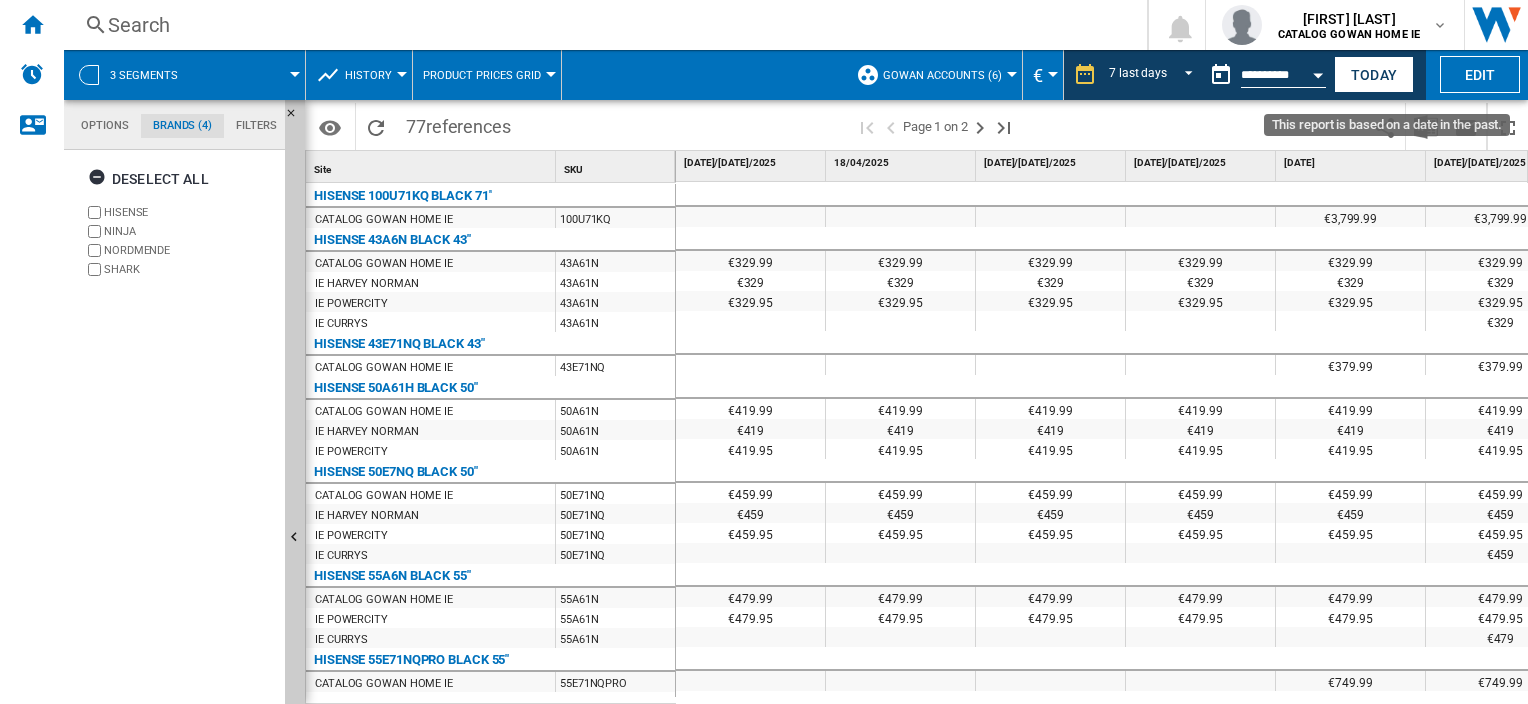 click on "**********" at bounding box center (1283, 78) 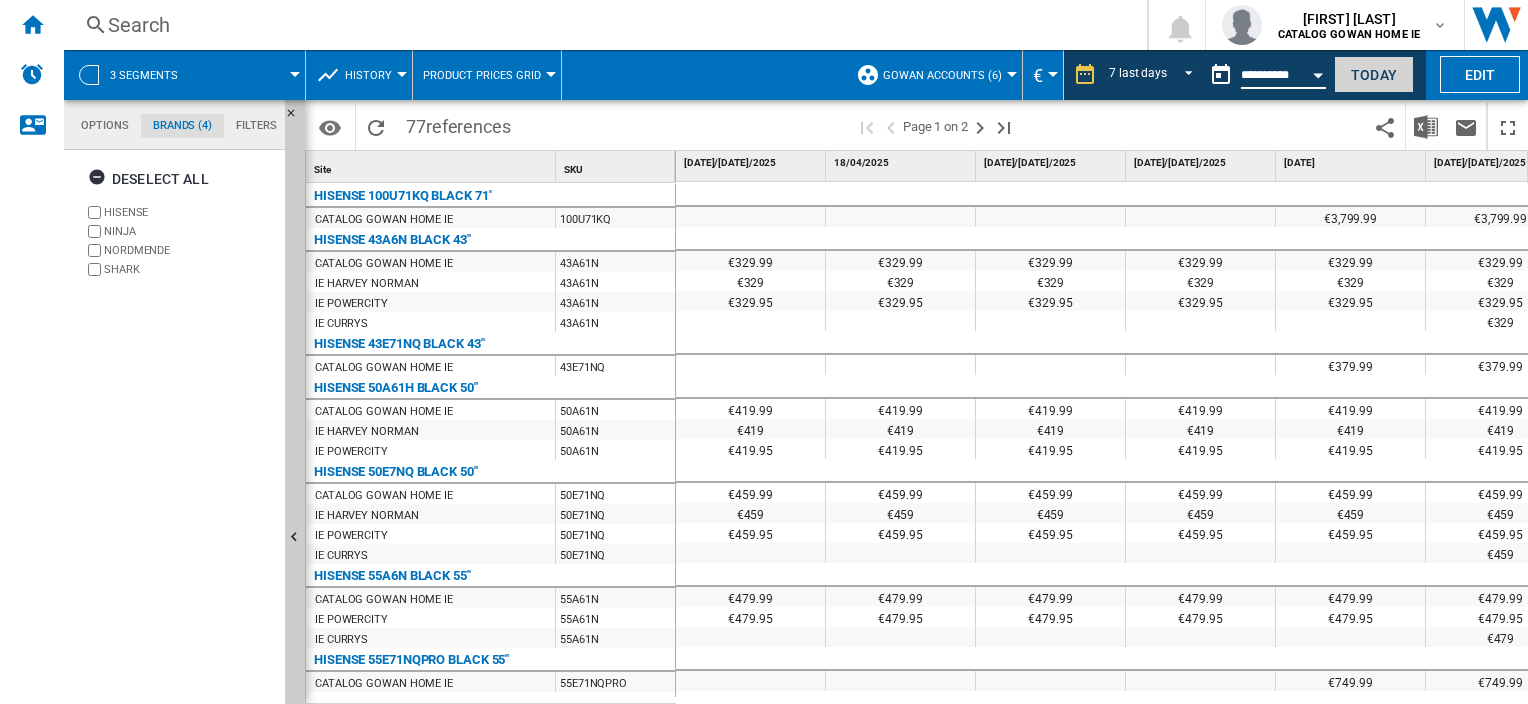 click on "Today" at bounding box center [1374, 74] 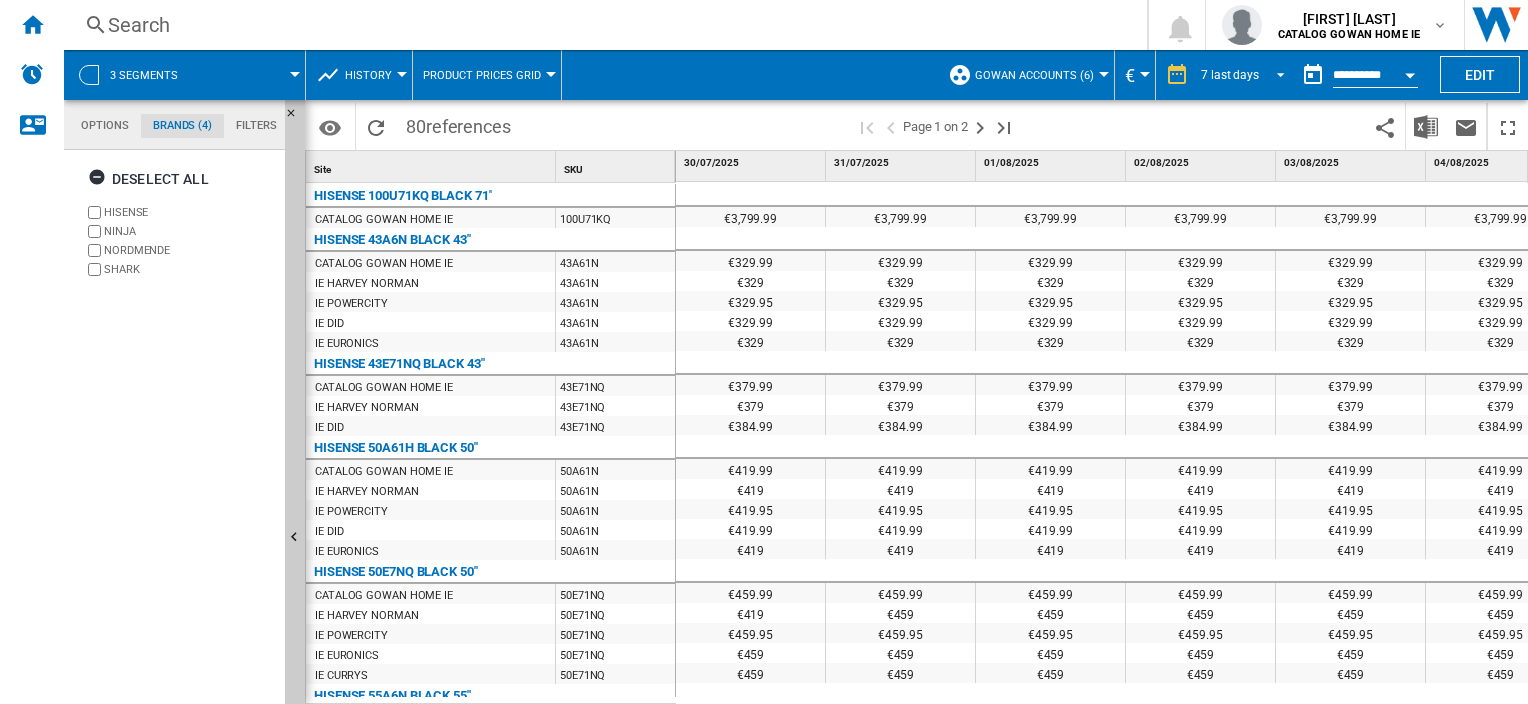 click on "7 last days" at bounding box center [1246, 75] 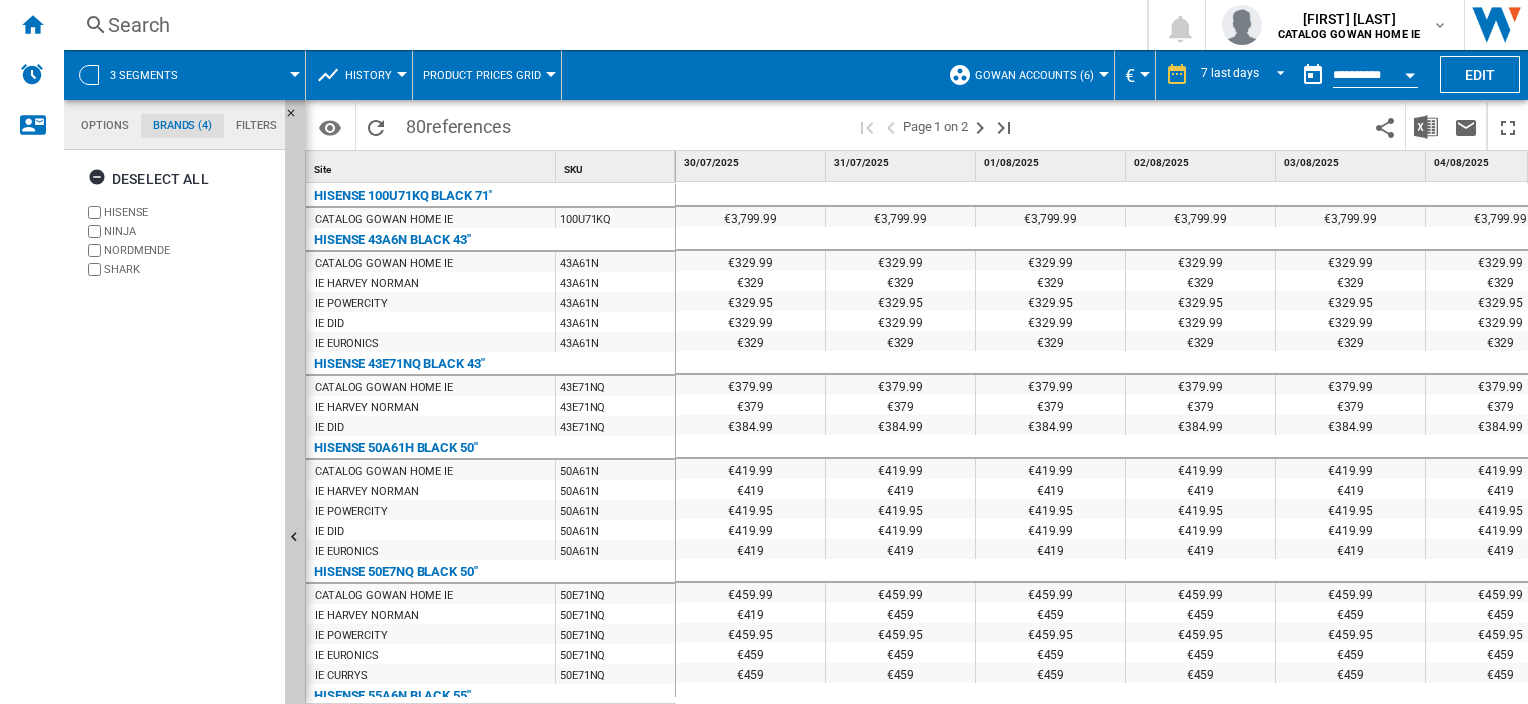 scroll, scrollTop: 29, scrollLeft: 0, axis: vertical 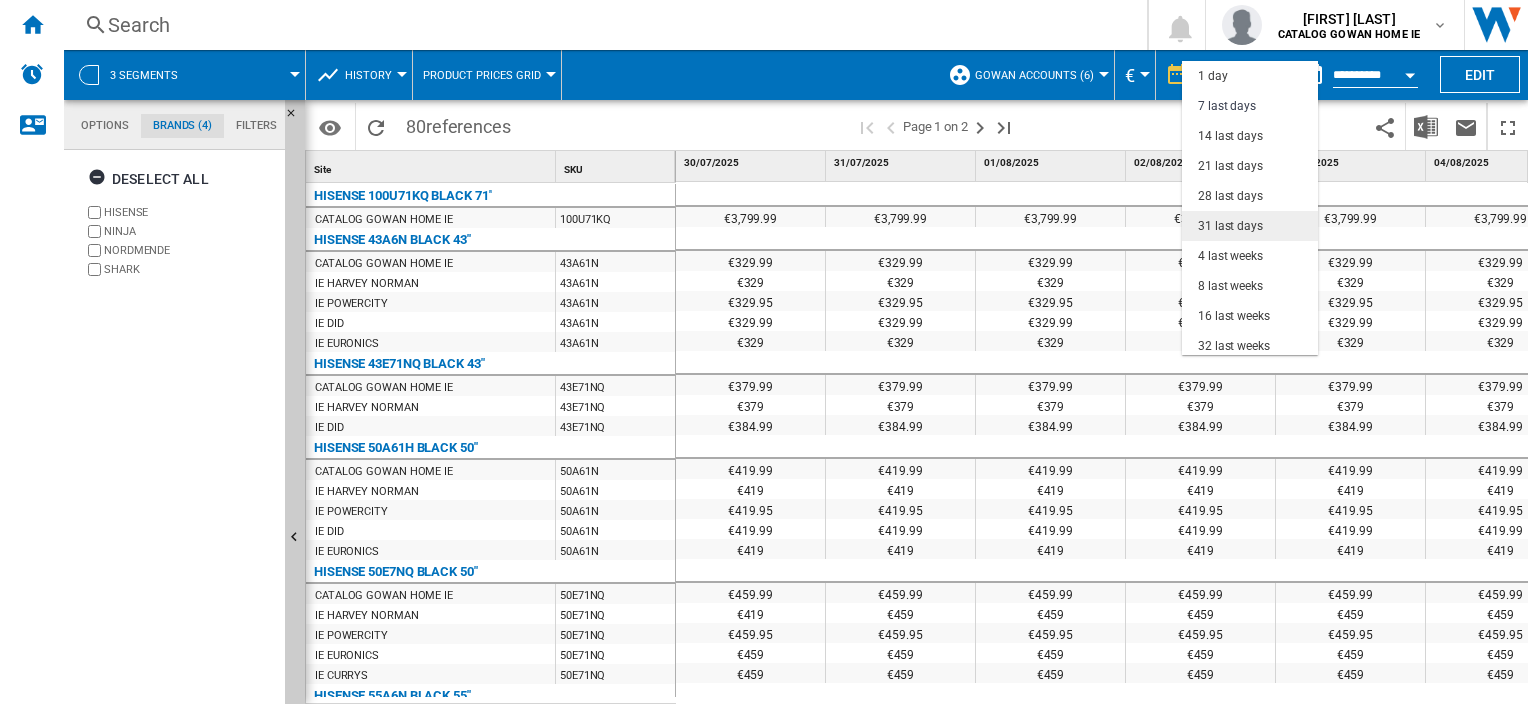 click on "31 last days" at bounding box center [1230, 226] 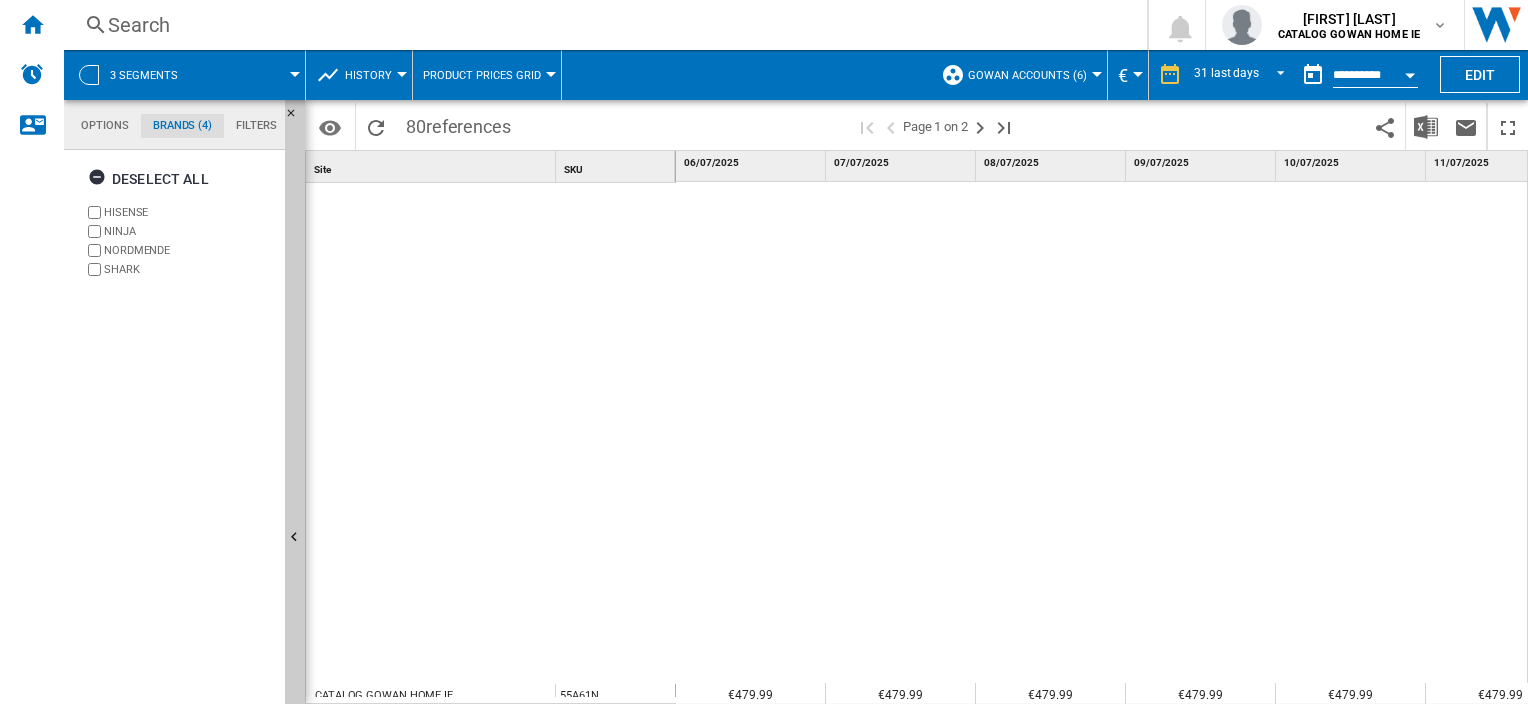 scroll, scrollTop: 576, scrollLeft: 0, axis: vertical 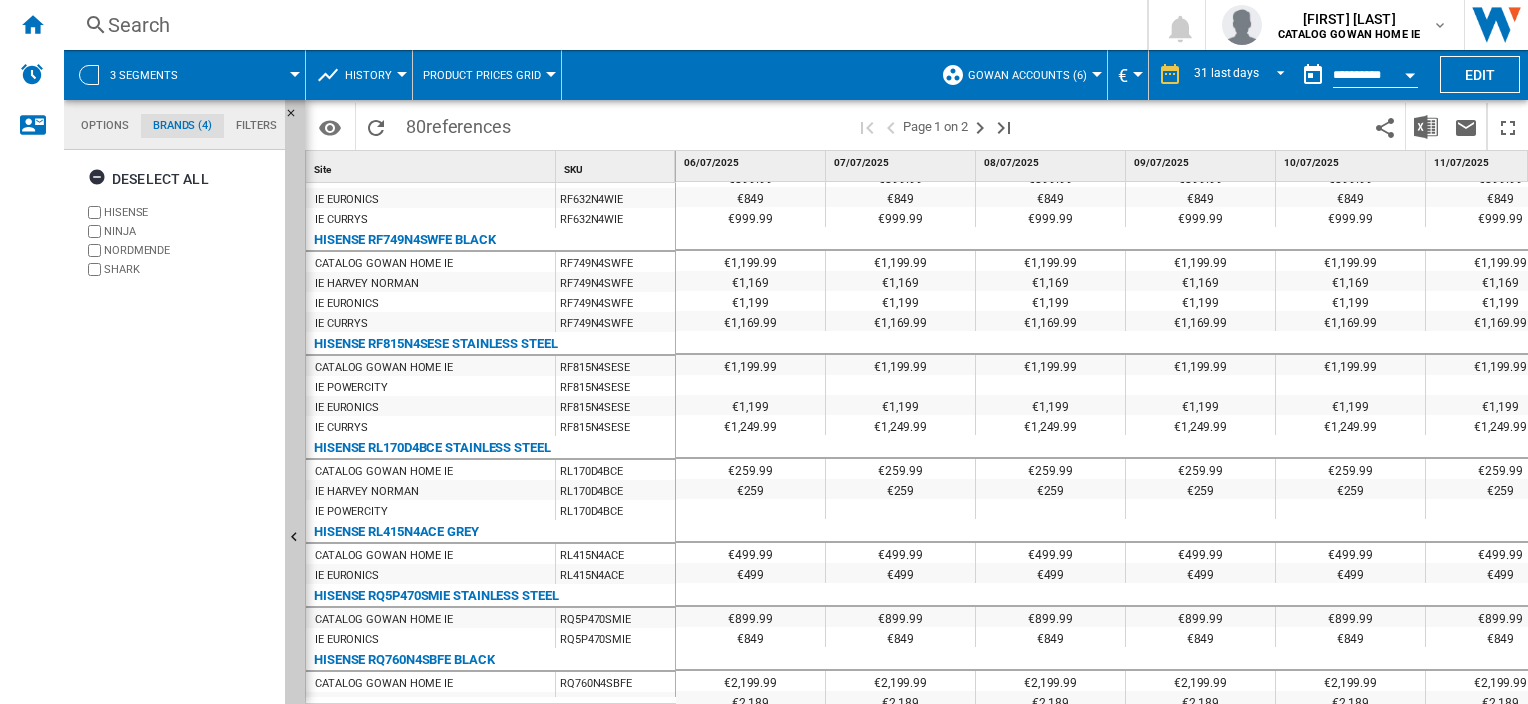 click on "HISENSE RF749N4SWFE BLACK" at bounding box center [405, 240] 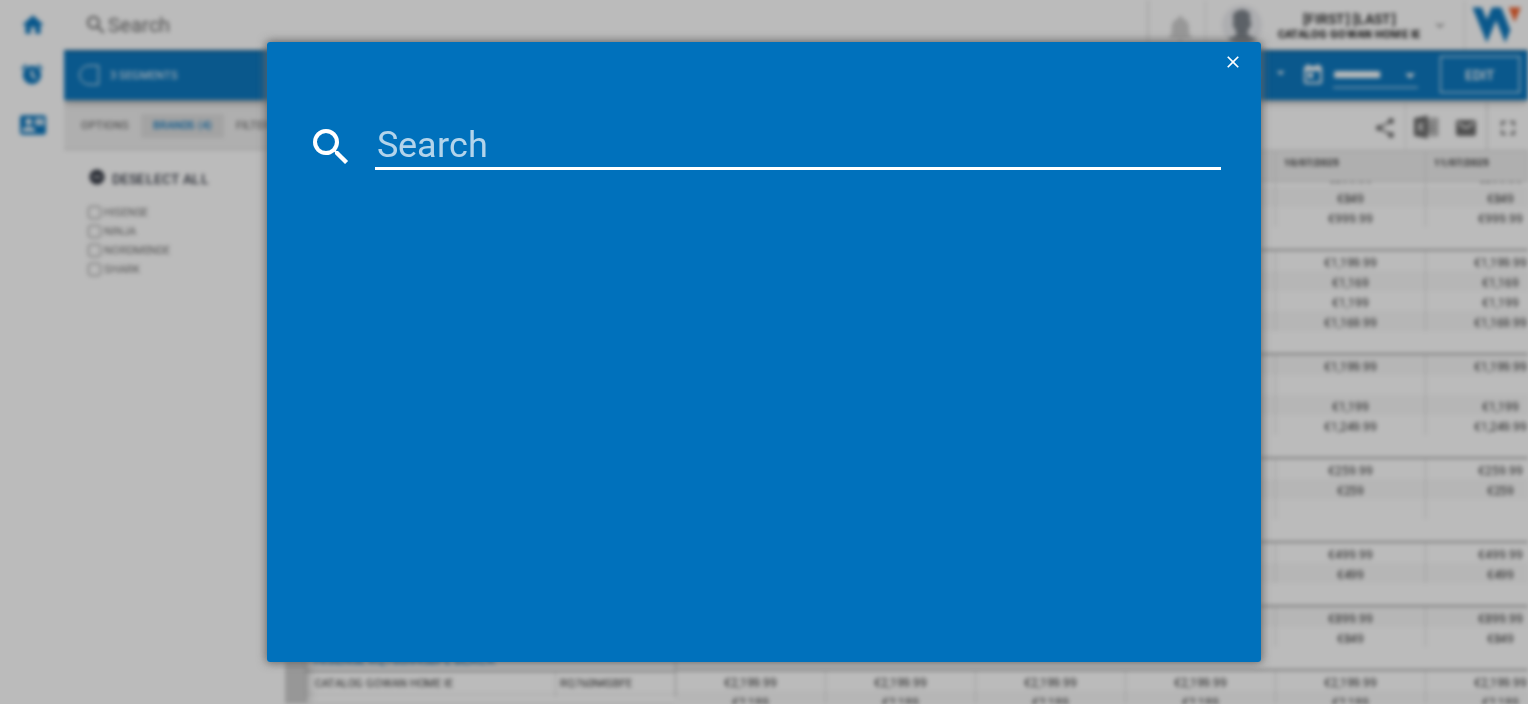 click at bounding box center [797, 146] 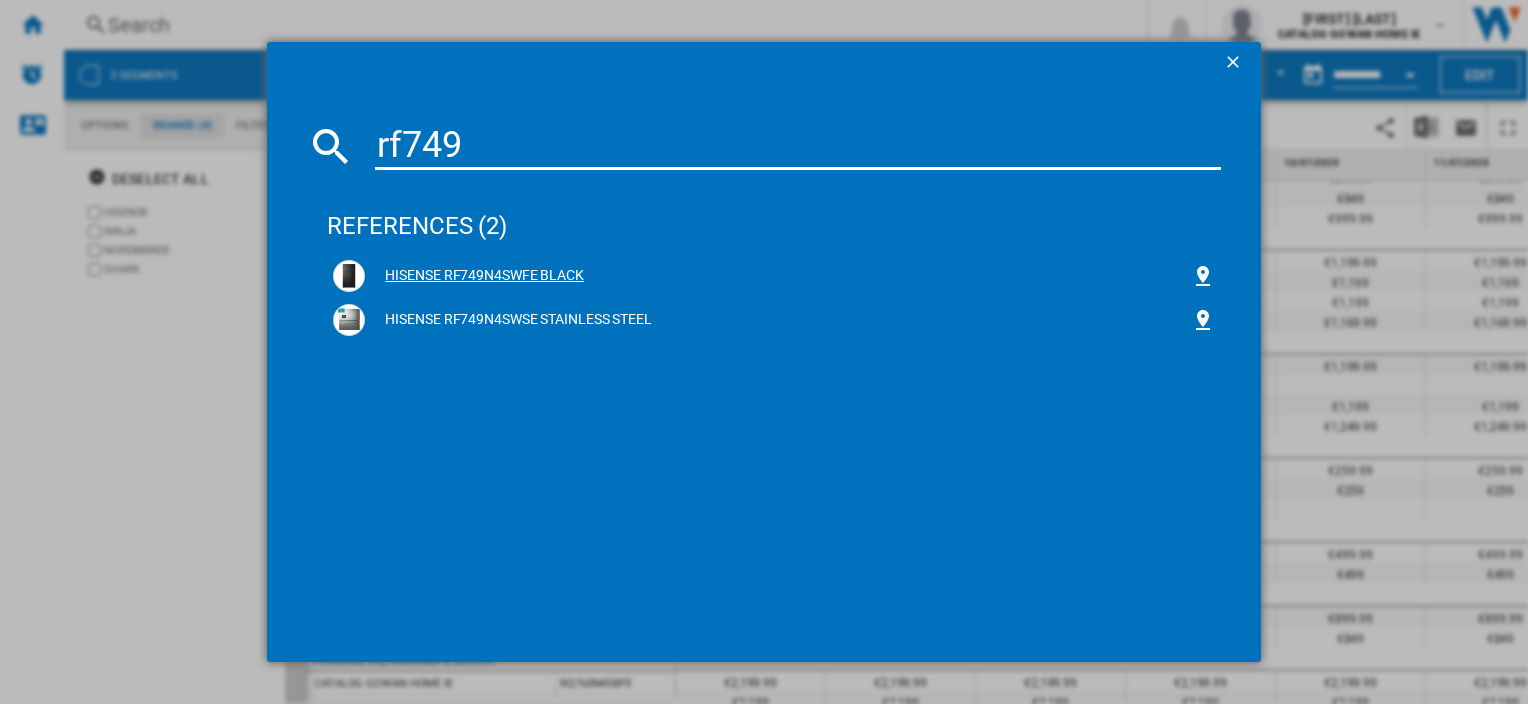 type on "[PRODUCT_CODE]" 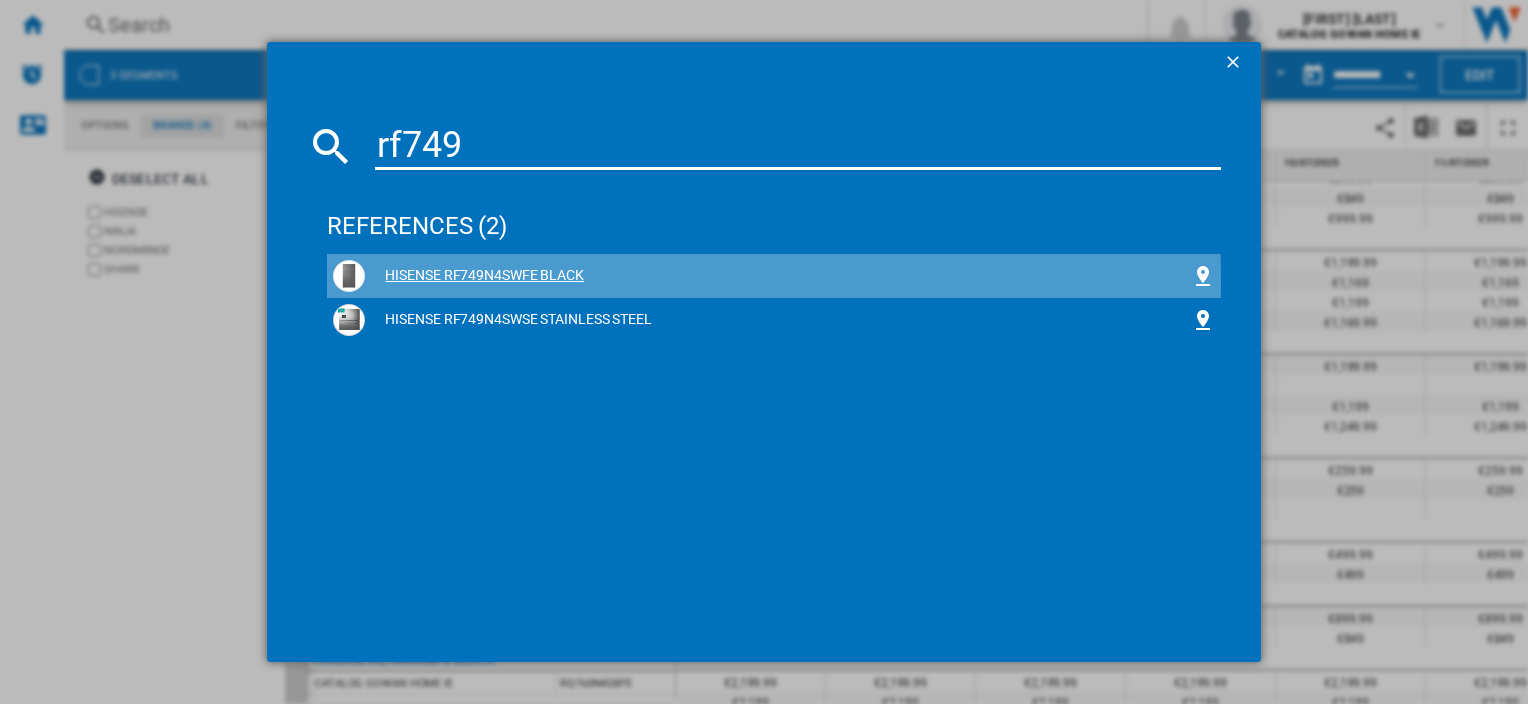 click on "HISENSE RF749N4SWFE BLACK" at bounding box center [777, 276] 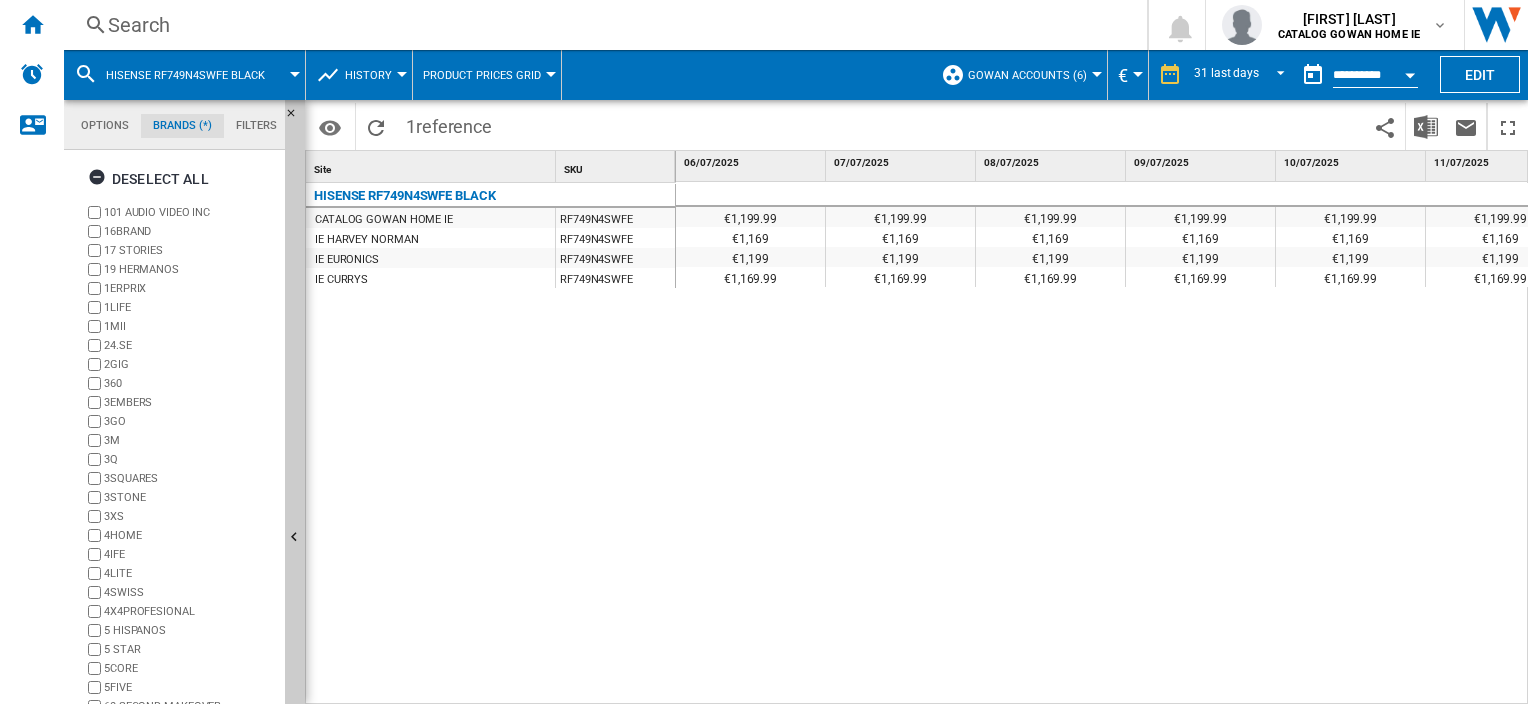 click on "Gowan Accounts (6)" at bounding box center (1027, 75) 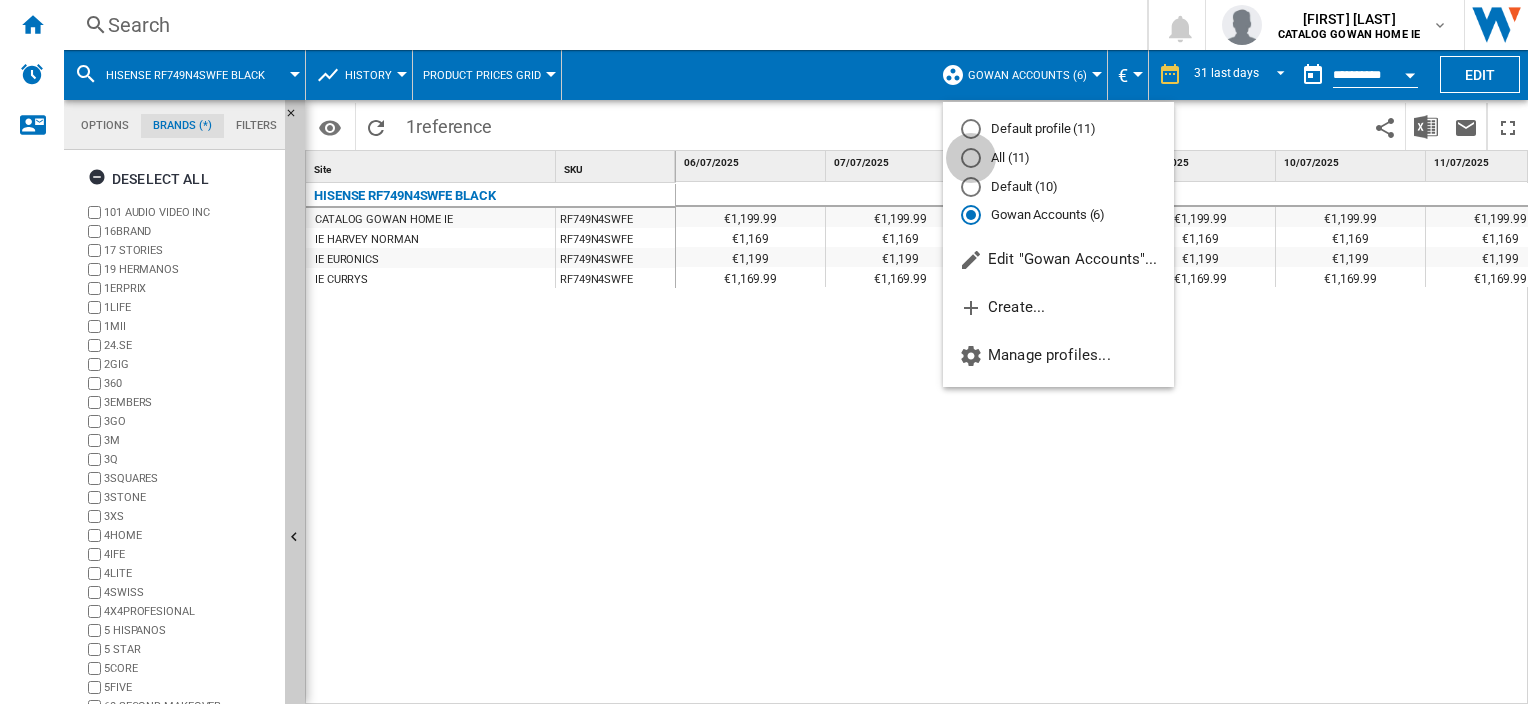 click at bounding box center (971, 158) 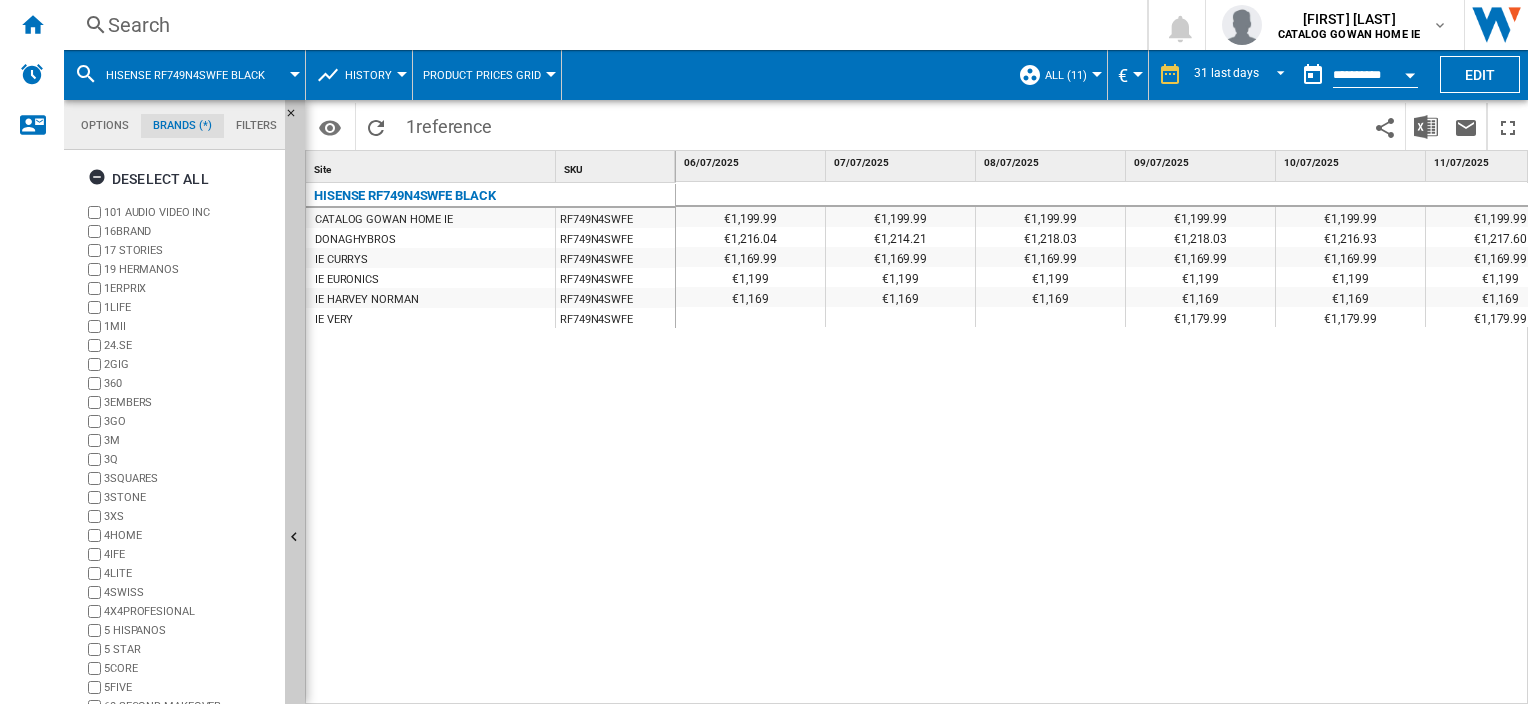 click on "Product prices grid" at bounding box center [482, 75] 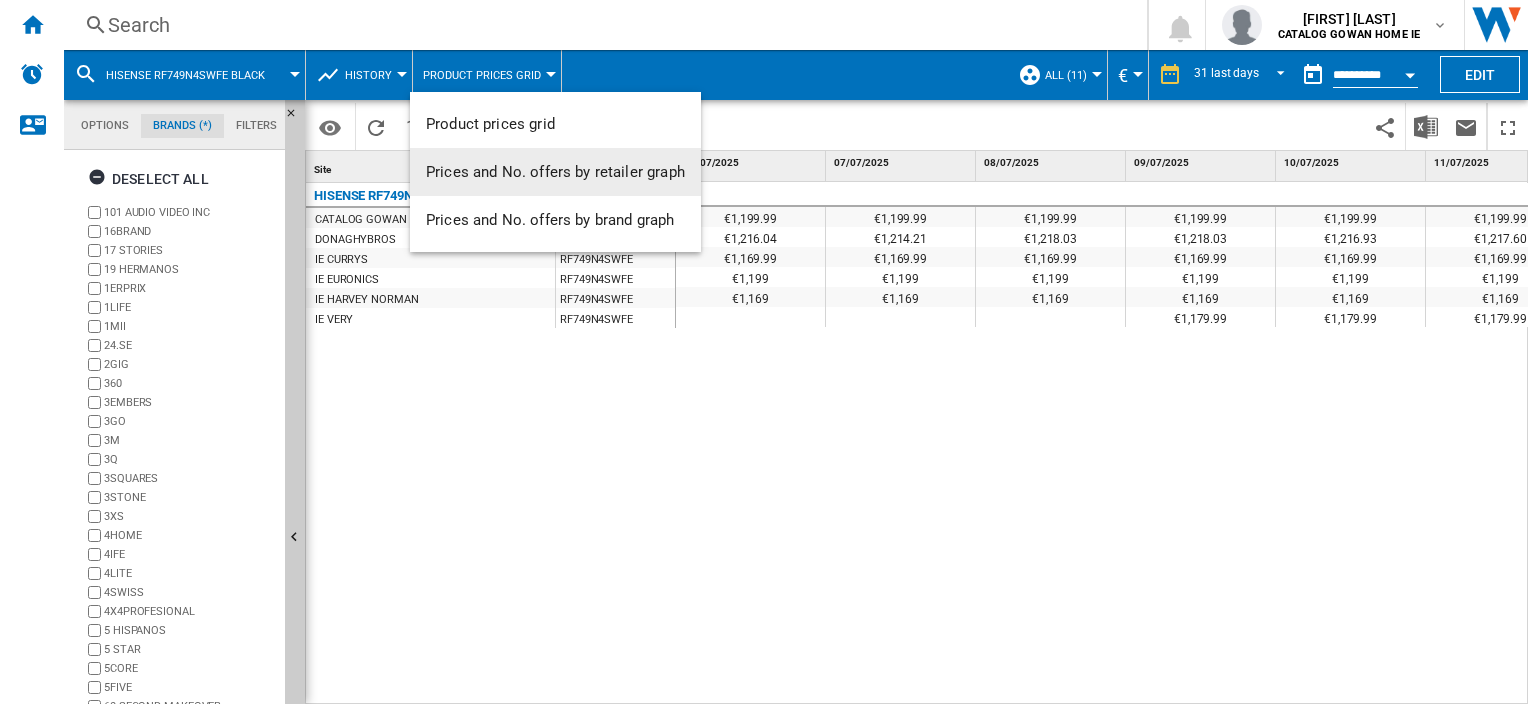 click on "Prices and No. offers by retailer graph" at bounding box center (555, 172) 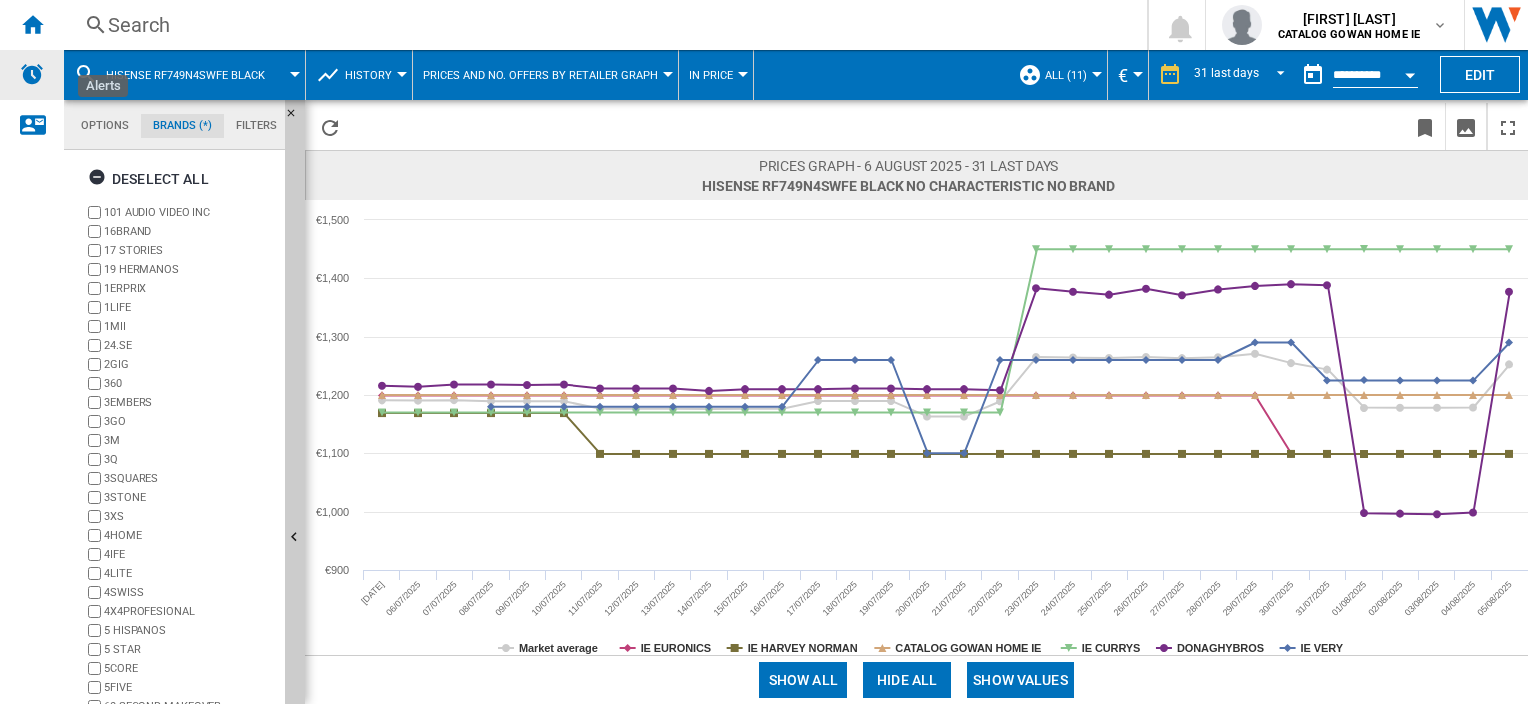 click at bounding box center (32, 75) 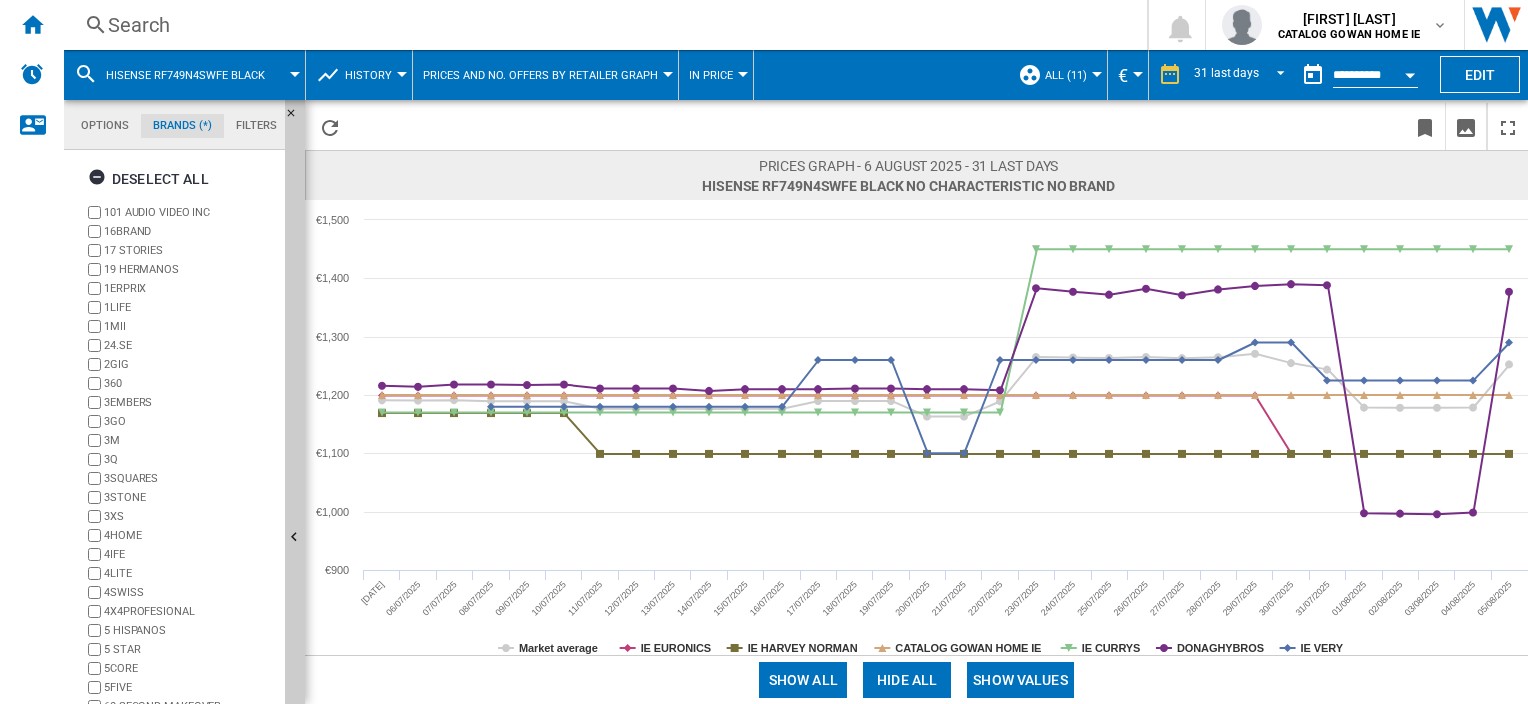 click on "History" at bounding box center [373, 75] 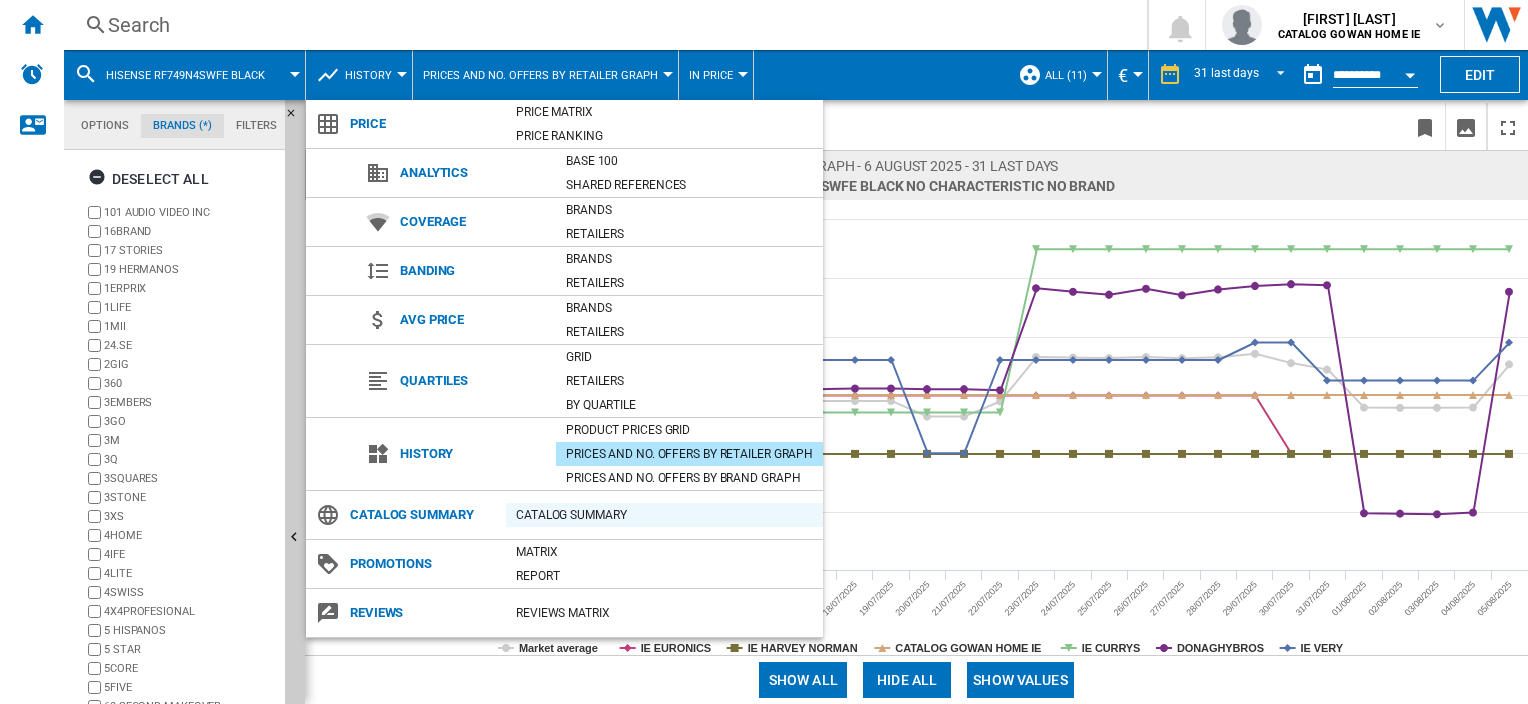 click on "Catalog Summary" at bounding box center (664, 515) 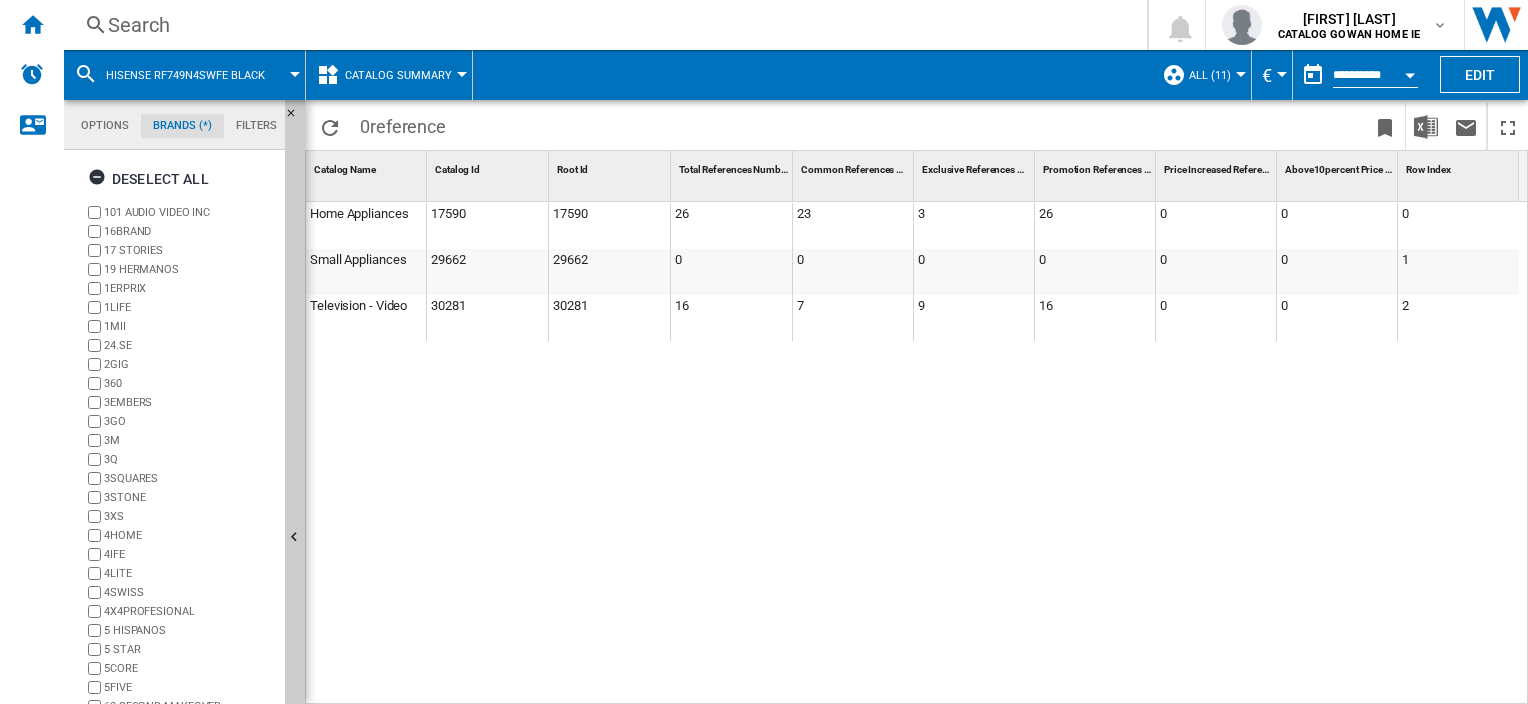 click on "Catalog Summary" at bounding box center [398, 75] 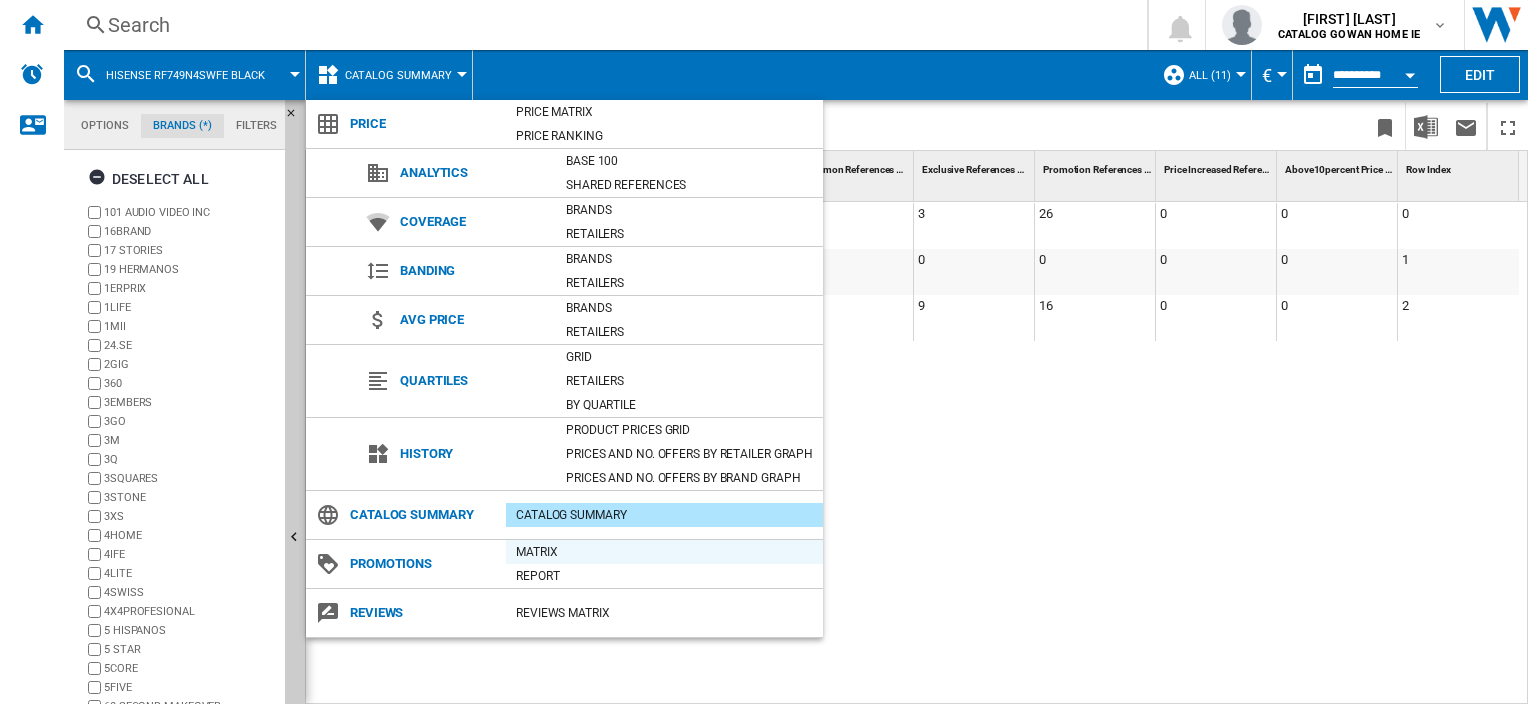 click on "Matrix" at bounding box center [664, 552] 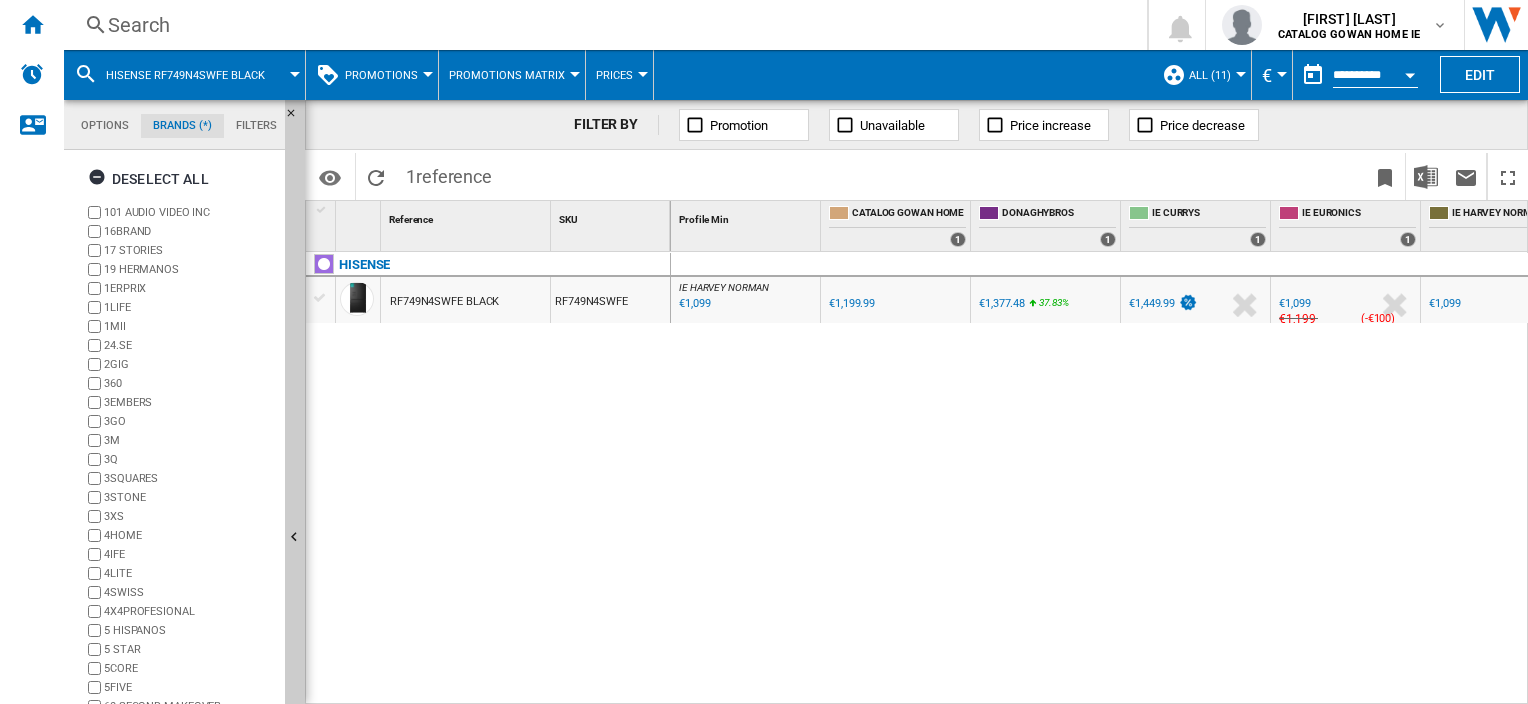 click on "Brands (*)" 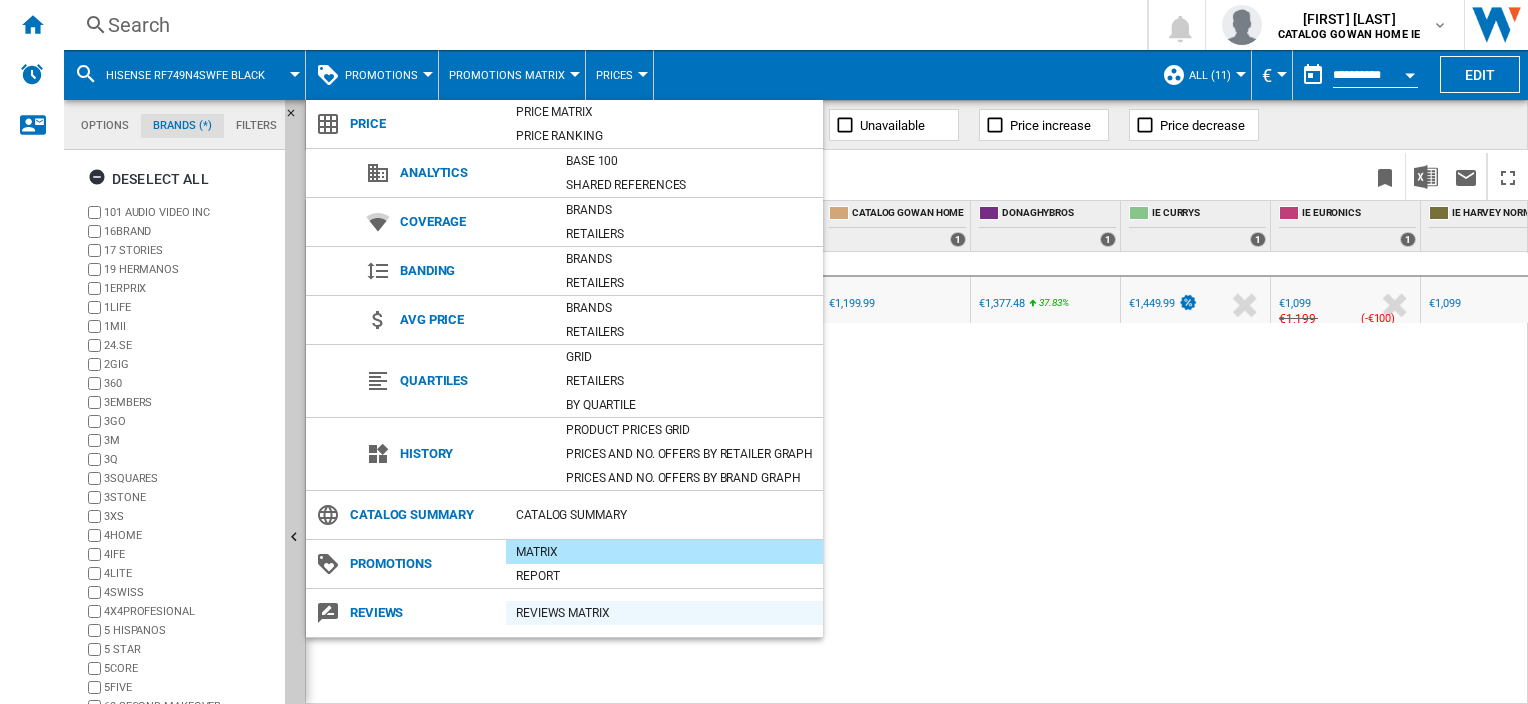 click on "REVIEWS Matrix" at bounding box center (664, 613) 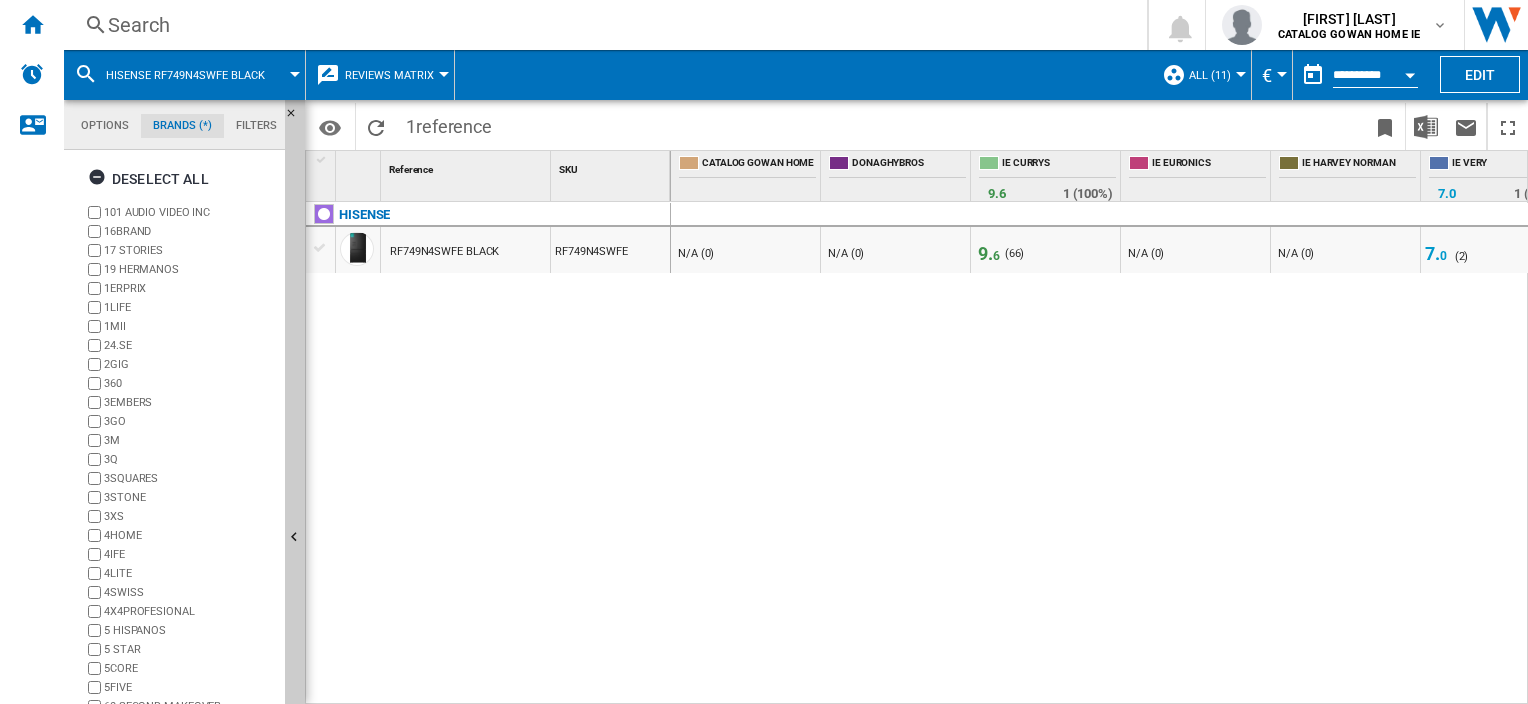 click on "HISENSE RF749N4SWFE BLACK" at bounding box center [185, 75] 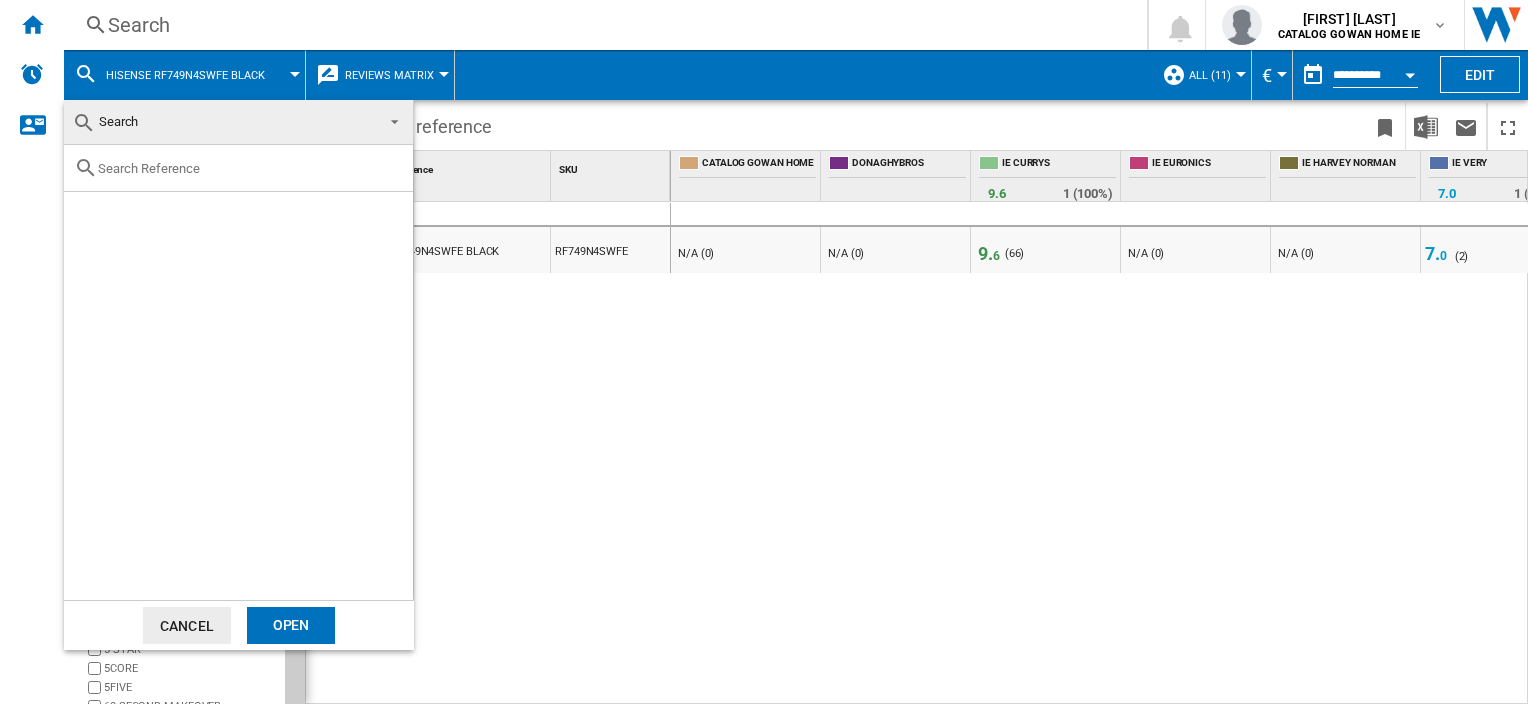 click at bounding box center (764, 352) 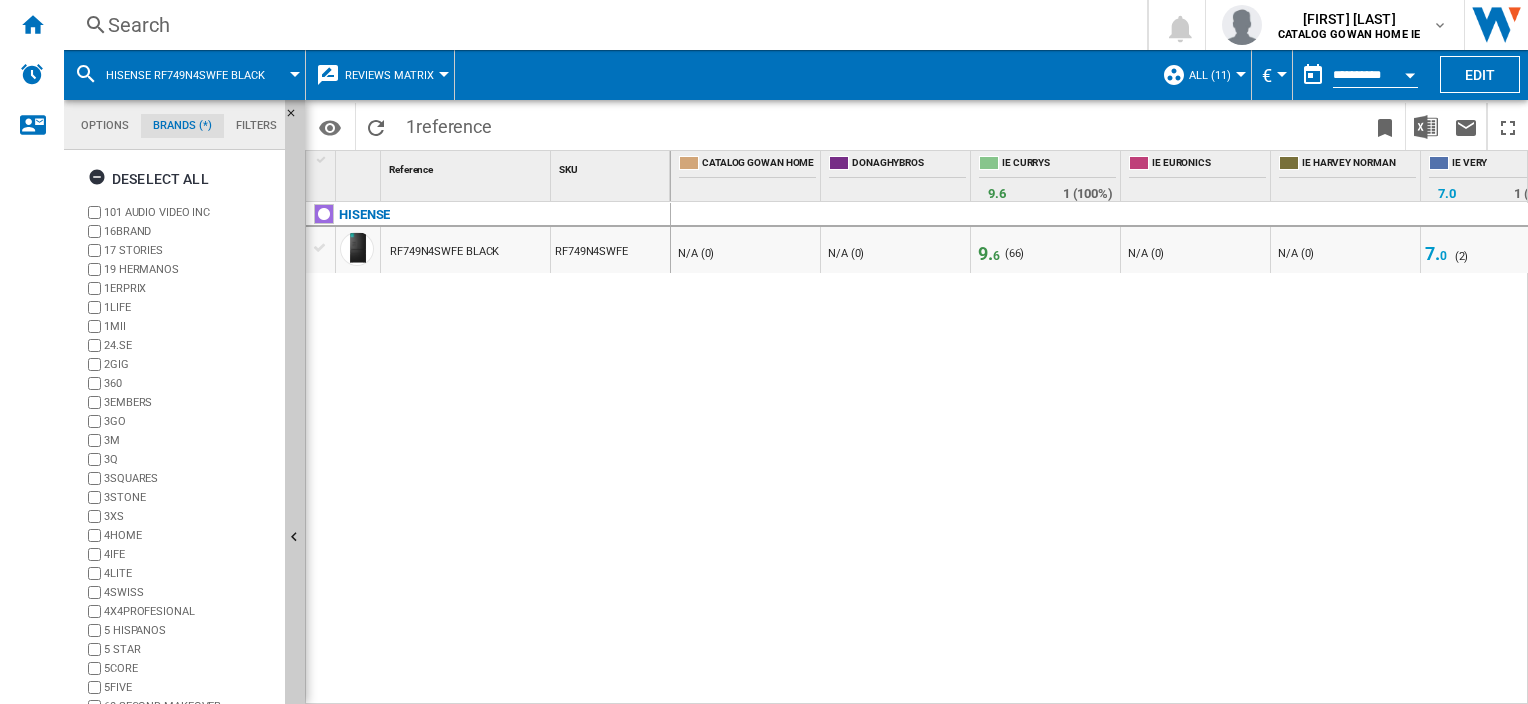 click on "Options" 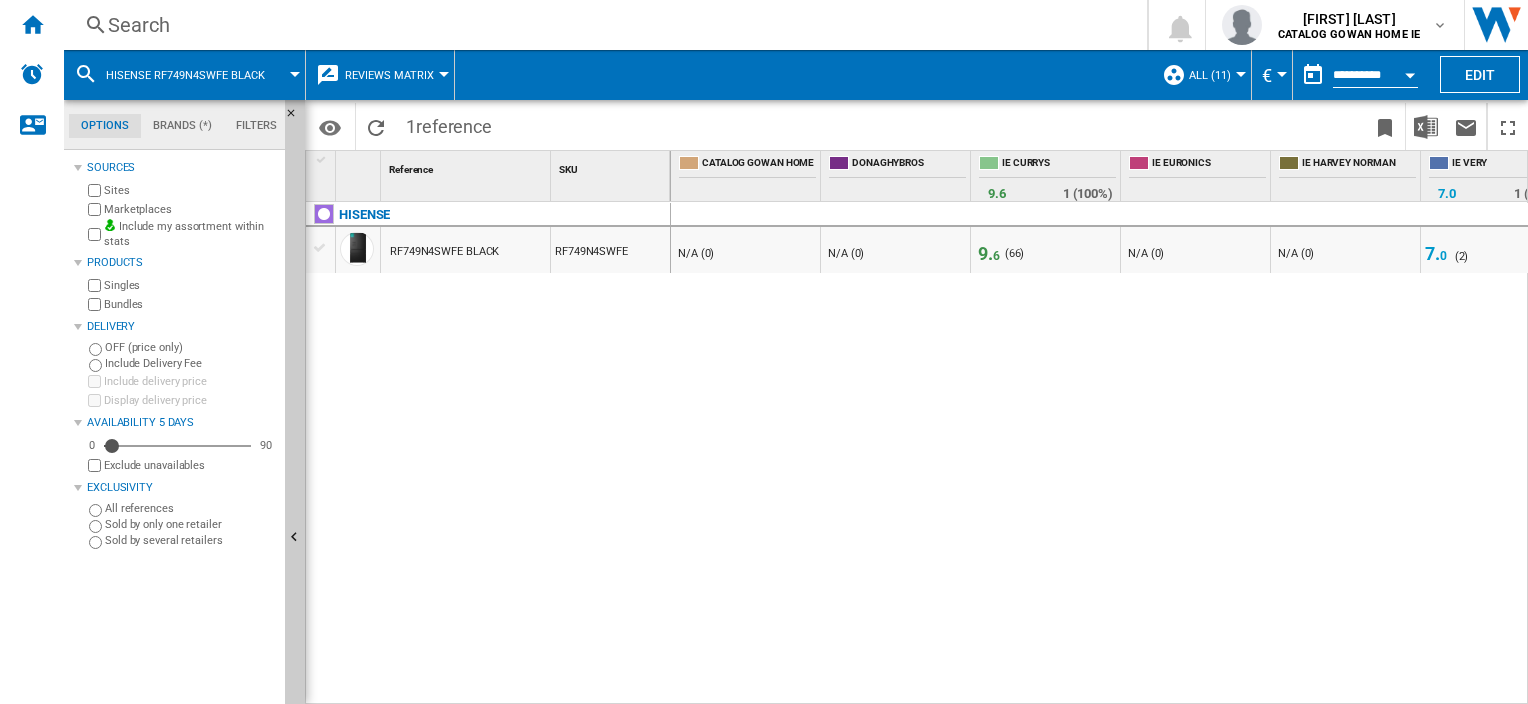 click on "HISENSE RF749N4SWFE BLACK" at bounding box center [185, 75] 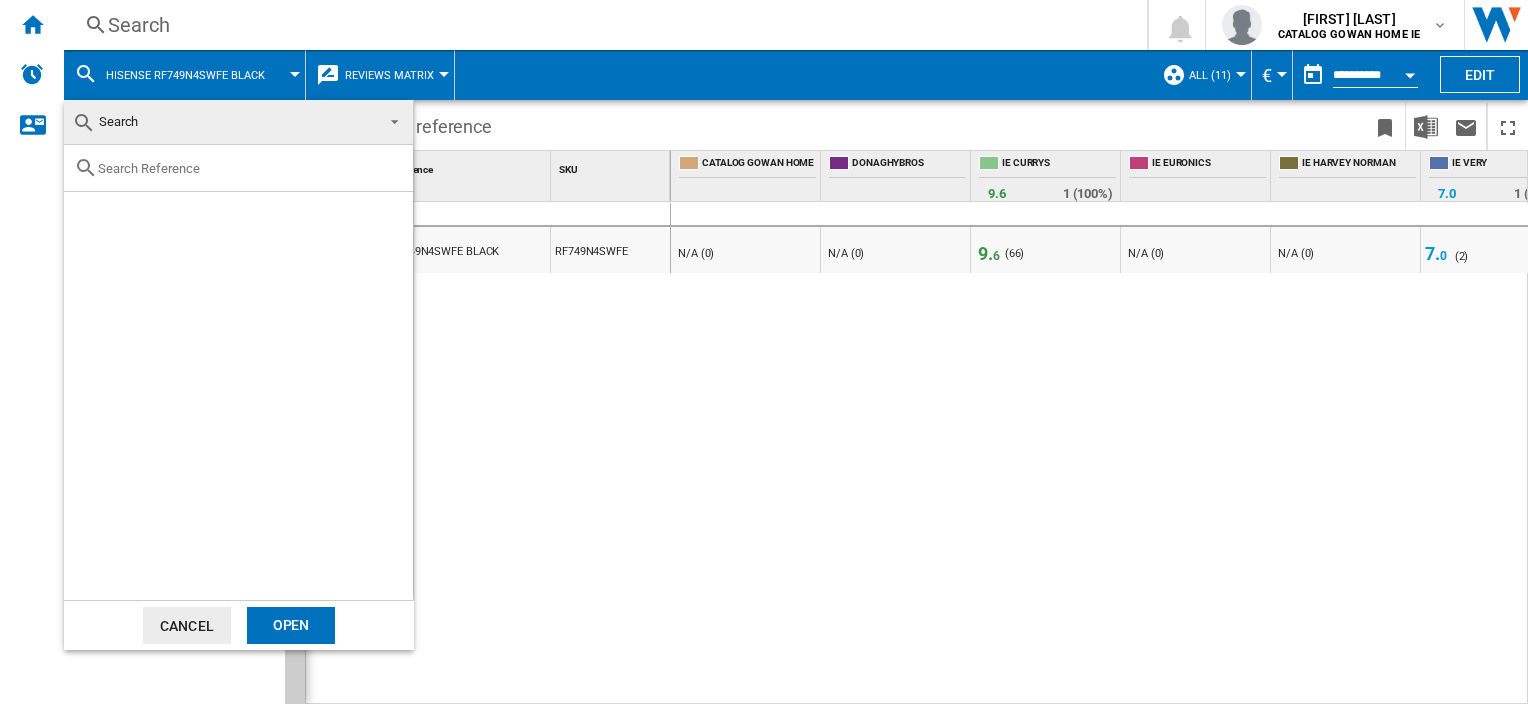 click at bounding box center [764, 352] 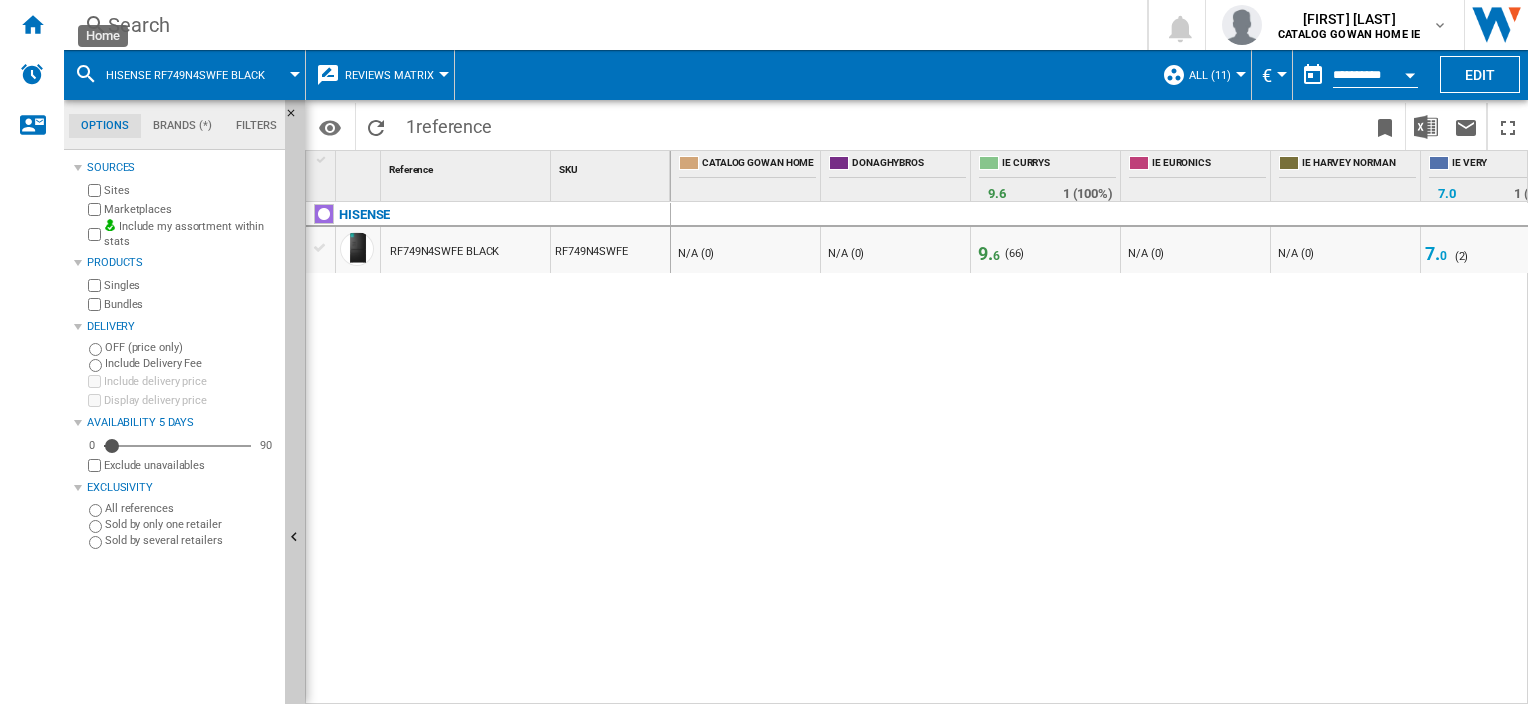 click at bounding box center (32, 24) 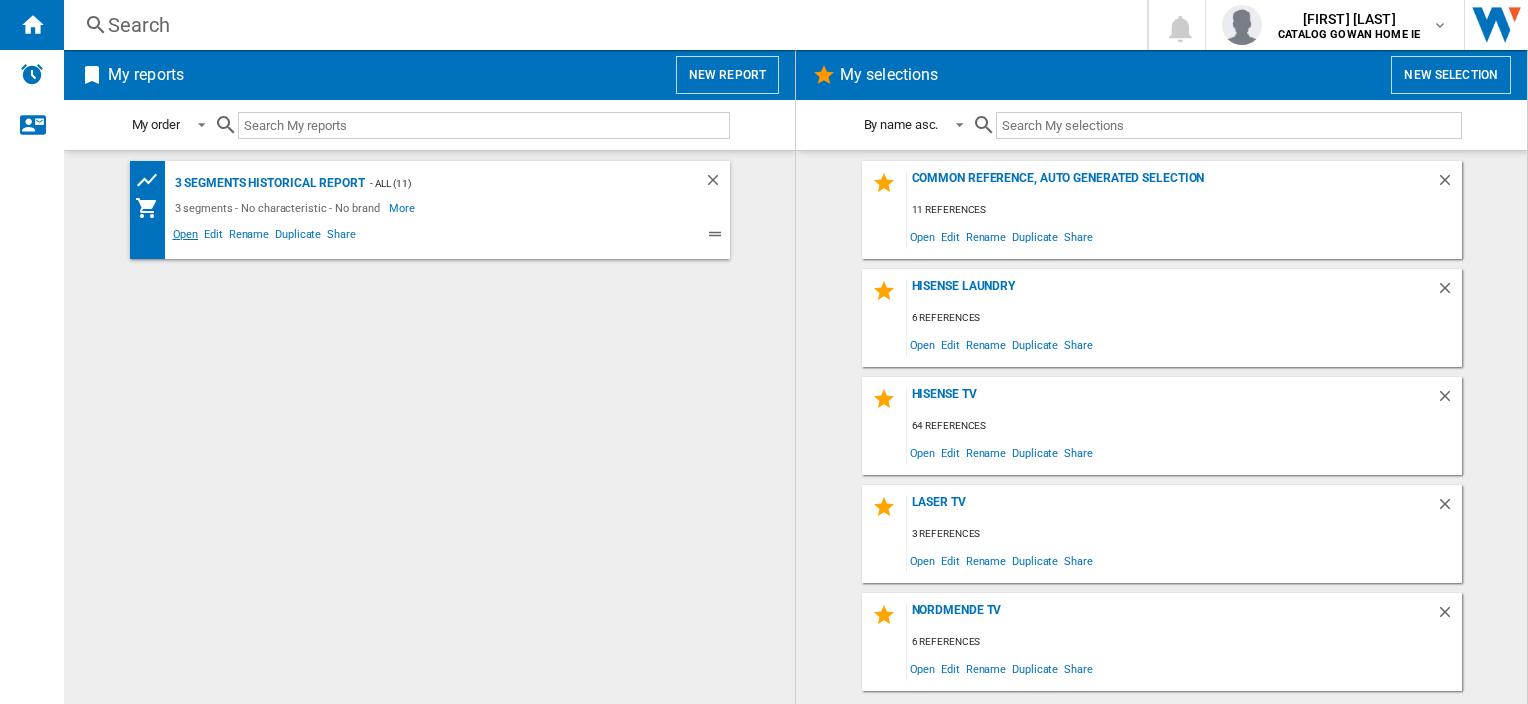 click on "Open" 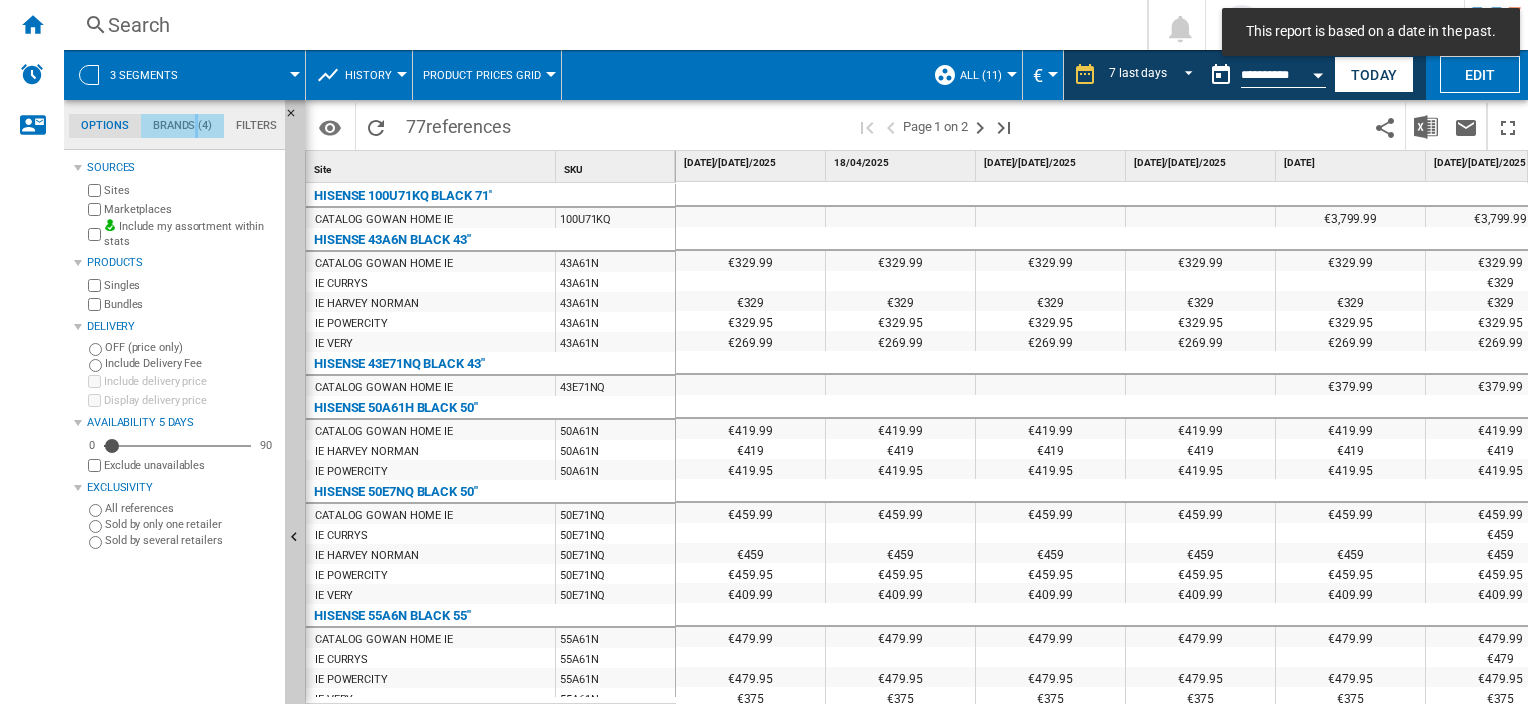 click on "Brands (4)" 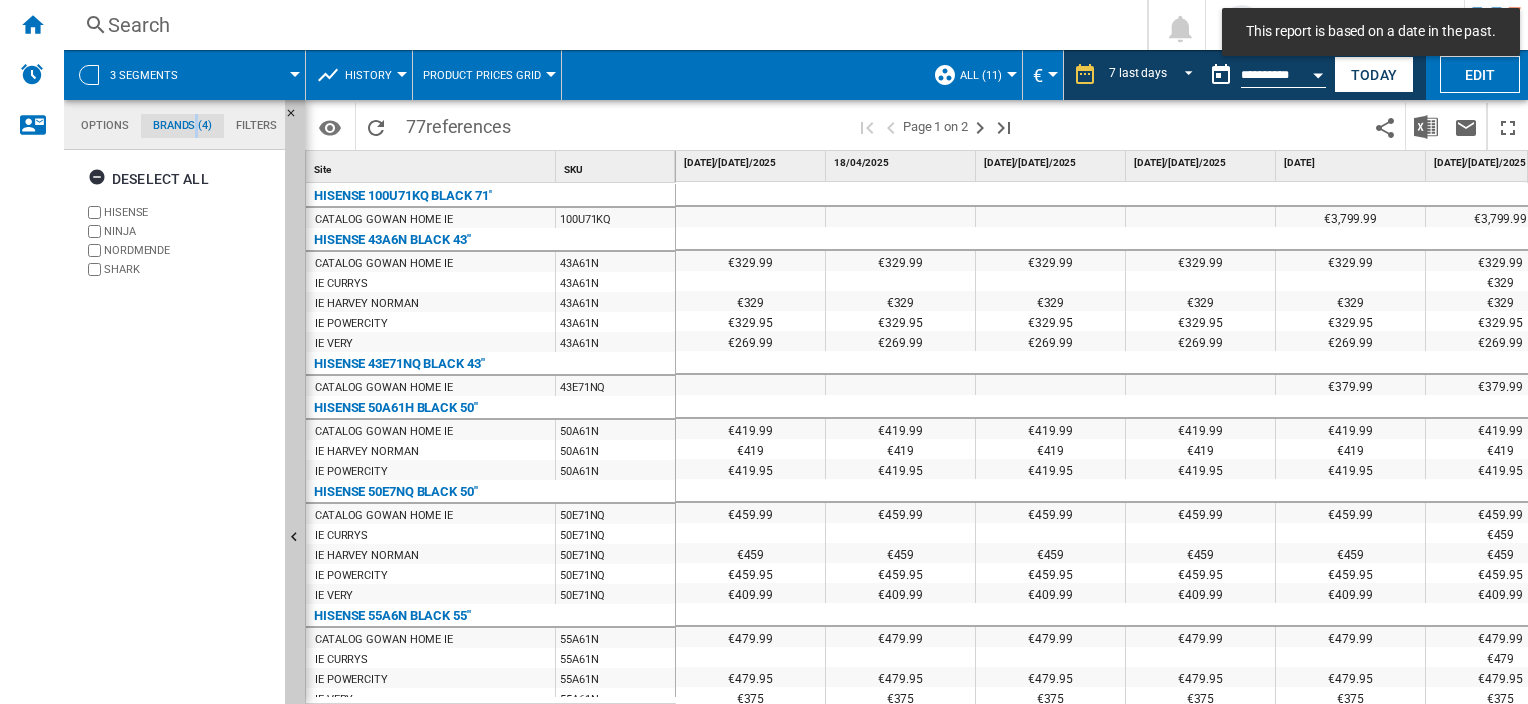 click on "HISENSE" at bounding box center (190, 212) 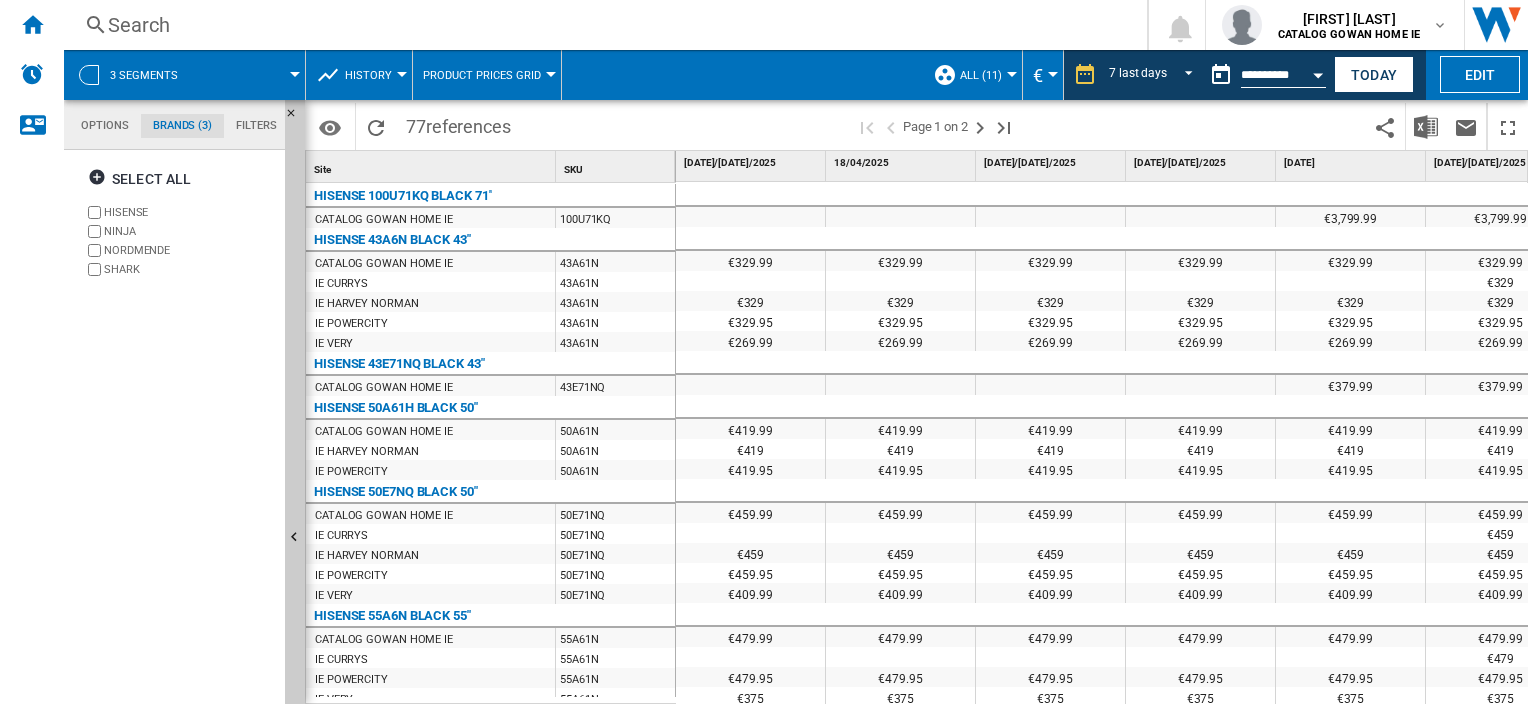 click on "NORDMENDE" at bounding box center [190, 250] 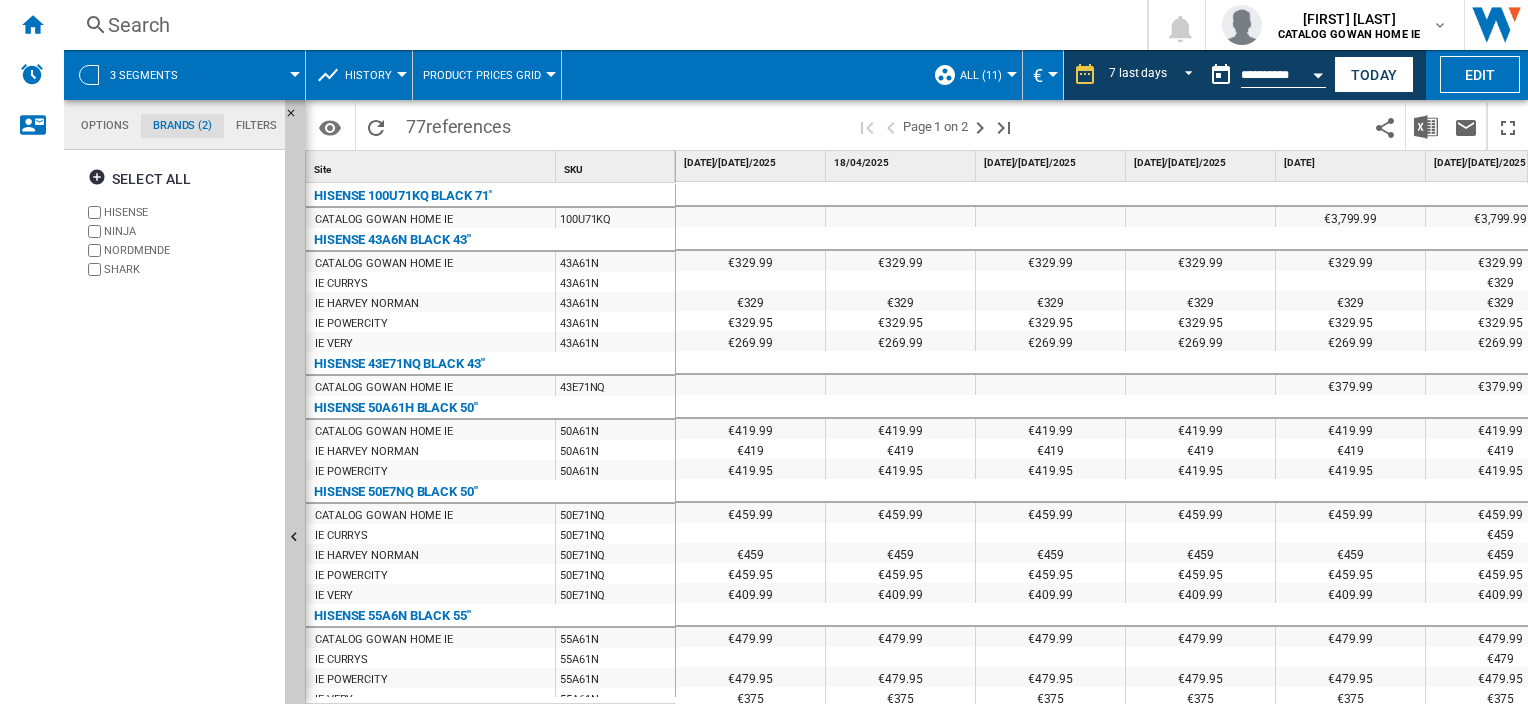 click on "SHARK" at bounding box center [190, 269] 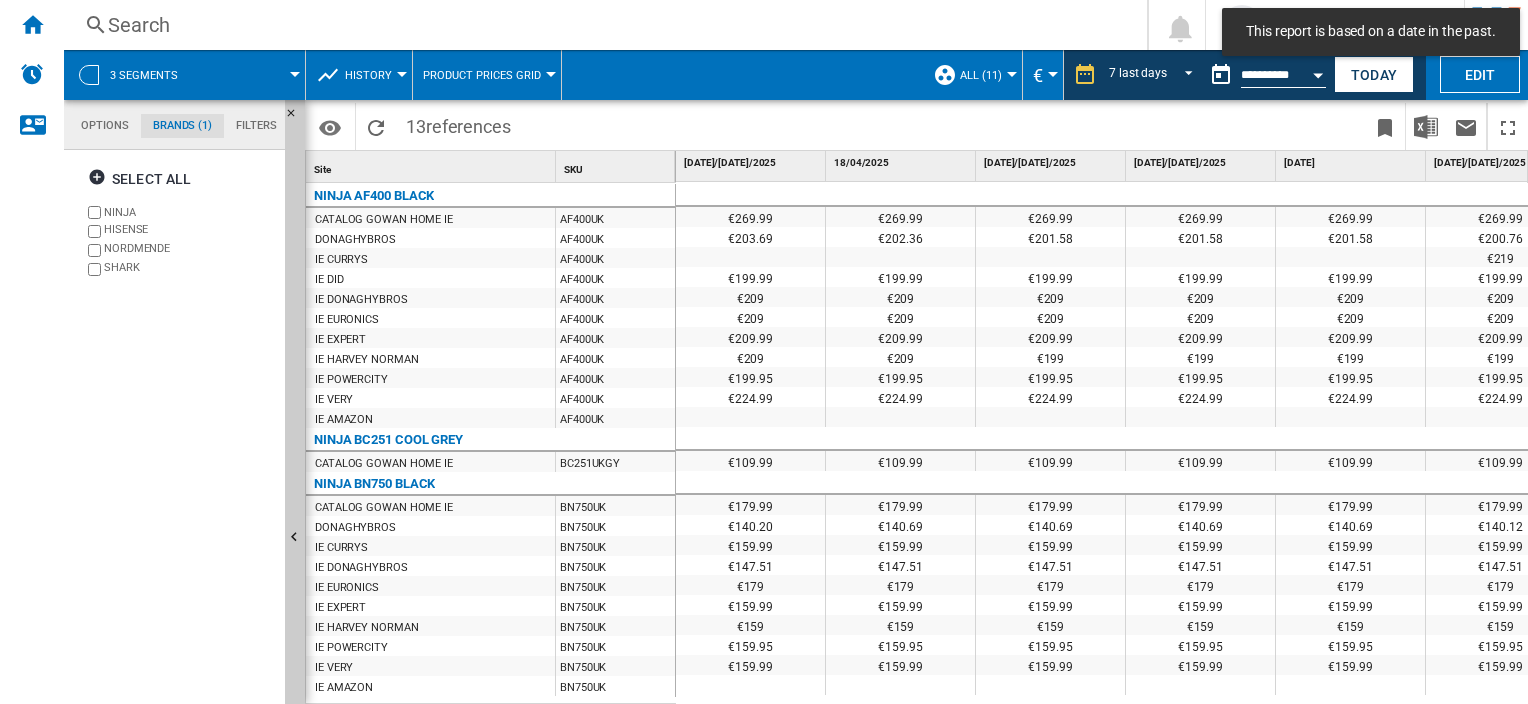 click on "History" at bounding box center (373, 75) 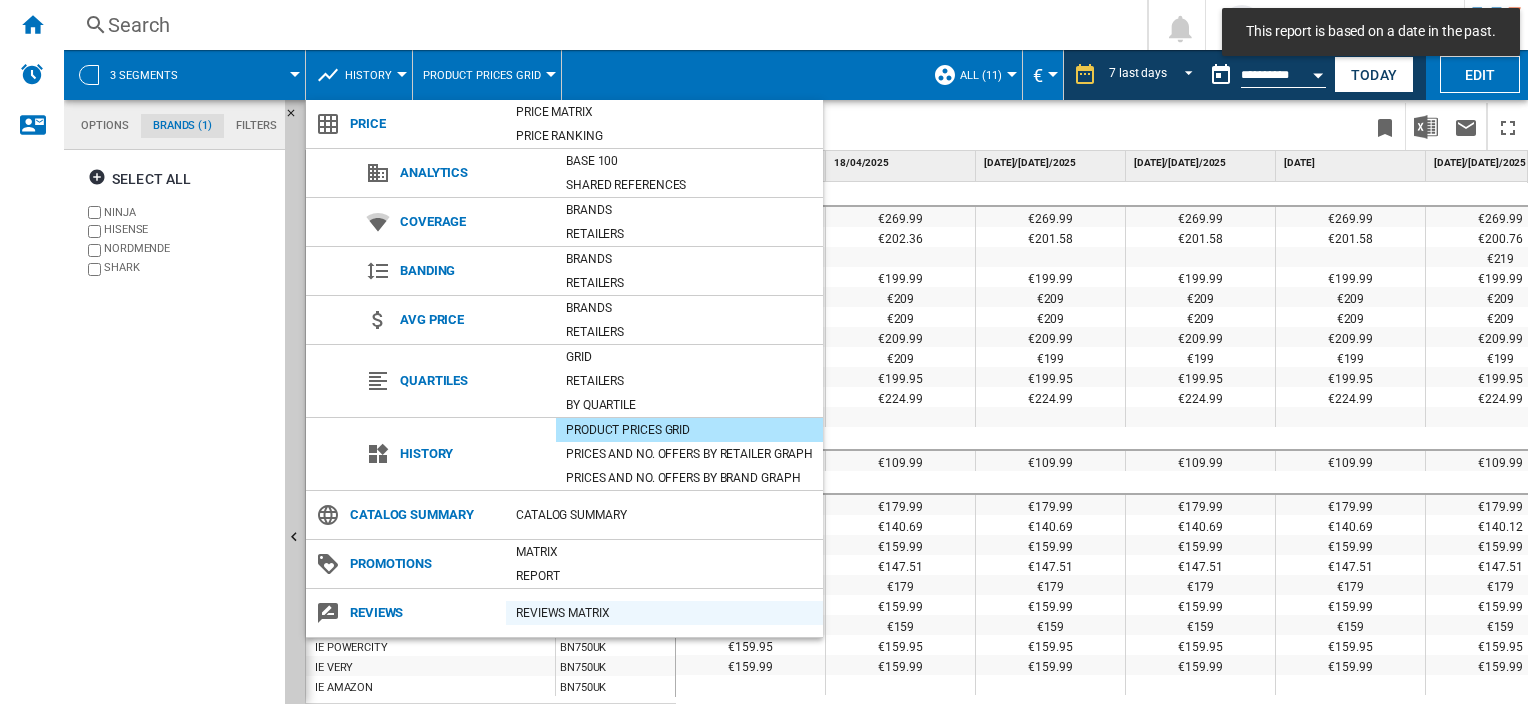 click on "REVIEWS Matrix" at bounding box center (664, 613) 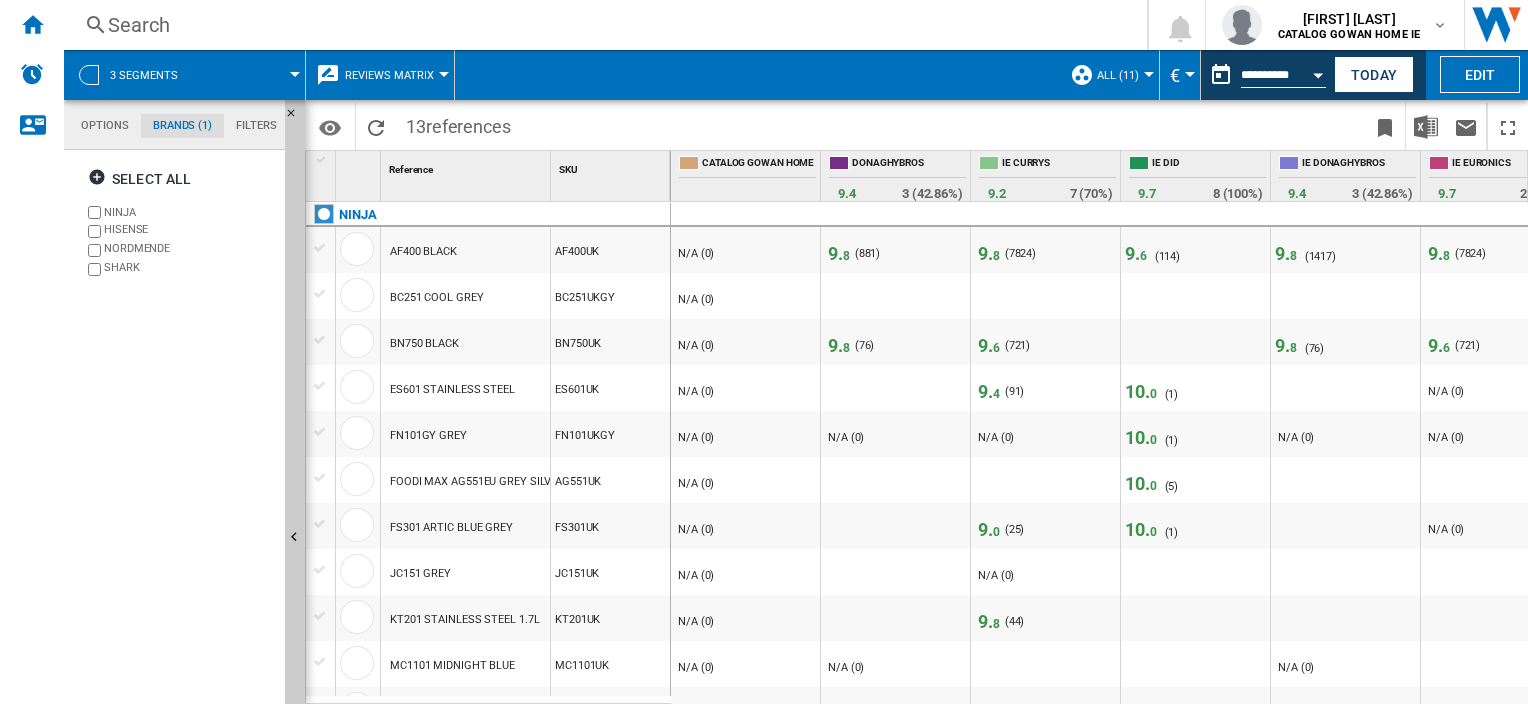 scroll, scrollTop: 100, scrollLeft: 0, axis: vertical 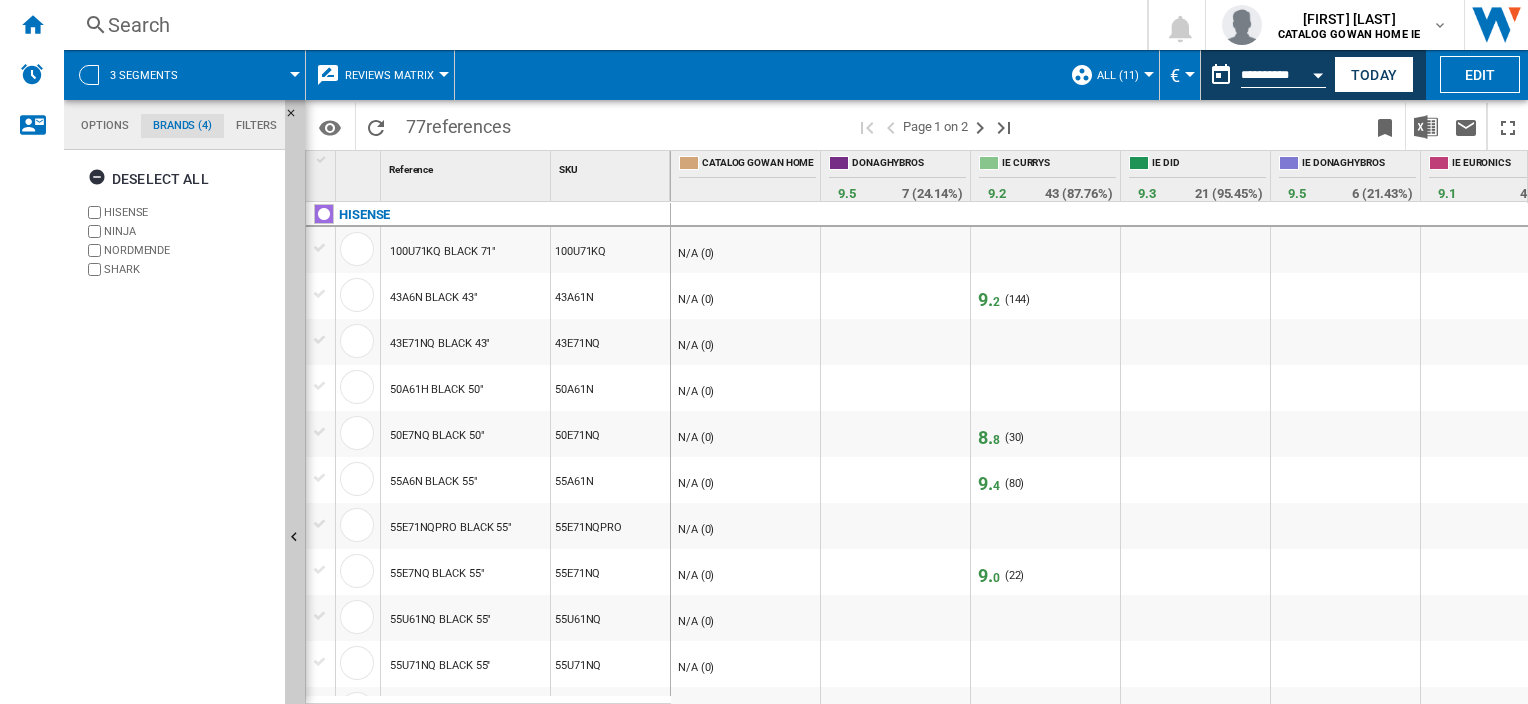 click on "3 segments" at bounding box center [144, 75] 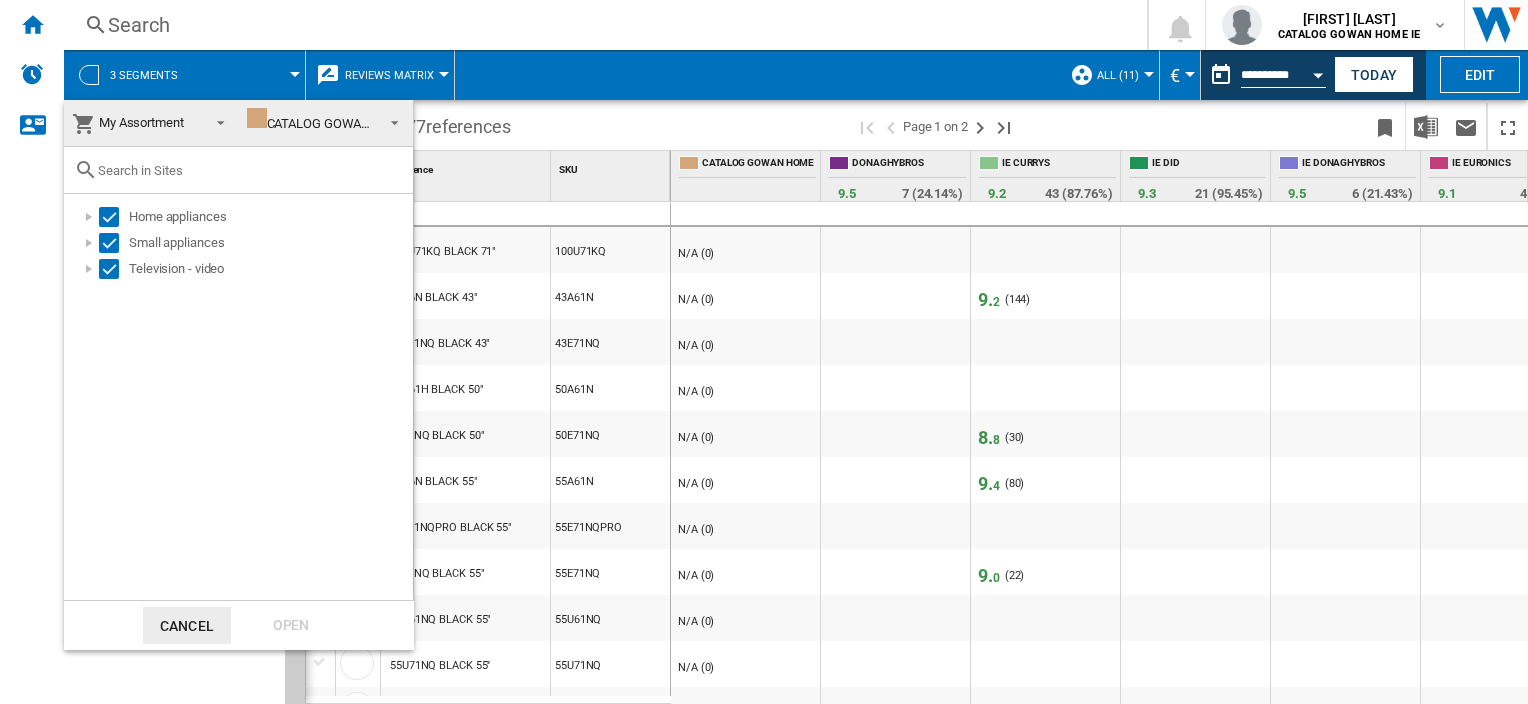 click on "My Assortment" at bounding box center [135, 123] 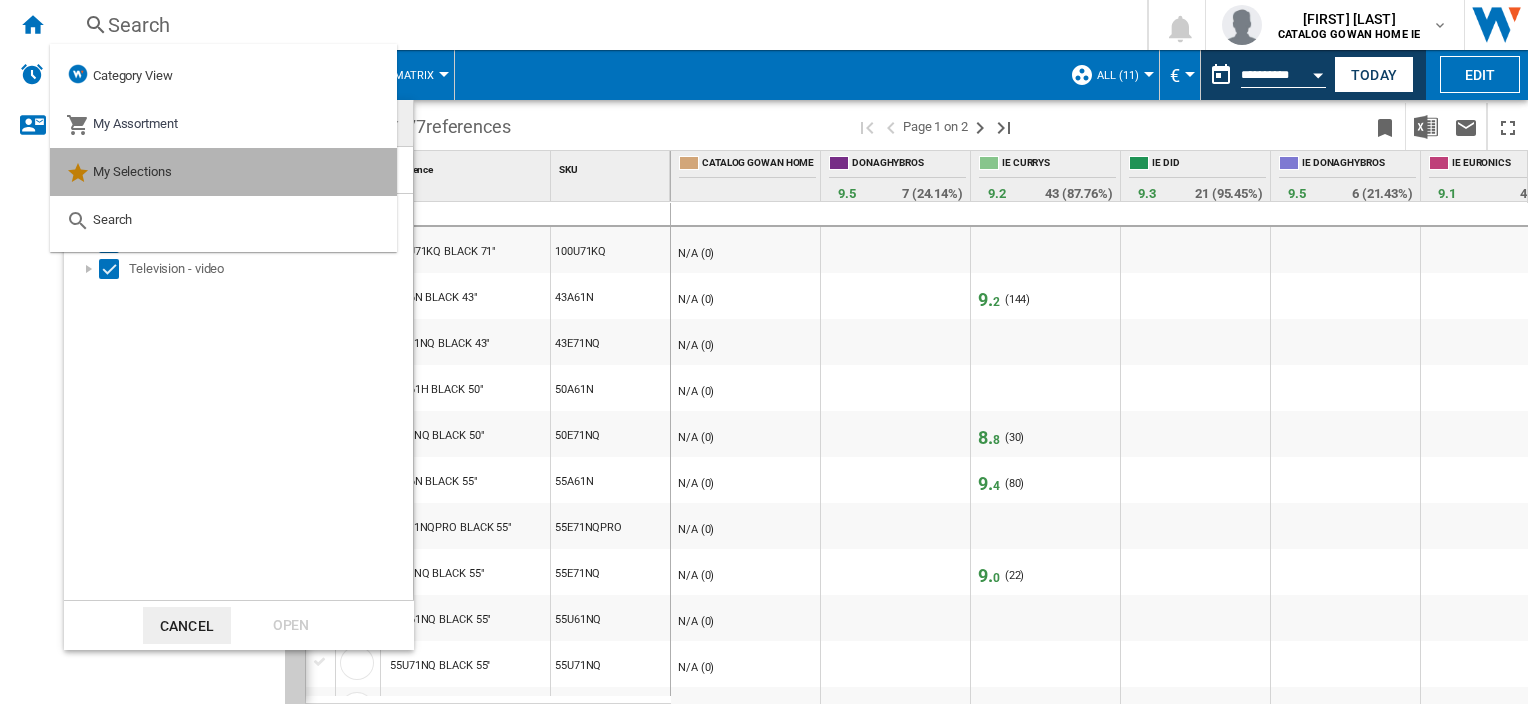 click on "My Selections" at bounding box center [132, 171] 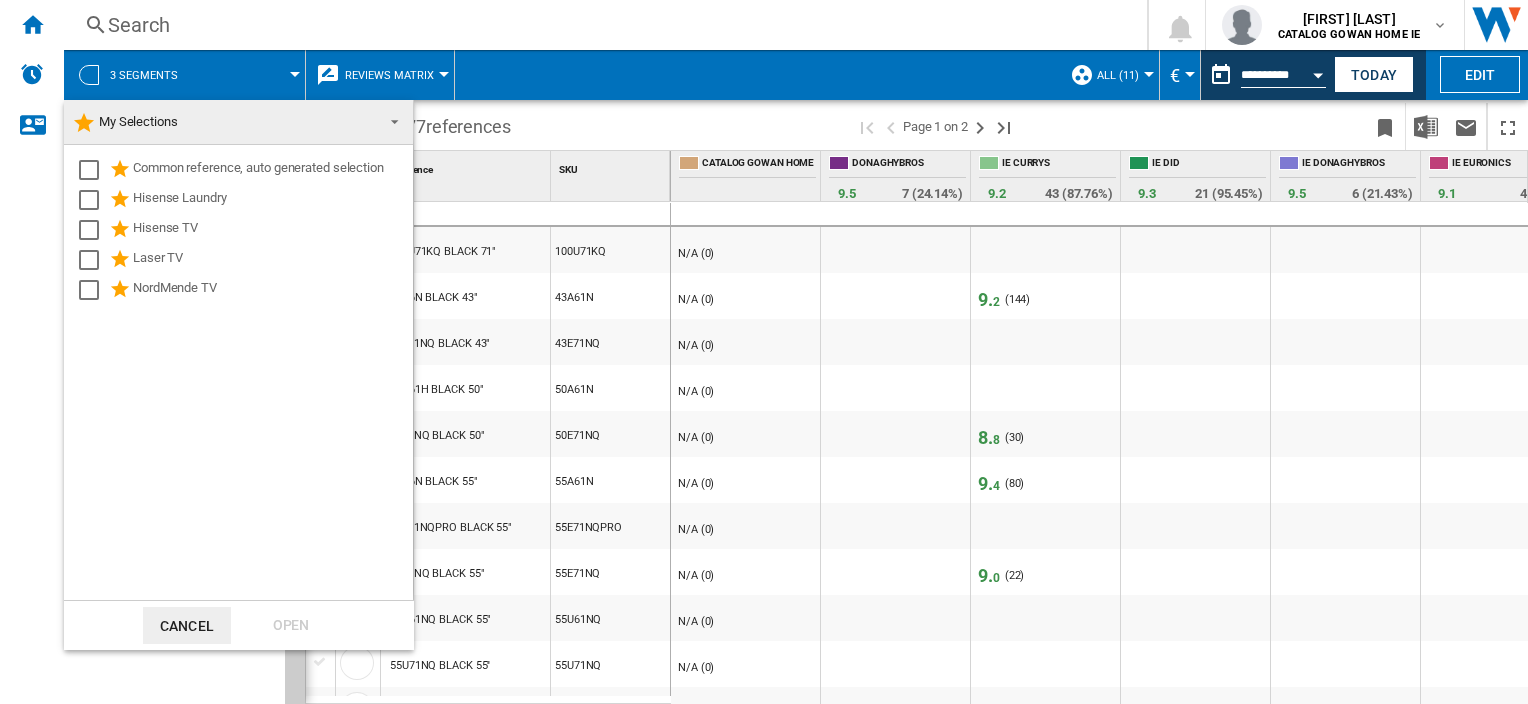 click at bounding box center [764, 352] 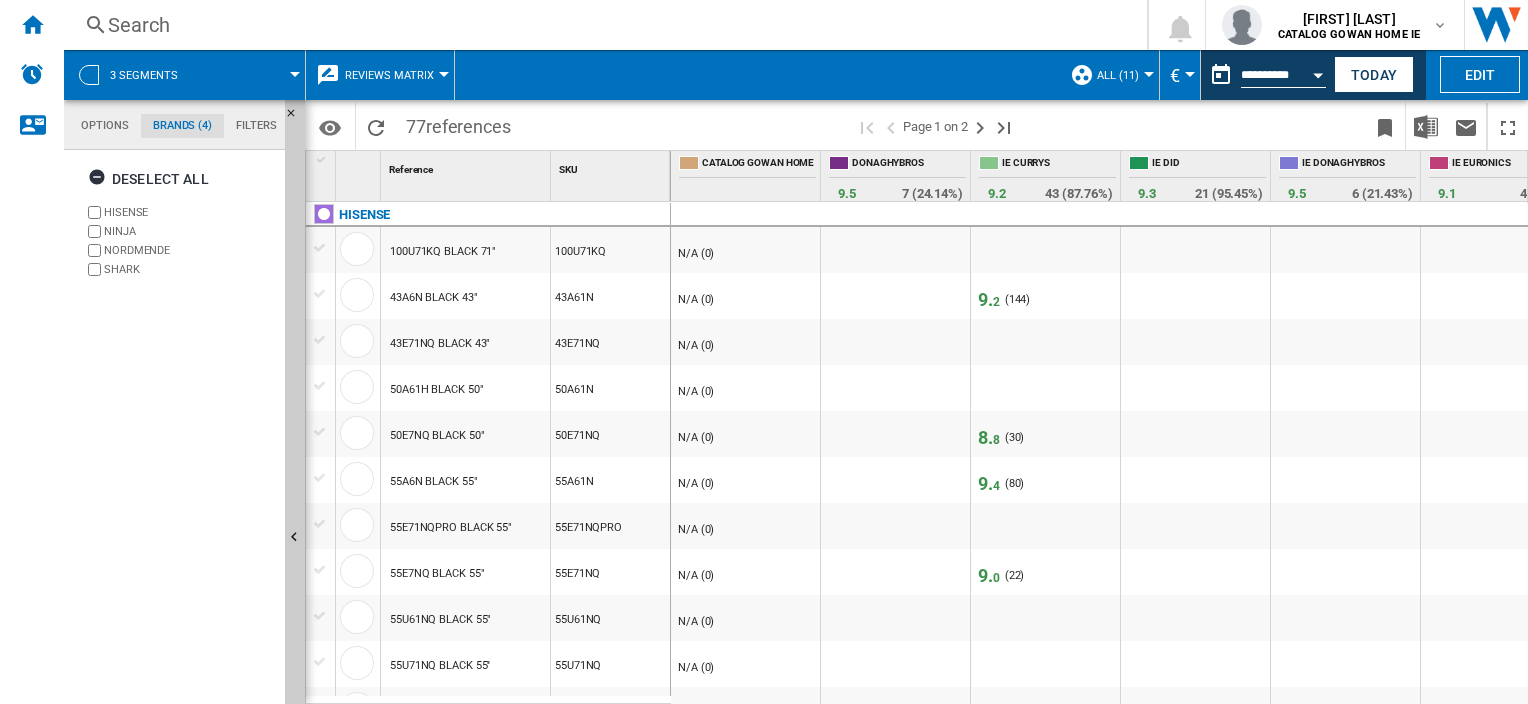 click at bounding box center (250, 75) 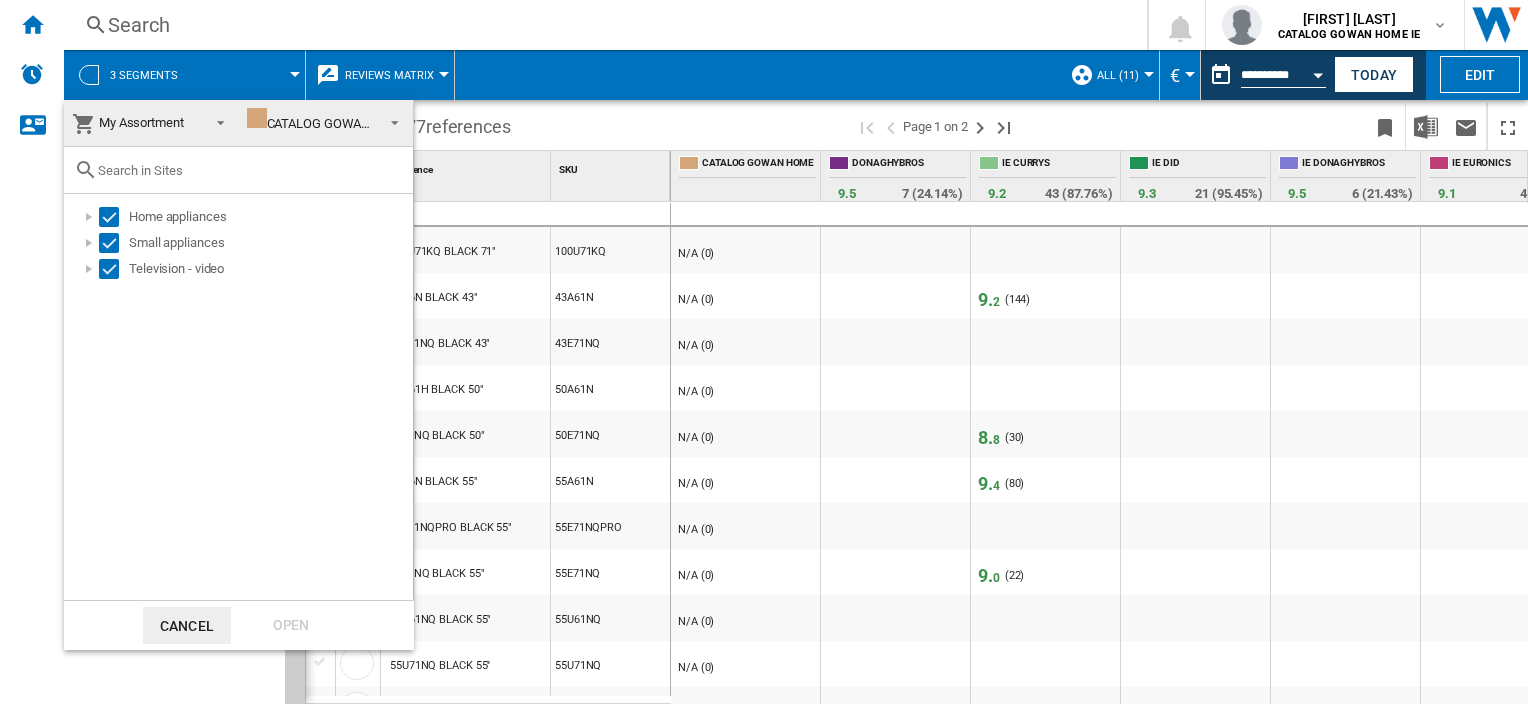 click at bounding box center (215, 121) 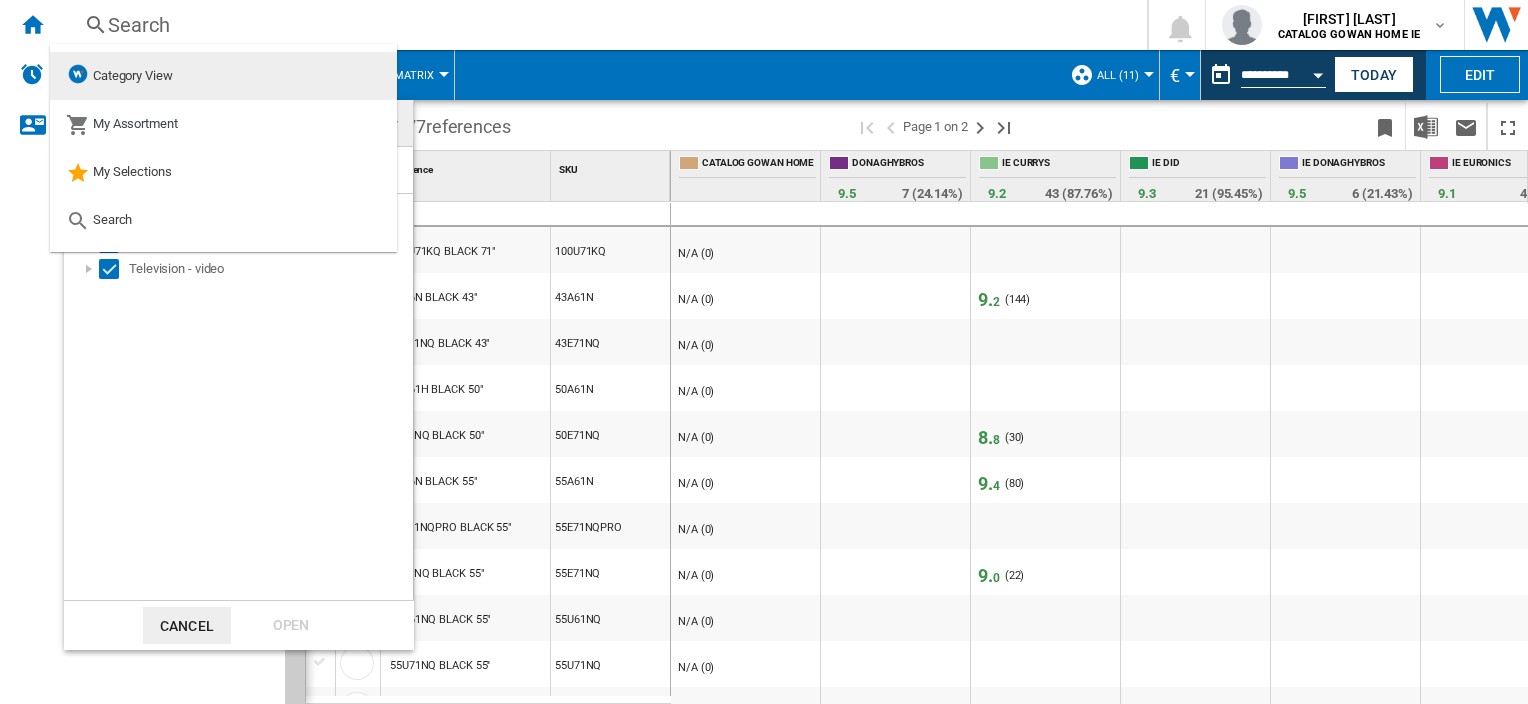 click on "Category View" at bounding box center [119, 76] 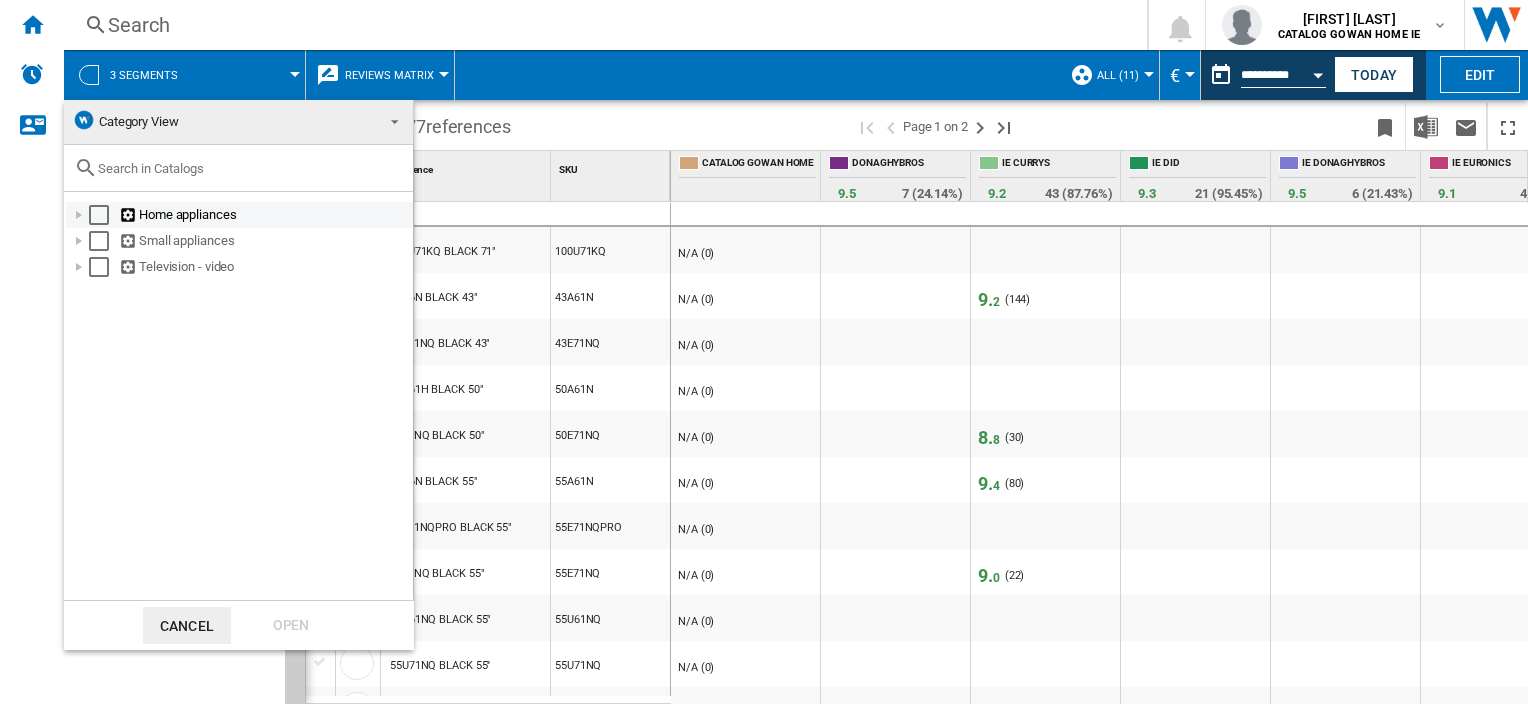 click at bounding box center (99, 215) 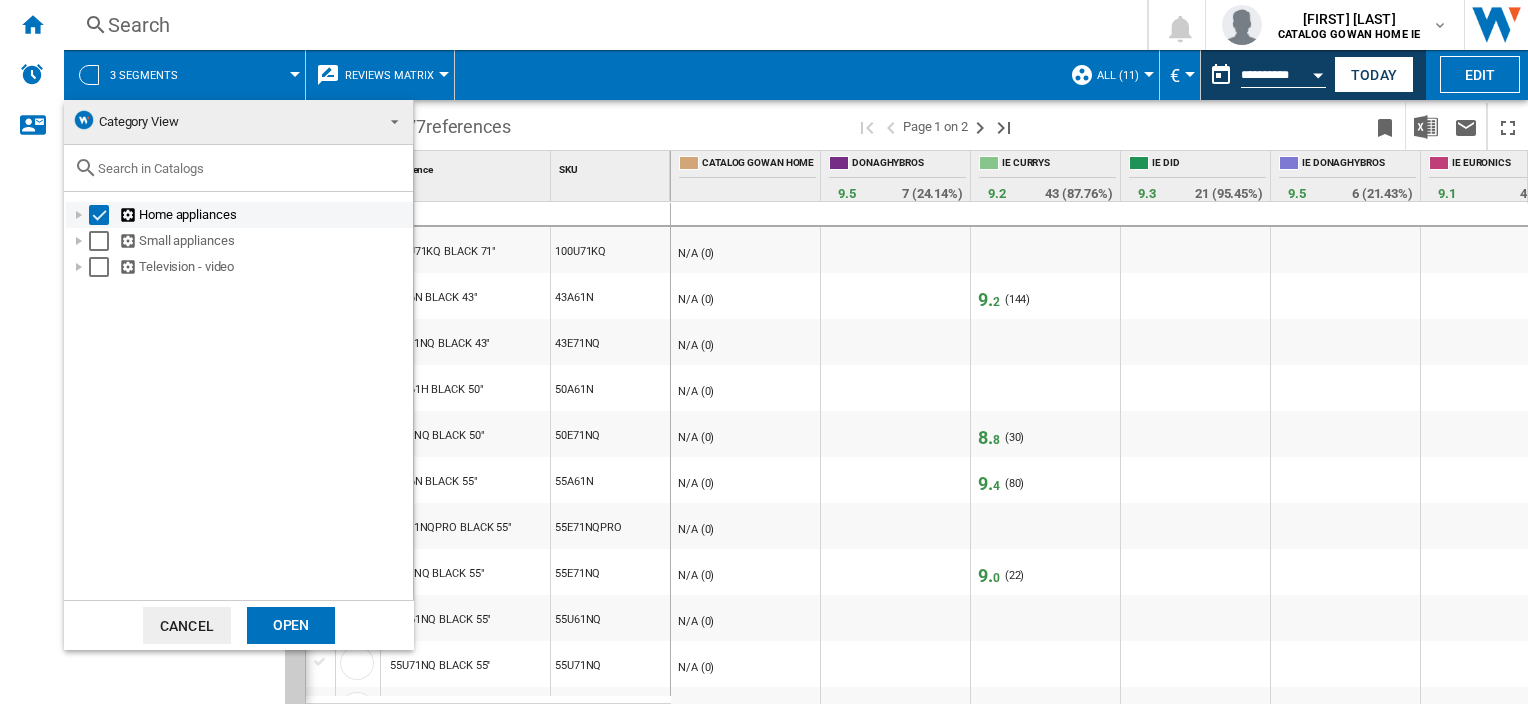 click on "Home appliances" at bounding box center [239, 215] 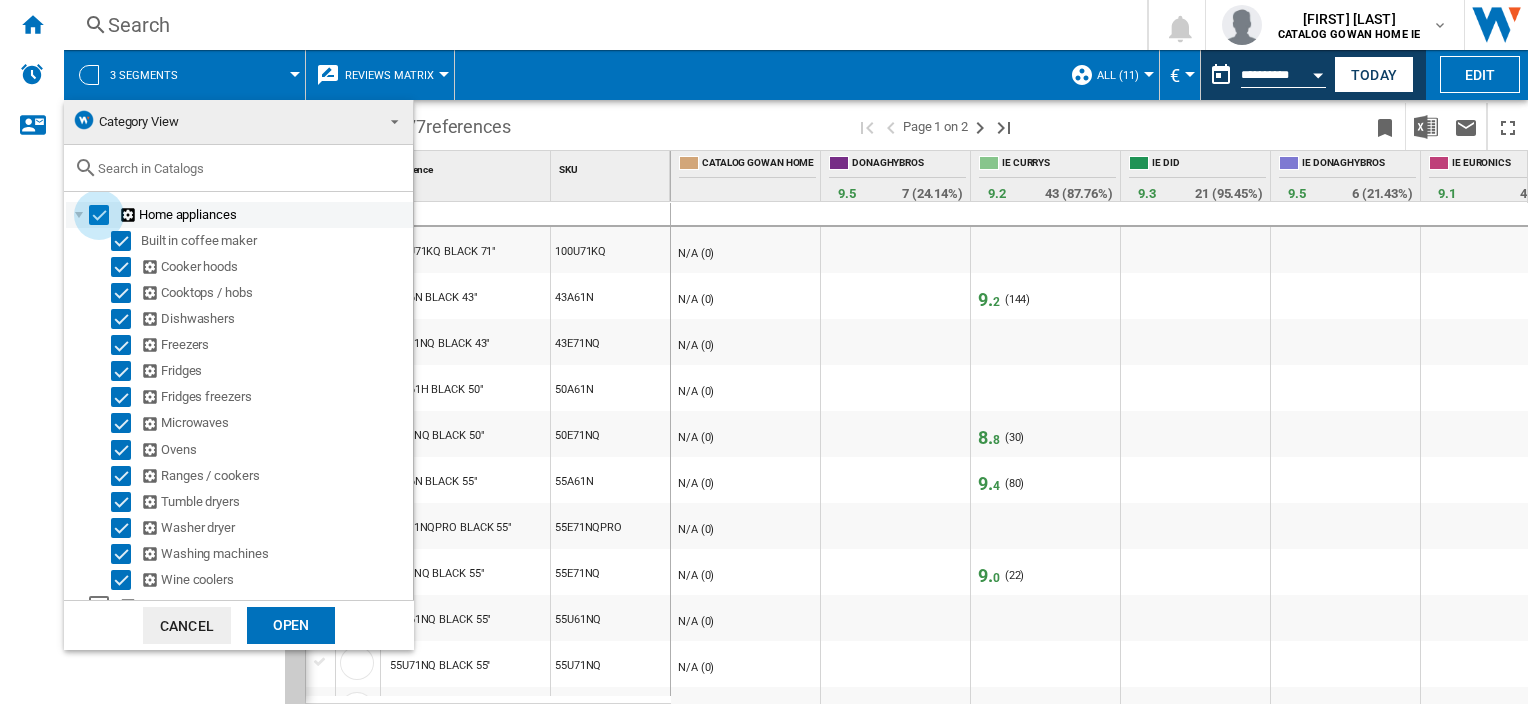 click at bounding box center [99, 215] 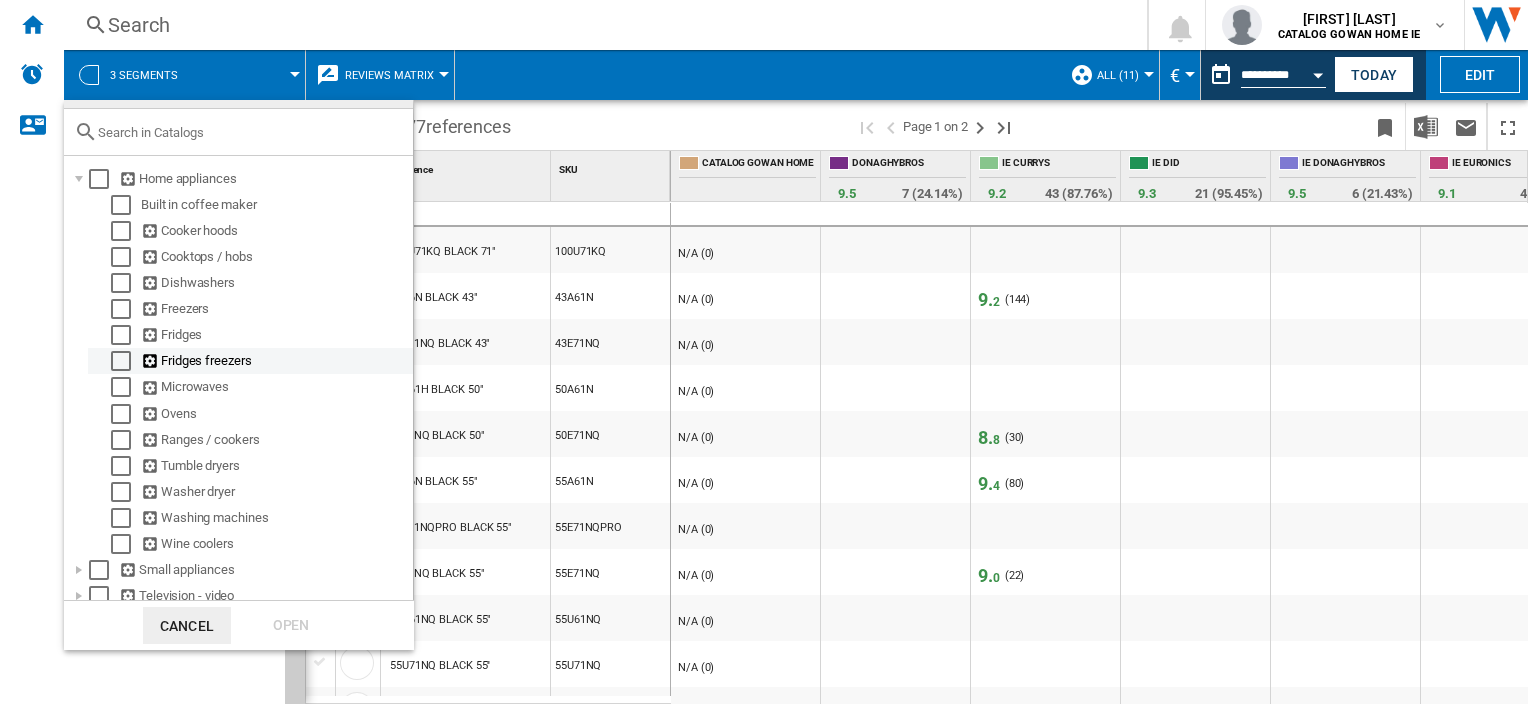 scroll, scrollTop: 51, scrollLeft: 0, axis: vertical 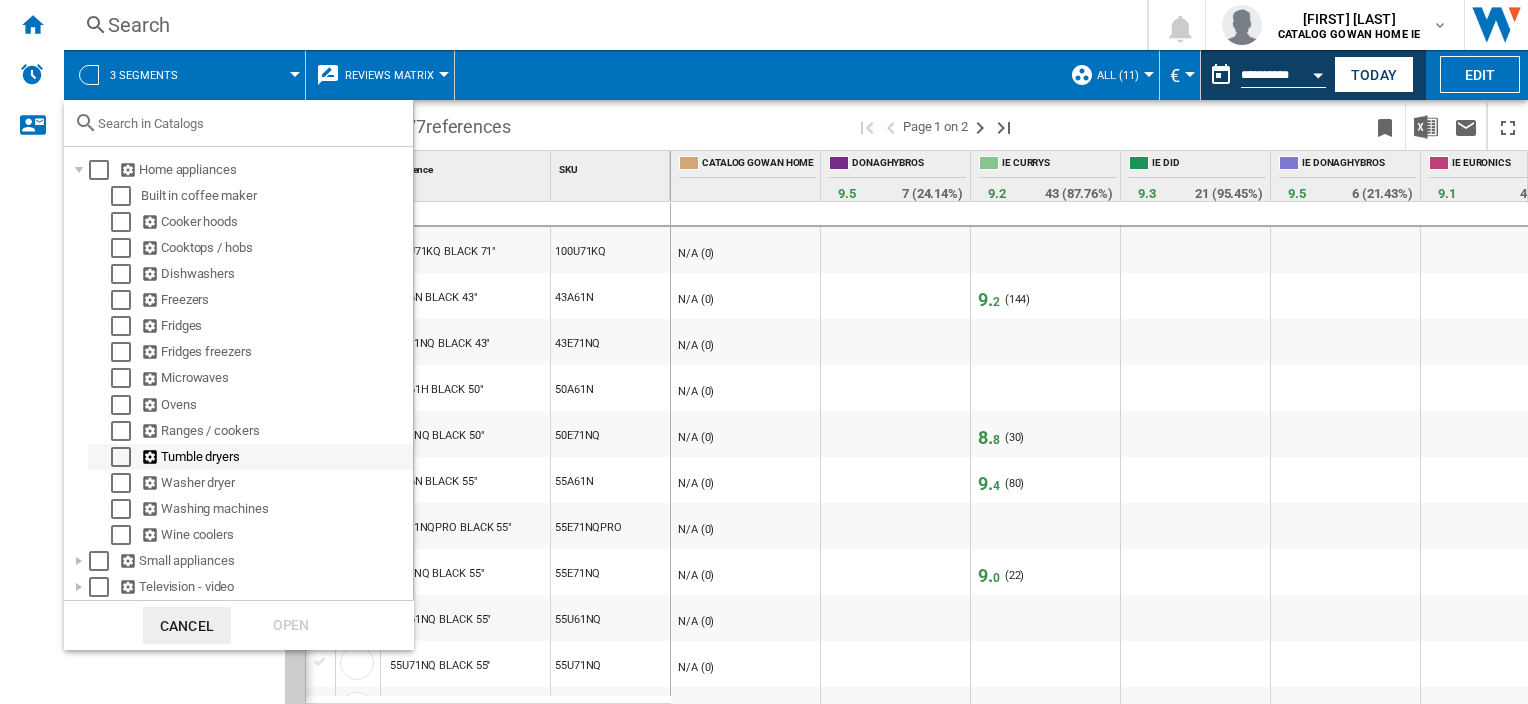 click at bounding box center [121, 457] 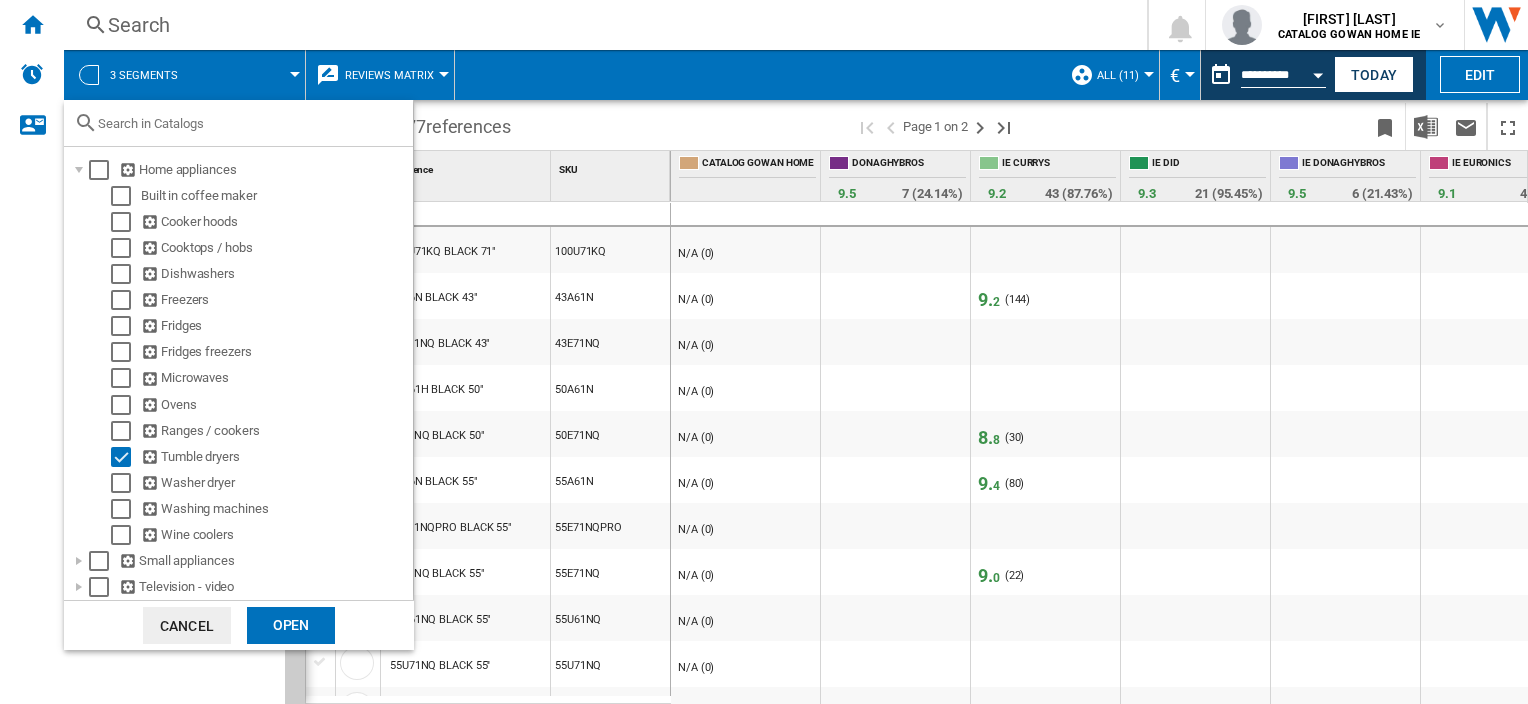 click on "Open" at bounding box center (291, 625) 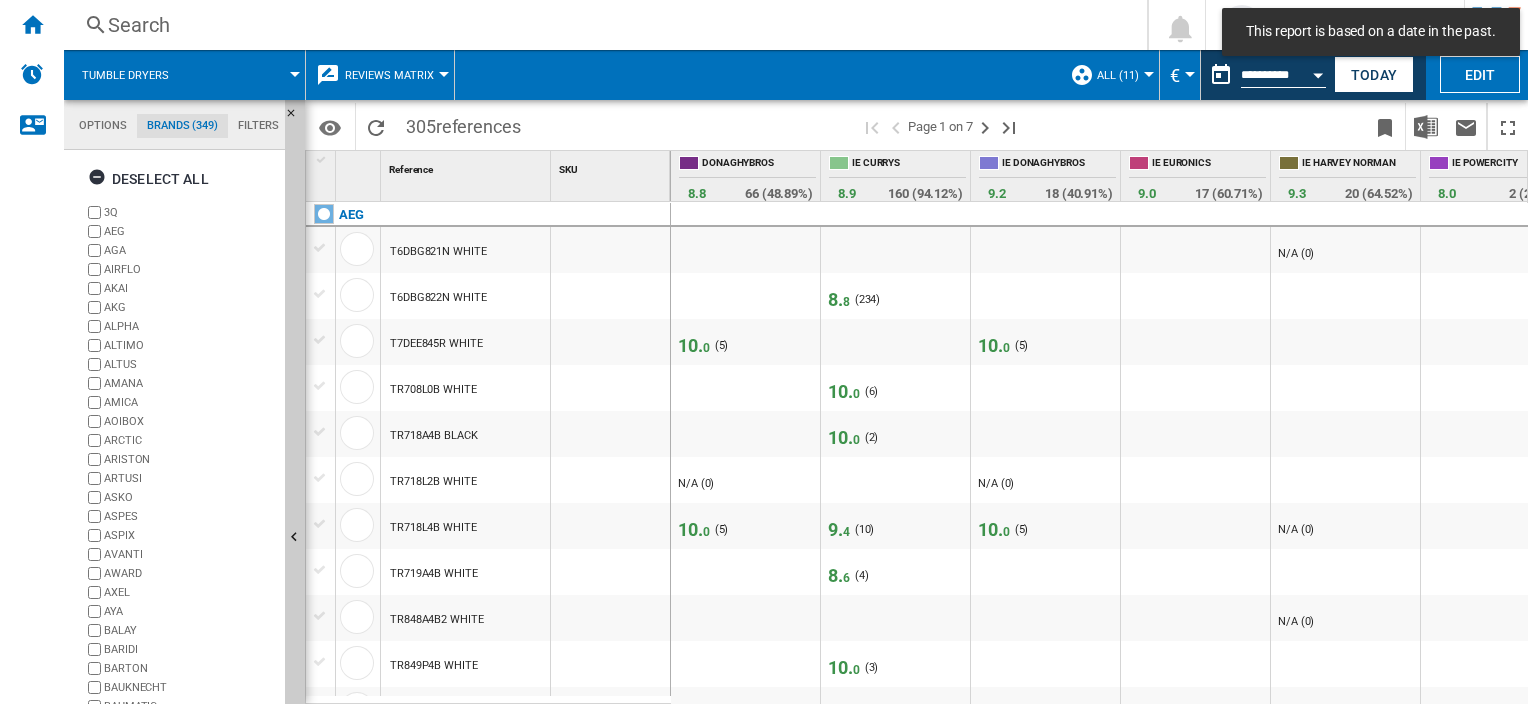 click on "Filters" 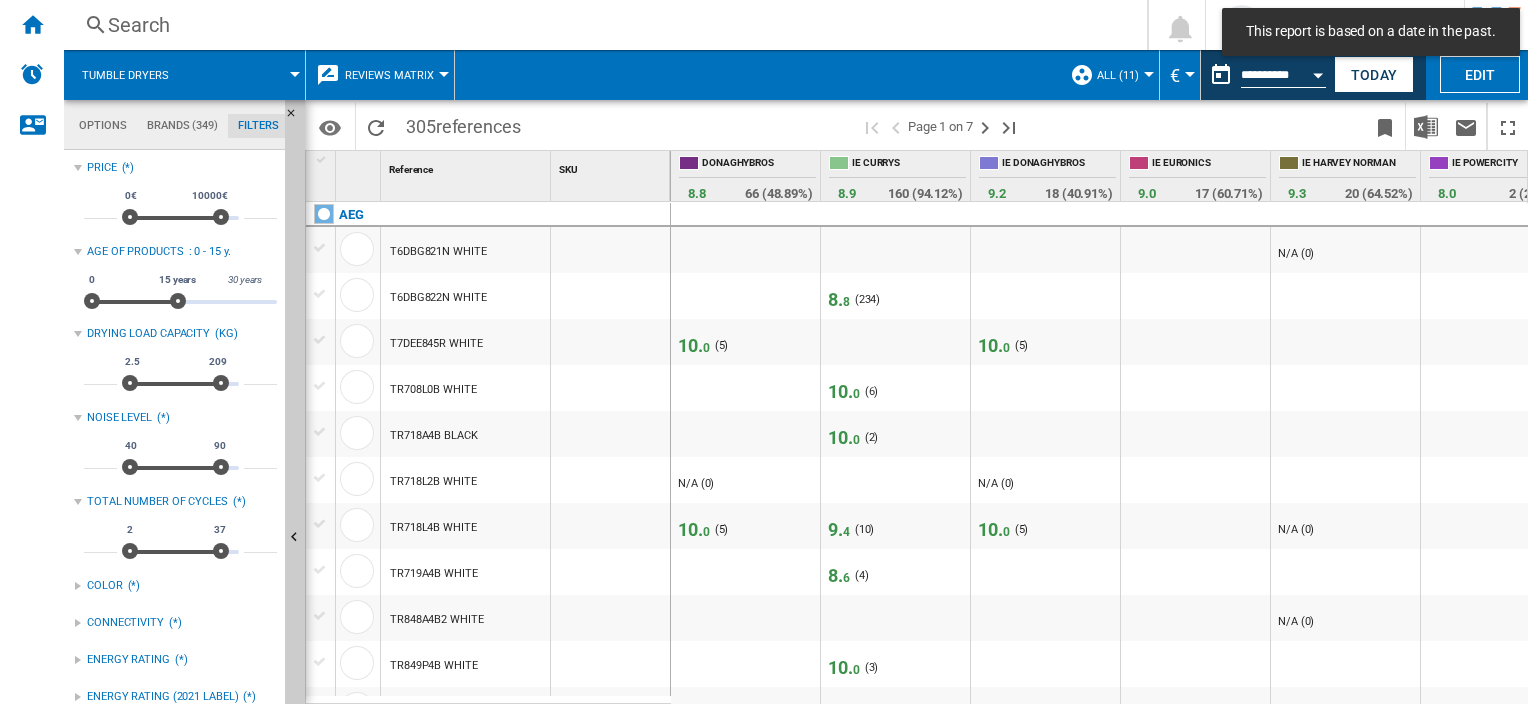 scroll, scrollTop: 130, scrollLeft: 0, axis: vertical 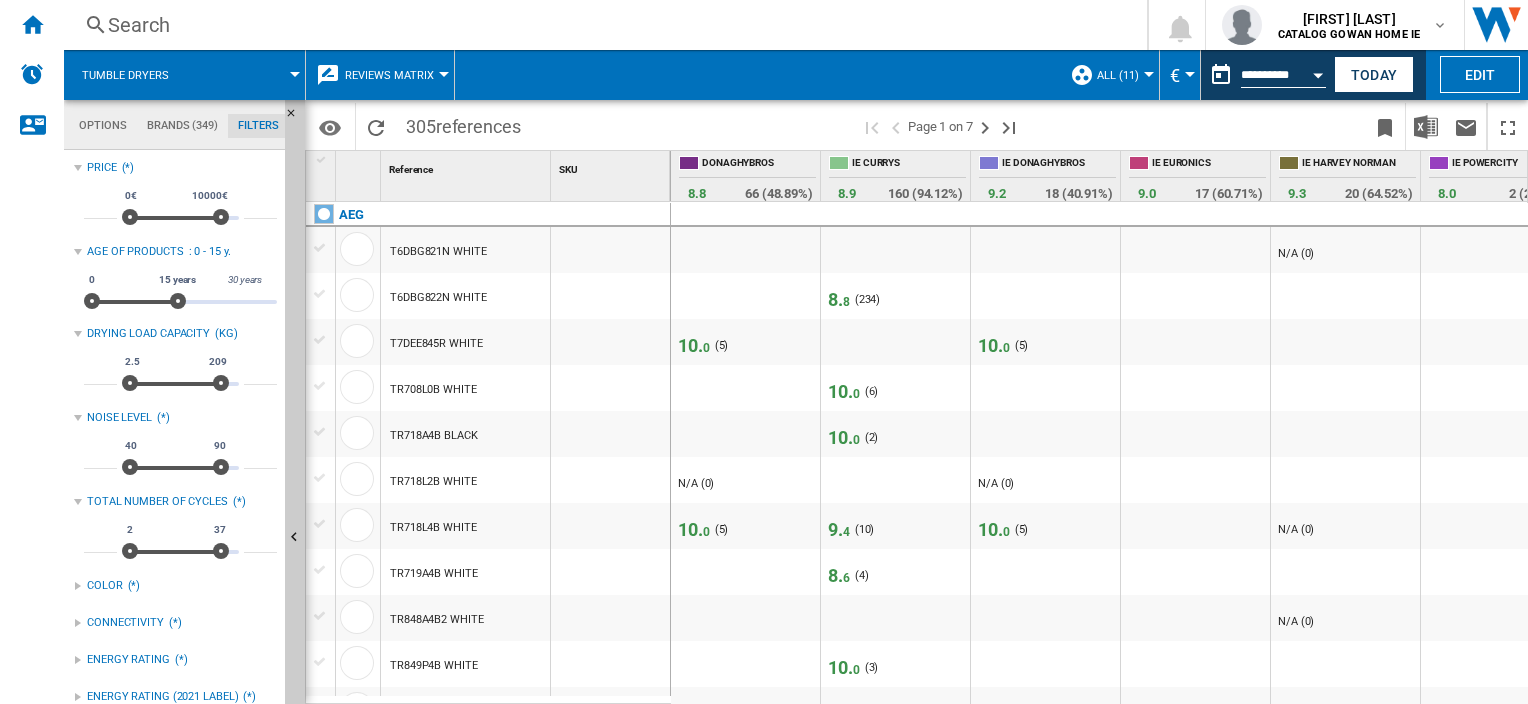 click on "*" at bounding box center [100, 209] 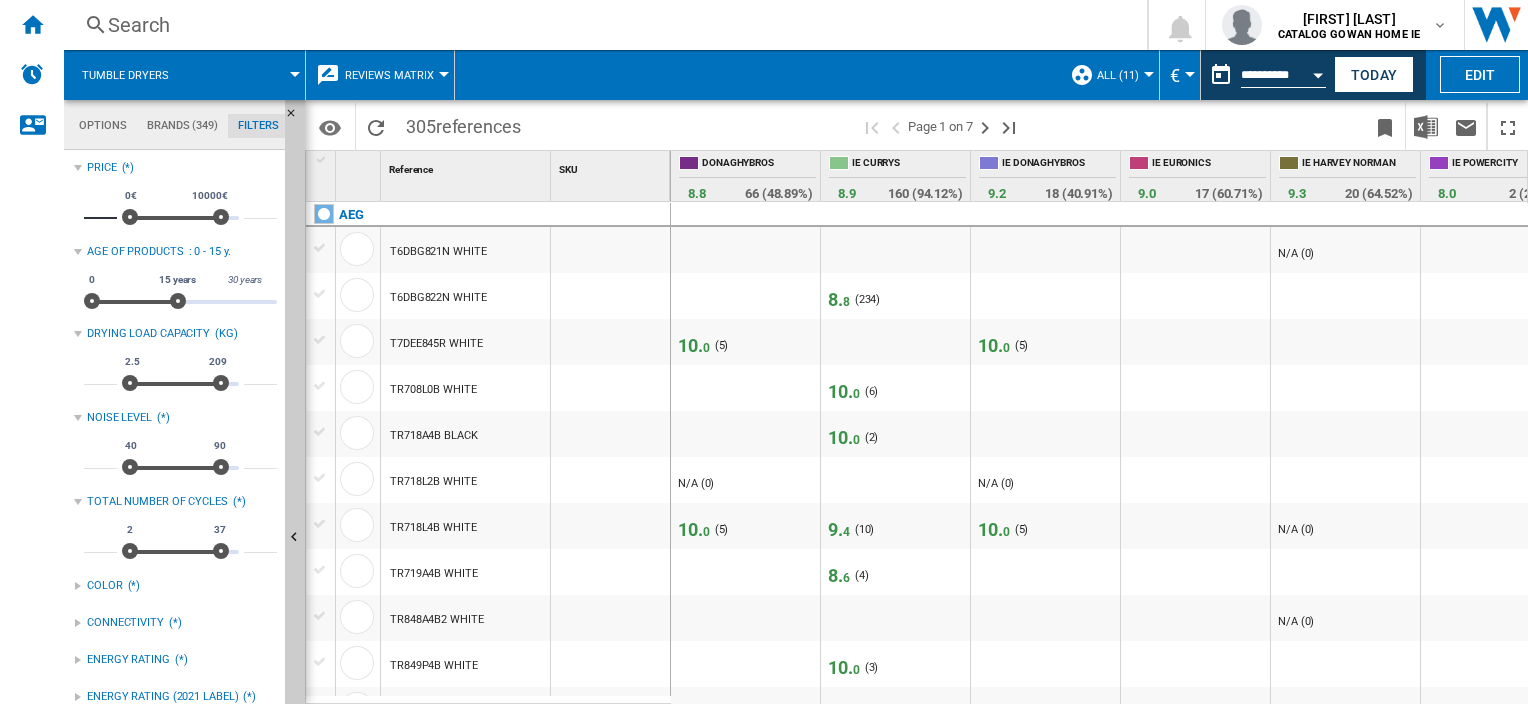 type on "***" 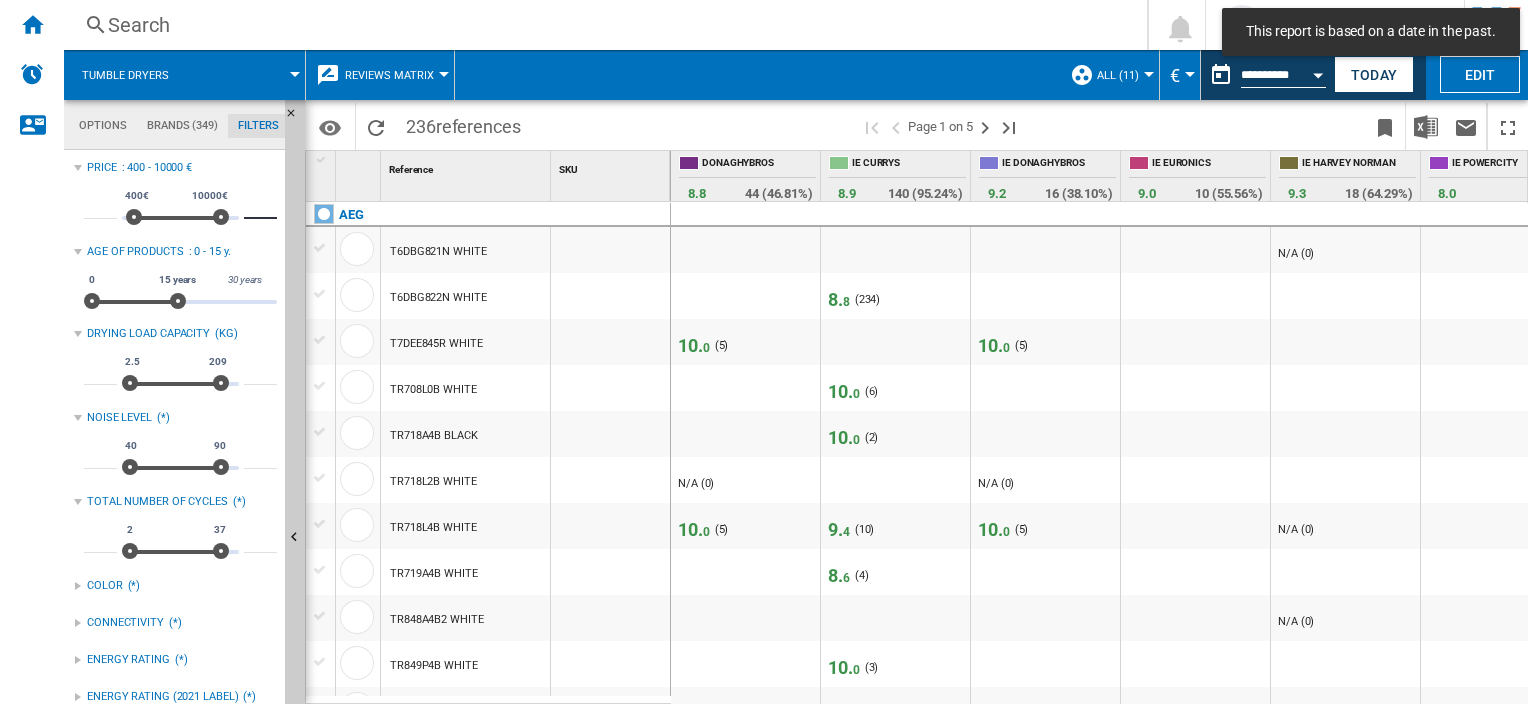 drag, startPoint x: 258, startPoint y: 212, endPoint x: 235, endPoint y: 211, distance: 23.021729 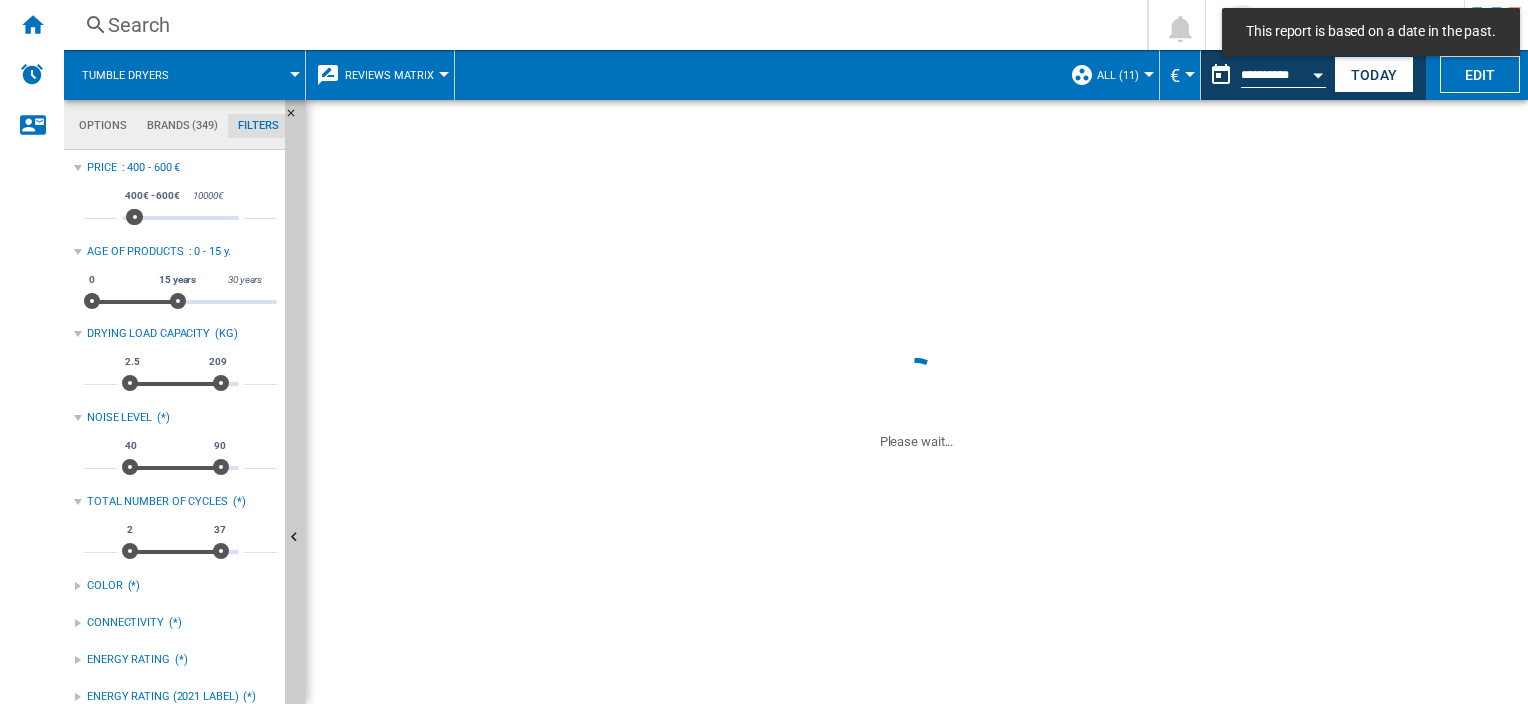 type on "***" 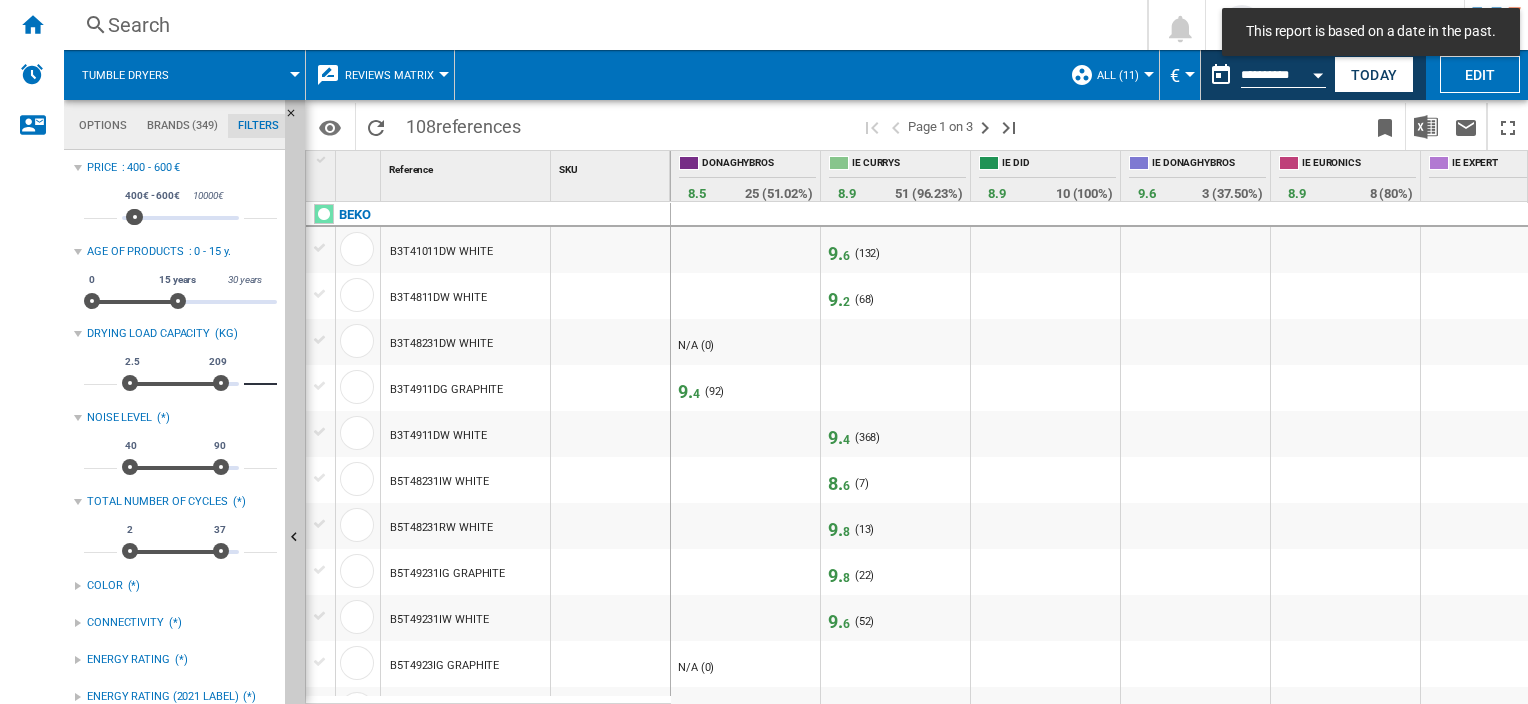 drag, startPoint x: 261, startPoint y: 378, endPoint x: 225, endPoint y: 373, distance: 36.345562 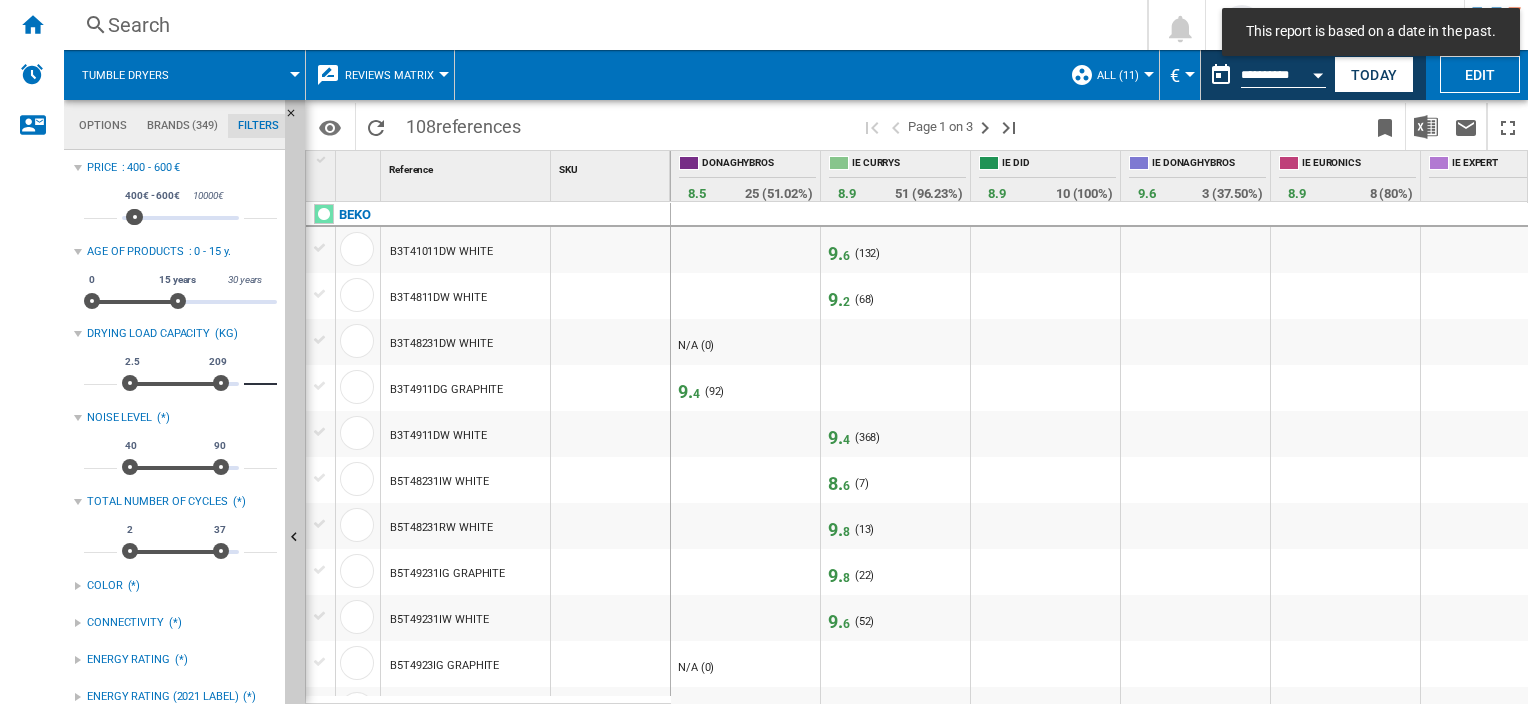 type on "*" 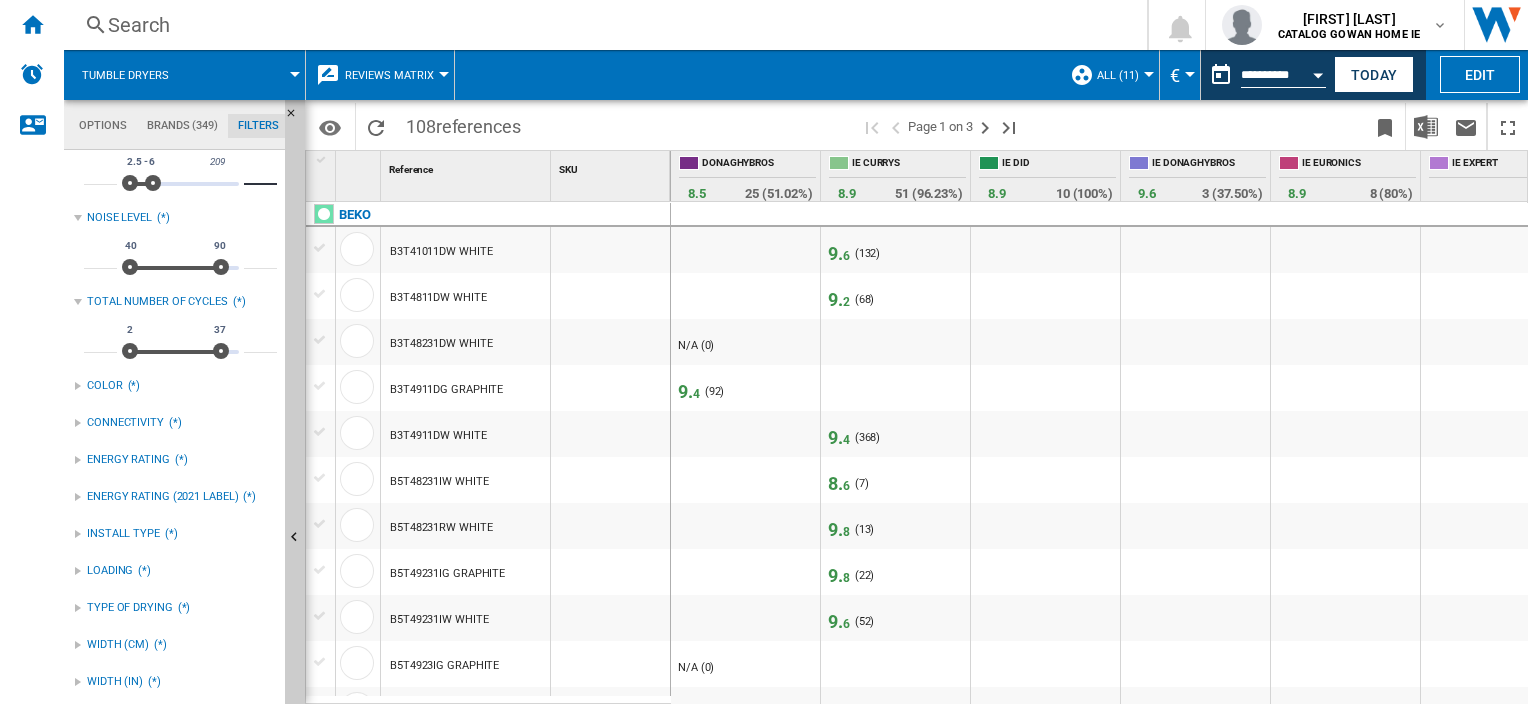 scroll, scrollTop: 201, scrollLeft: 0, axis: vertical 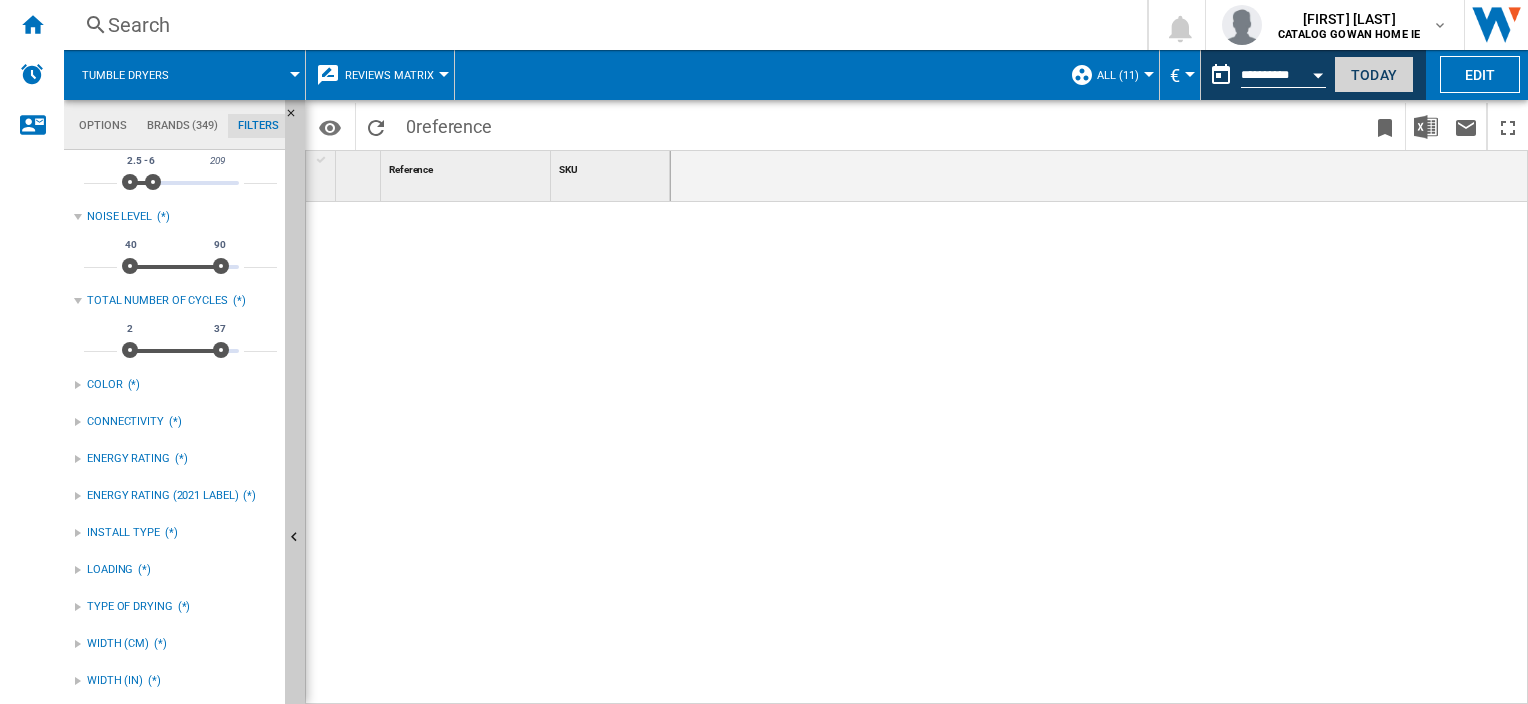 click on "Today" at bounding box center (1374, 74) 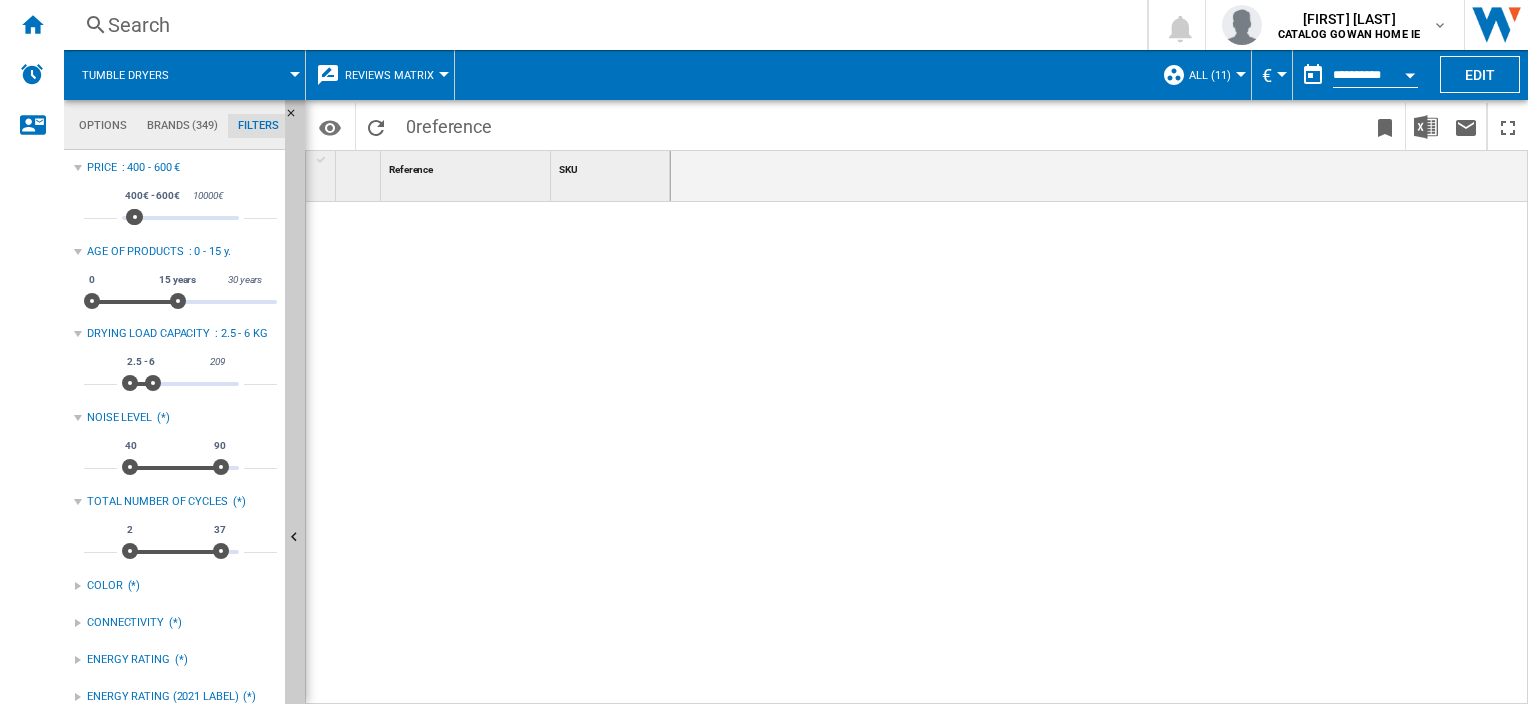 click on "Reviews Matrix" at bounding box center (394, 75) 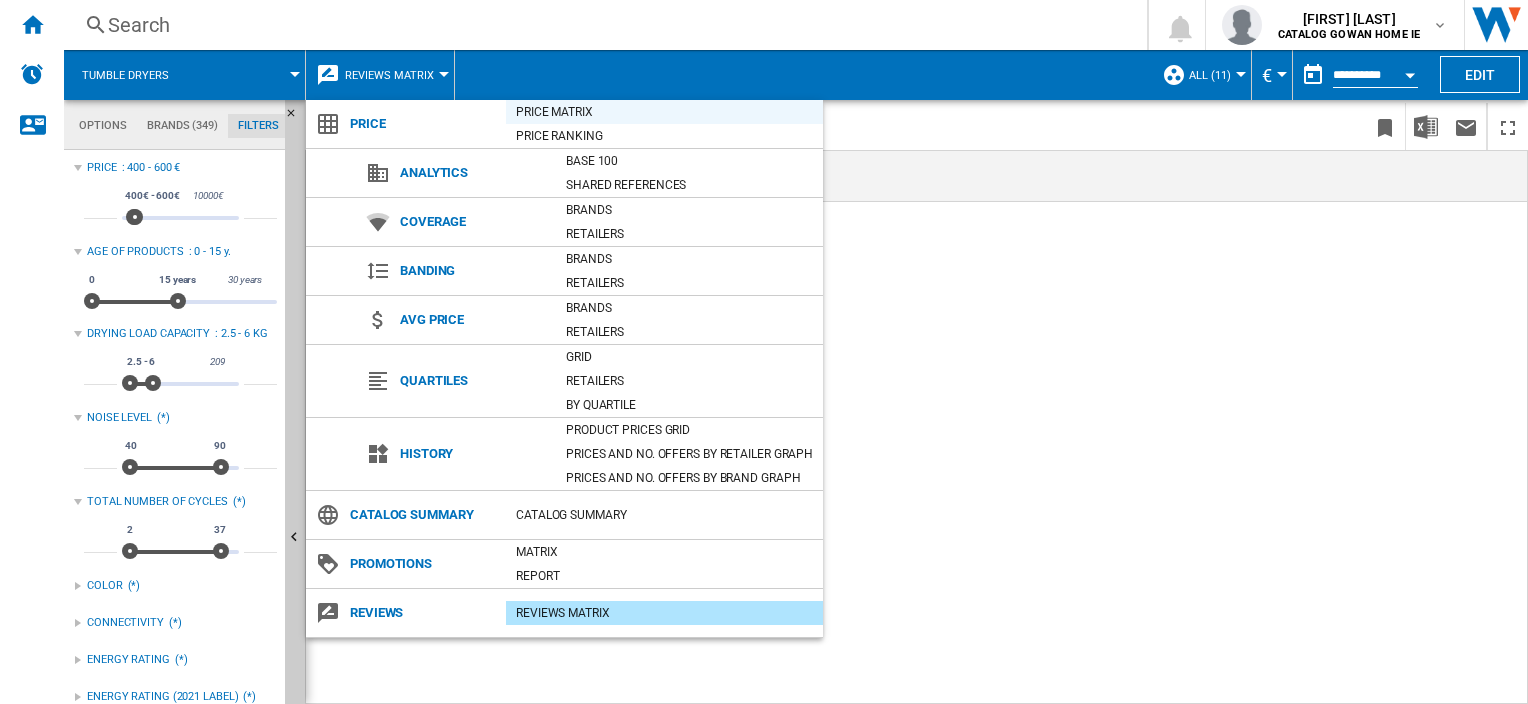 click on "Price Matrix" at bounding box center (664, 112) 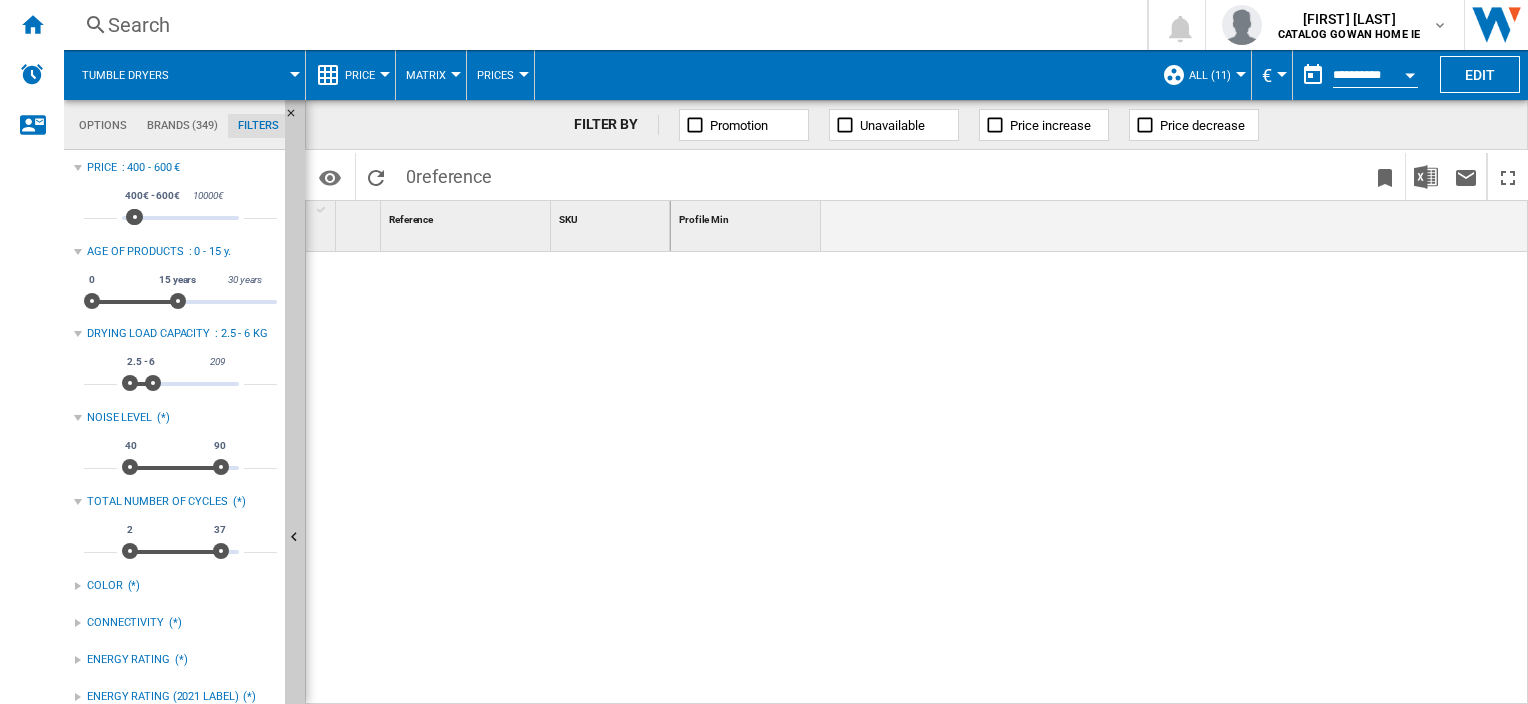 click on "Prices" at bounding box center [500, 75] 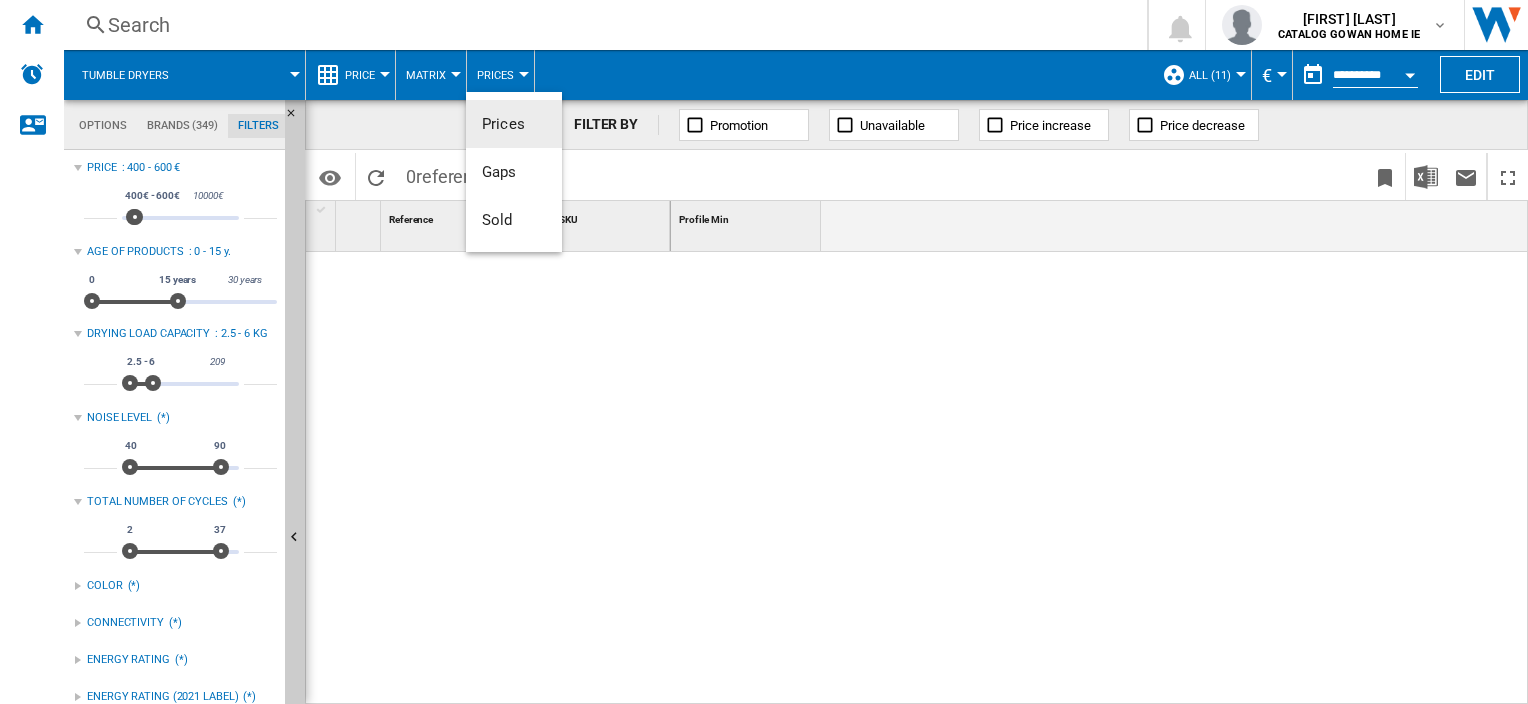 click at bounding box center [764, 352] 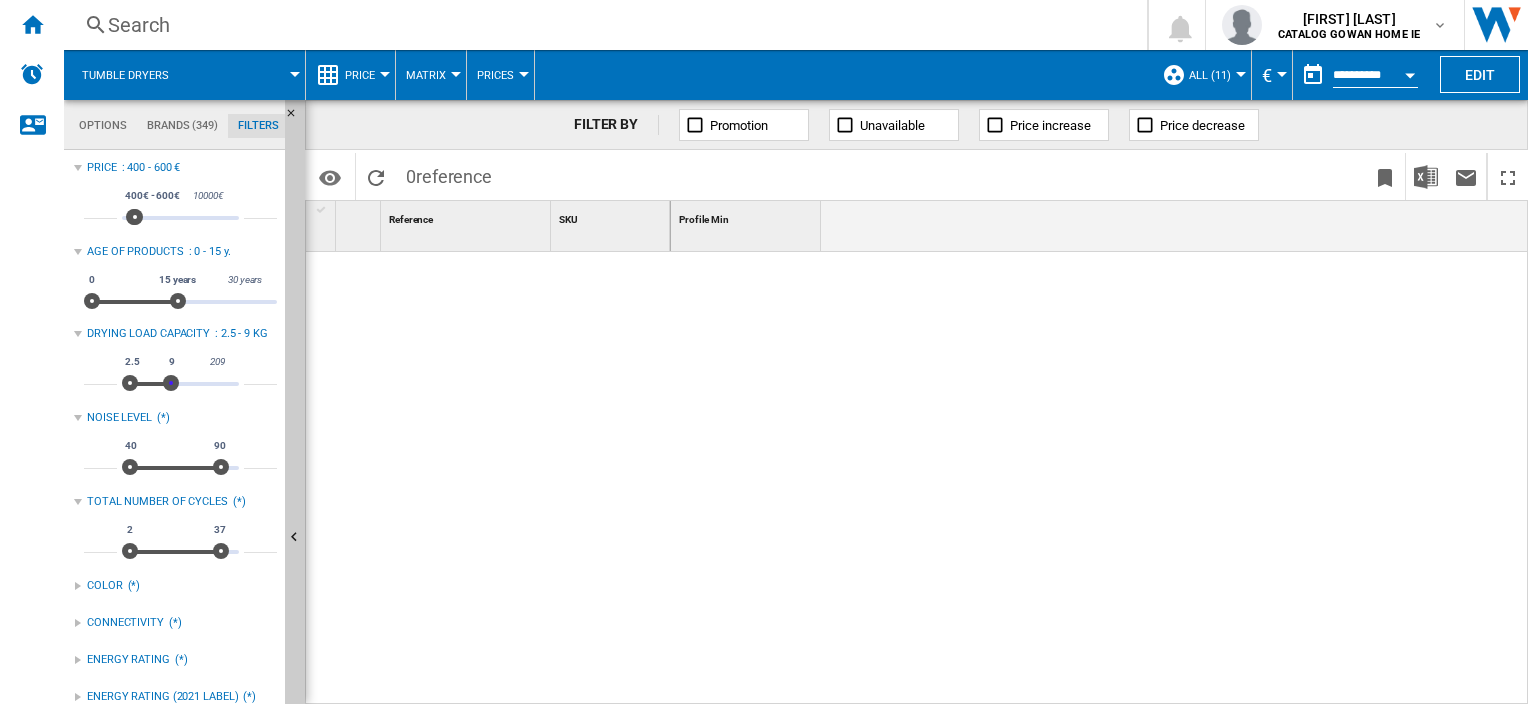 type on "**" 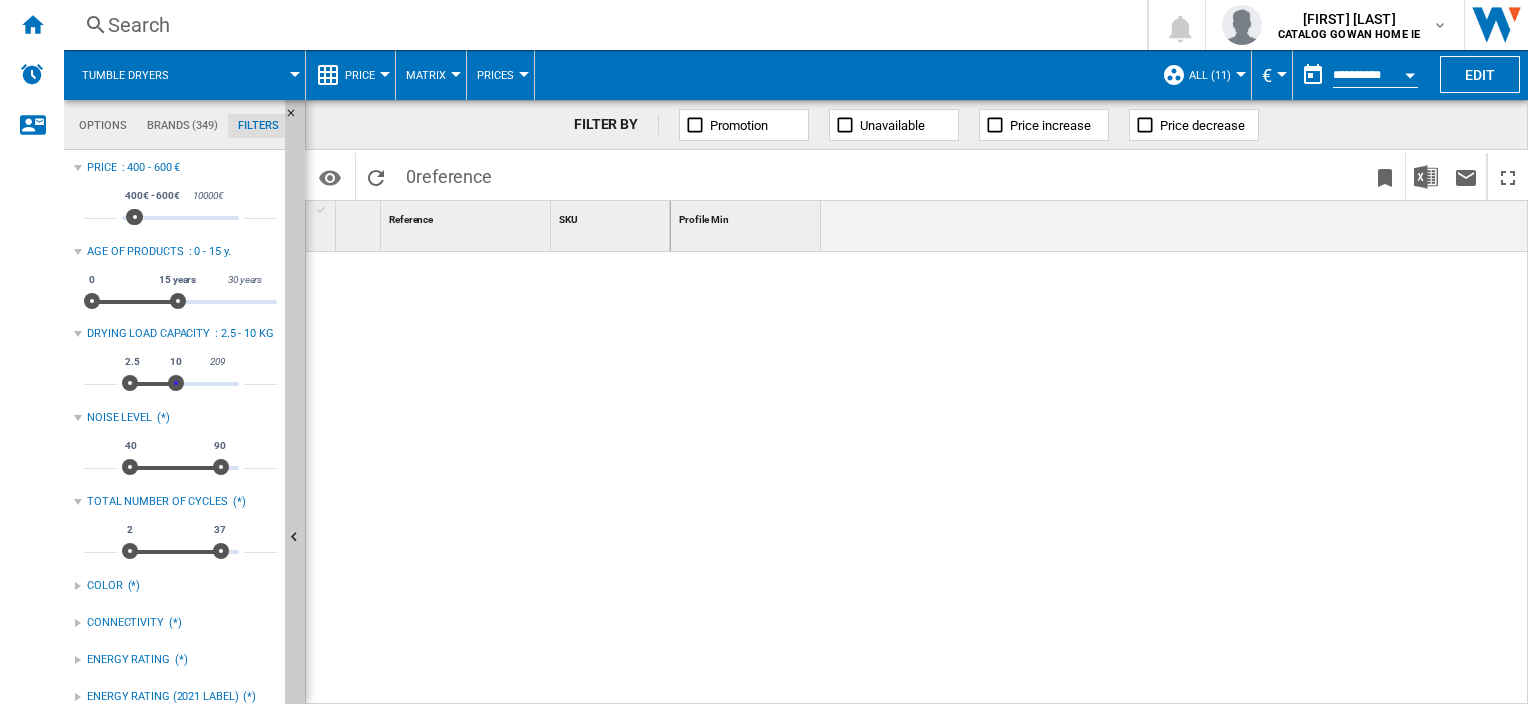 drag, startPoint x: 145, startPoint y: 384, endPoint x: 176, endPoint y: 382, distance: 31.06445 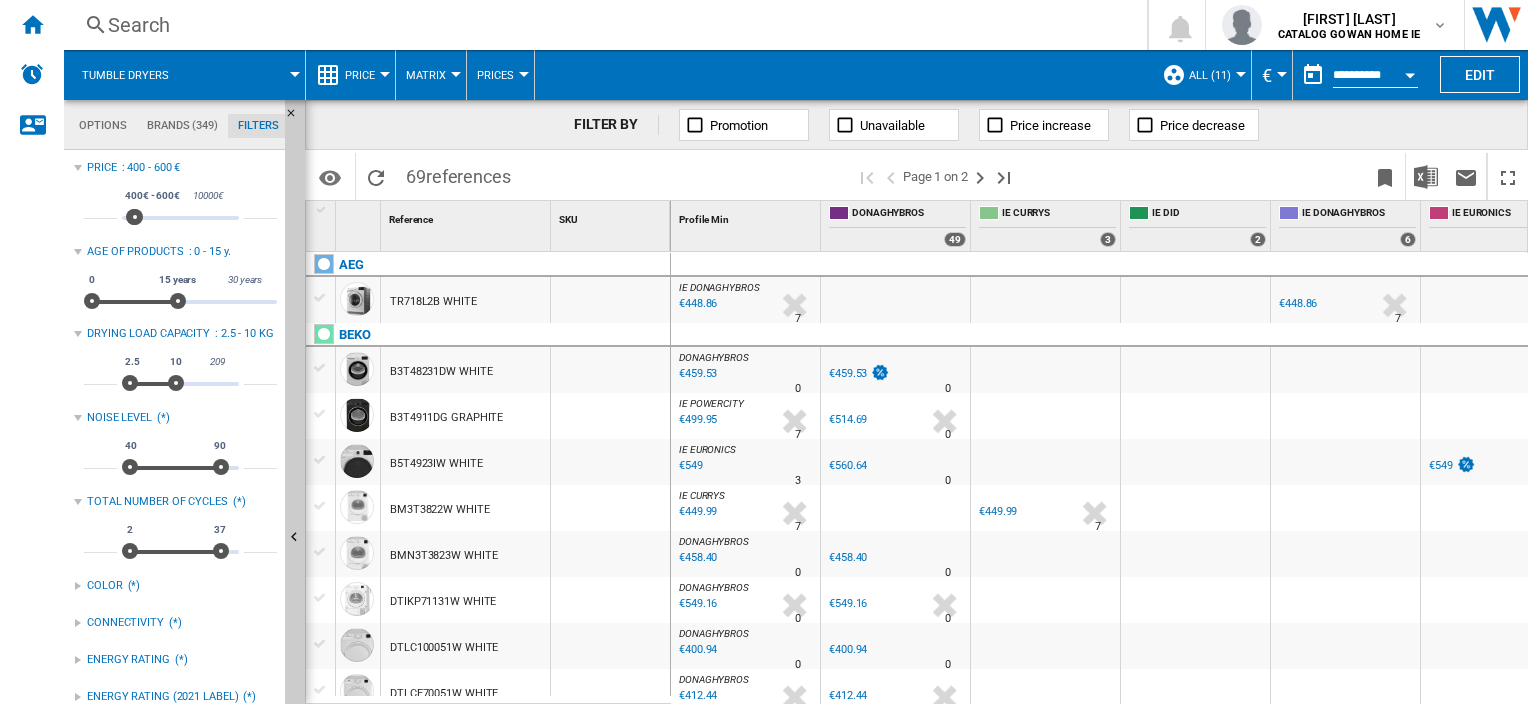 scroll, scrollTop: 100, scrollLeft: 0, axis: vertical 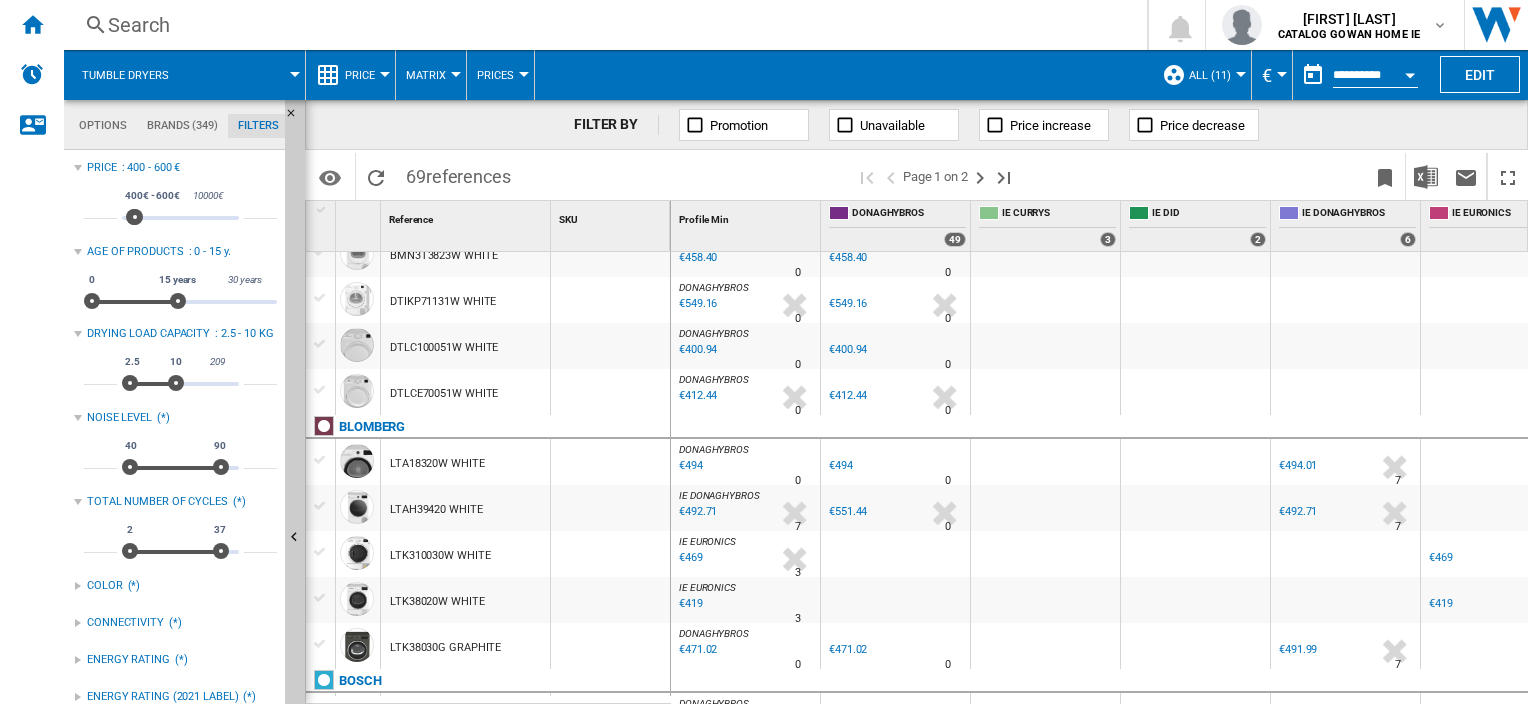click at bounding box center (246, 75) 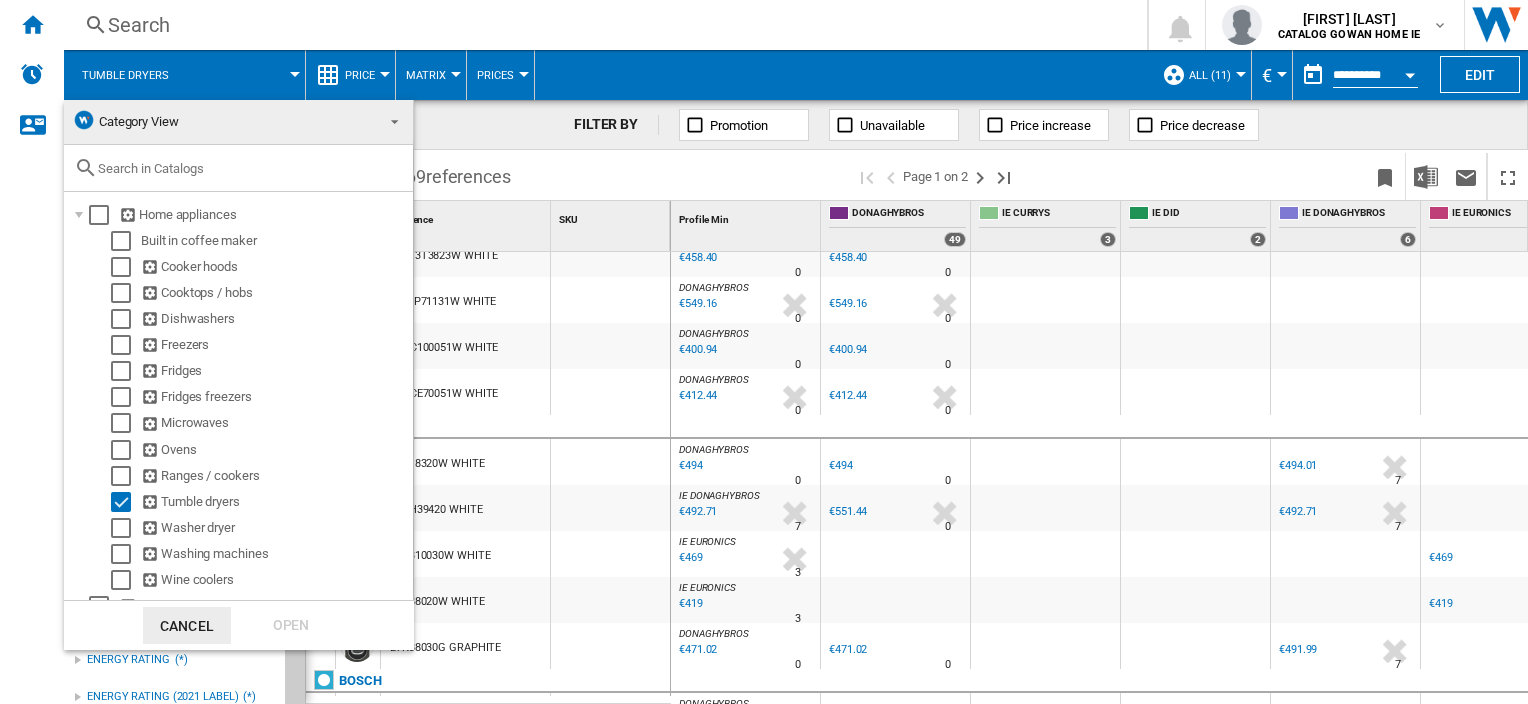 click at bounding box center (764, 352) 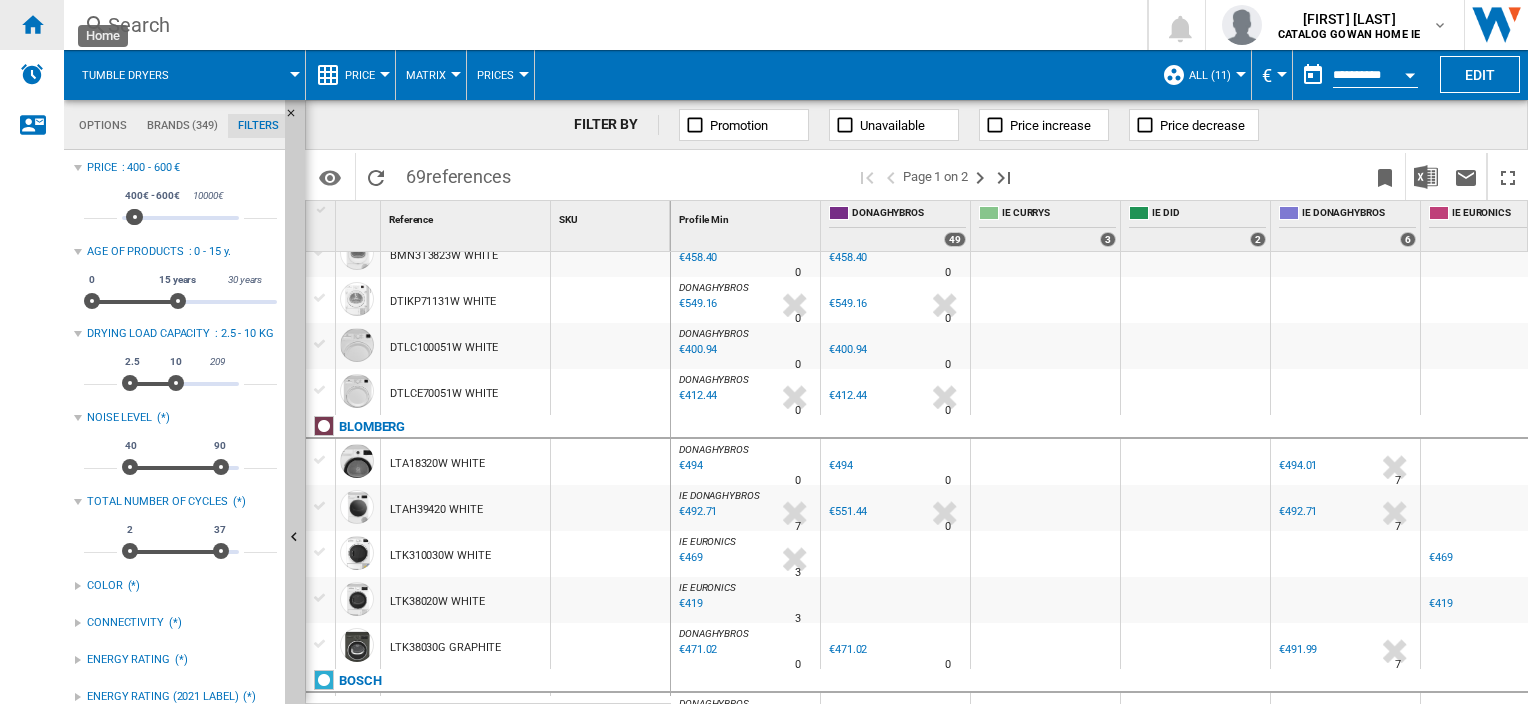 click at bounding box center [32, 24] 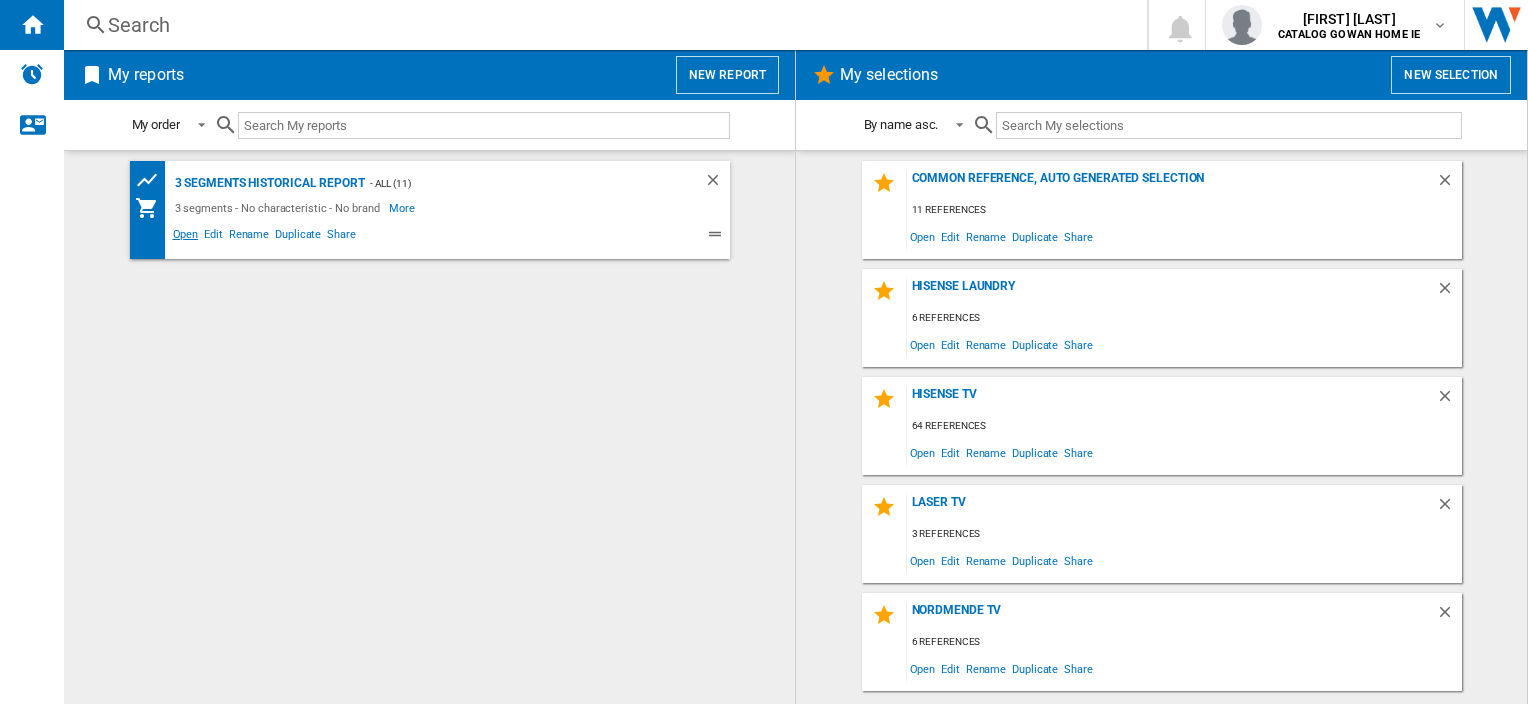 click on "Open" 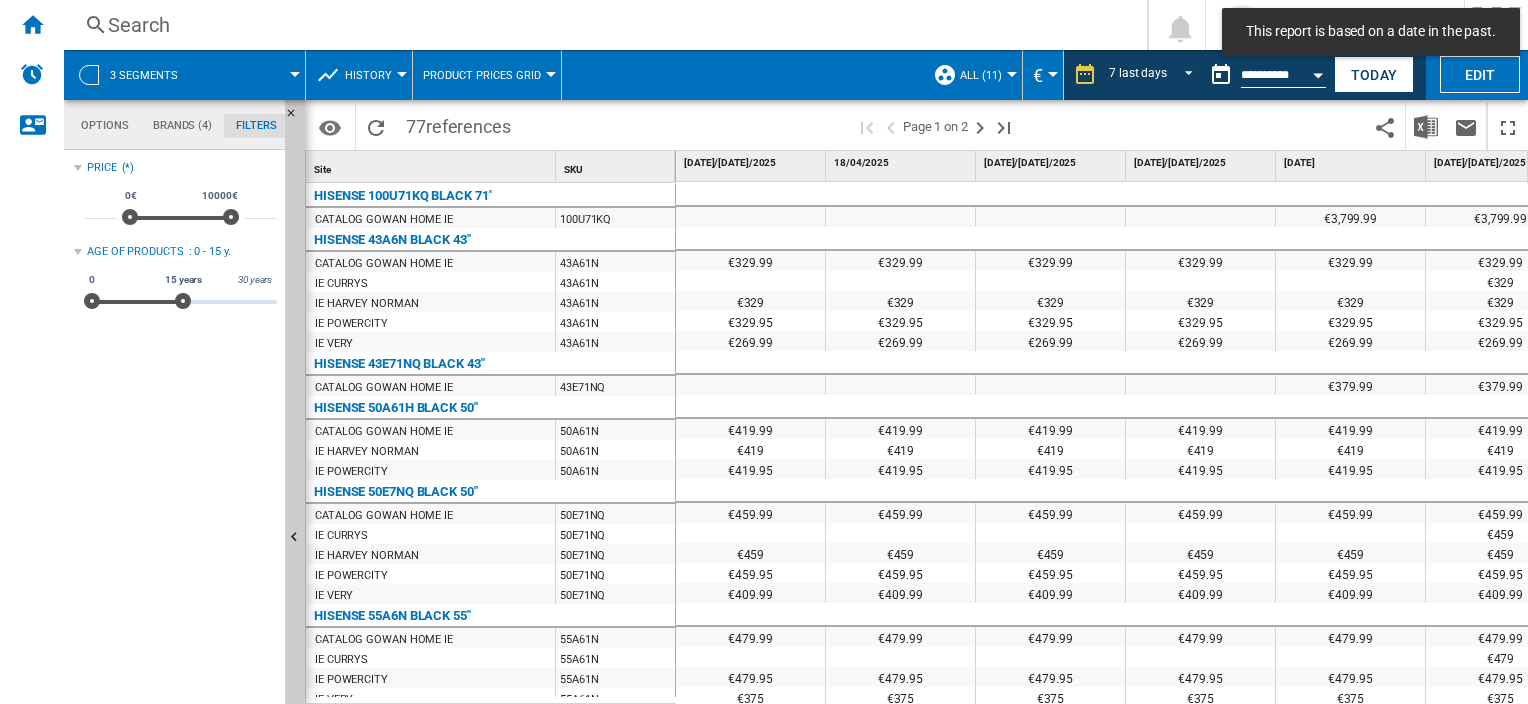 click on "Brands (4)" 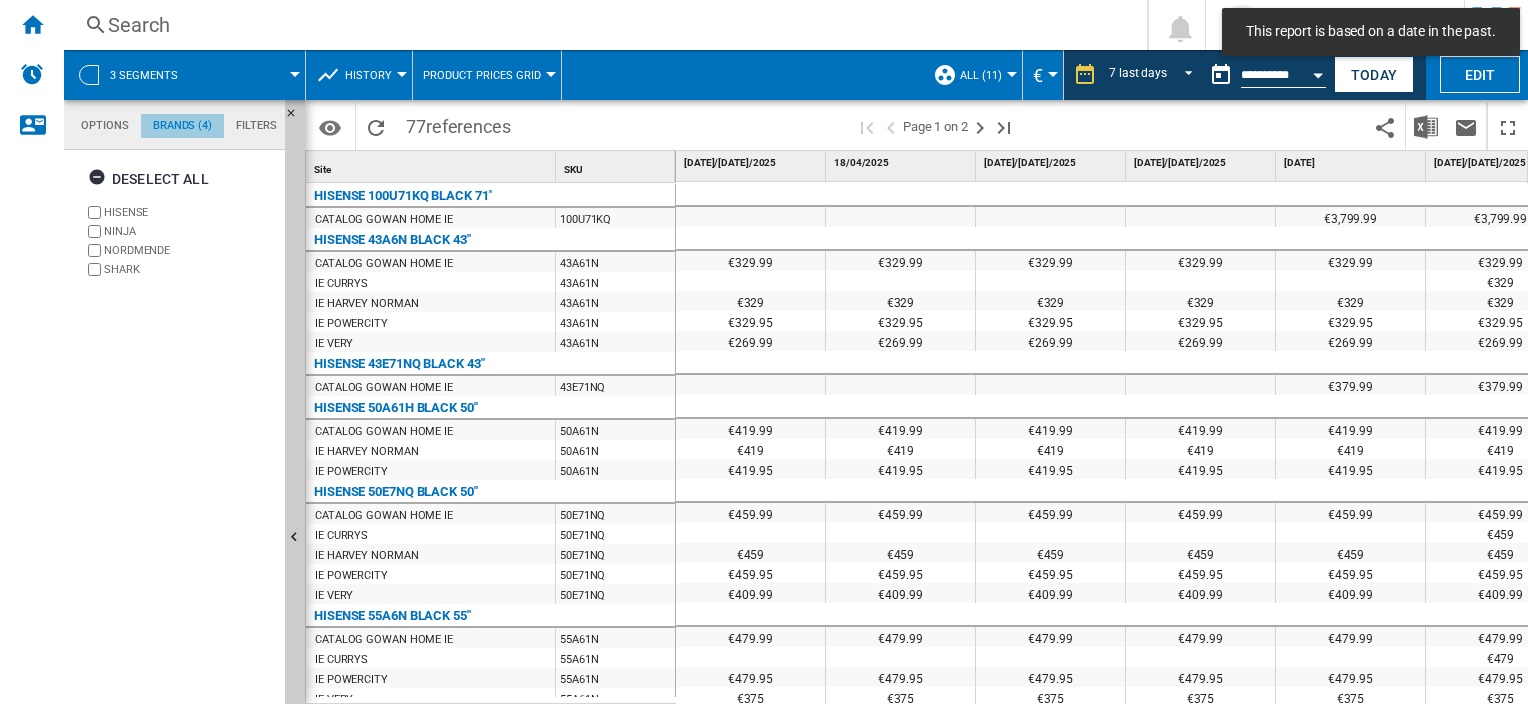 scroll, scrollTop: 76, scrollLeft: 0, axis: vertical 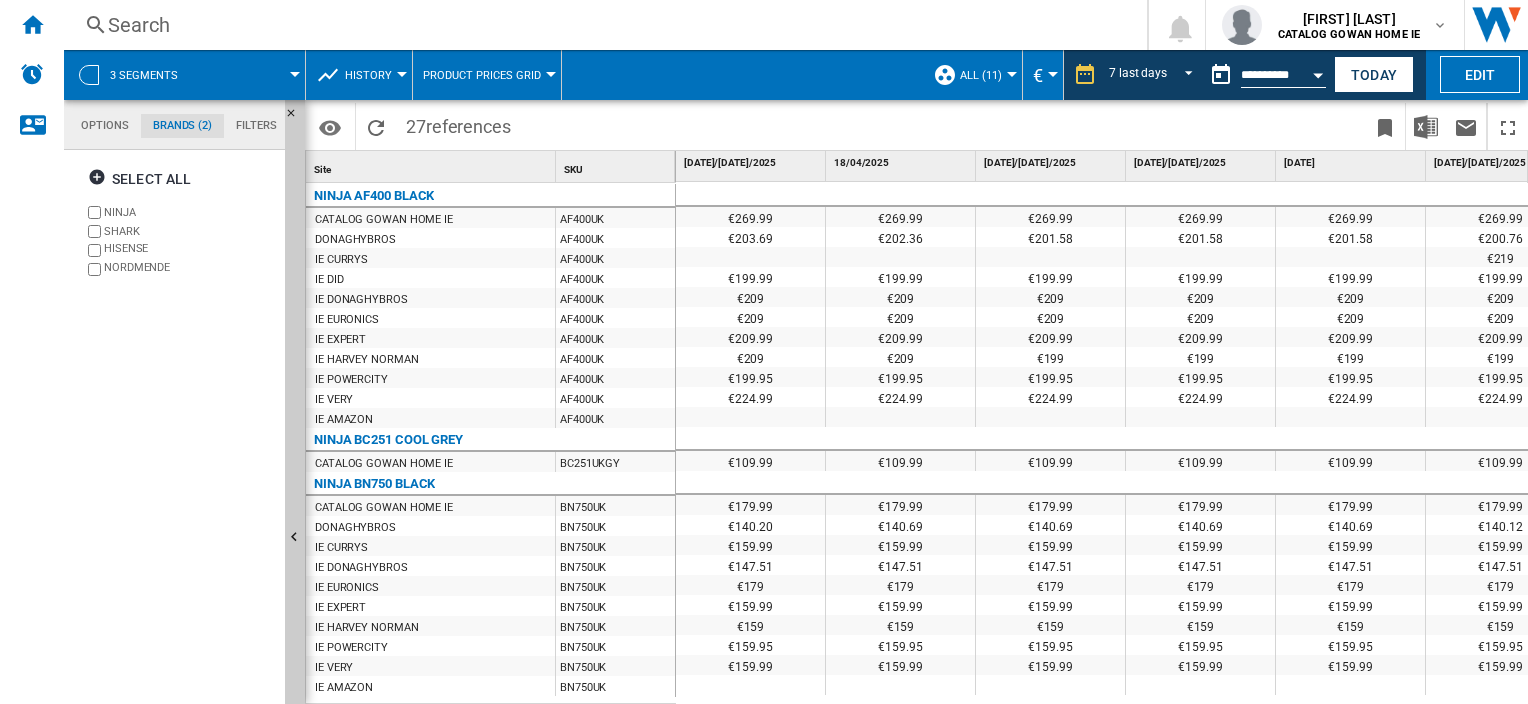 click on "History" at bounding box center (368, 75) 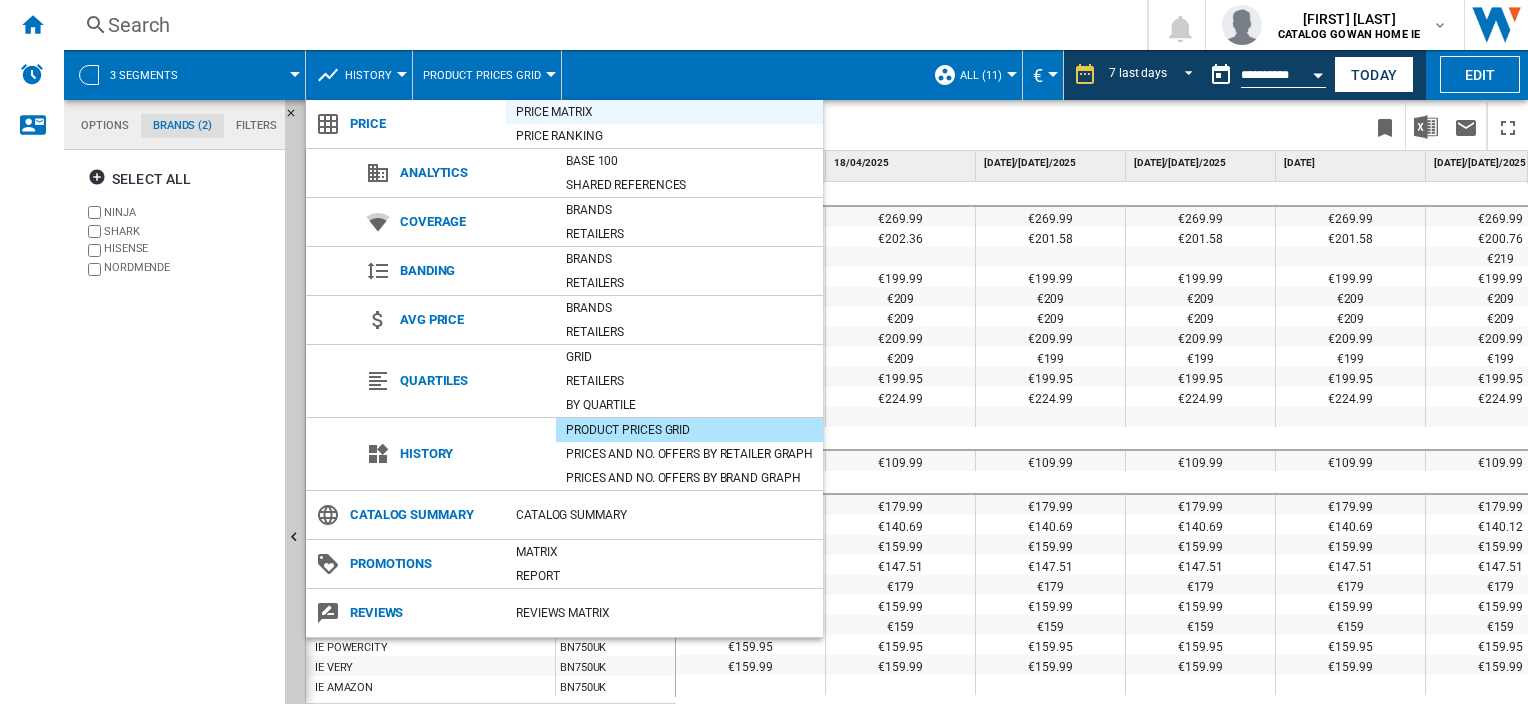 click on "Price Matrix" at bounding box center [664, 112] 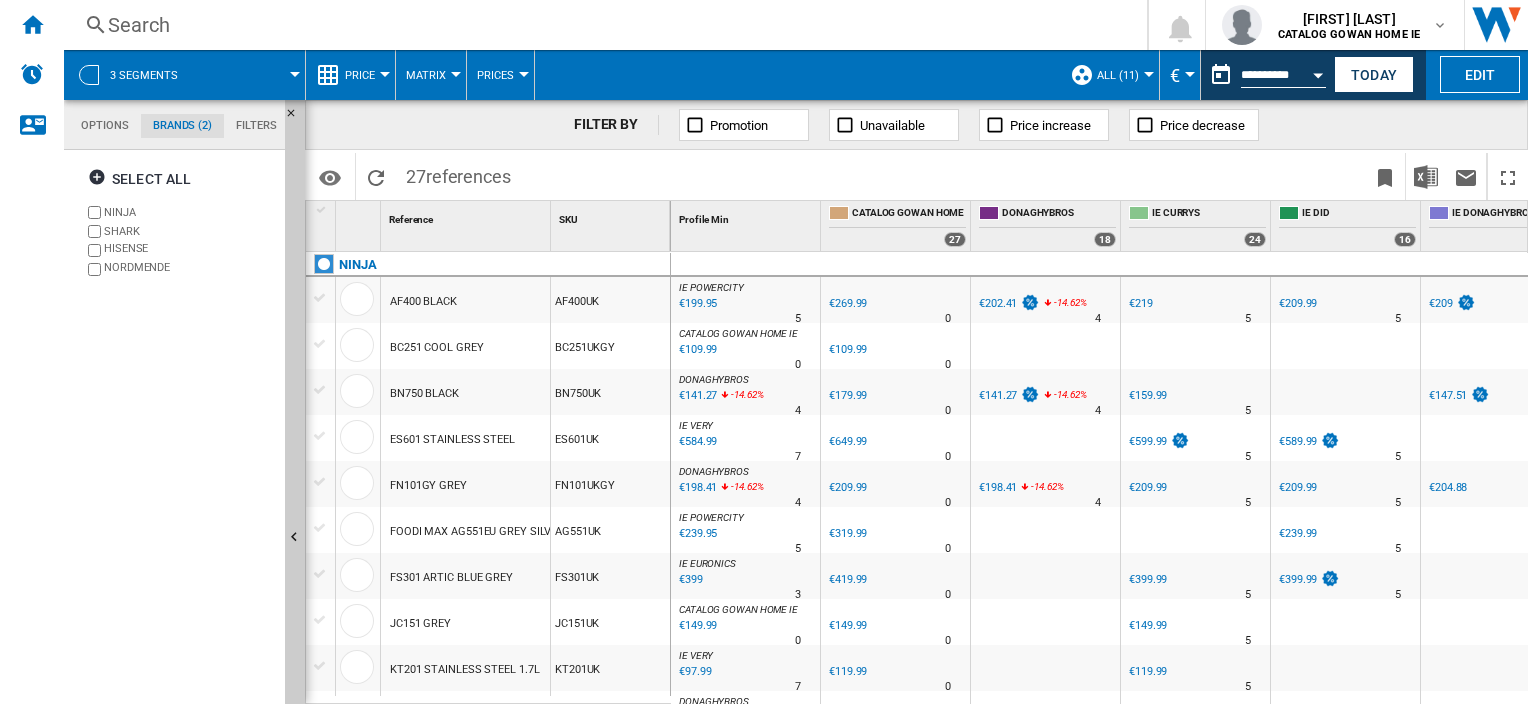 scroll, scrollTop: 0, scrollLeft: 64, axis: horizontal 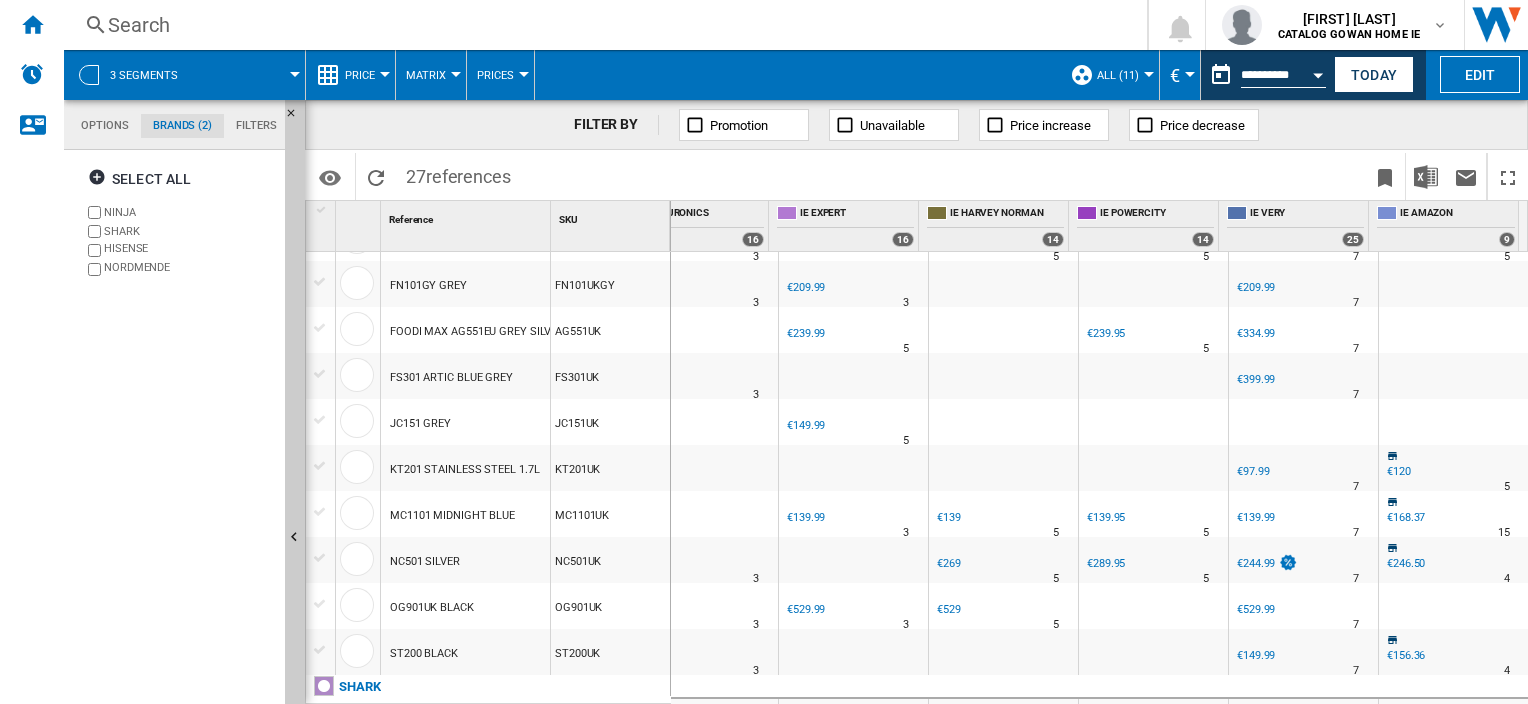 click on "€289.95" at bounding box center [1104, 564] 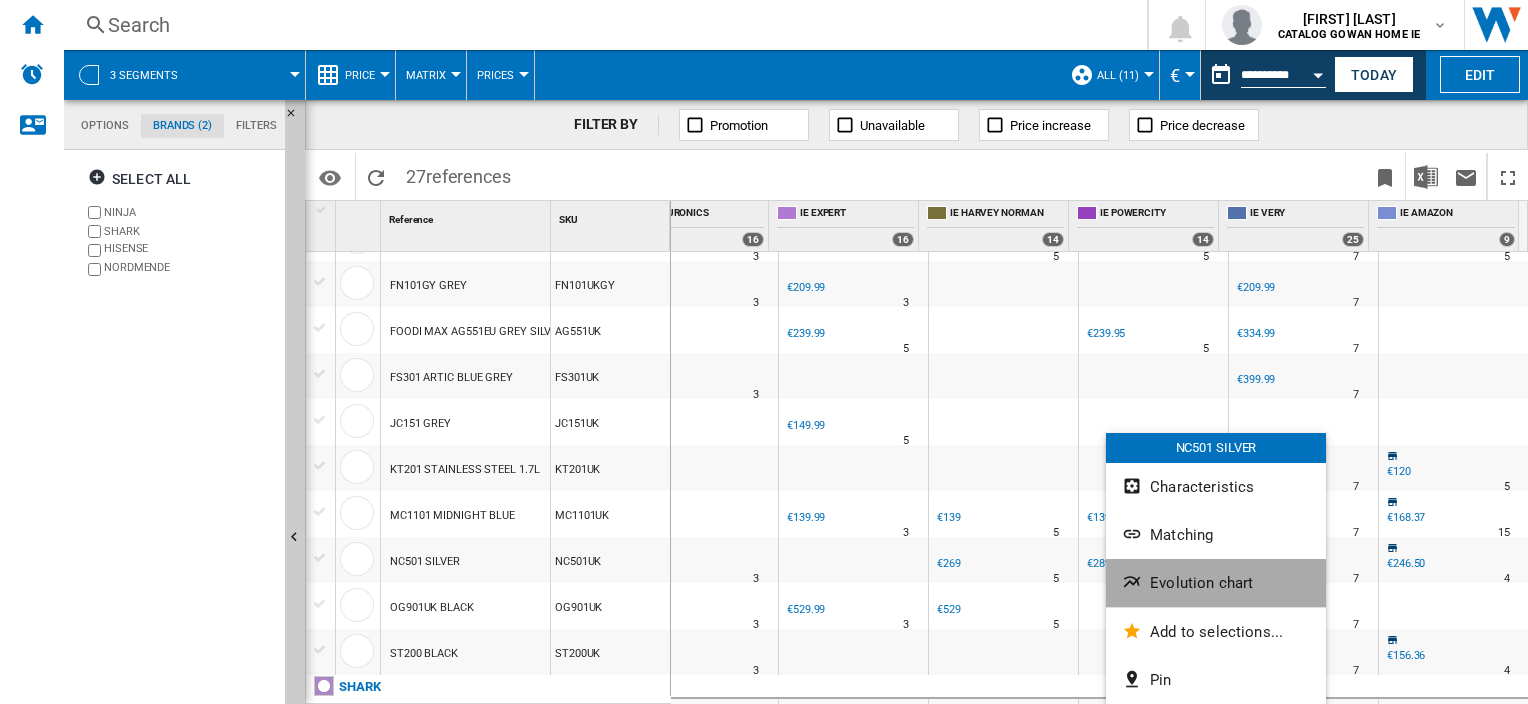click on "Evolution chart" at bounding box center [1201, 583] 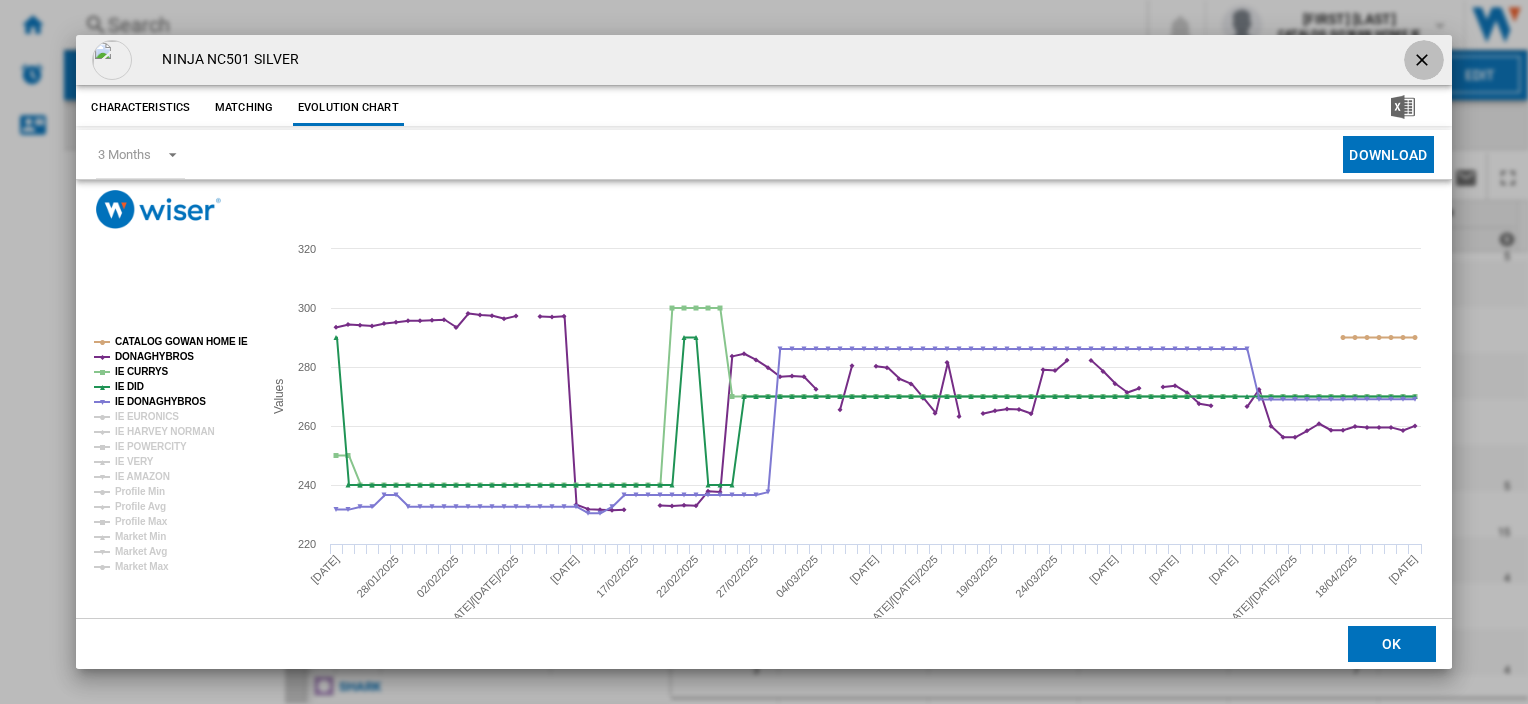 click at bounding box center (1424, 62) 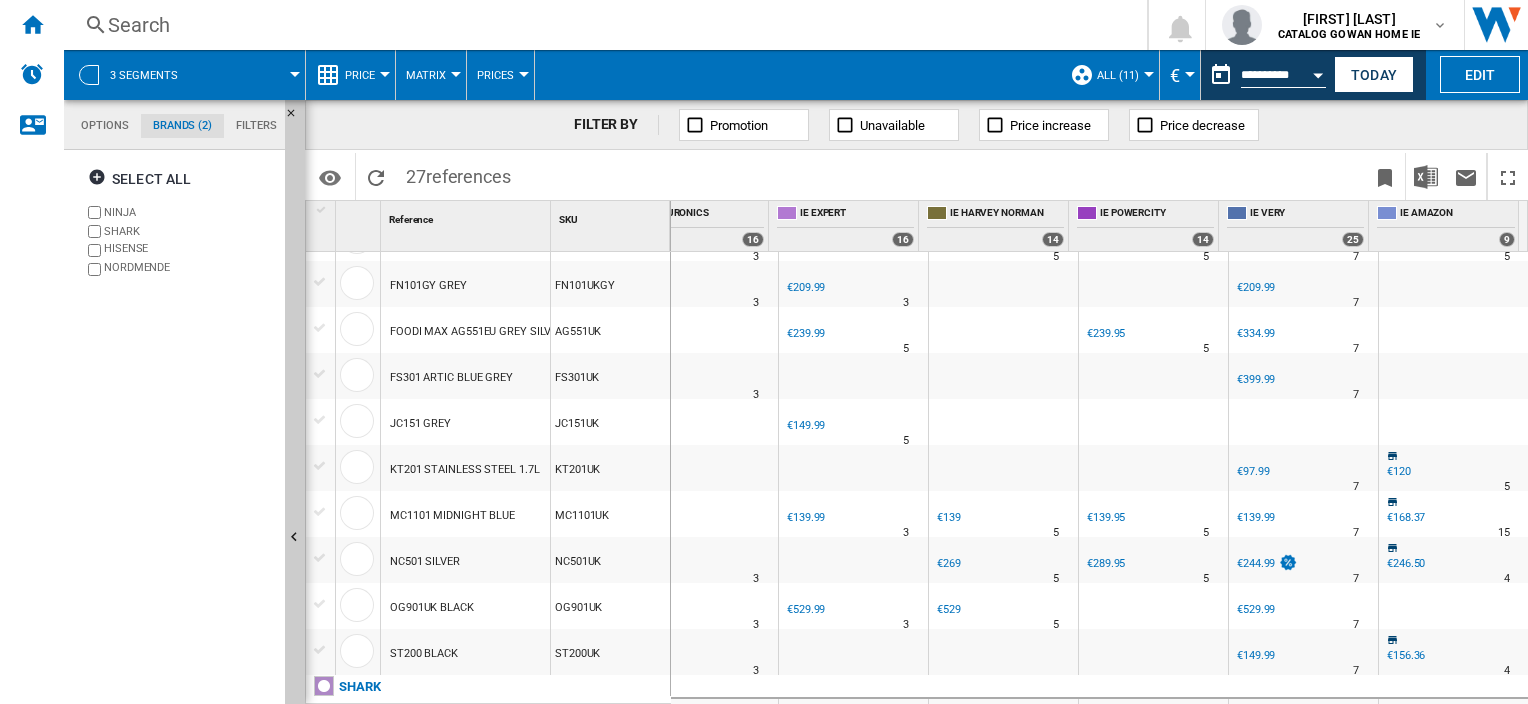 click on "Prices" at bounding box center [495, 75] 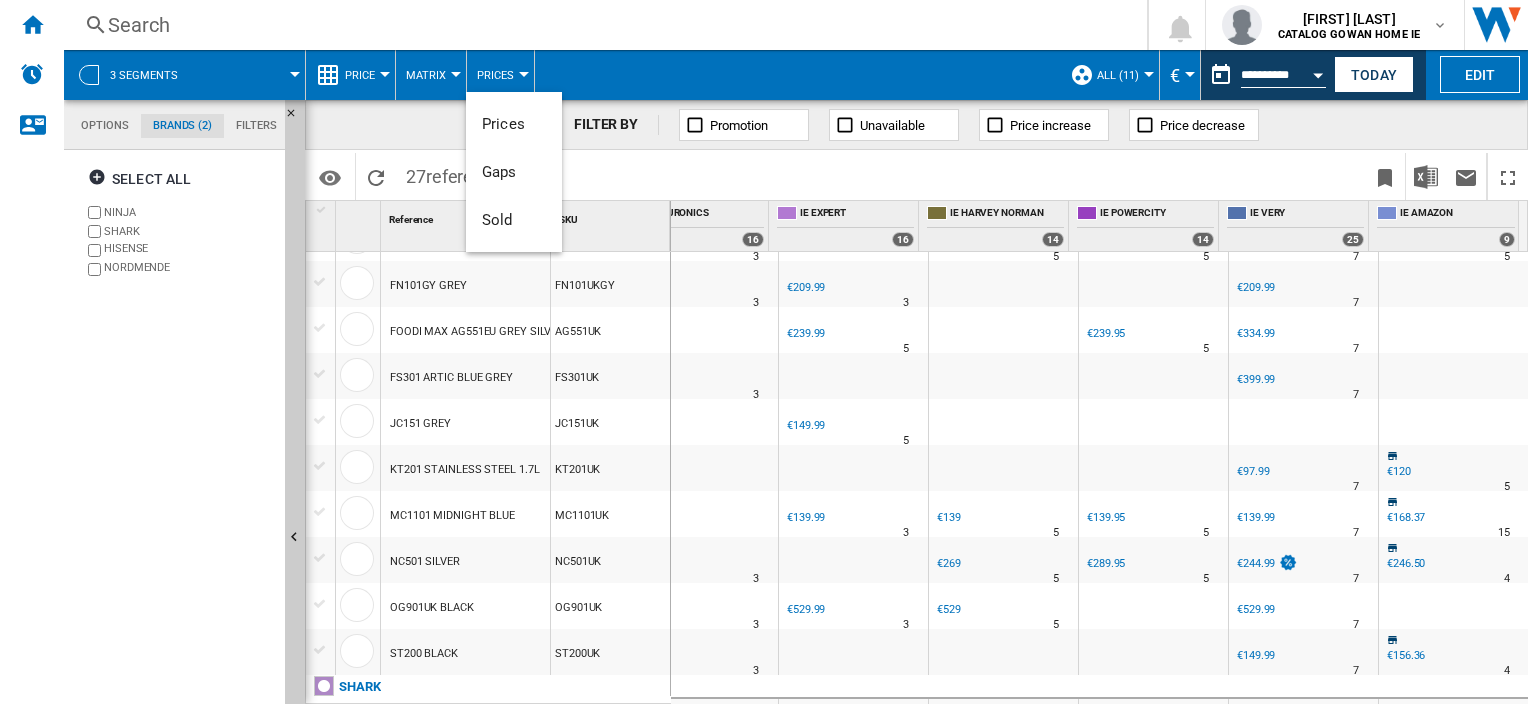 click at bounding box center [764, 352] 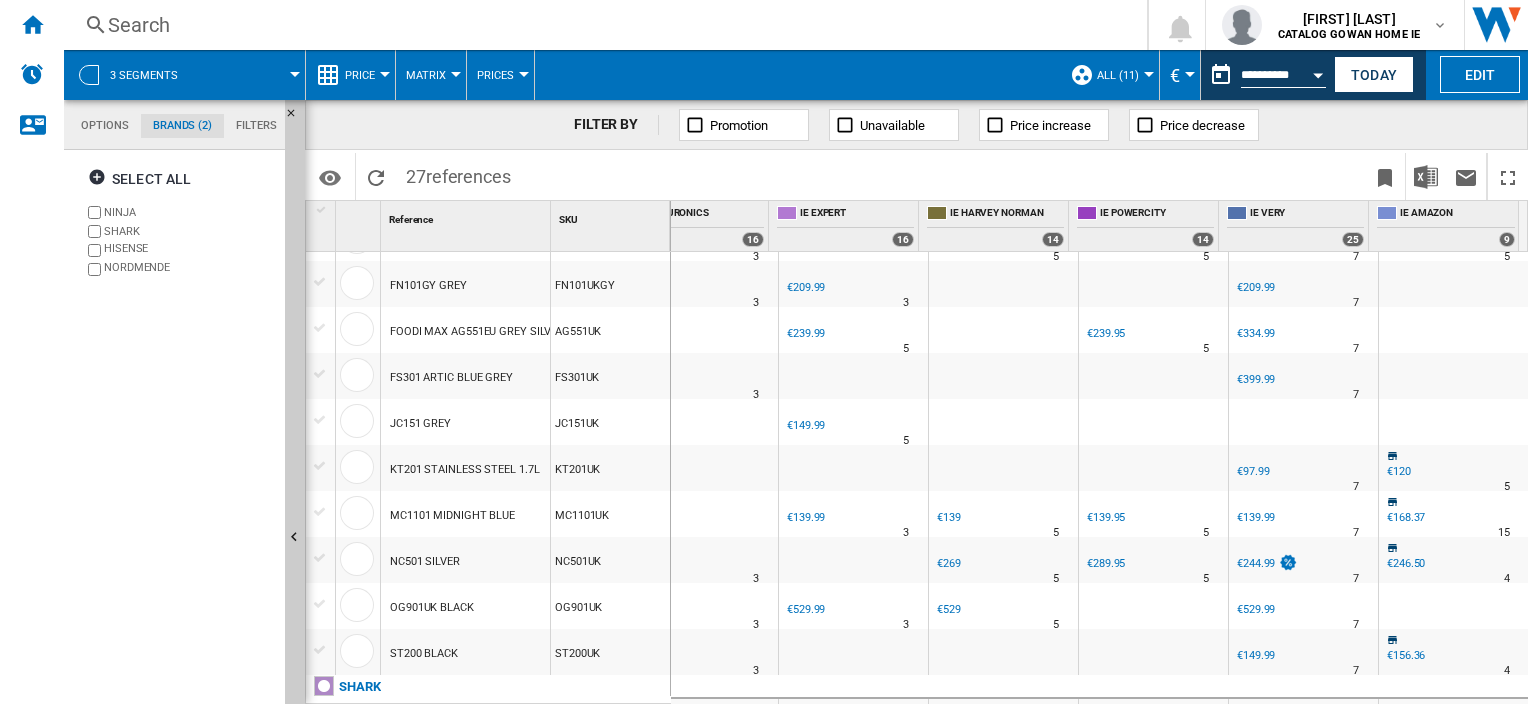 click on "Price" at bounding box center (360, 75) 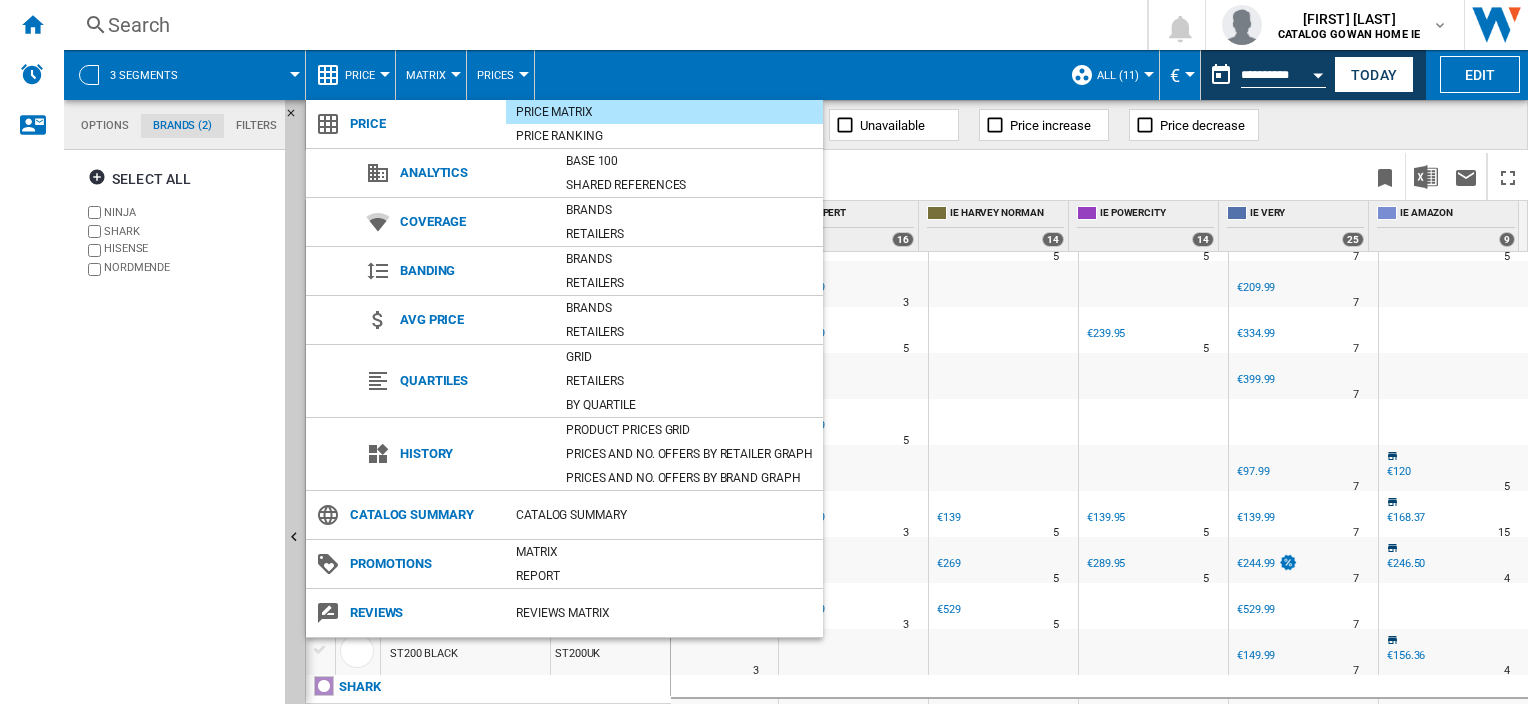 click at bounding box center [764, 352] 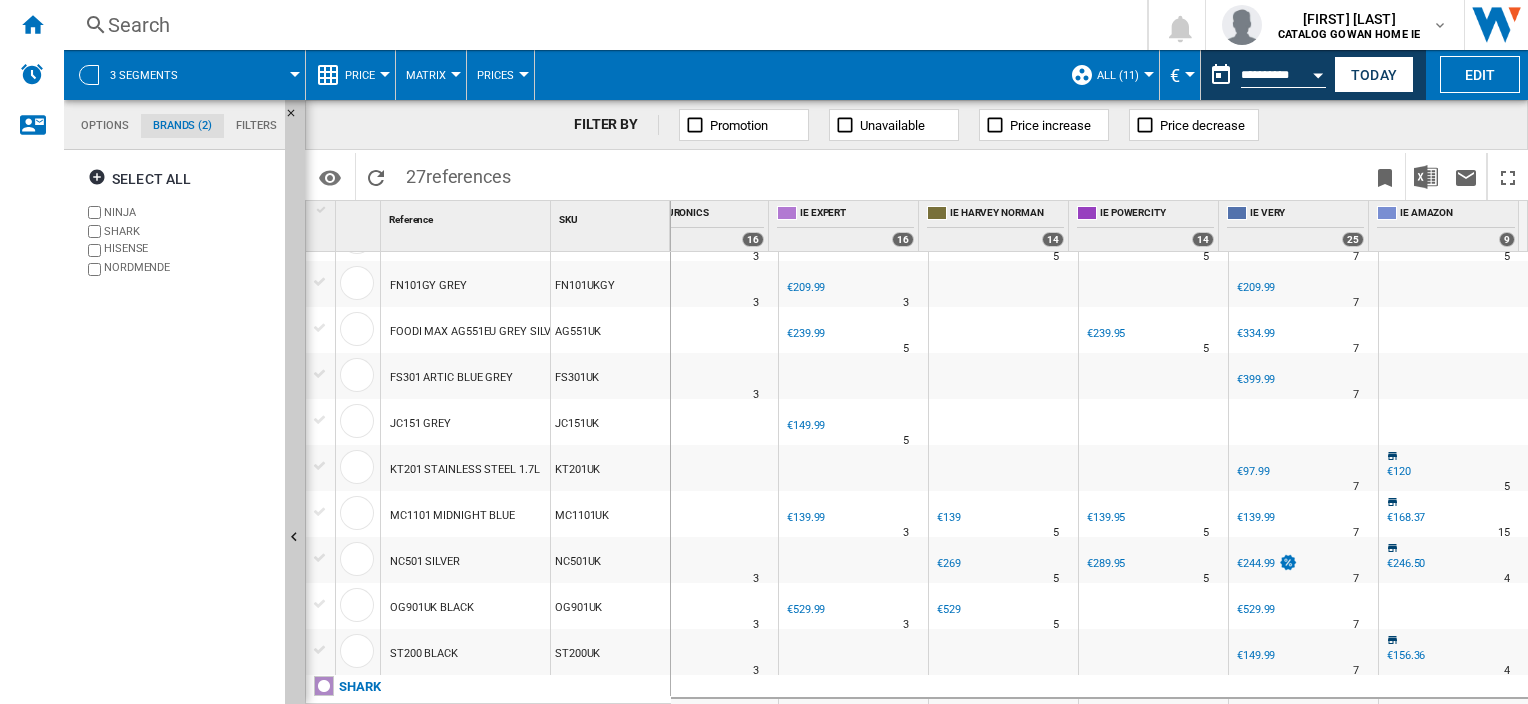 scroll, scrollTop: 700, scrollLeft: 952, axis: both 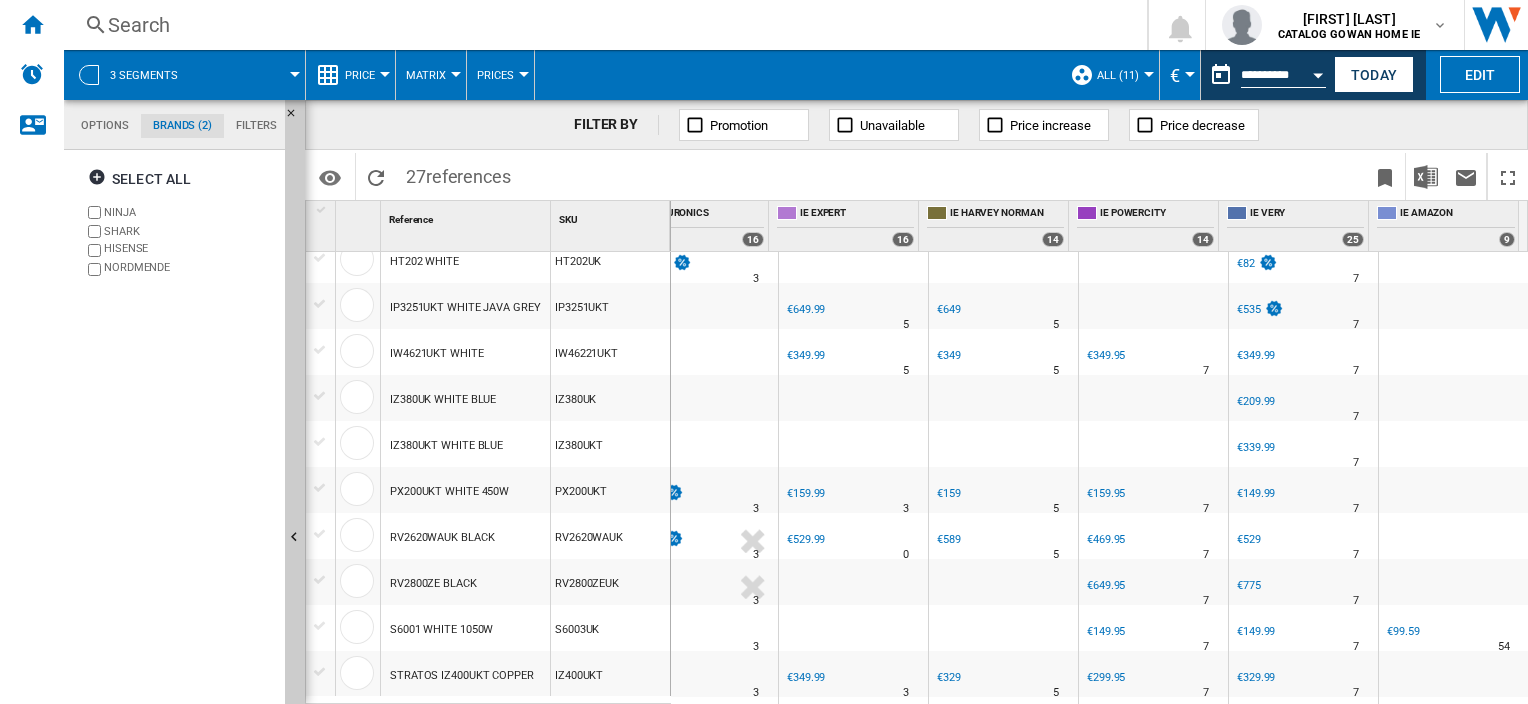 click at bounding box center (695, 125) 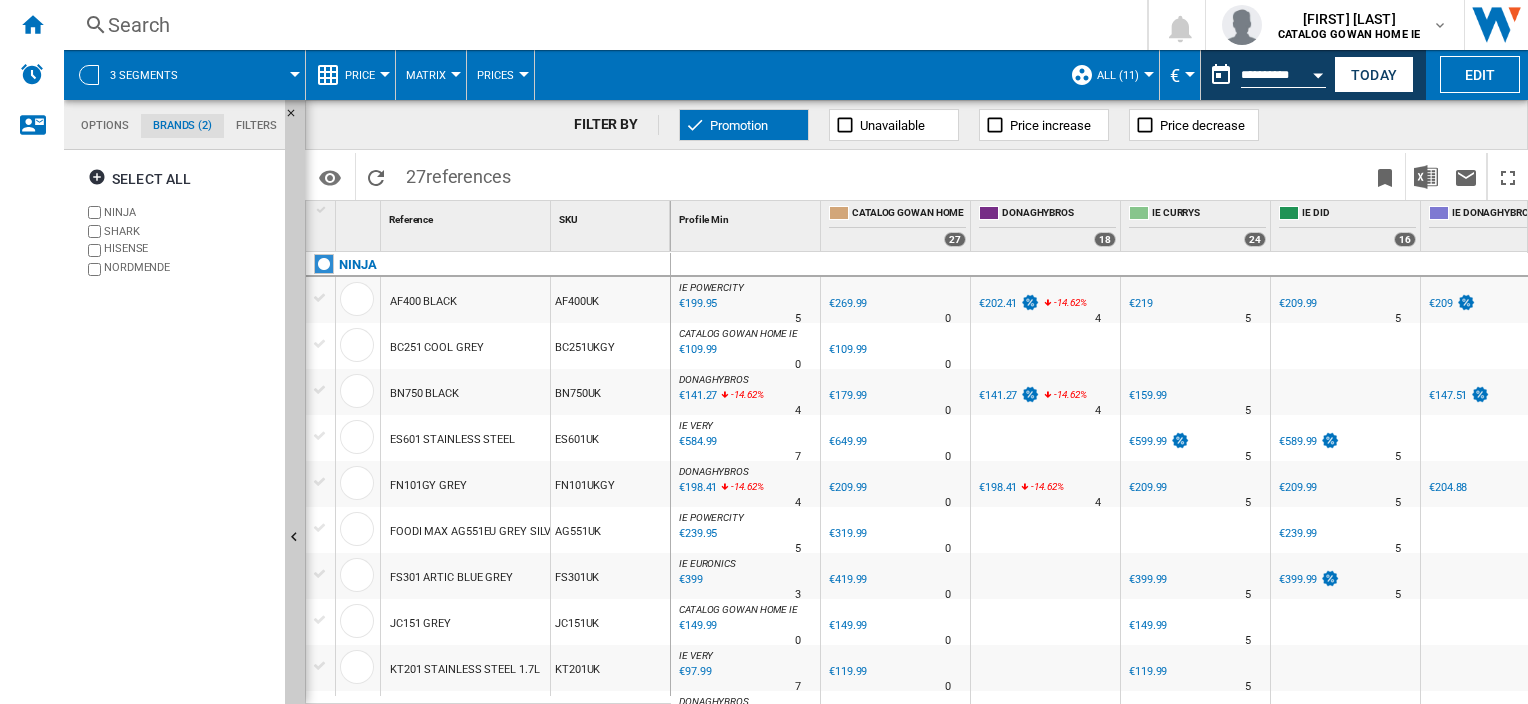 scroll, scrollTop: 100, scrollLeft: 0, axis: vertical 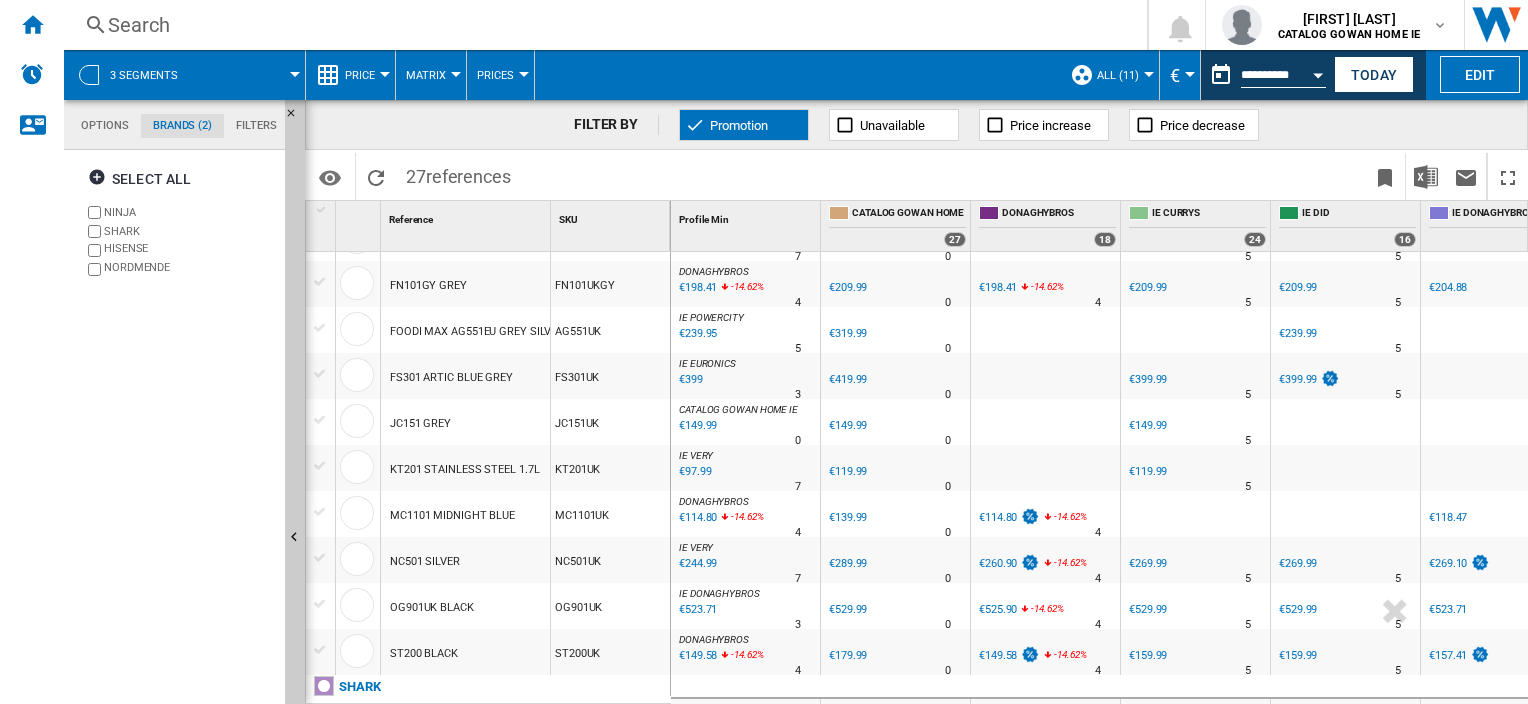 click on "Promotion" at bounding box center (744, 125) 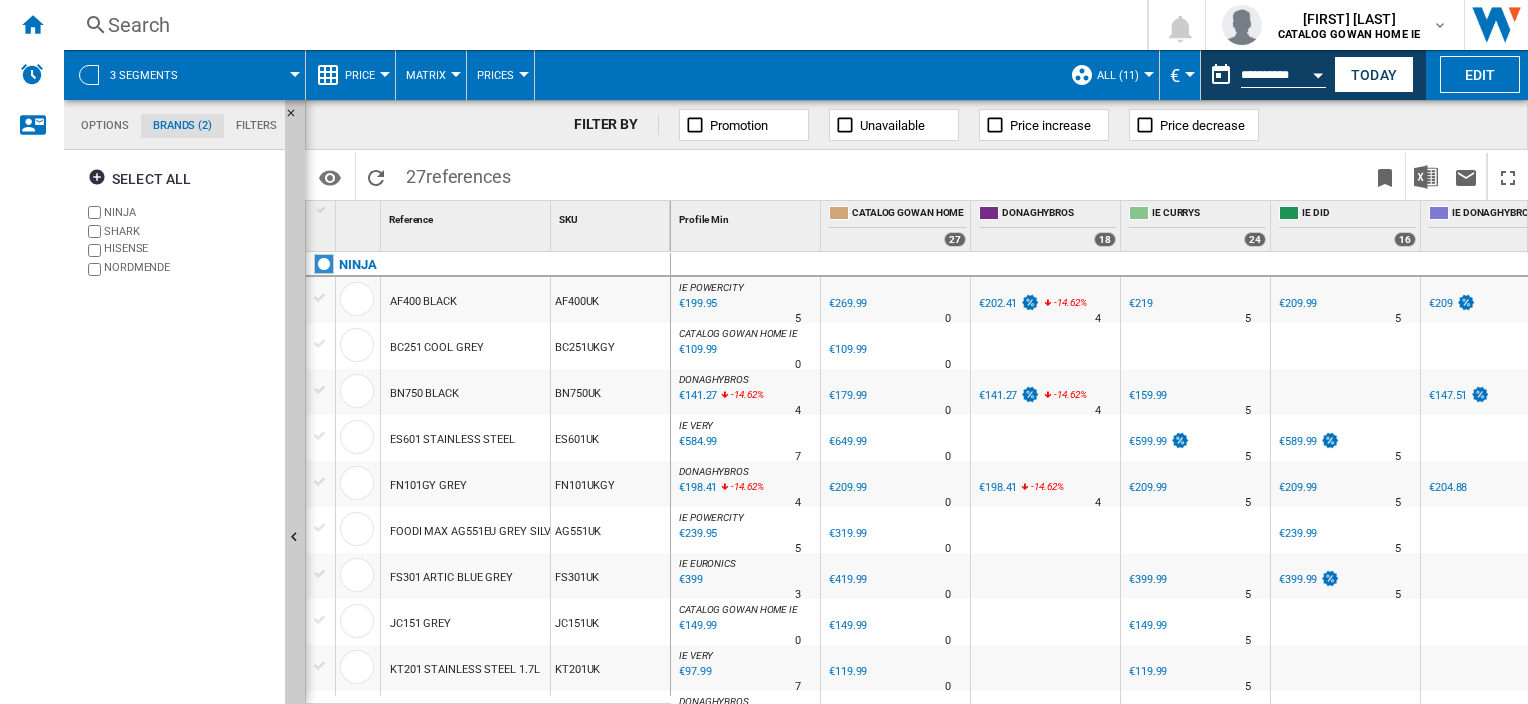 scroll, scrollTop: 500, scrollLeft: 0, axis: vertical 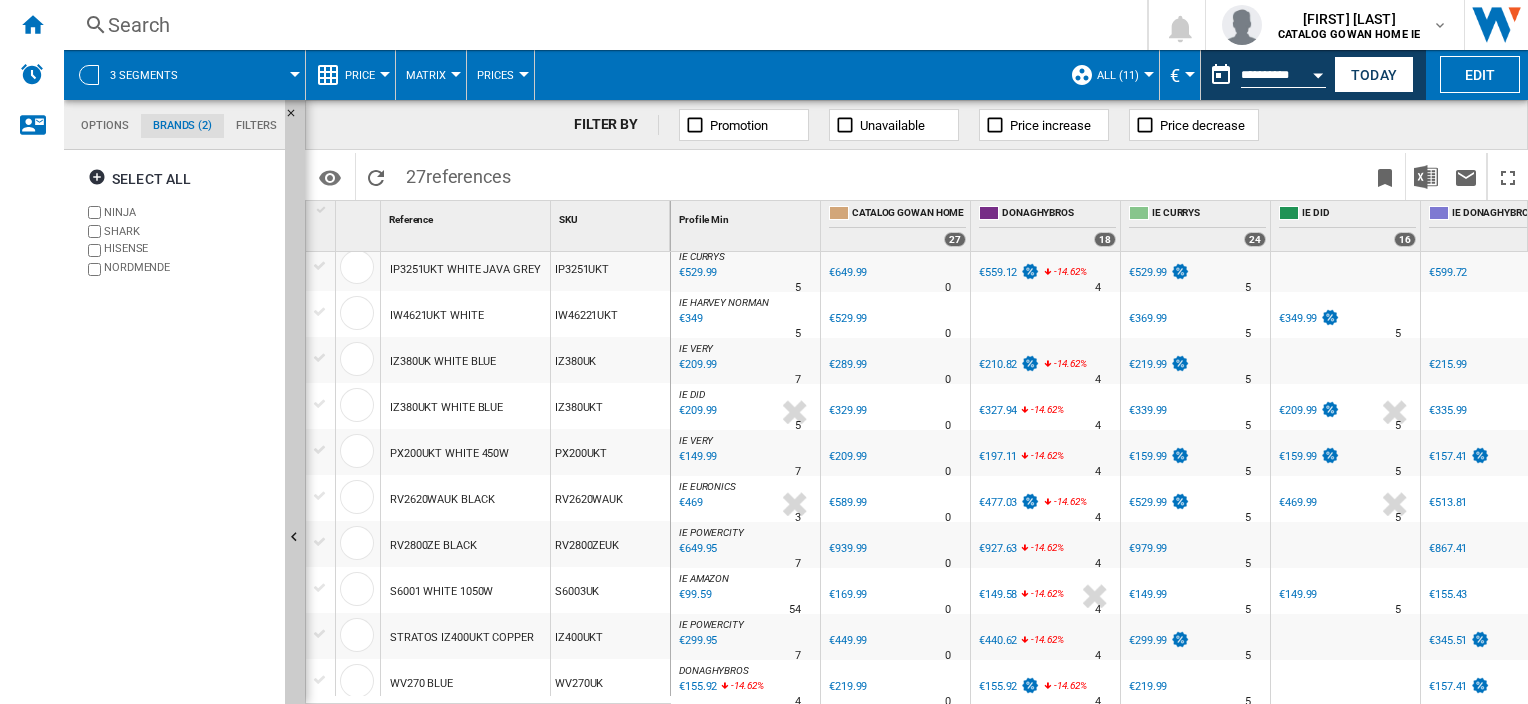 click on "Price" at bounding box center [365, 75] 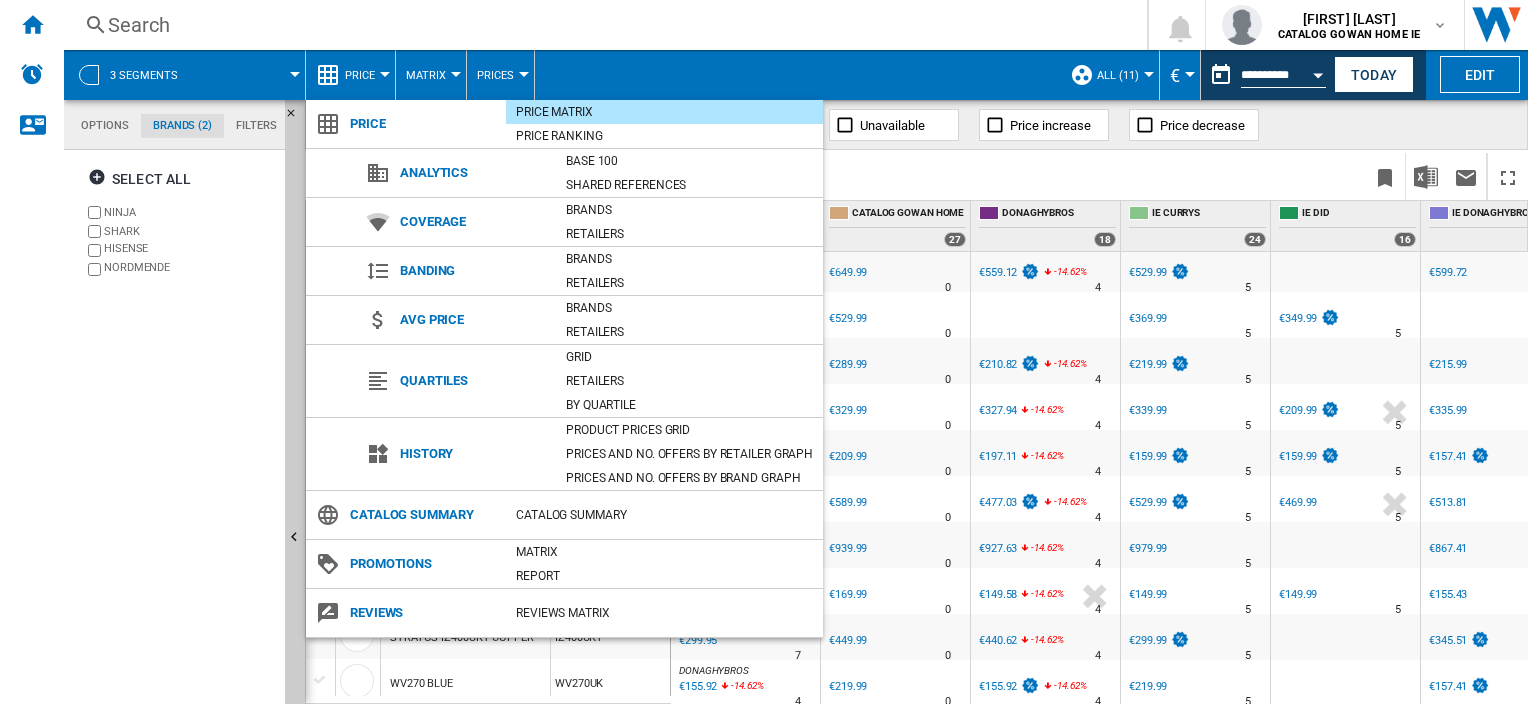 click at bounding box center (764, 352) 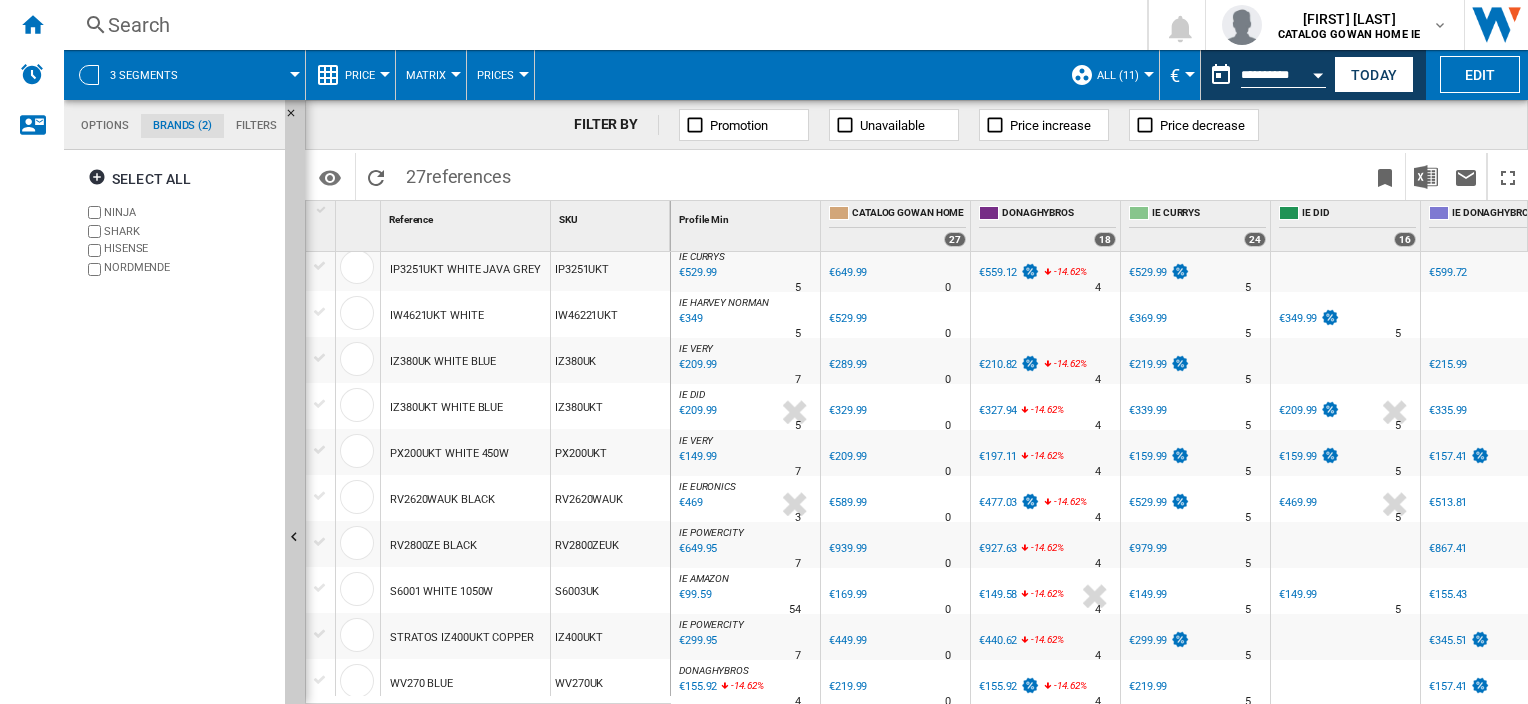 click on "Prices" at bounding box center (495, 75) 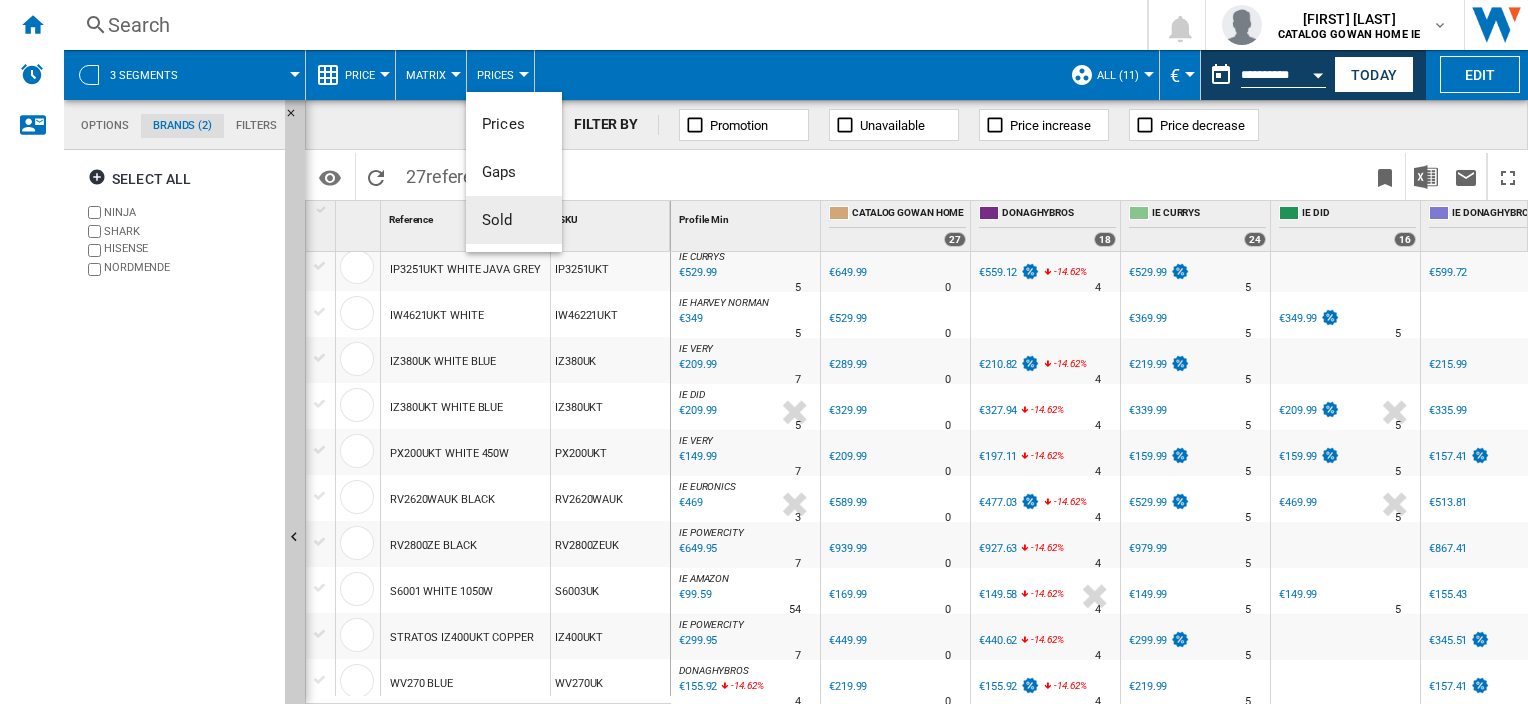 click at bounding box center (764, 352) 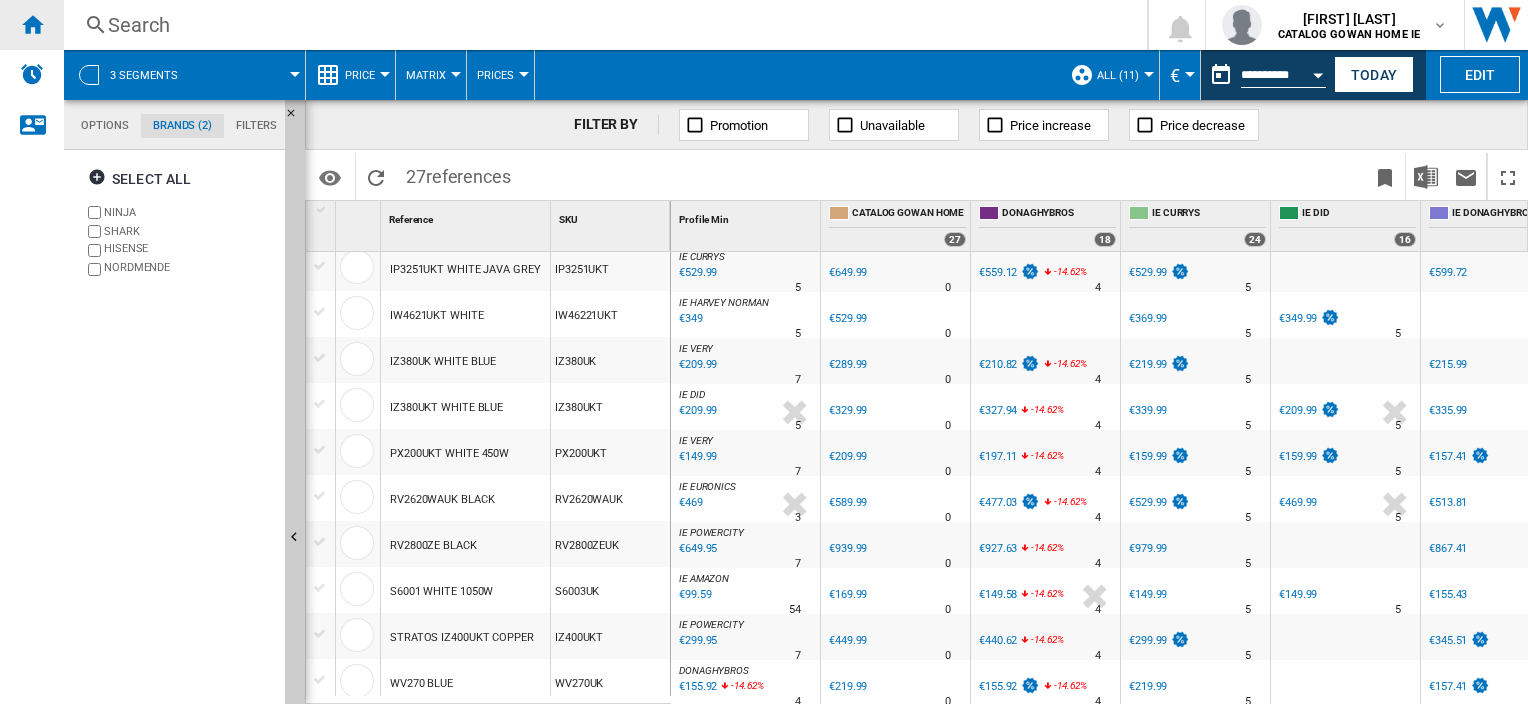 drag, startPoint x: 28, startPoint y: 24, endPoint x: 40, endPoint y: 24, distance: 12 